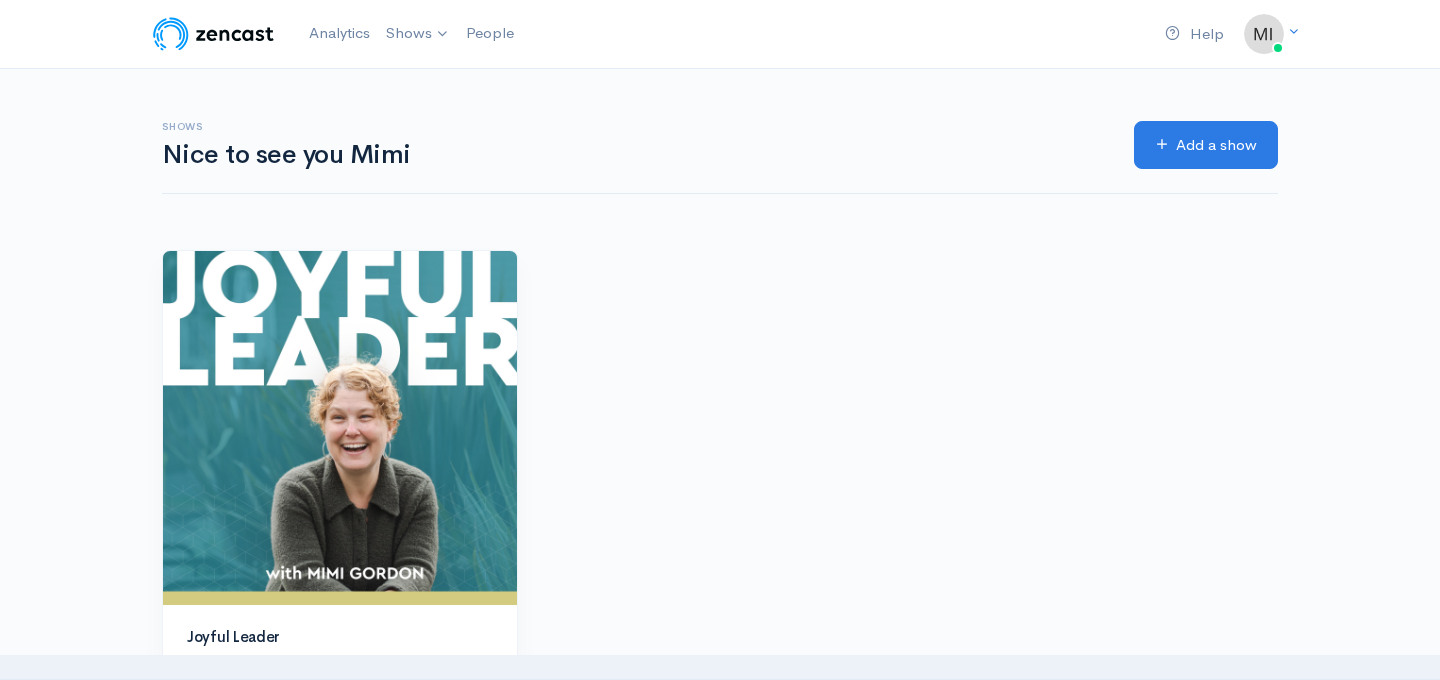 scroll, scrollTop: 0, scrollLeft: 0, axis: both 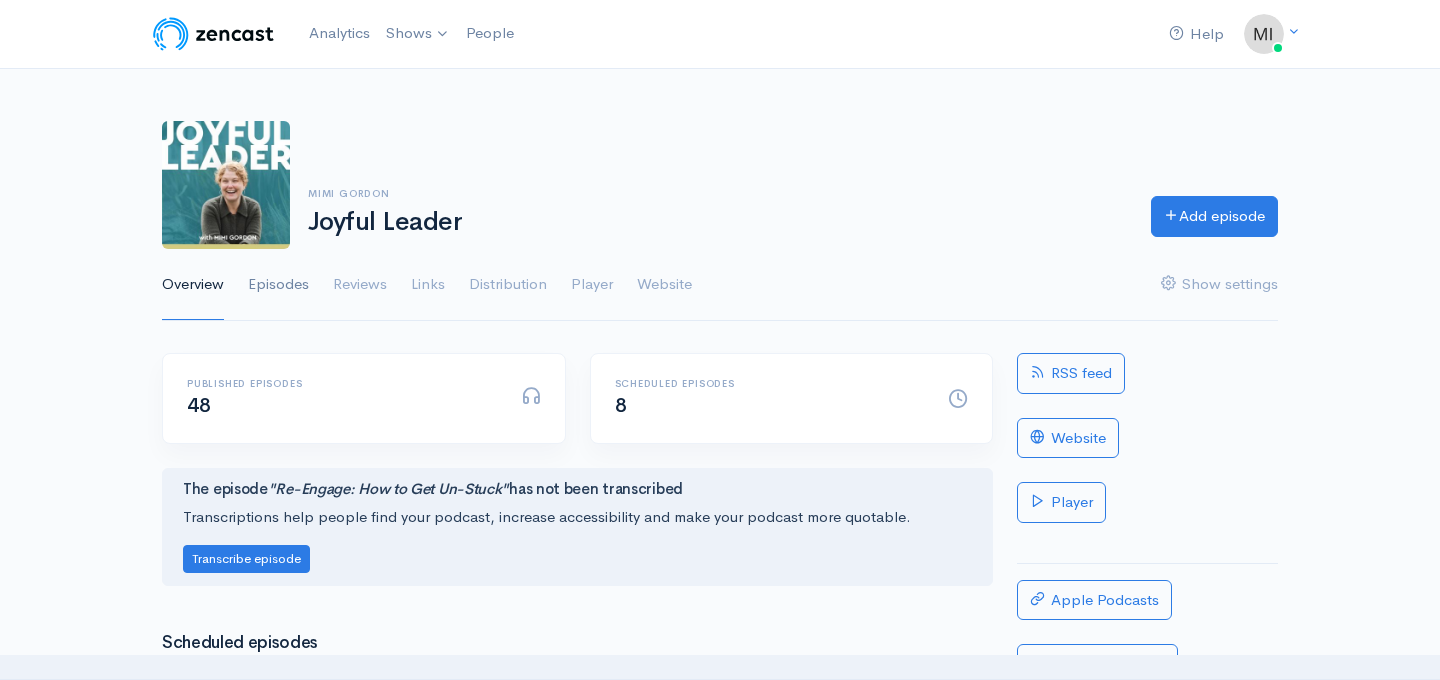 click on "Episodes" at bounding box center (278, 285) 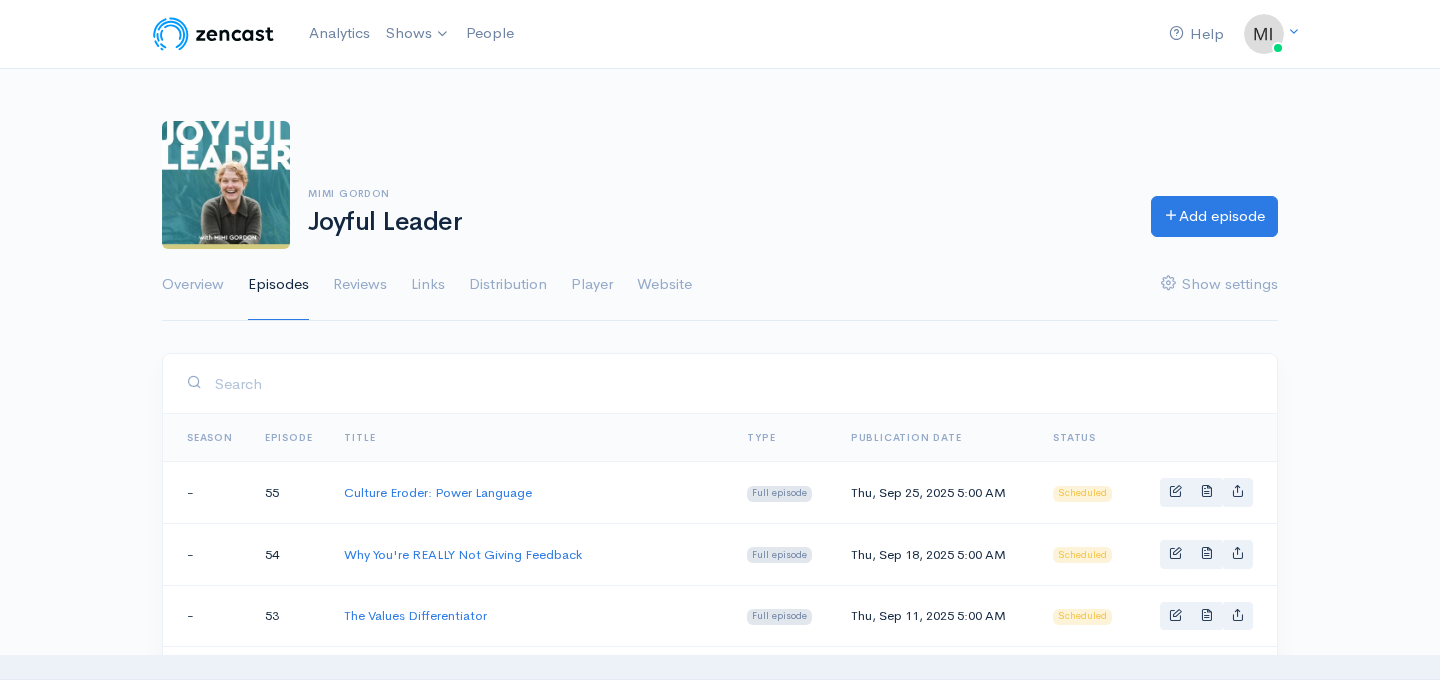 scroll, scrollTop: 0, scrollLeft: 0, axis: both 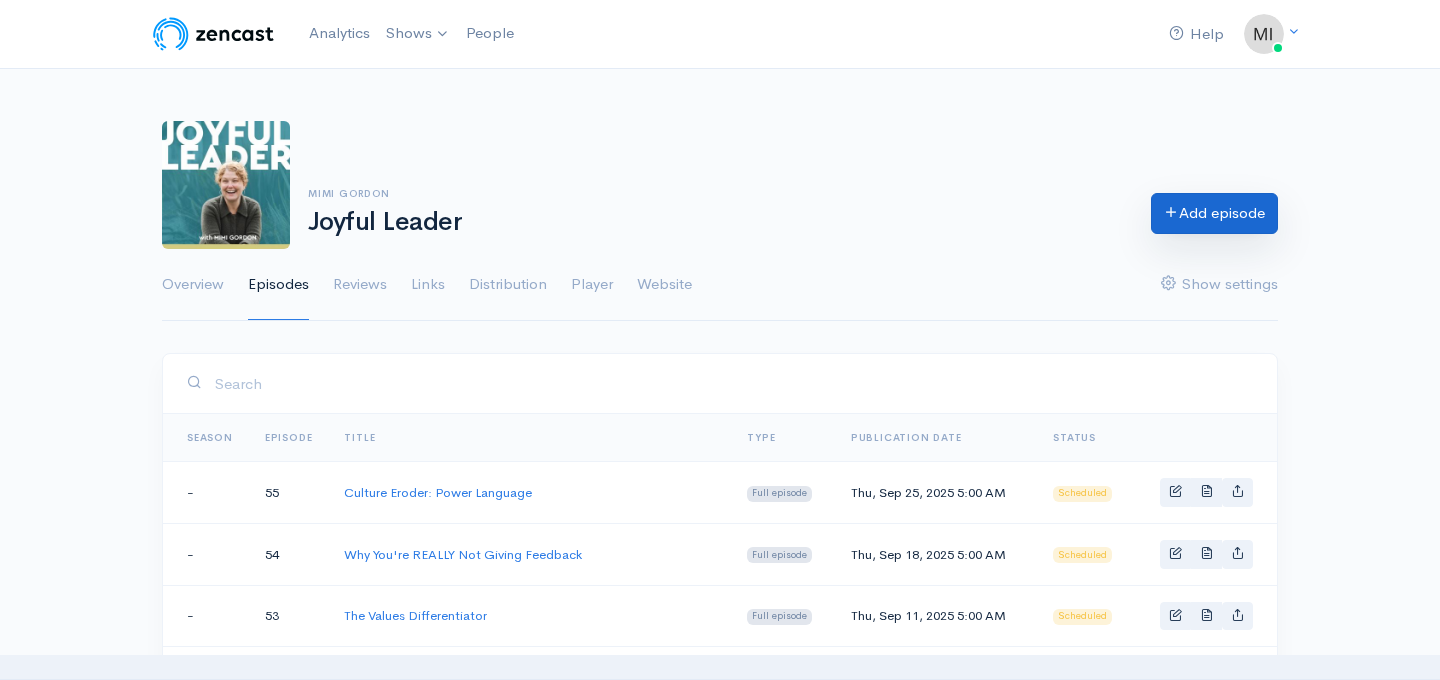 click on "Add episode" at bounding box center [1214, 213] 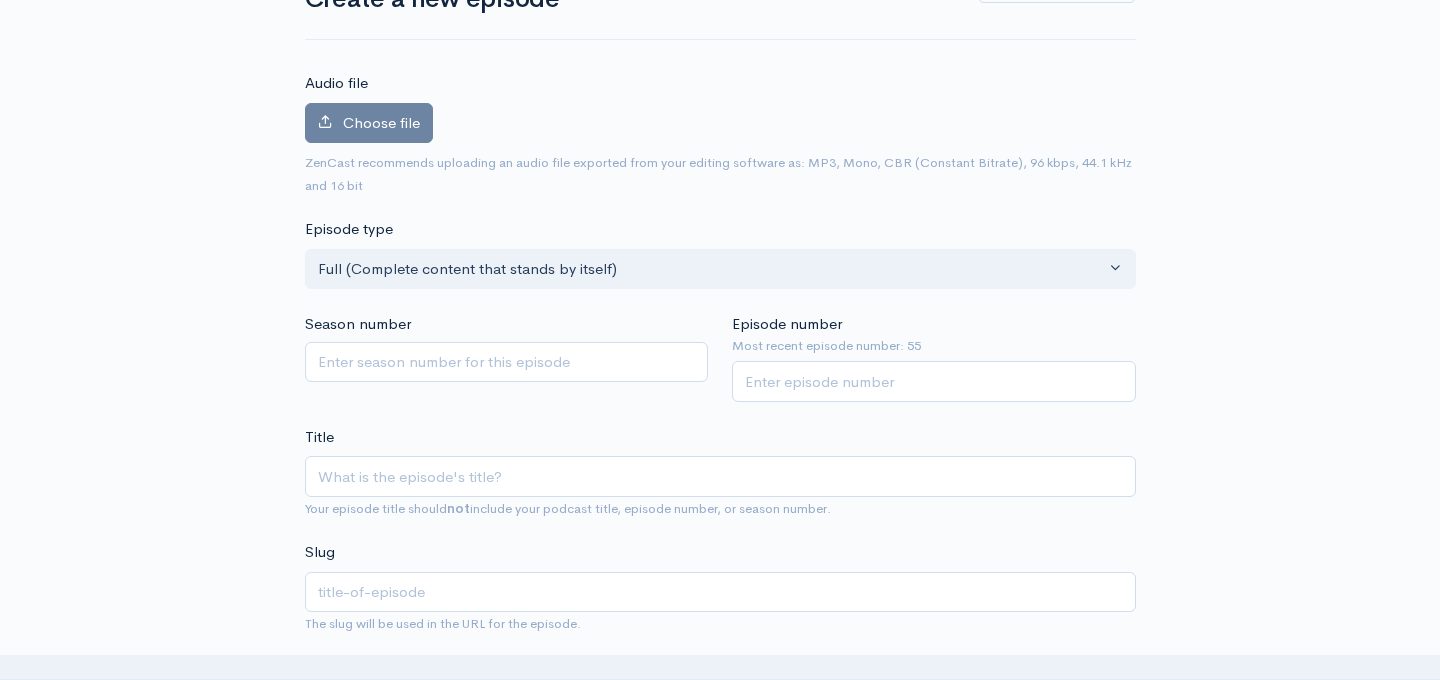 scroll, scrollTop: 169, scrollLeft: 0, axis: vertical 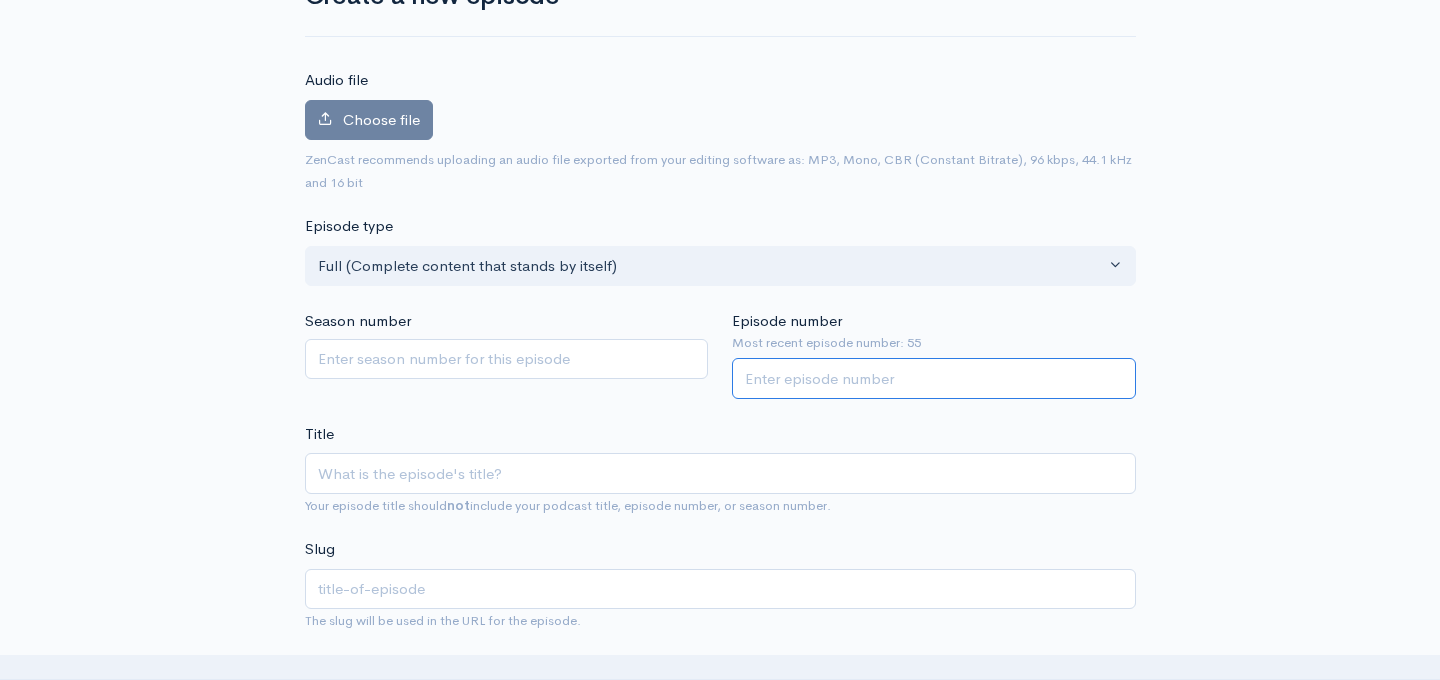 click on "Episode number" at bounding box center [934, 378] 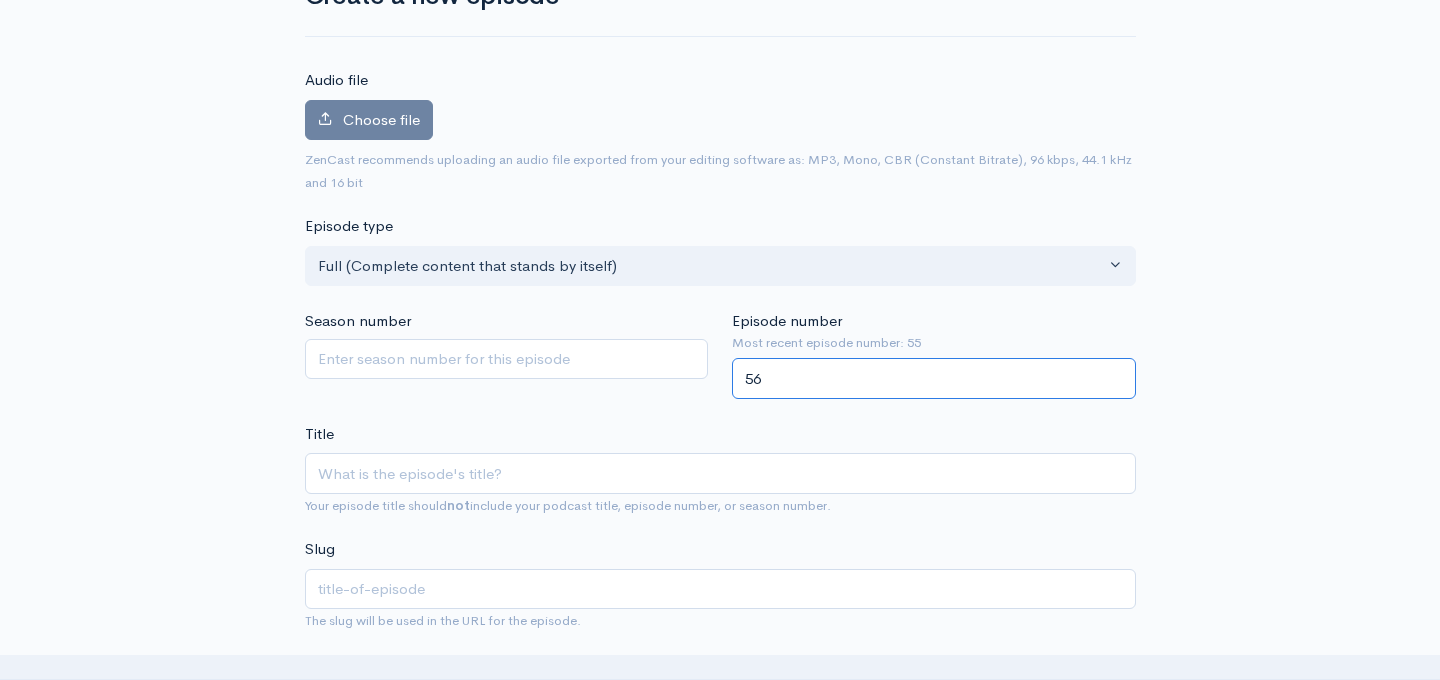 type on "56" 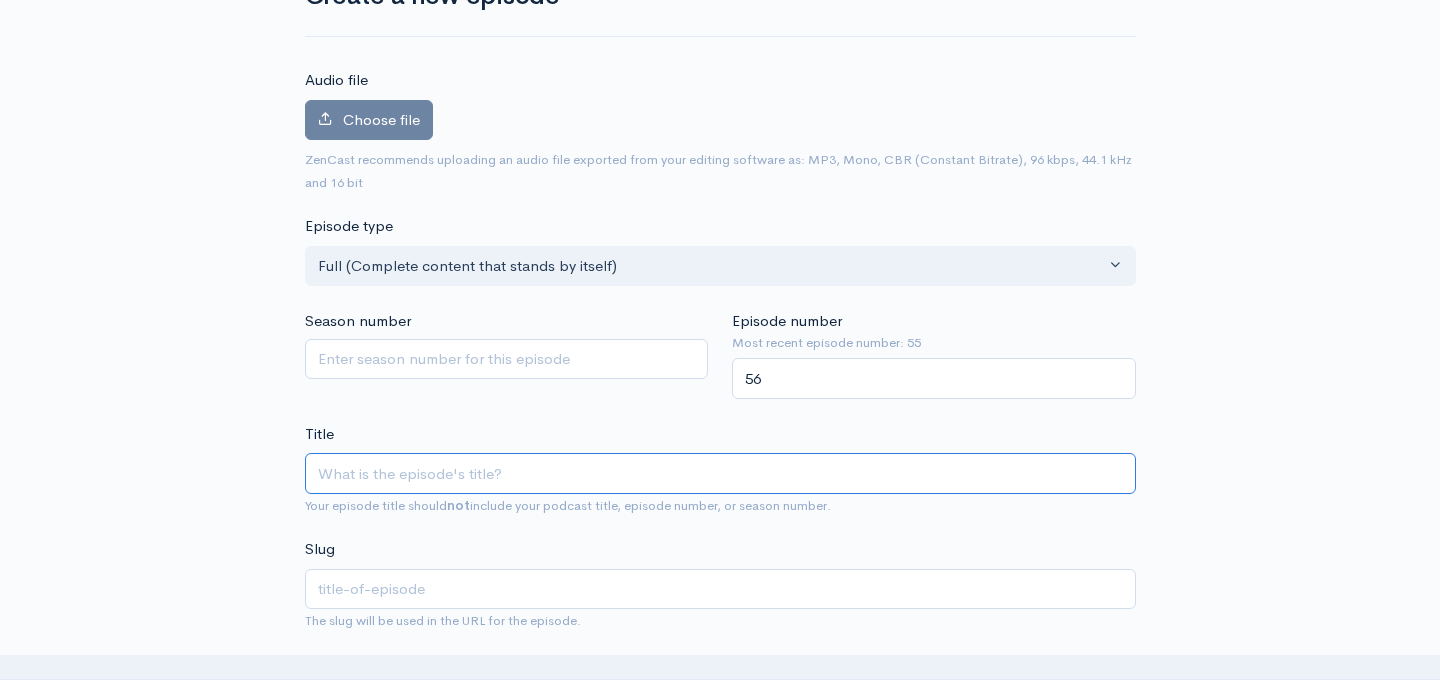 click on "Title" at bounding box center (720, 473) 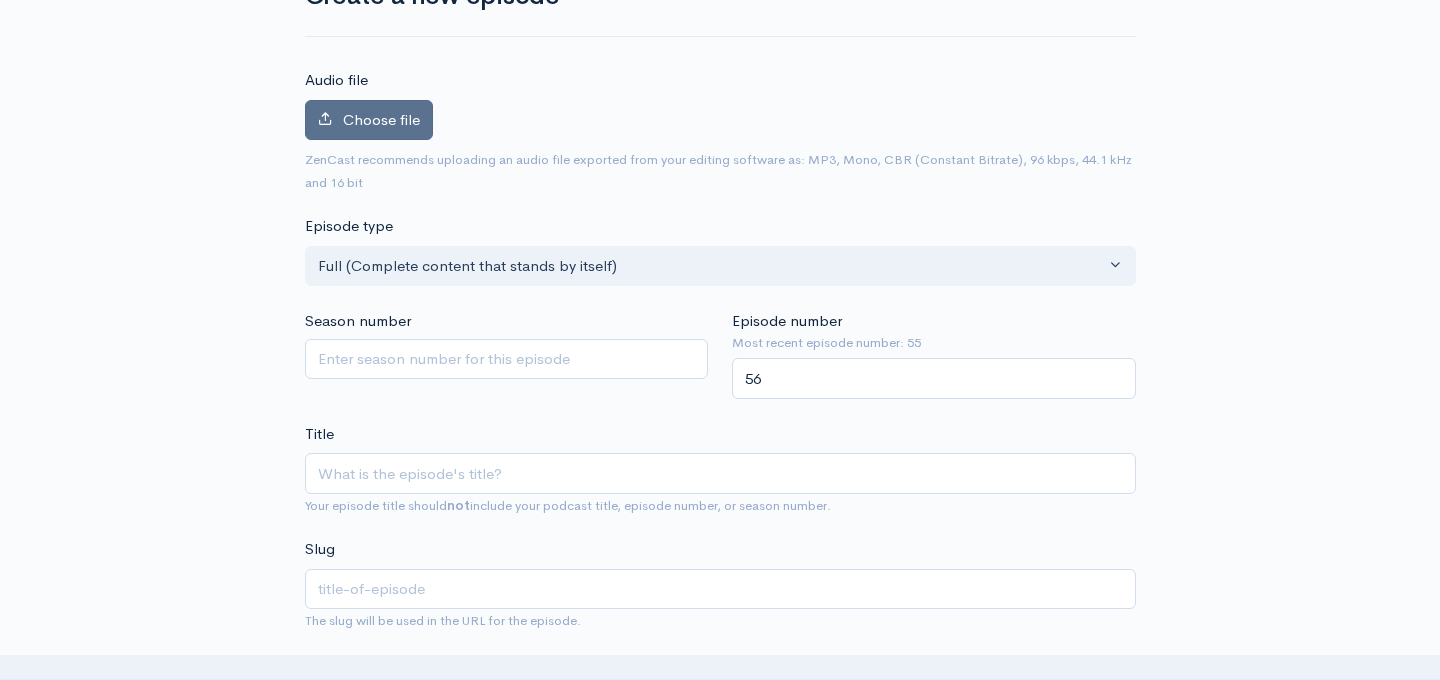 click on "Choose file" at bounding box center [381, 119] 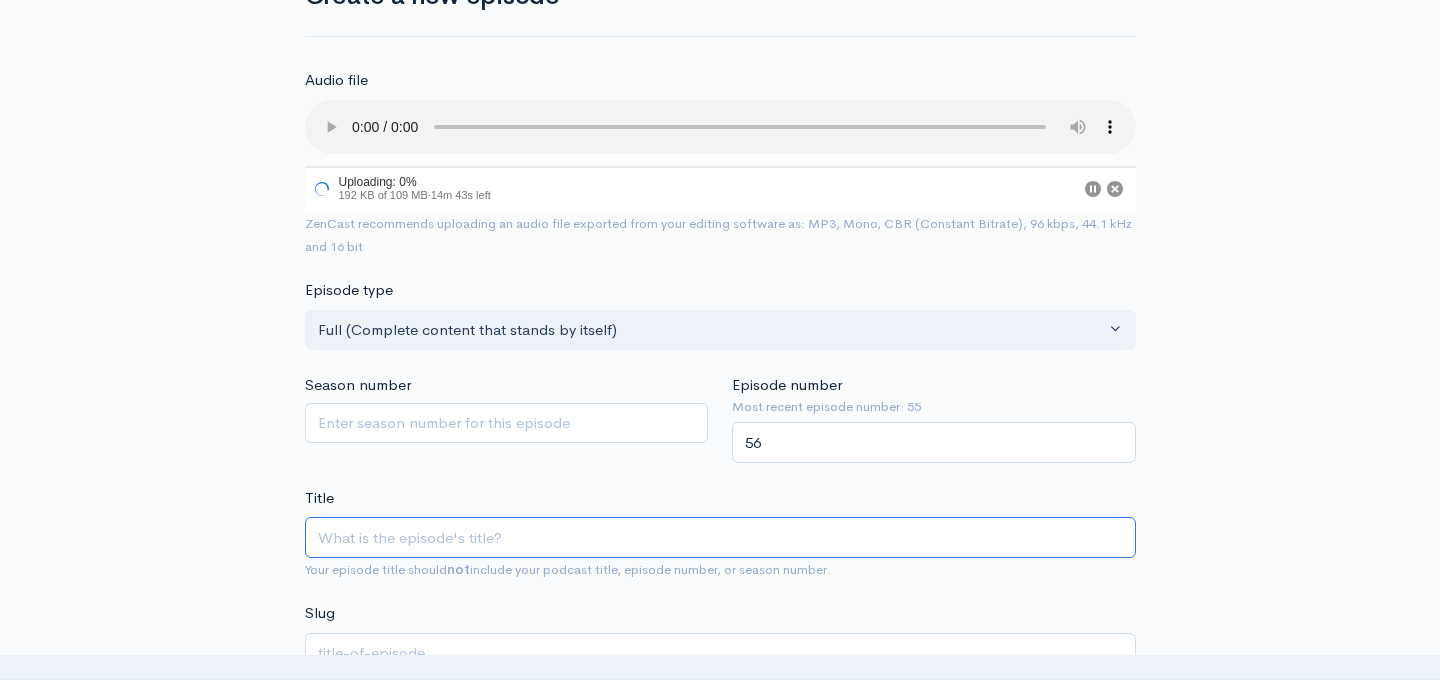 click on "Title" at bounding box center (720, 537) 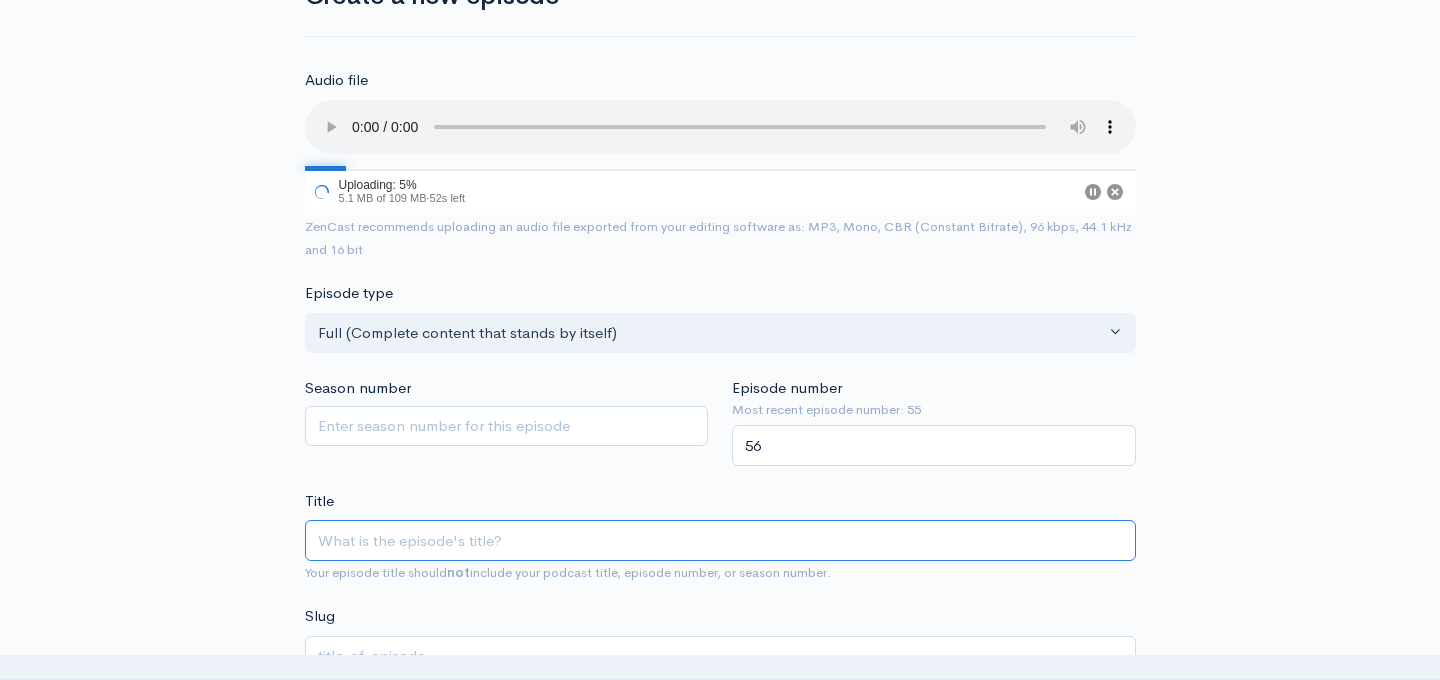 type on "K" 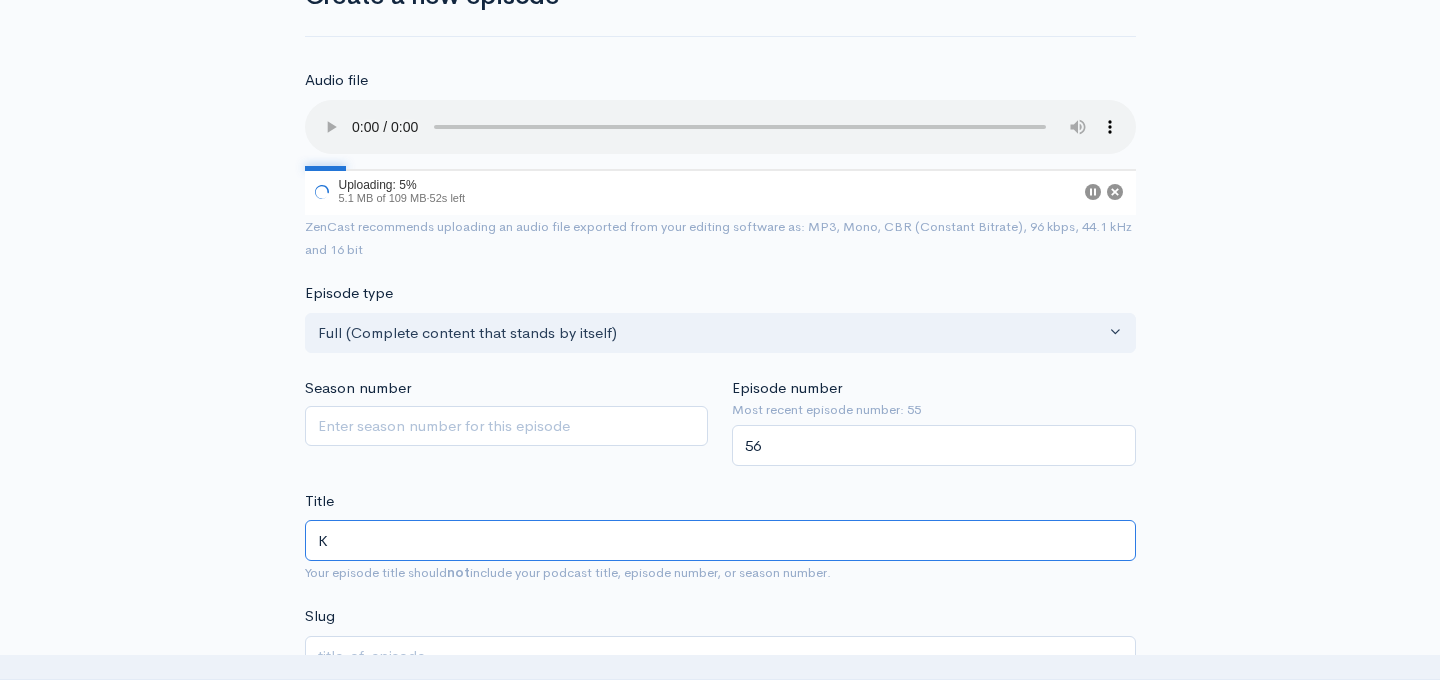 type on "k" 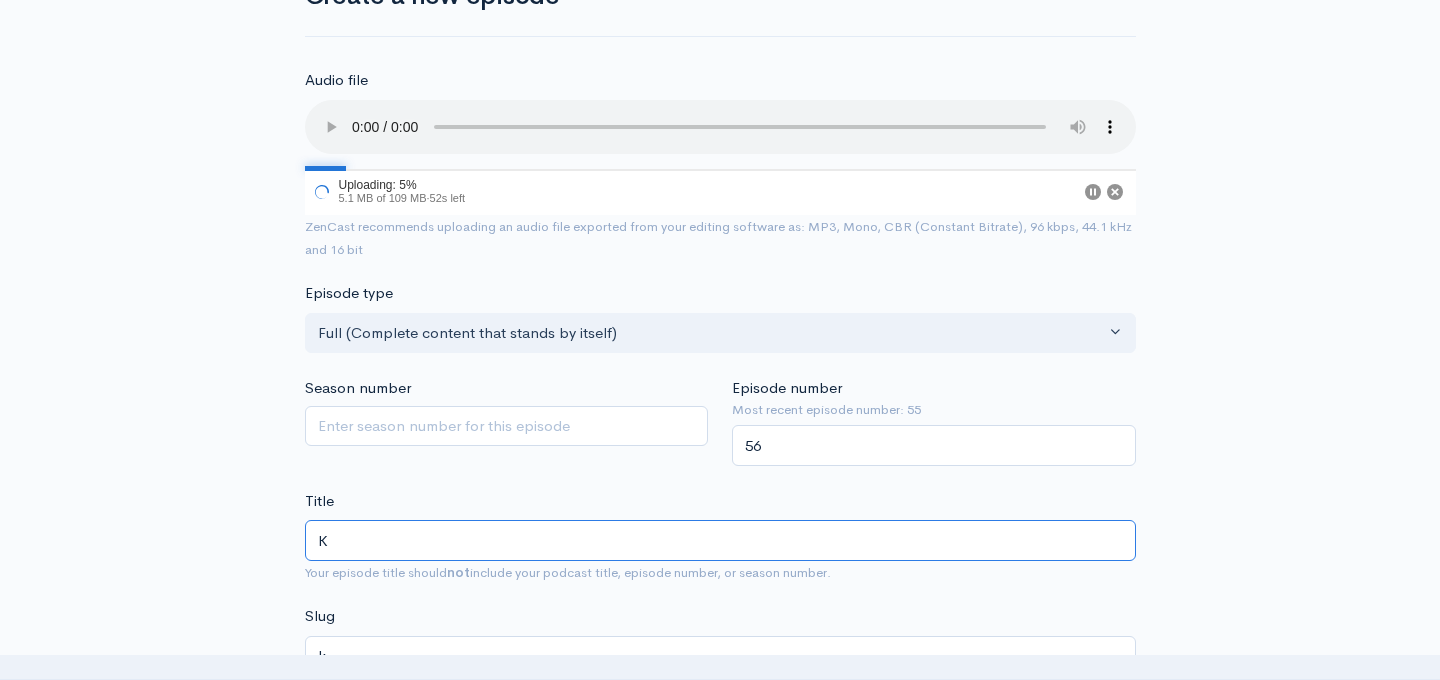 type on "Kn" 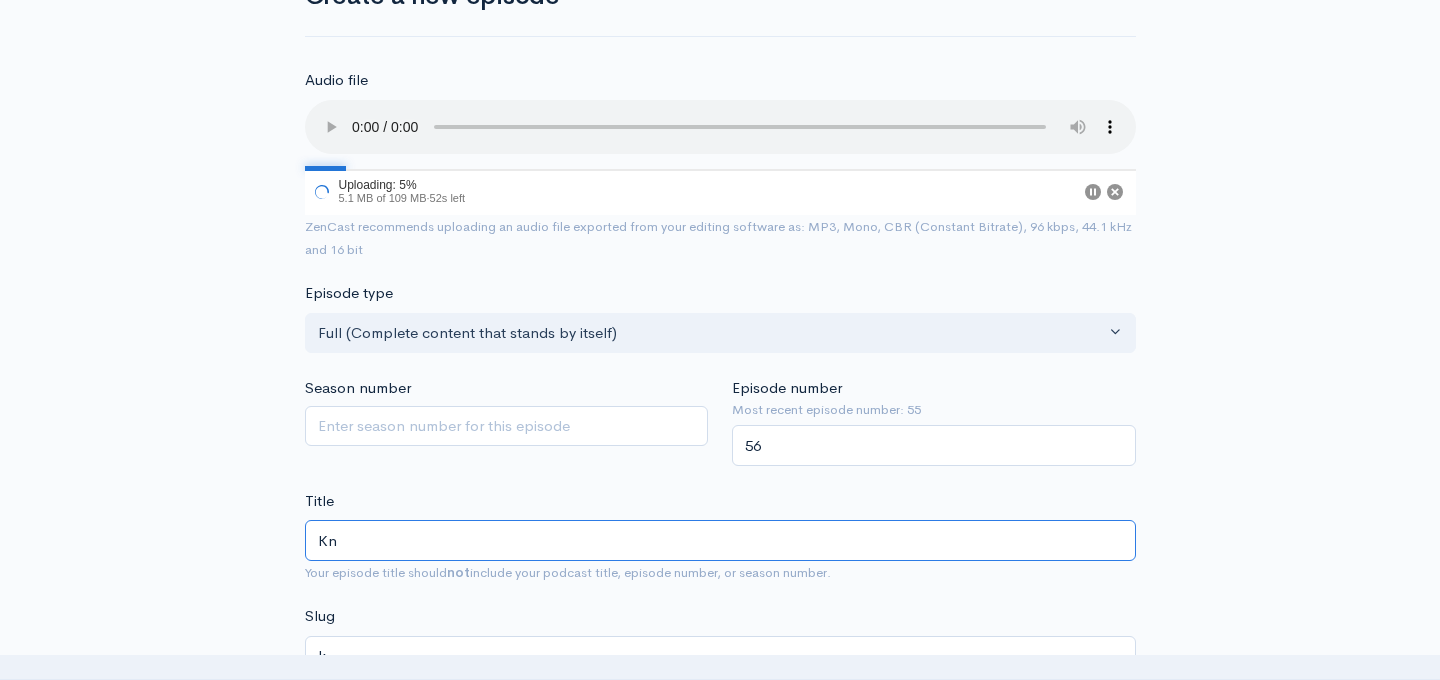 type on "kn" 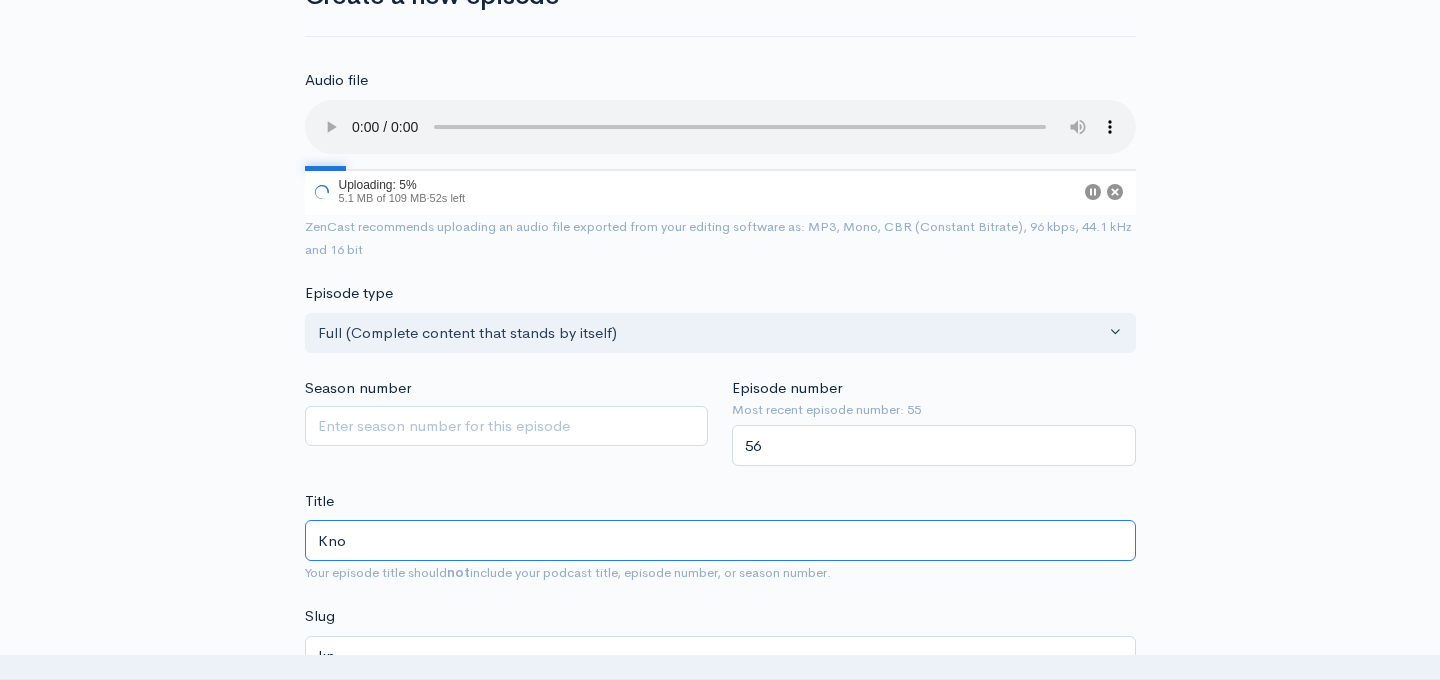 type on "Know" 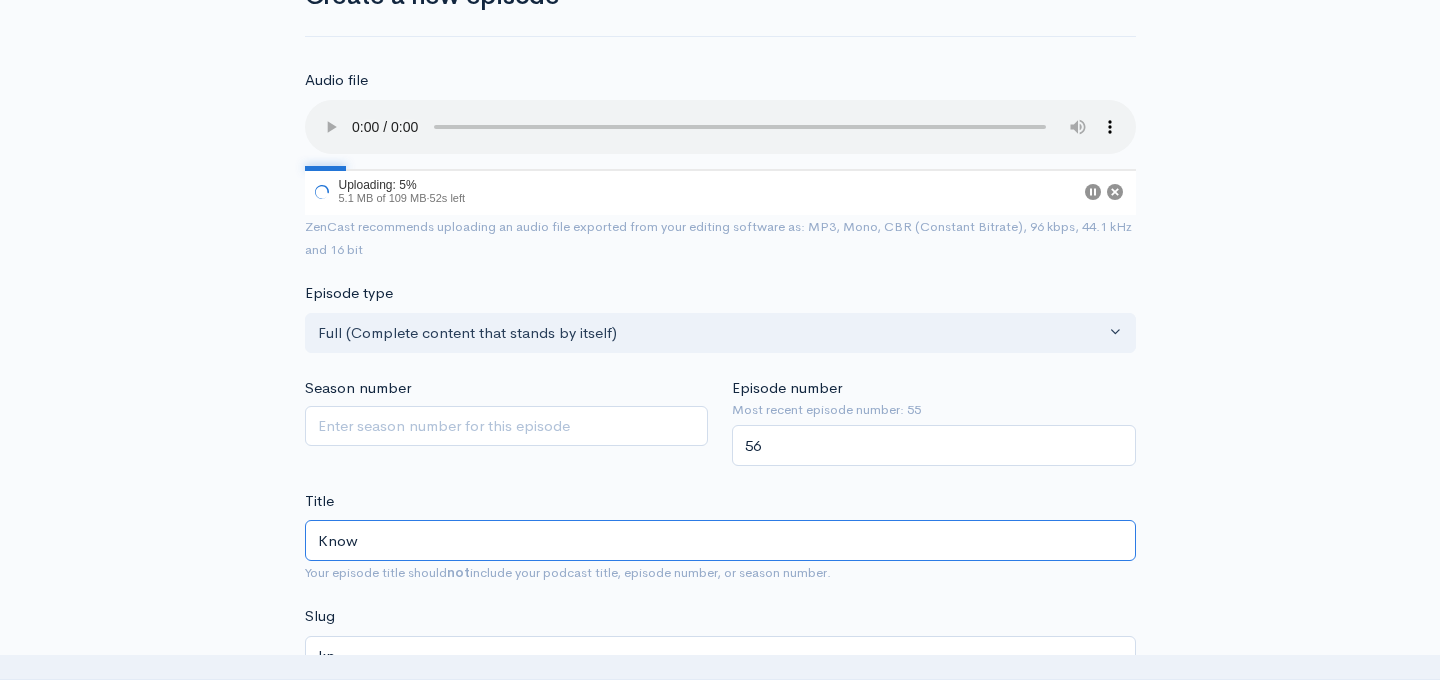 type on "know" 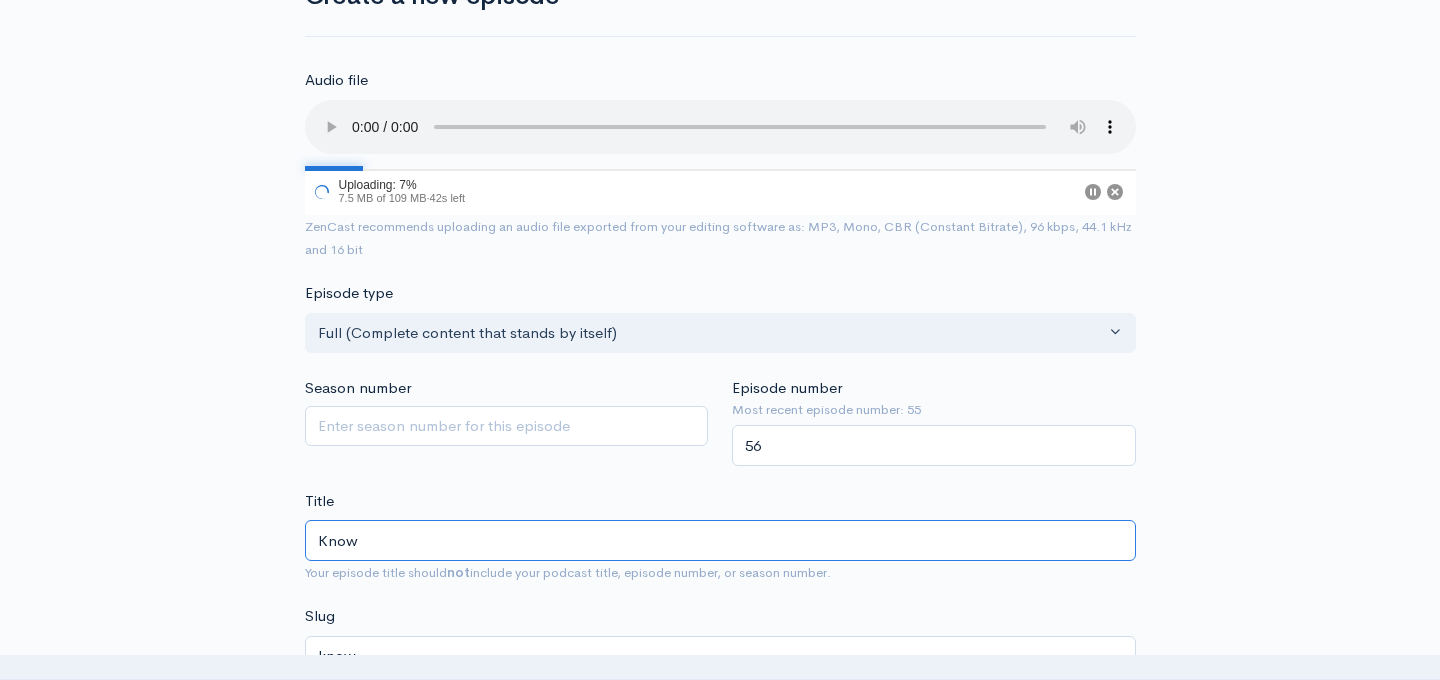 type on "Knowi" 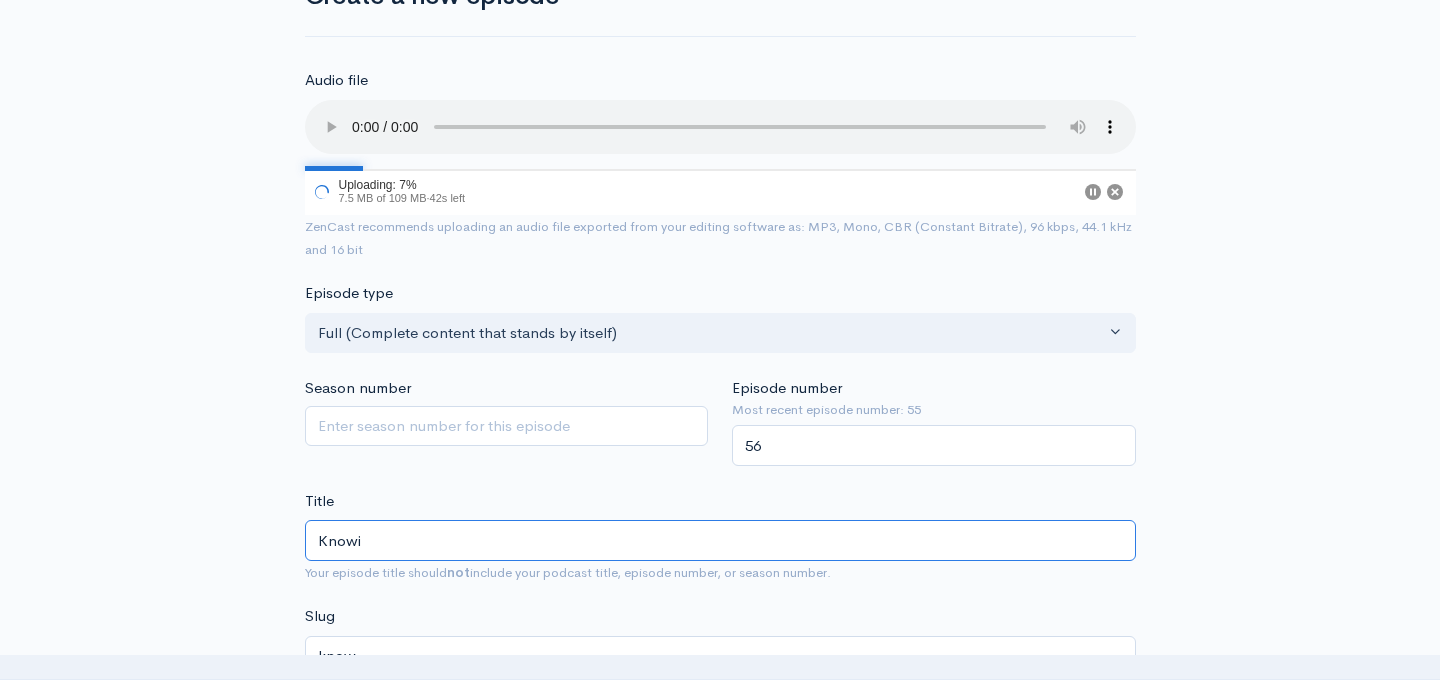 type on "knowi" 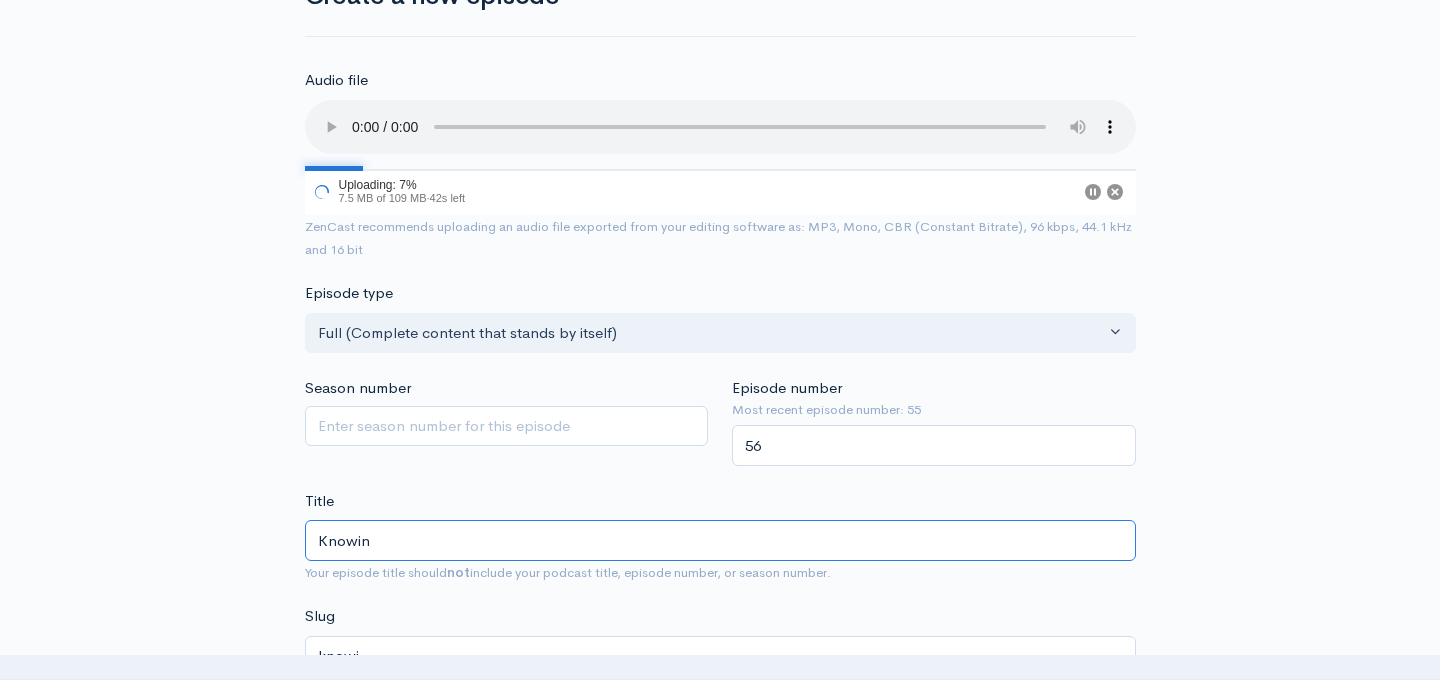 type on "Knowing" 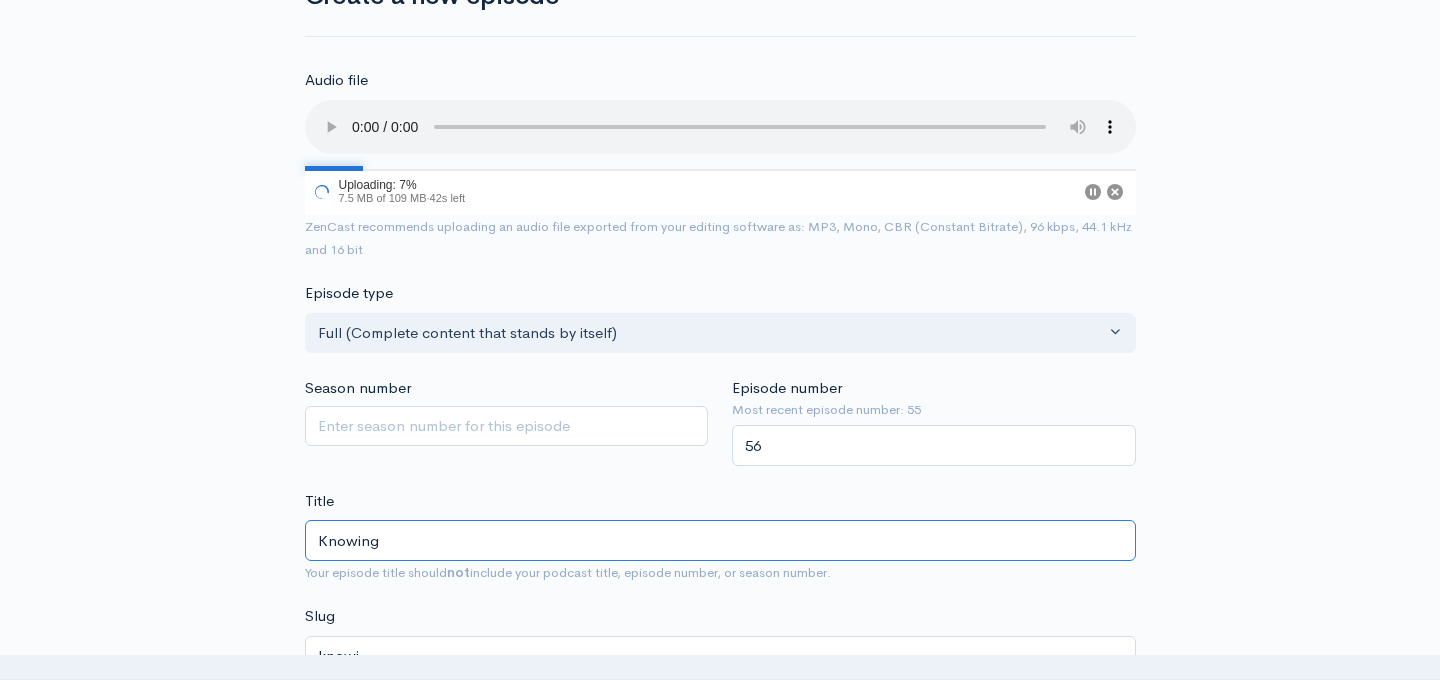 type on "knowing" 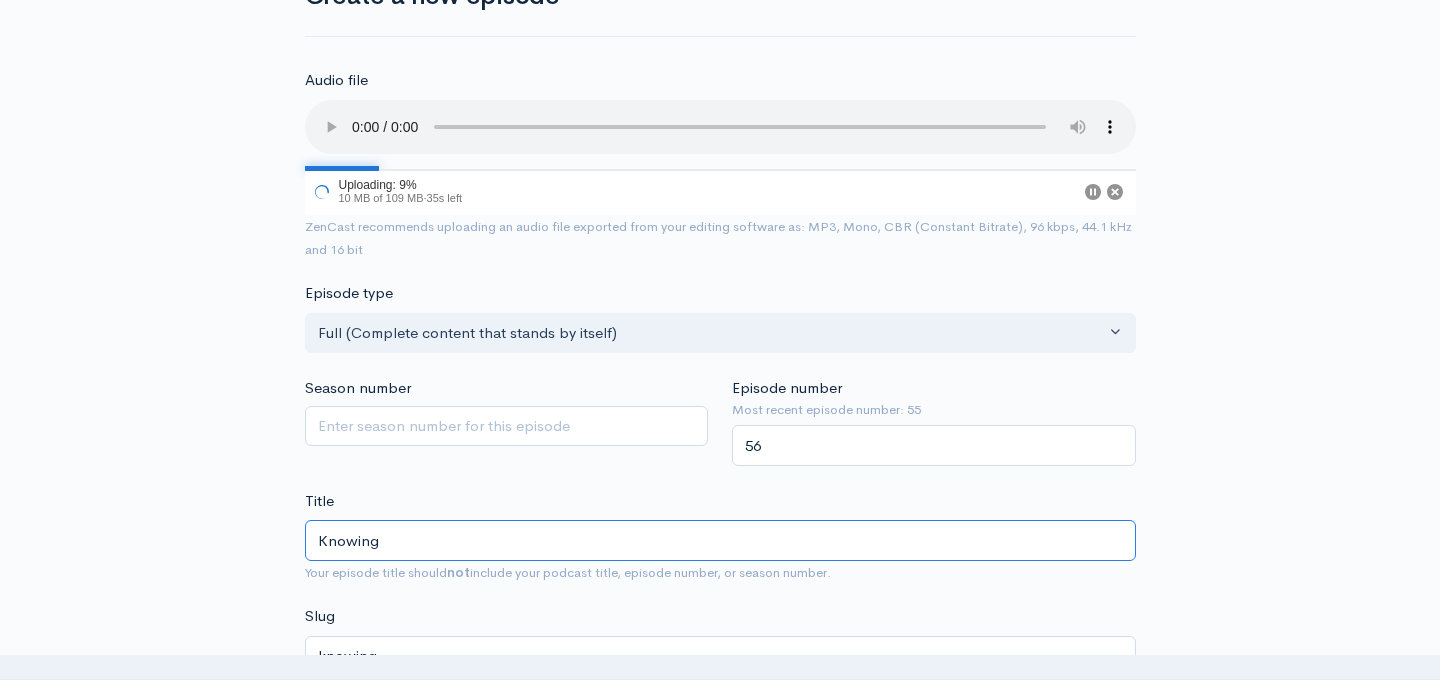 type on "Knowing Y" 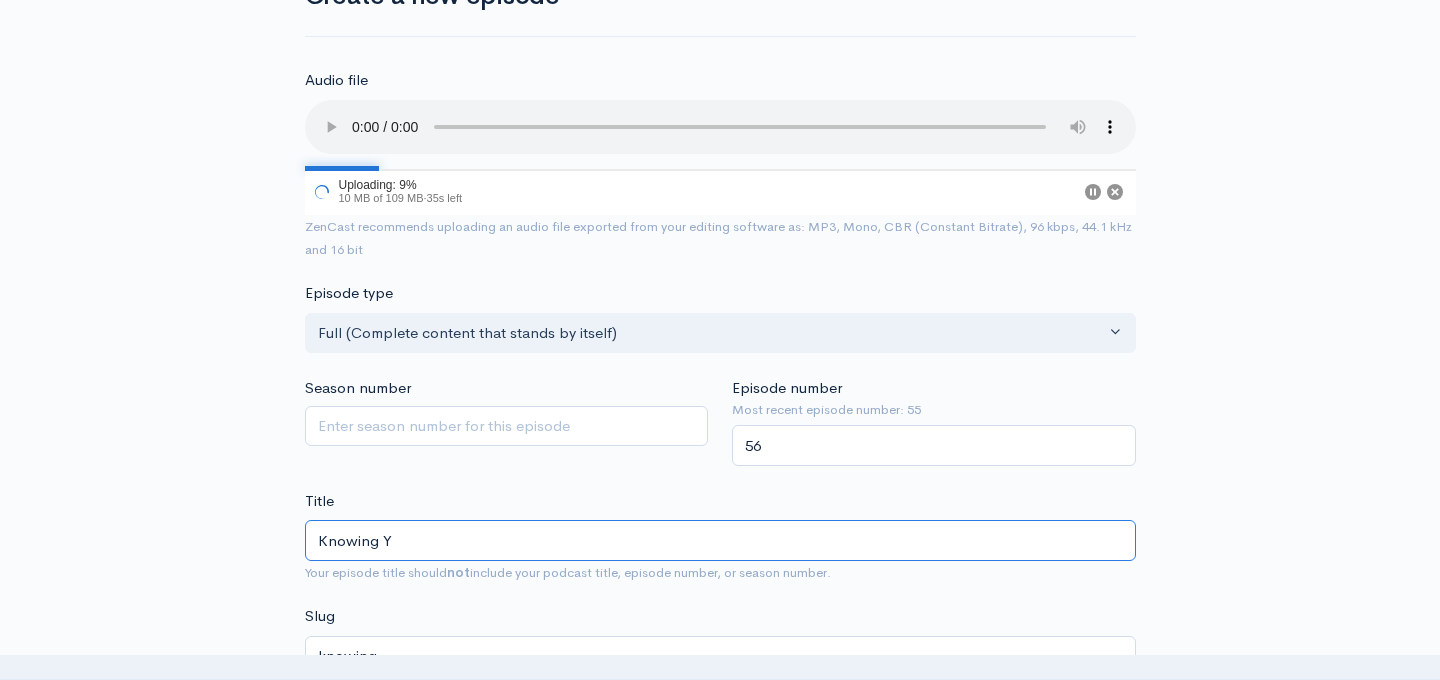type on "knowing-y" 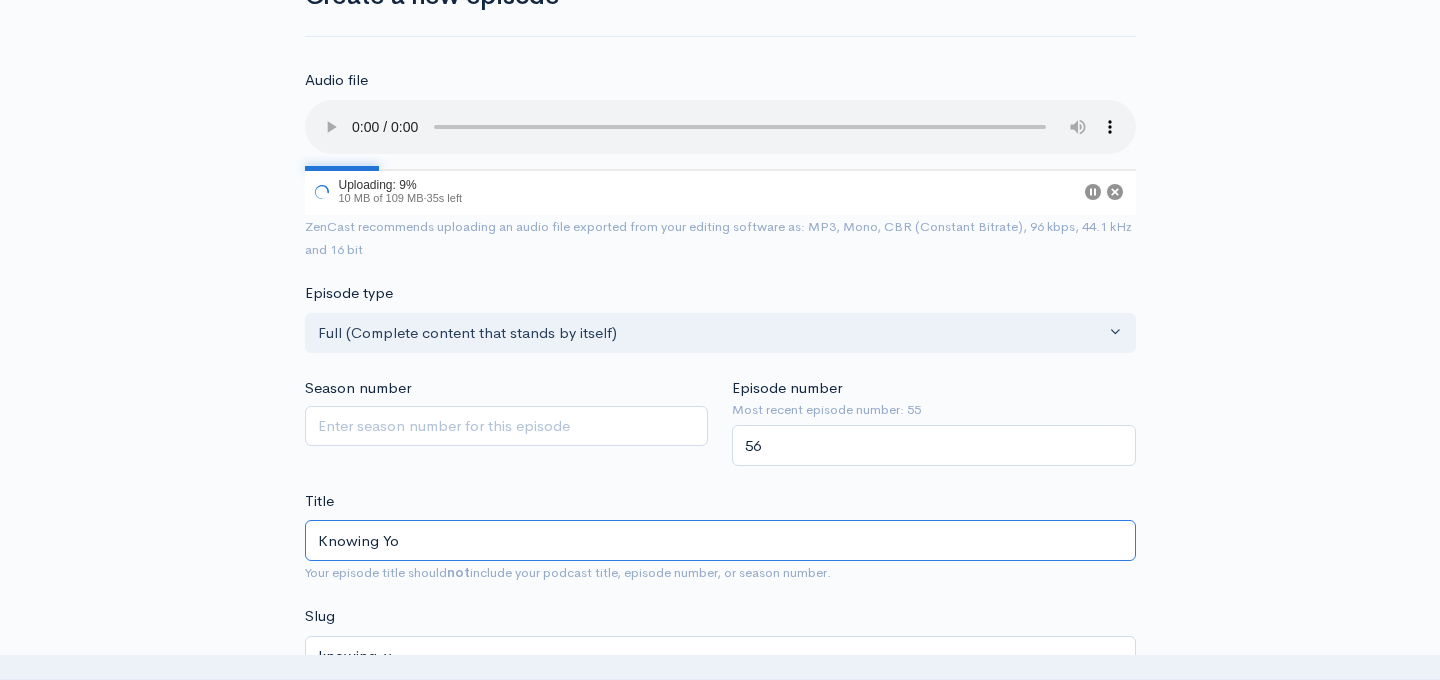 type on "Knowing You" 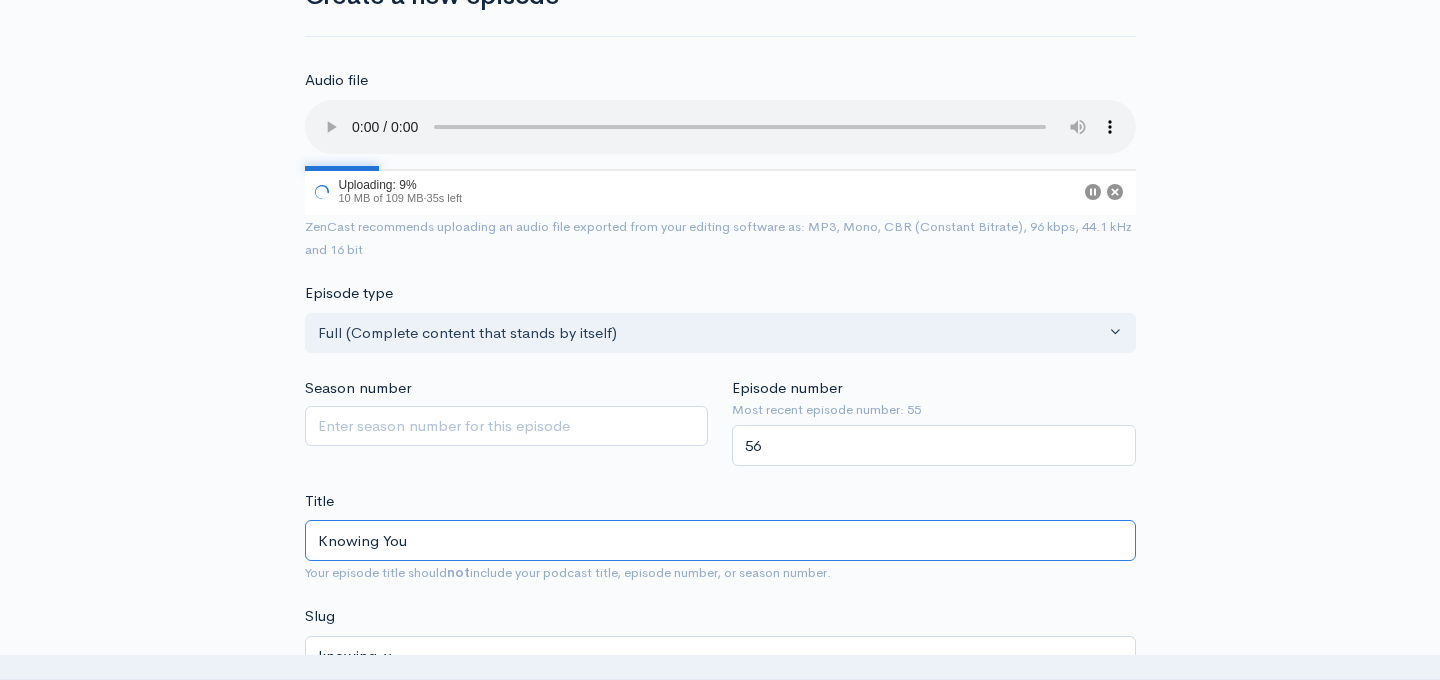 type on "knowing-you" 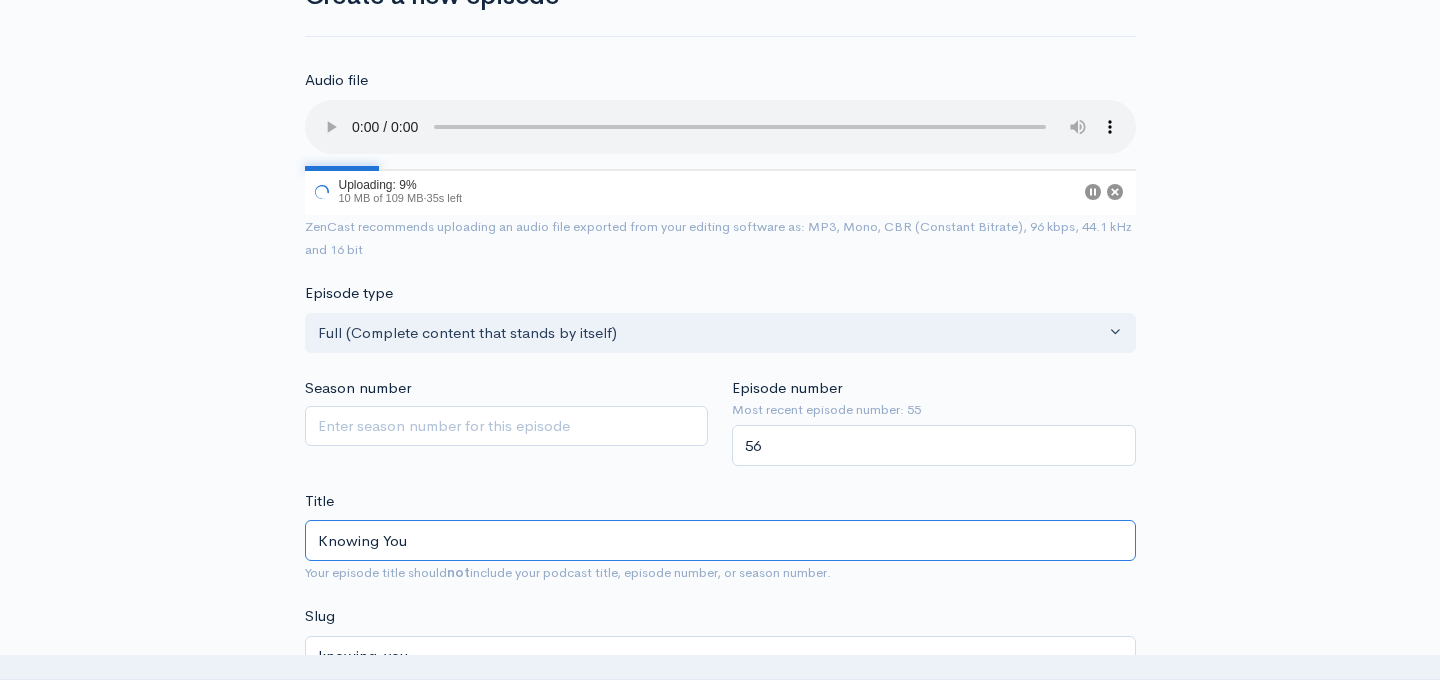 type on "Knowing Your" 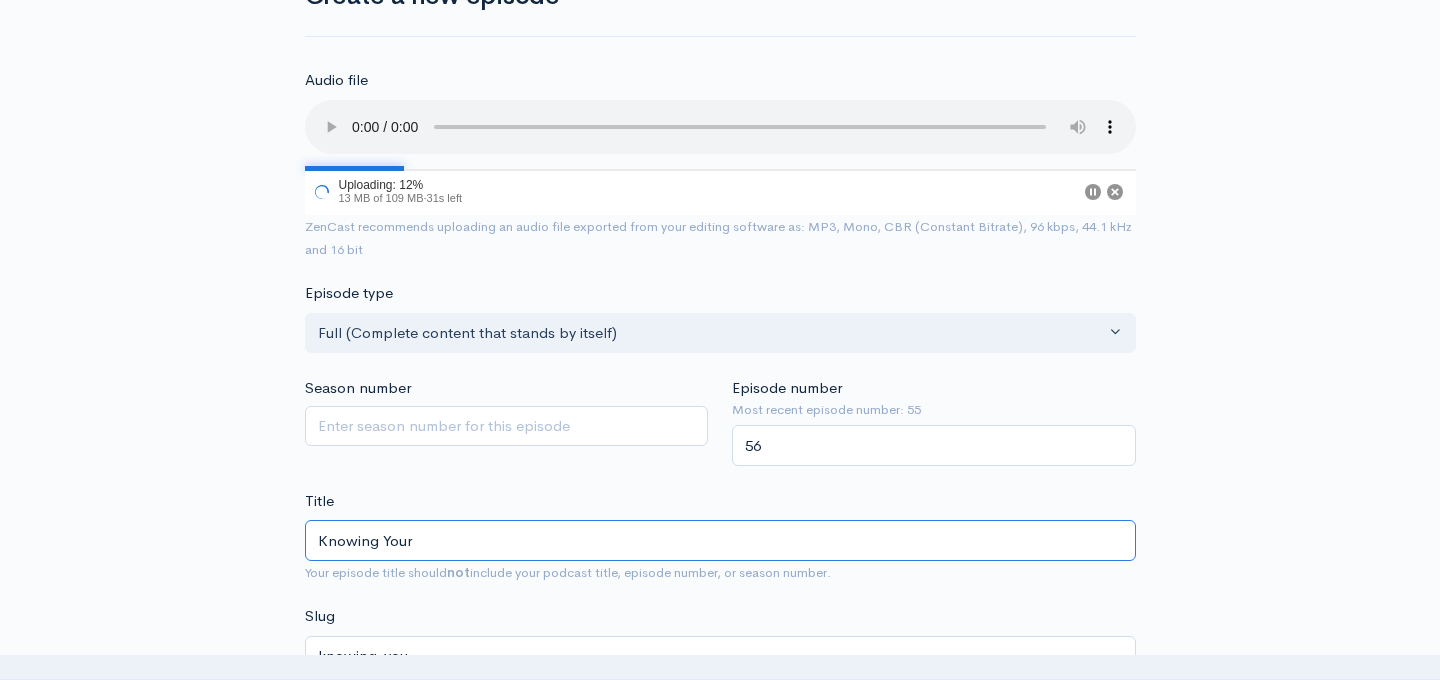 type on "knowing-your" 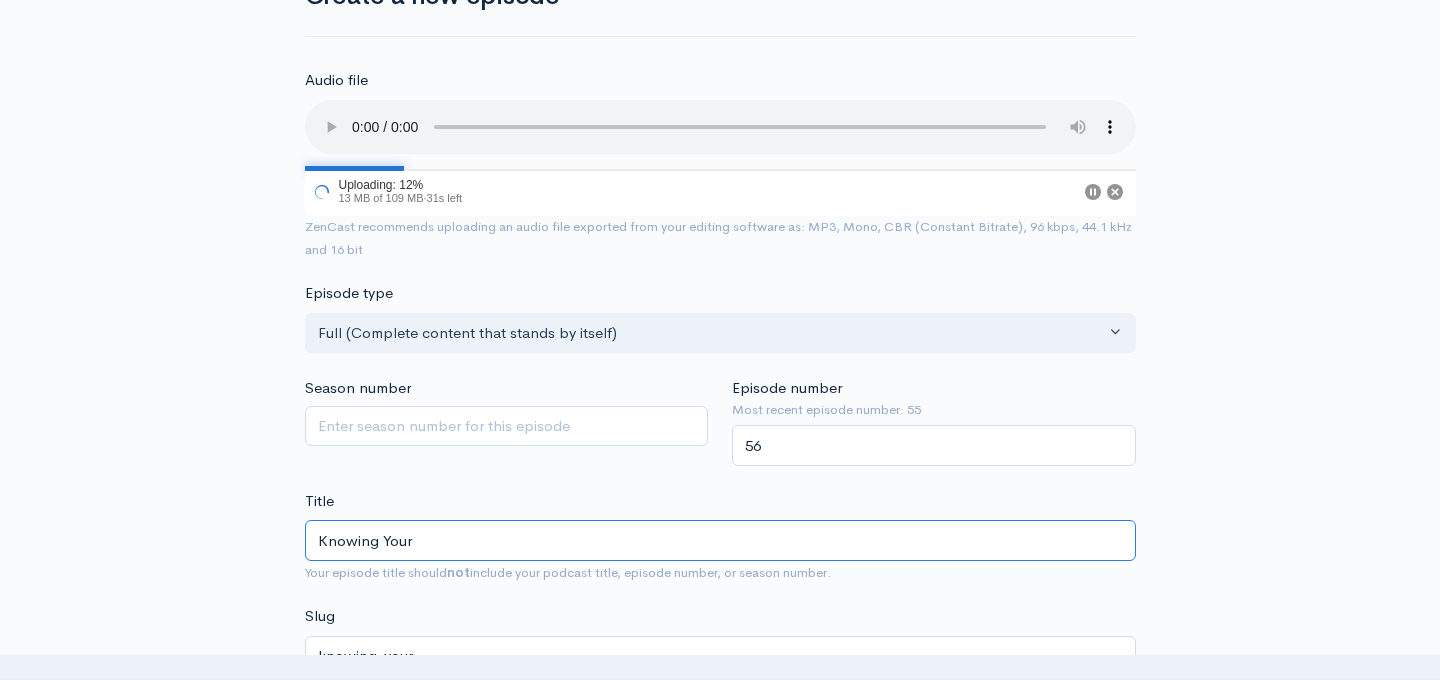 type on "Knowing Your R" 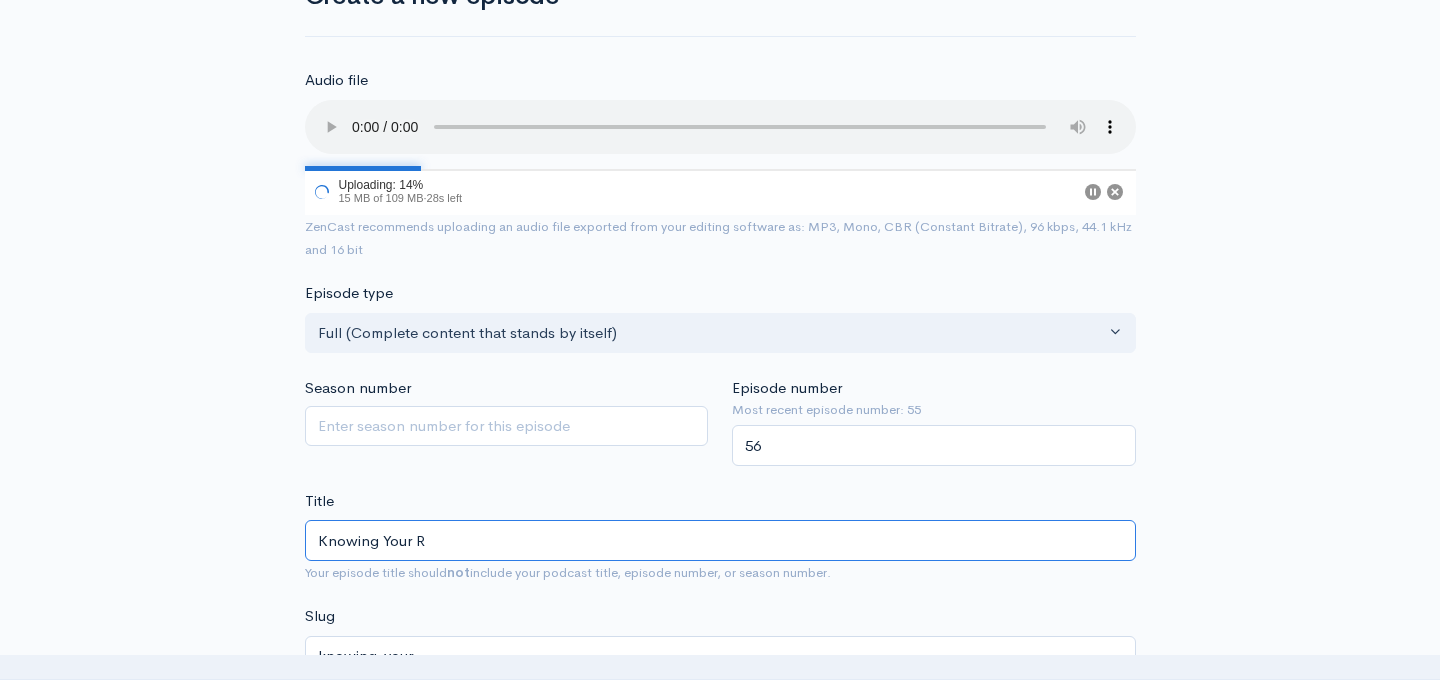 type on "knowing-your-r" 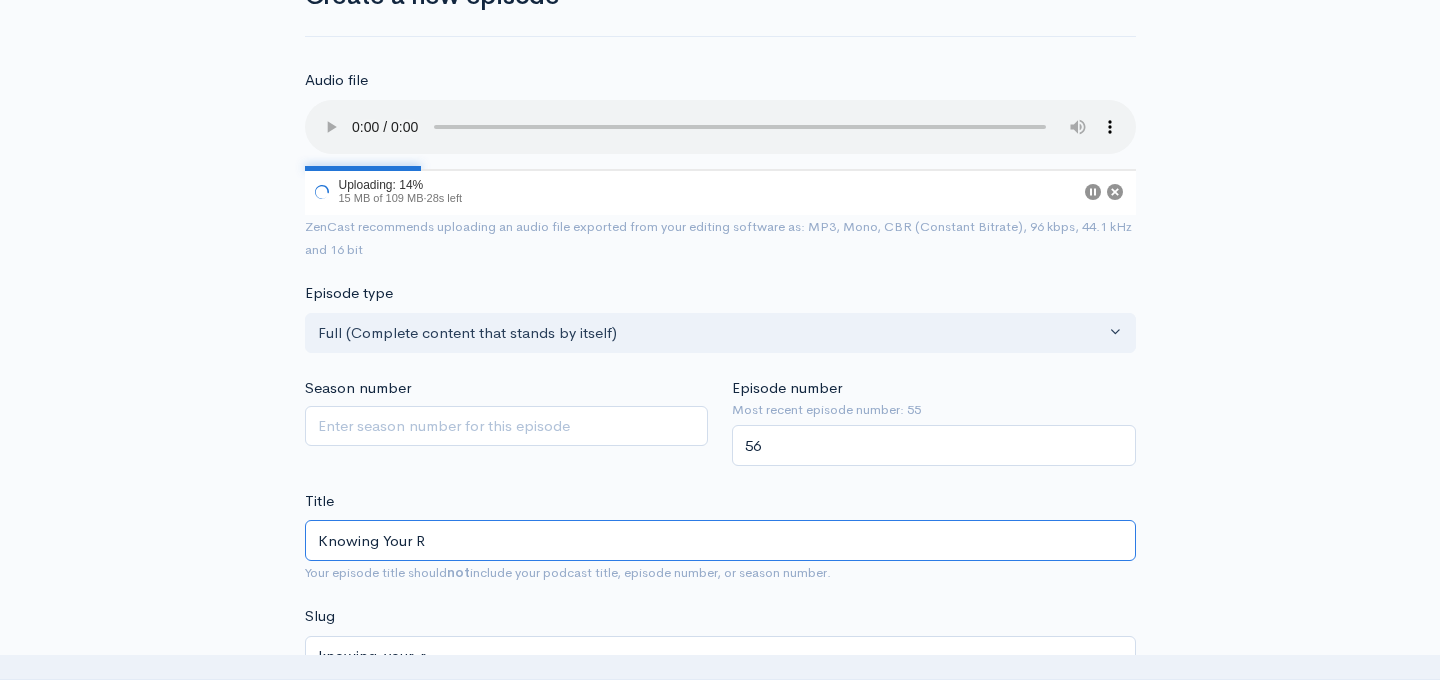 type on "Knowing Your Re" 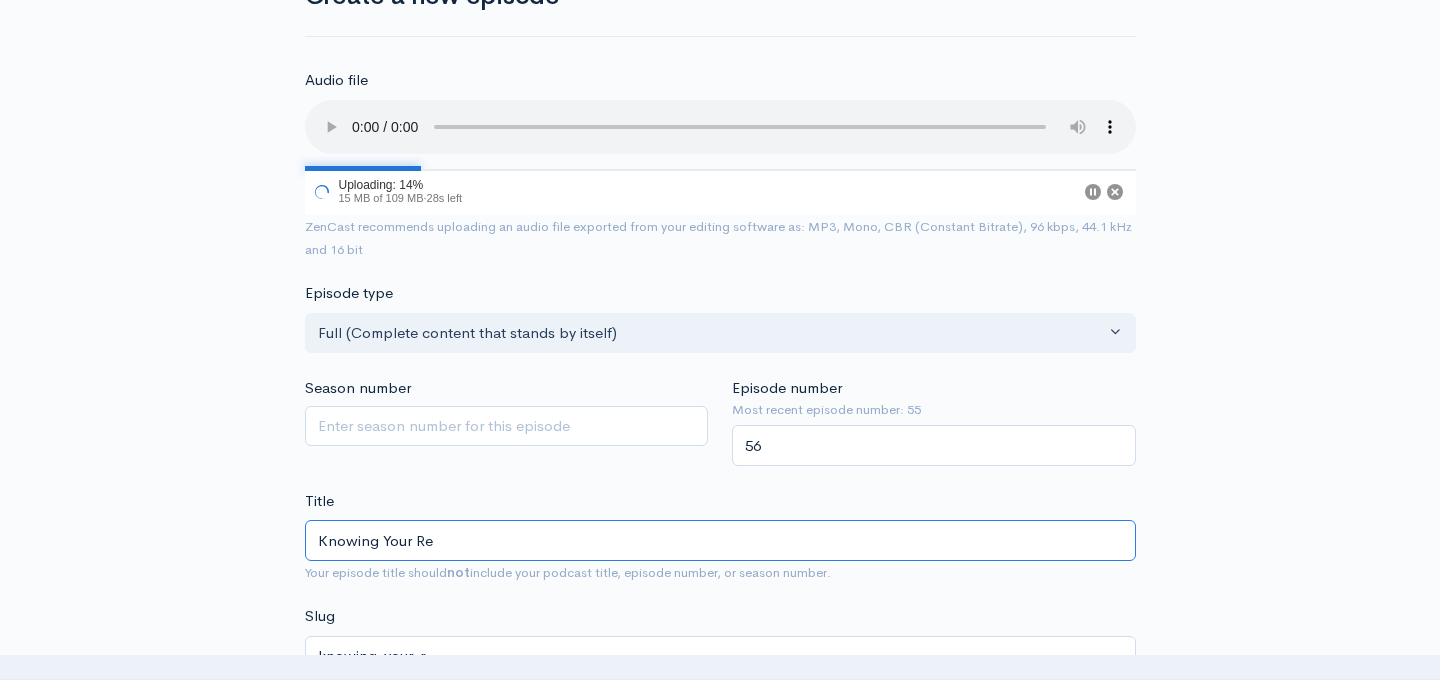 type on "knowing-your-re" 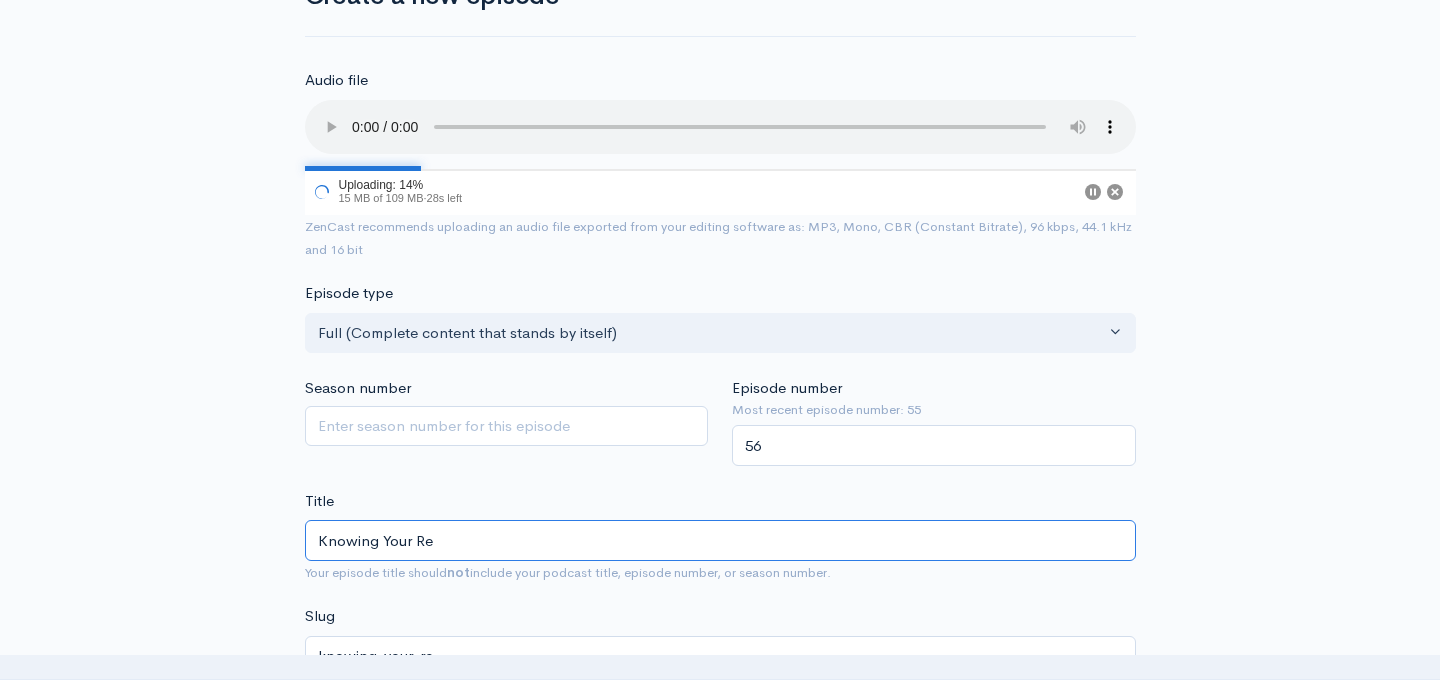 type on "Knowing Your Rea" 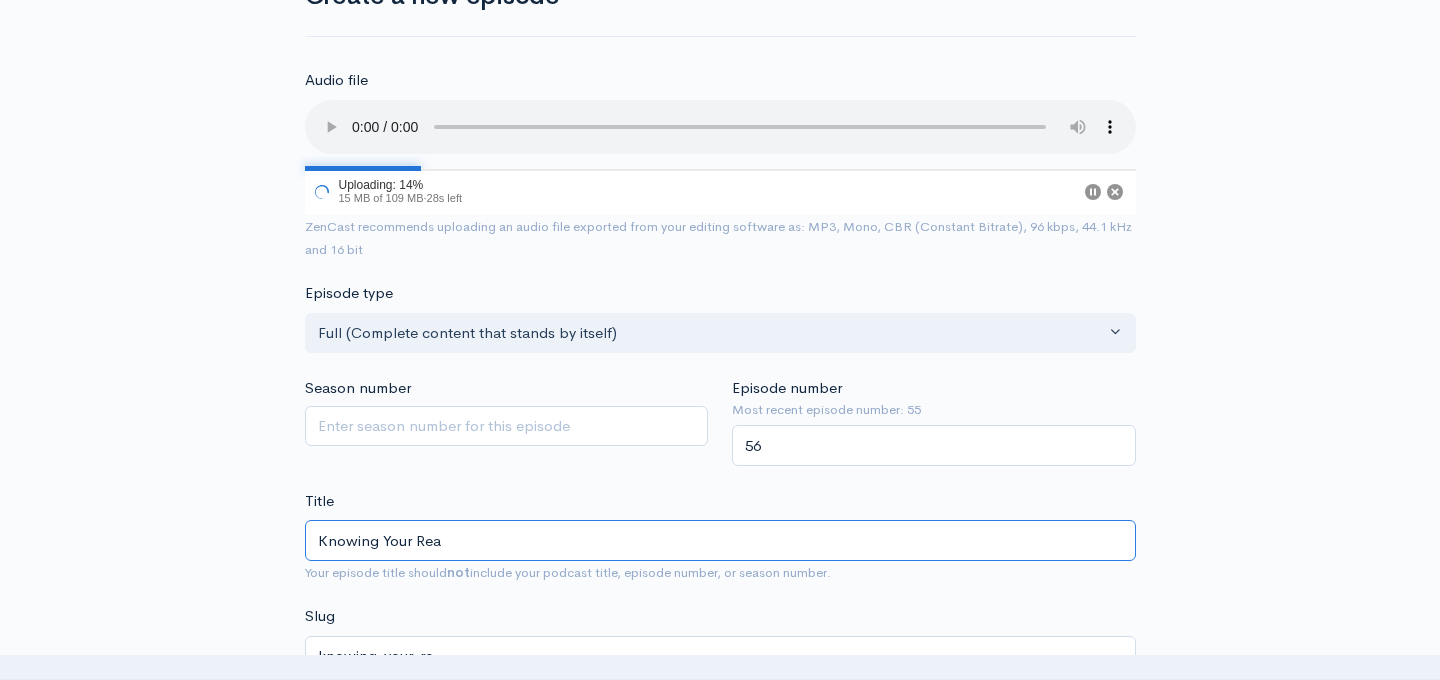 type on "knowing-your-rea" 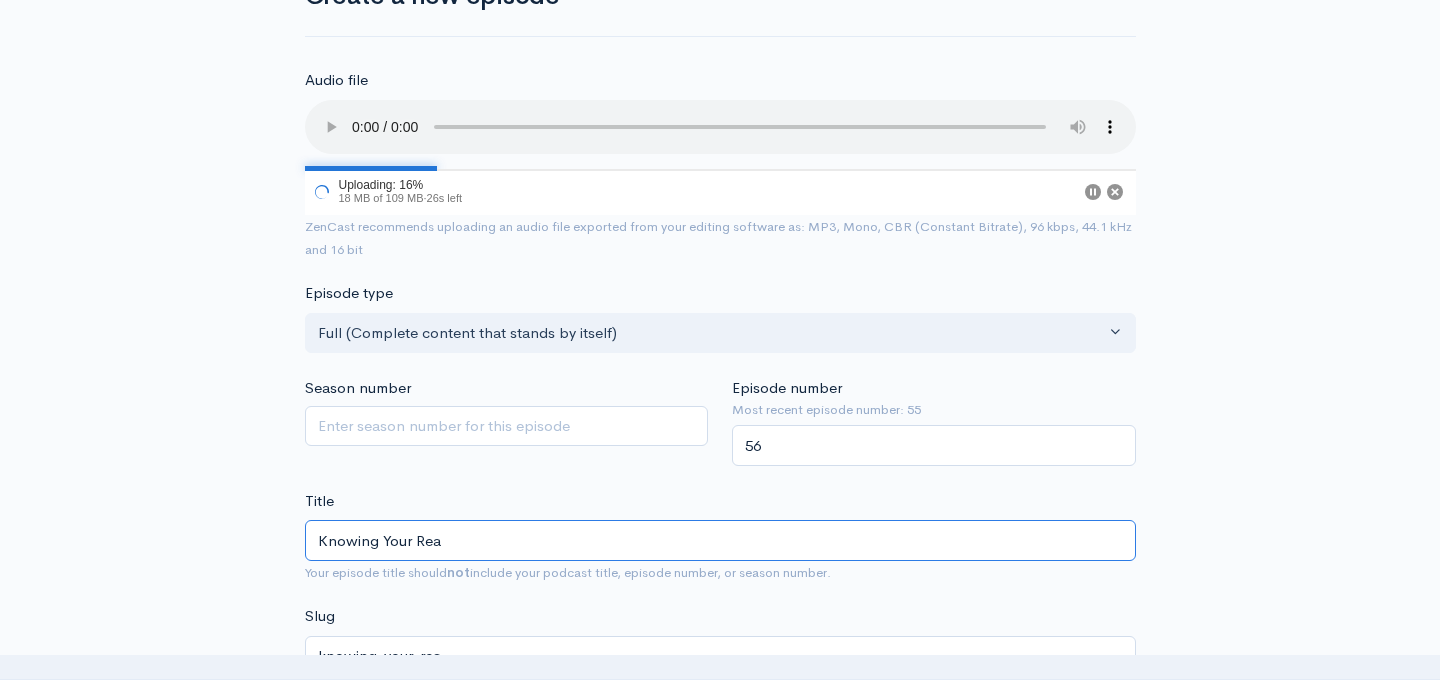 type on "Knowing Your Reas" 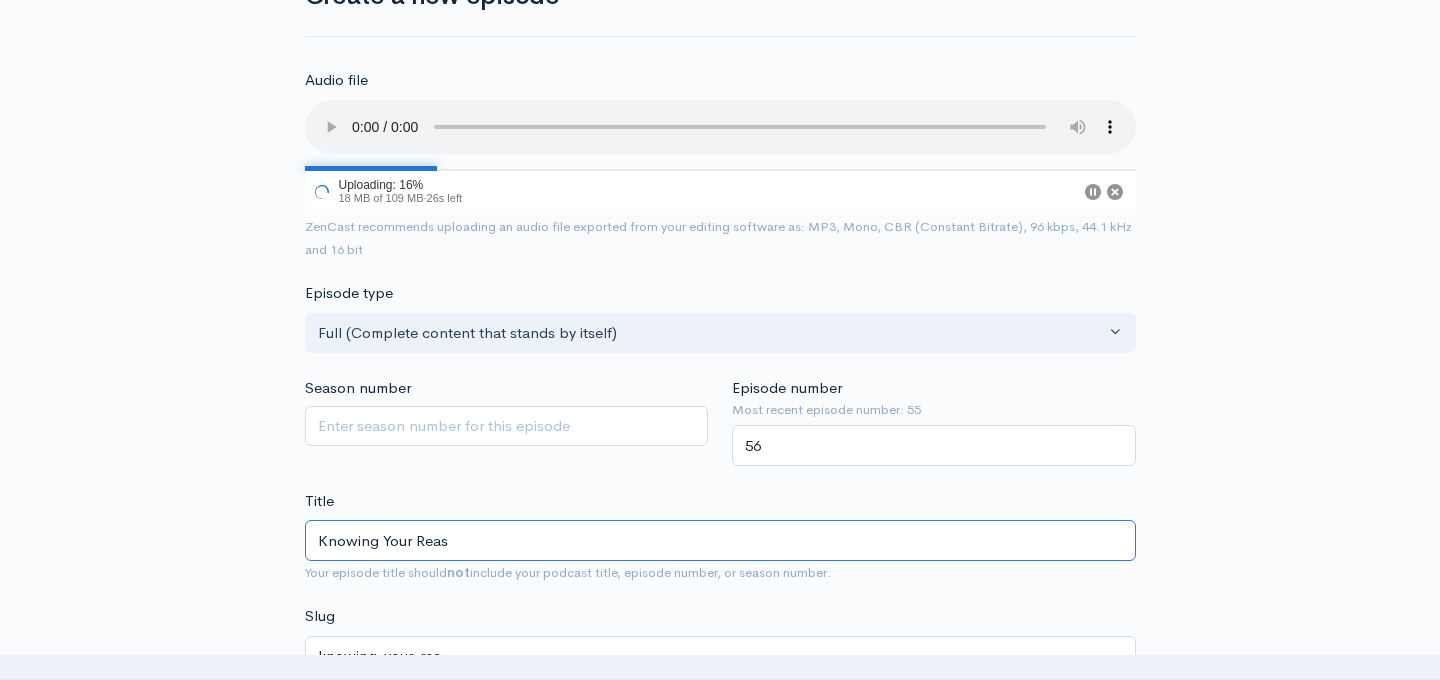 type on "knowing-your-reas" 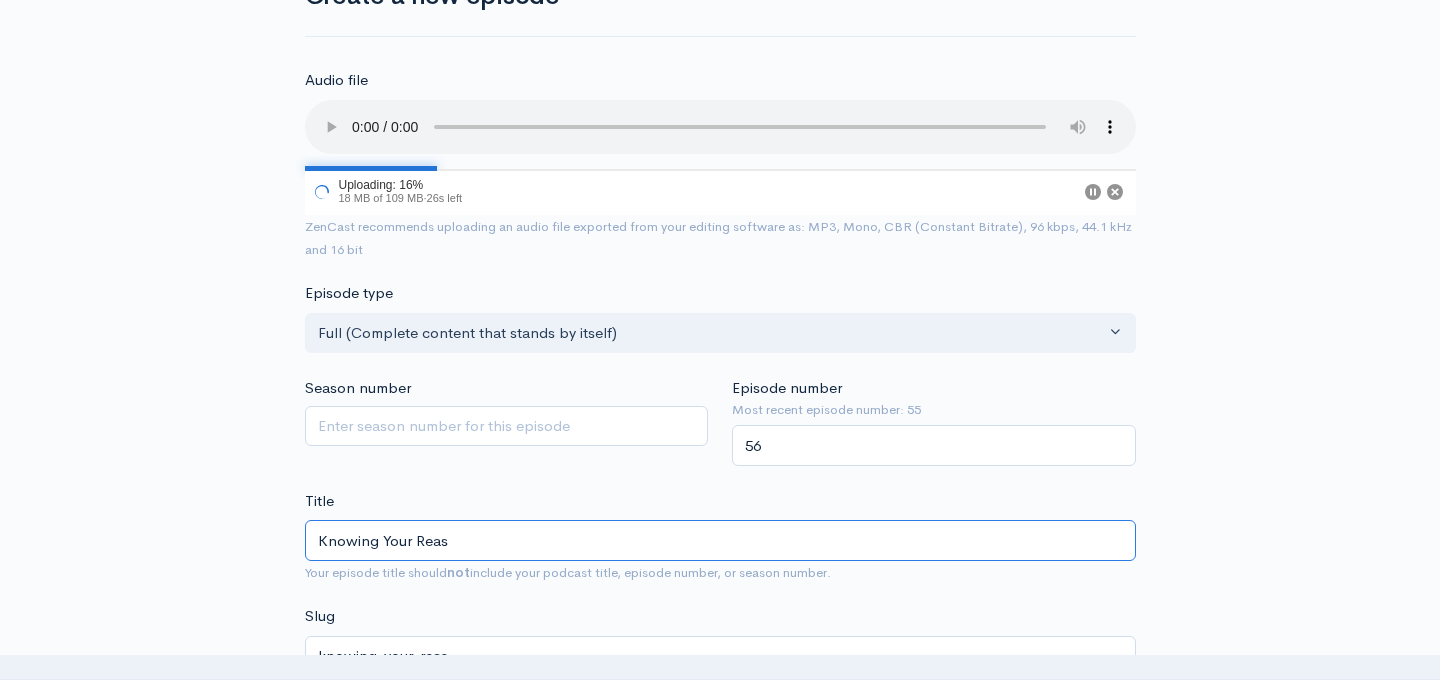 type on "Knowing Your Reaso" 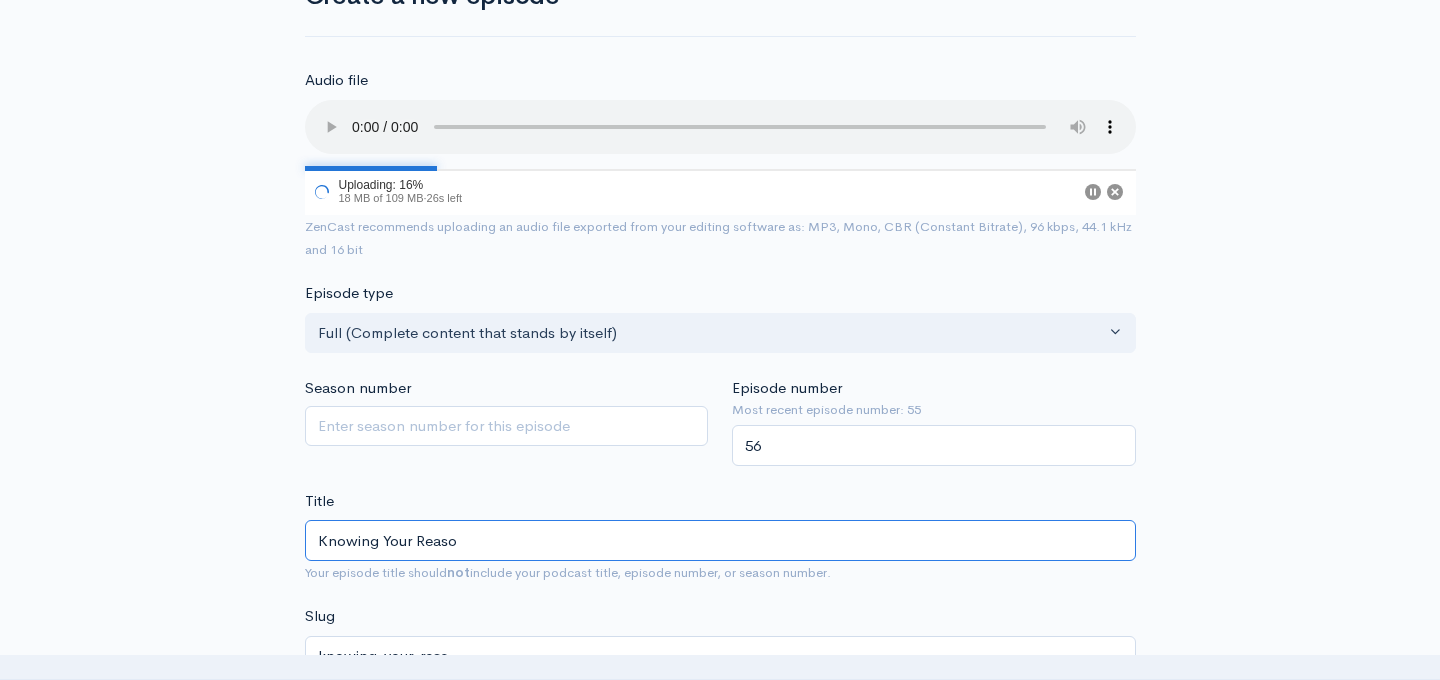 type on "knowing-your-reaso" 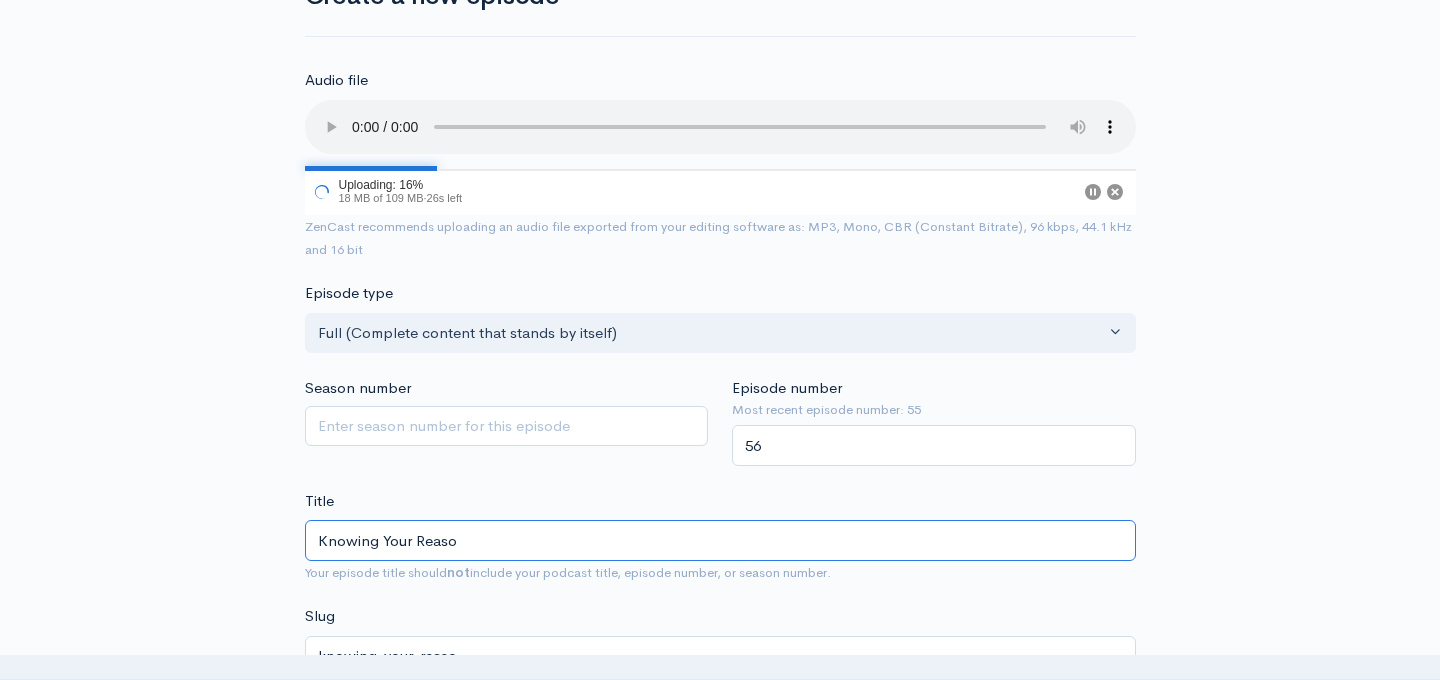 type on "Knowing Your Reason" 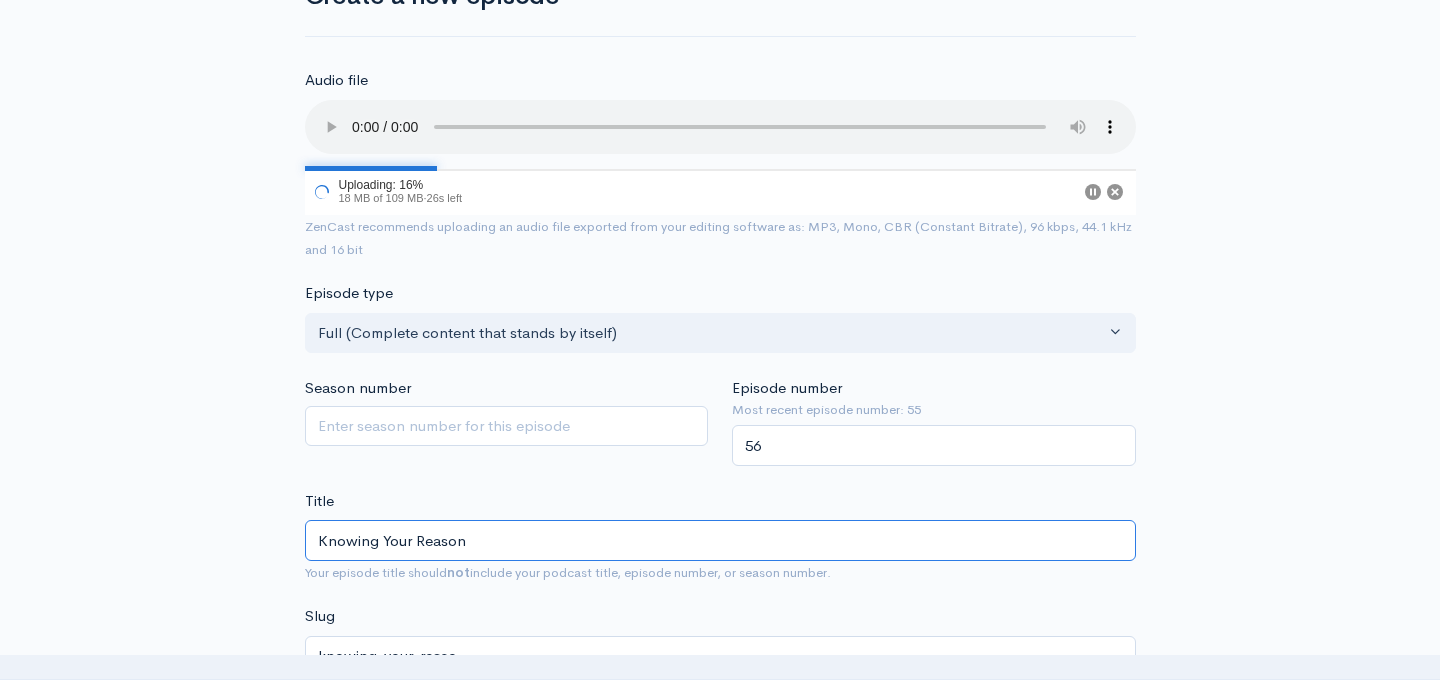 type on "knowing-your-reason" 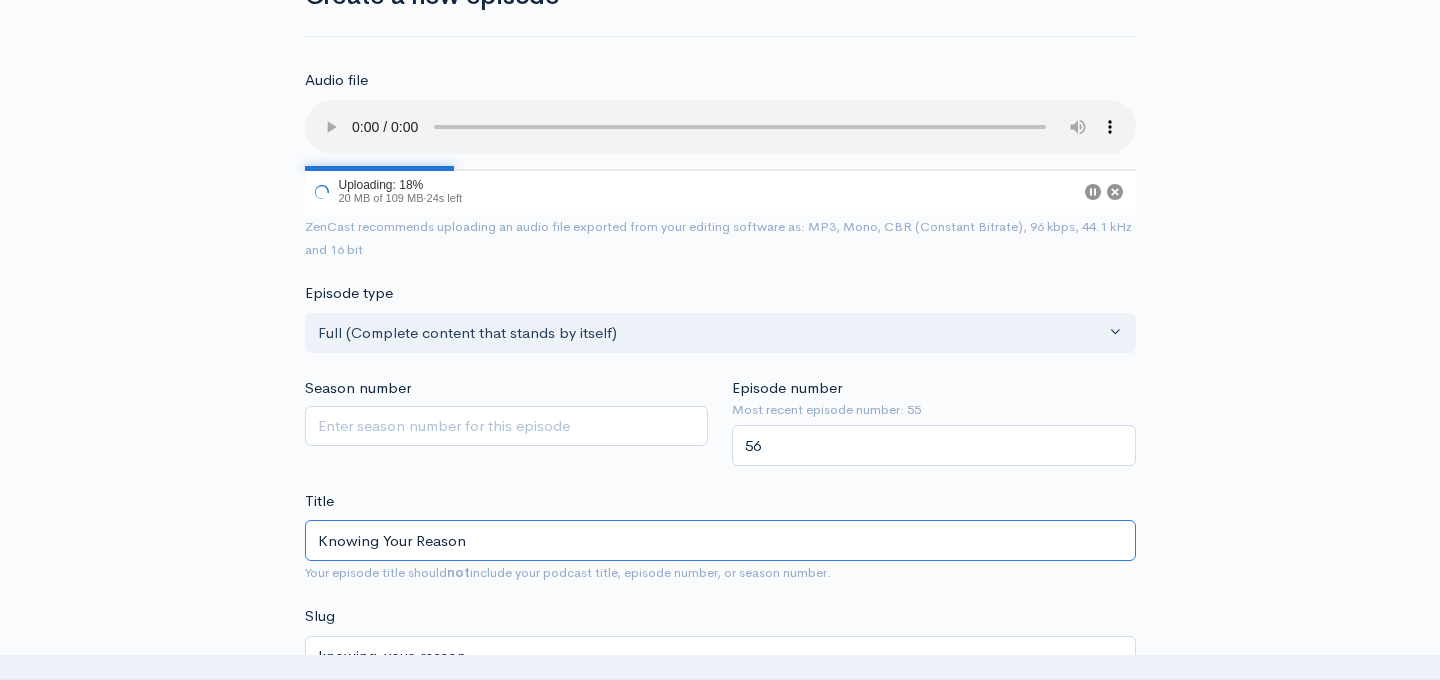 type on "Knowing Your Reasons" 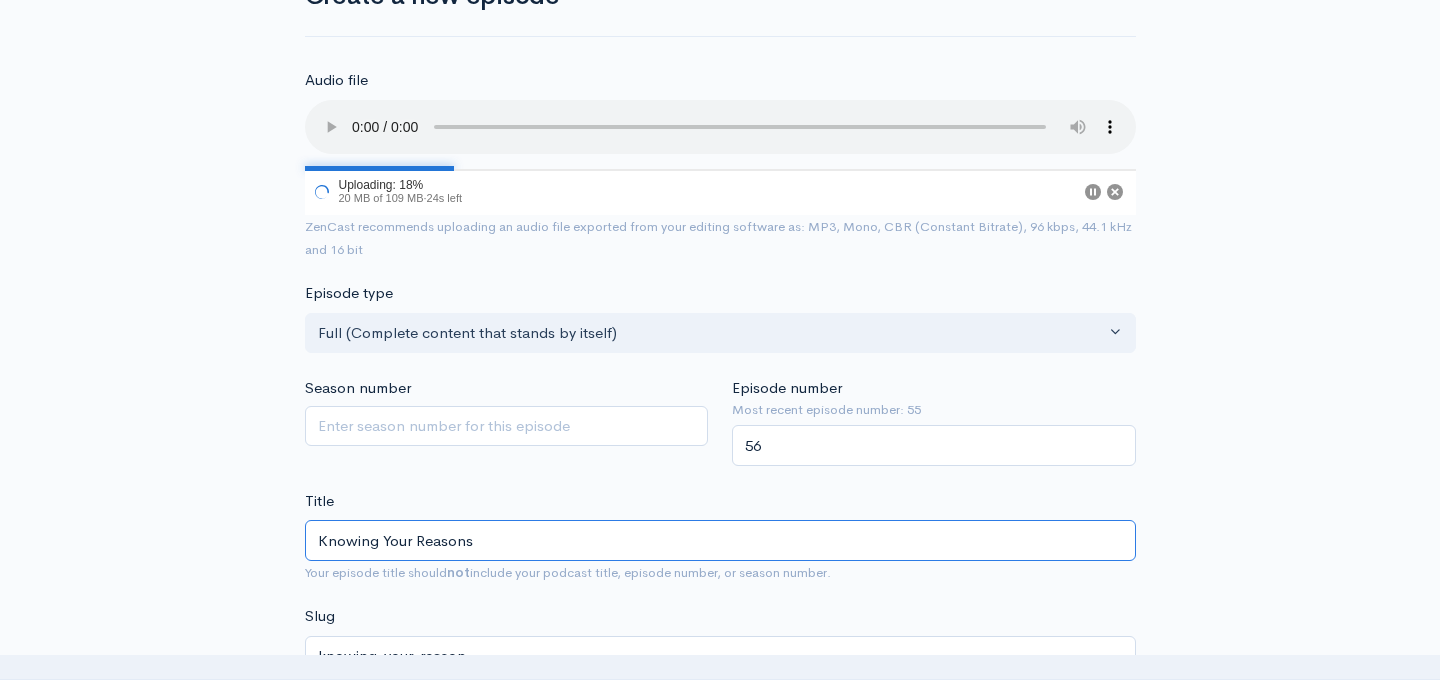 type on "knowing-your-reasons" 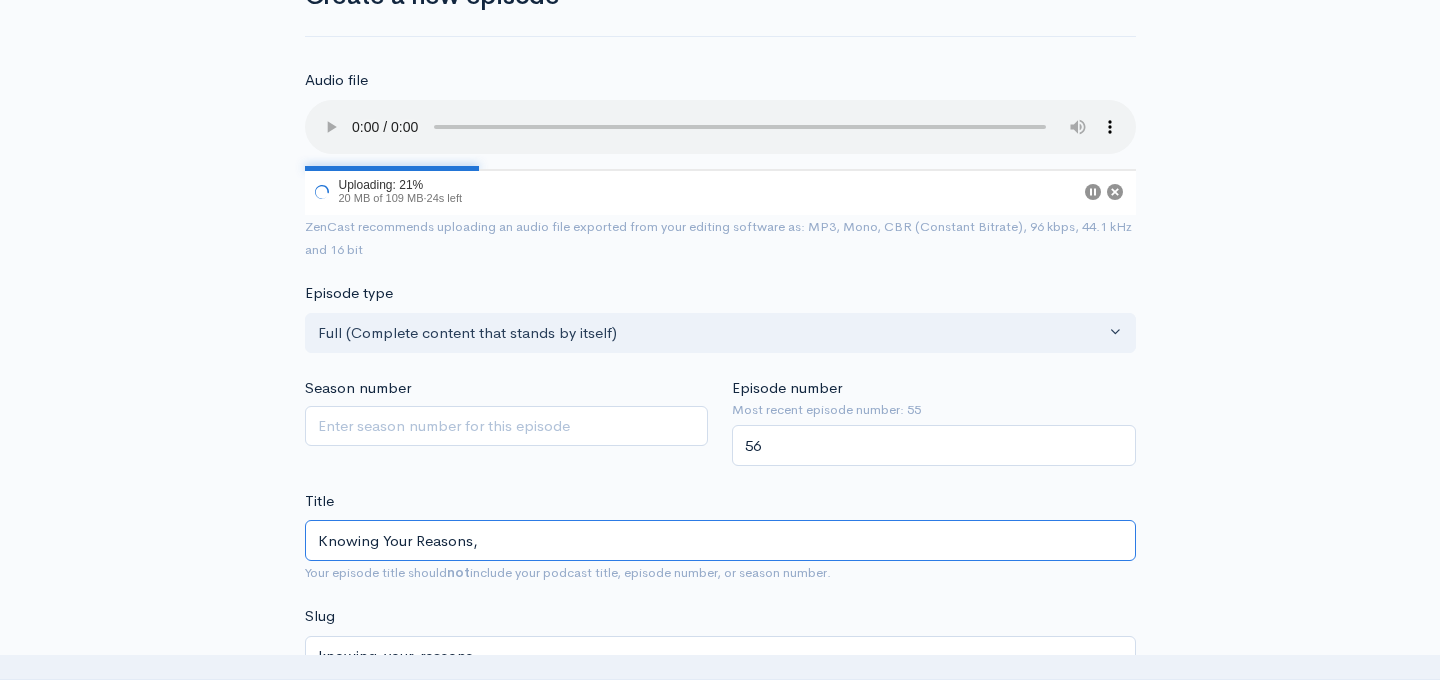 type on "Knowing Your Reasons, L" 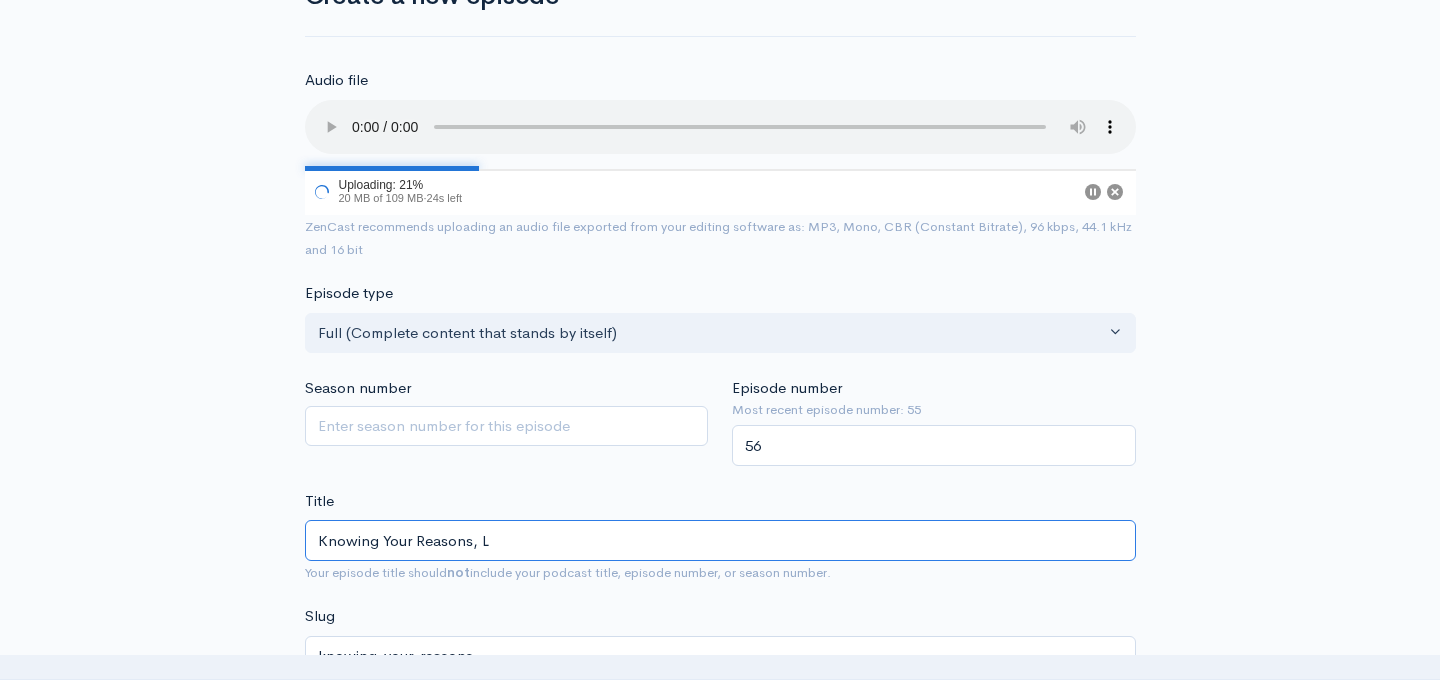 type on "knowing-your-reasons-l" 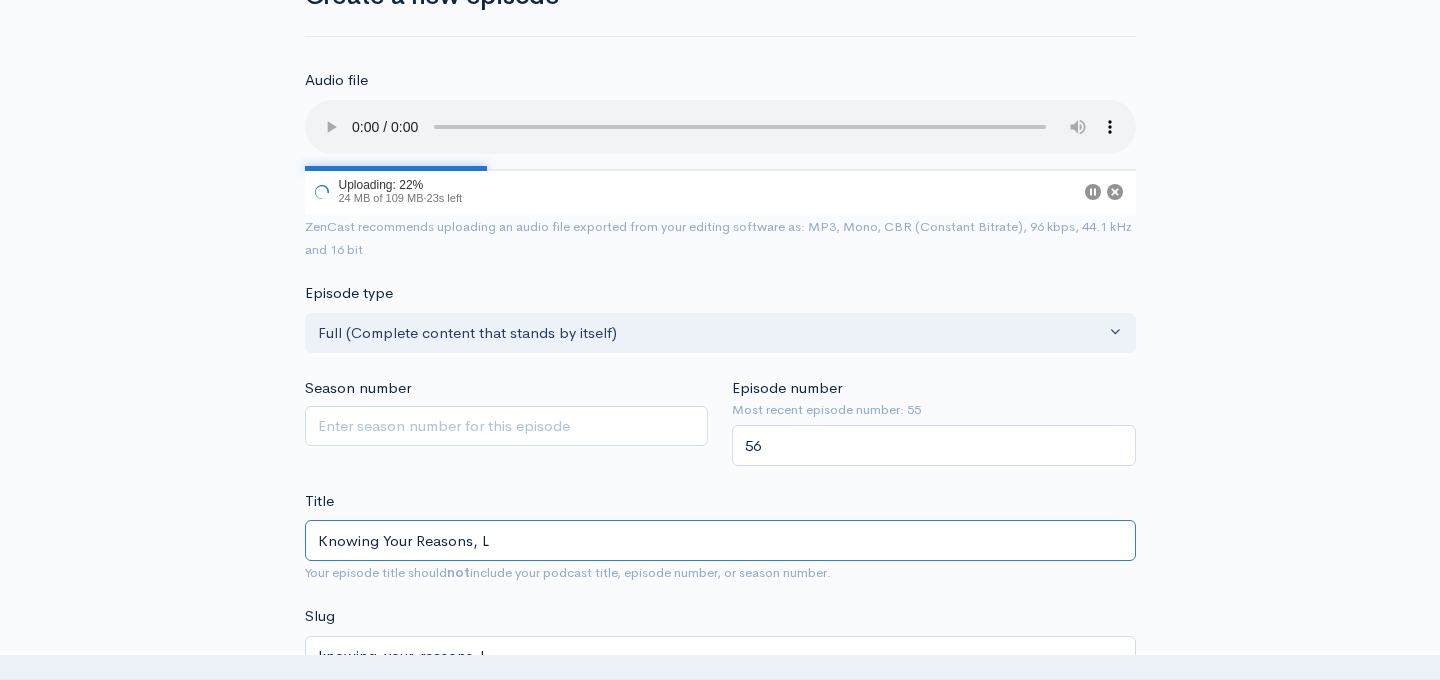 type on "Knowing Your Reasons, Li" 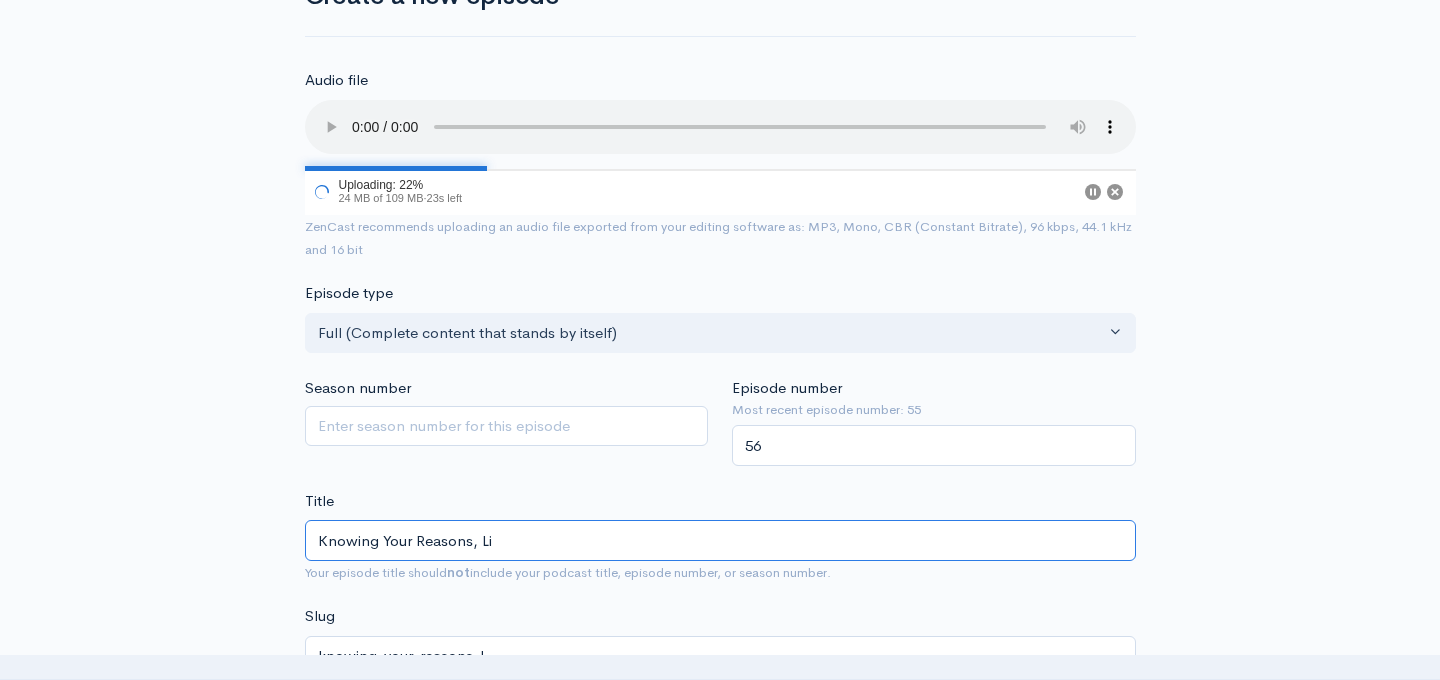 type on "knowing-your-reasons-li" 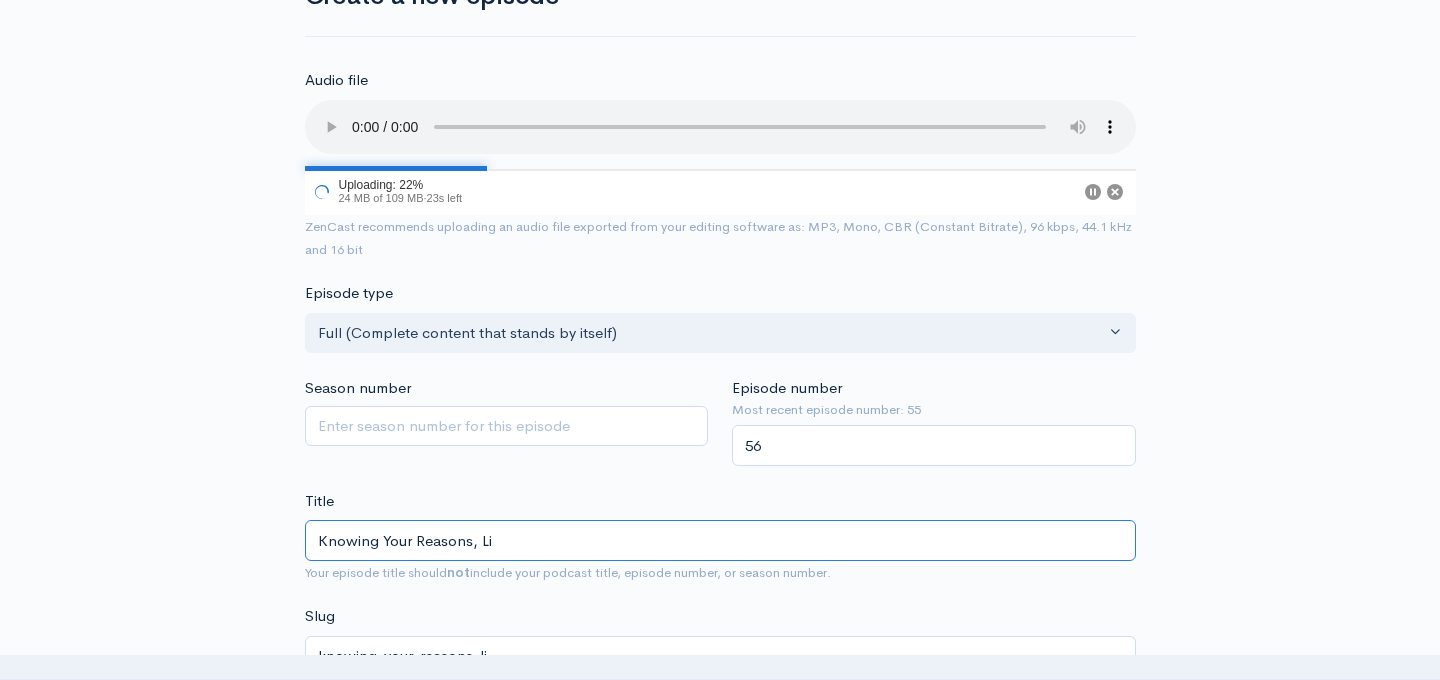 type on "Knowing Your Reasons, Lik" 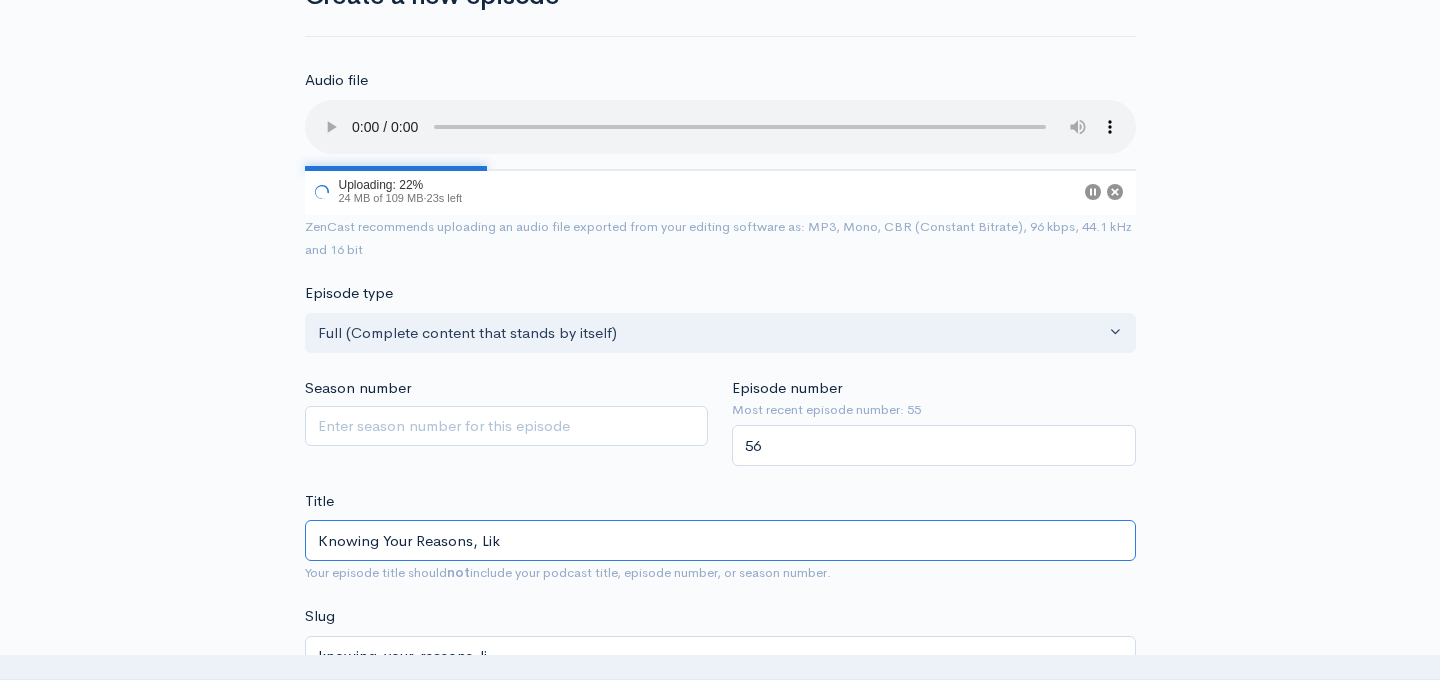 type on "knowing-your-reasons-lik" 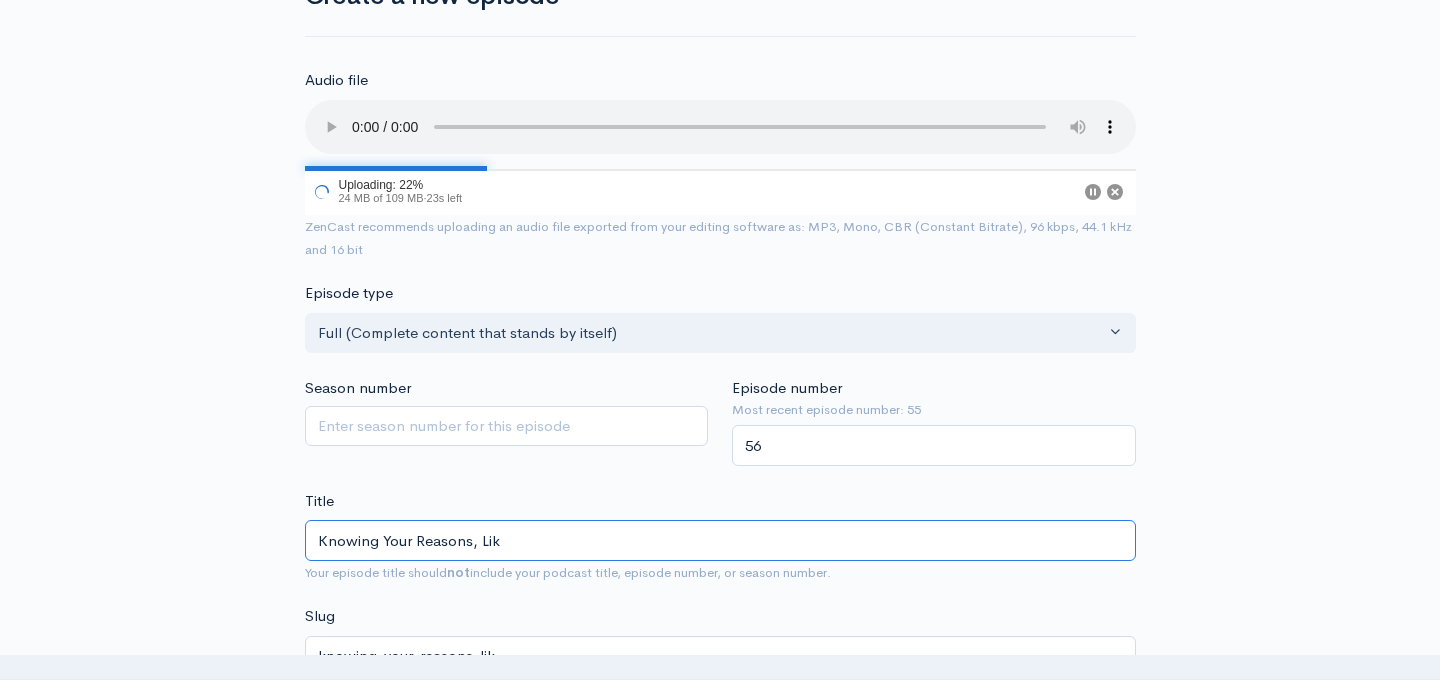 type on "Knowing Your Reasons, Liki" 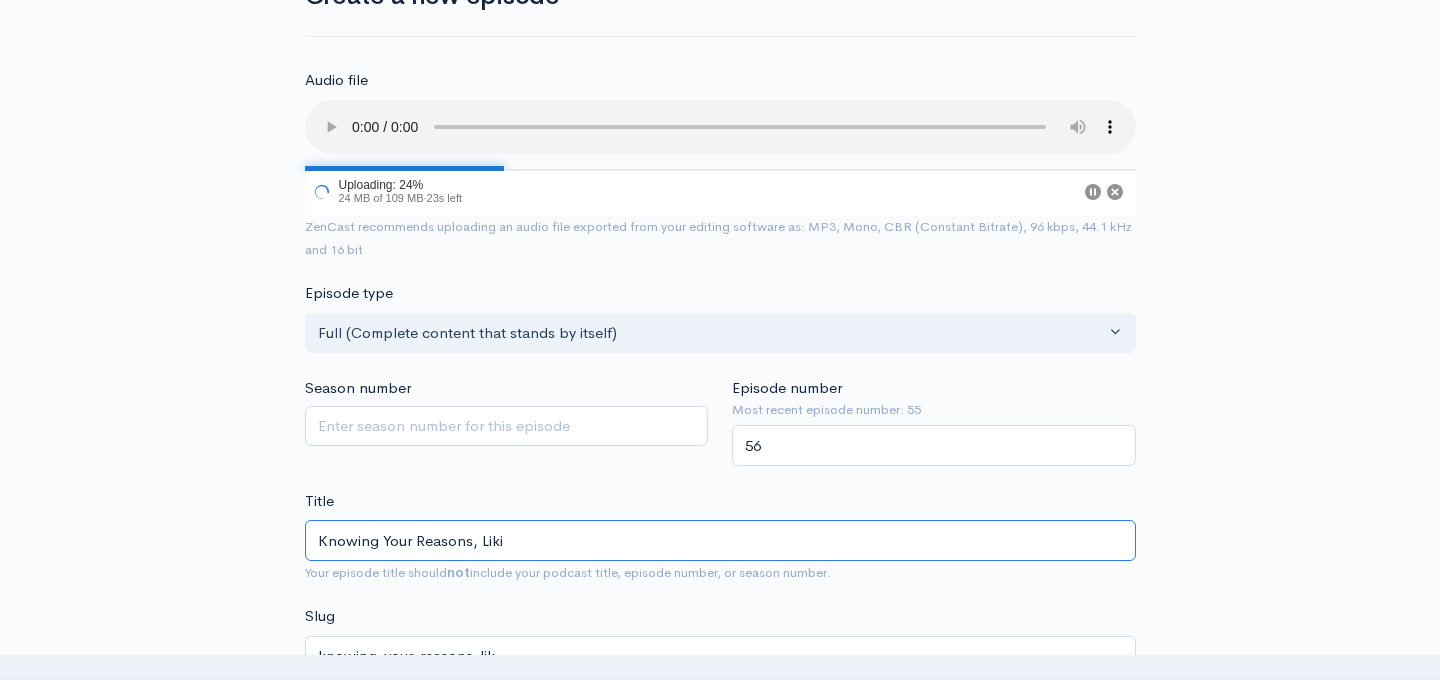 type on "knowing-your-reasons-liki" 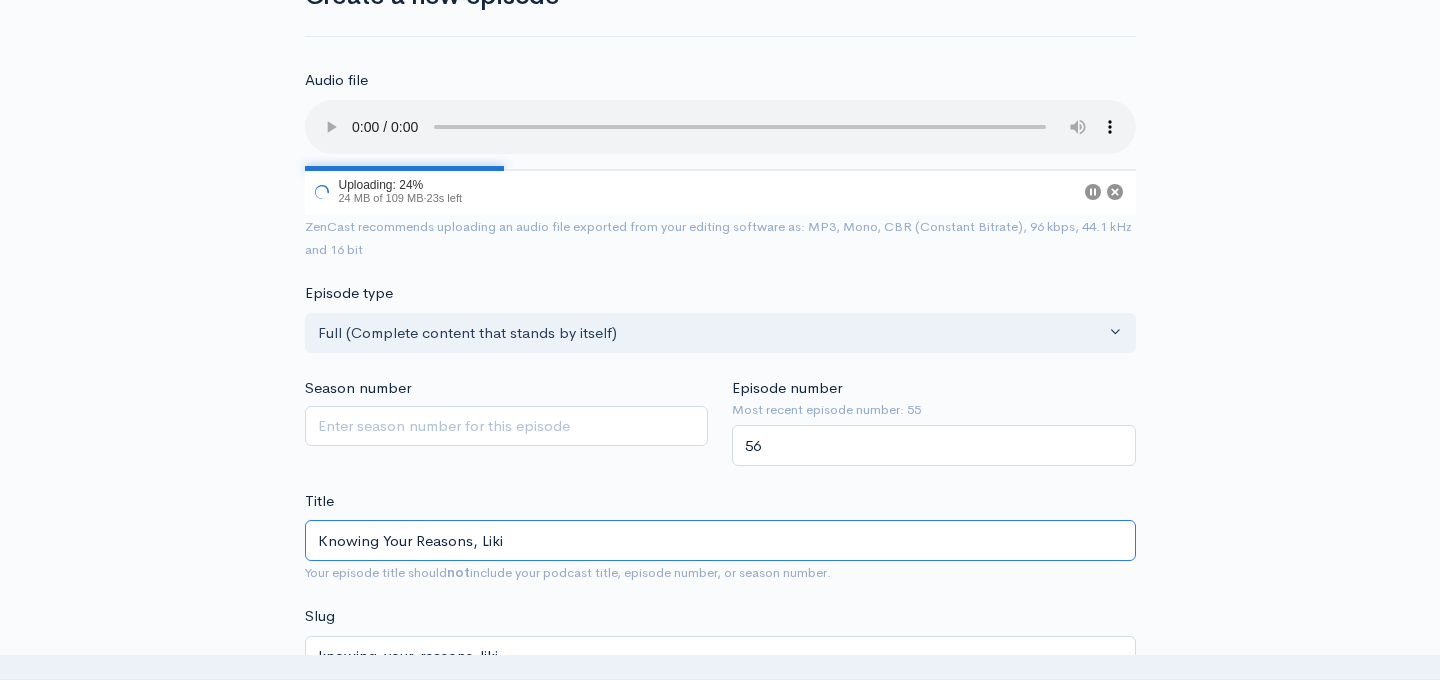 type on "Knowing Your Reasons, Likin" 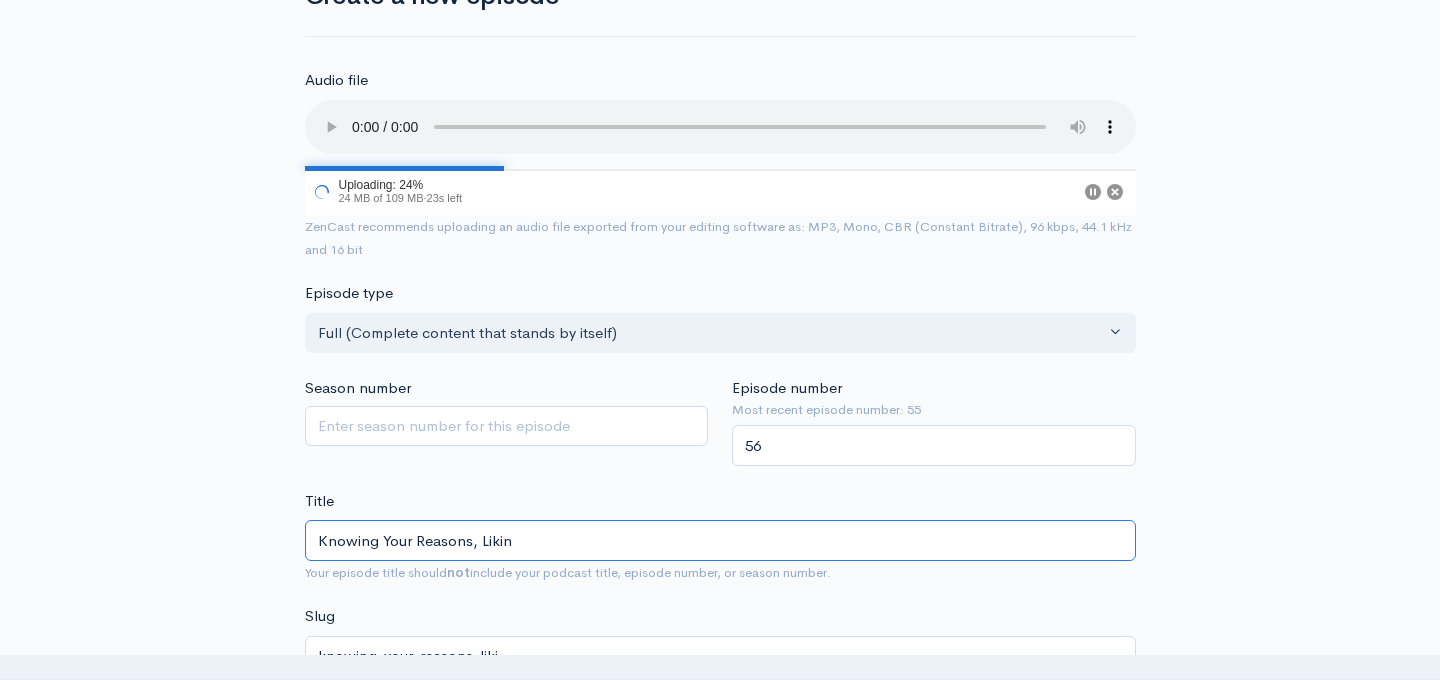 type on "knowing-your-reasons-likin" 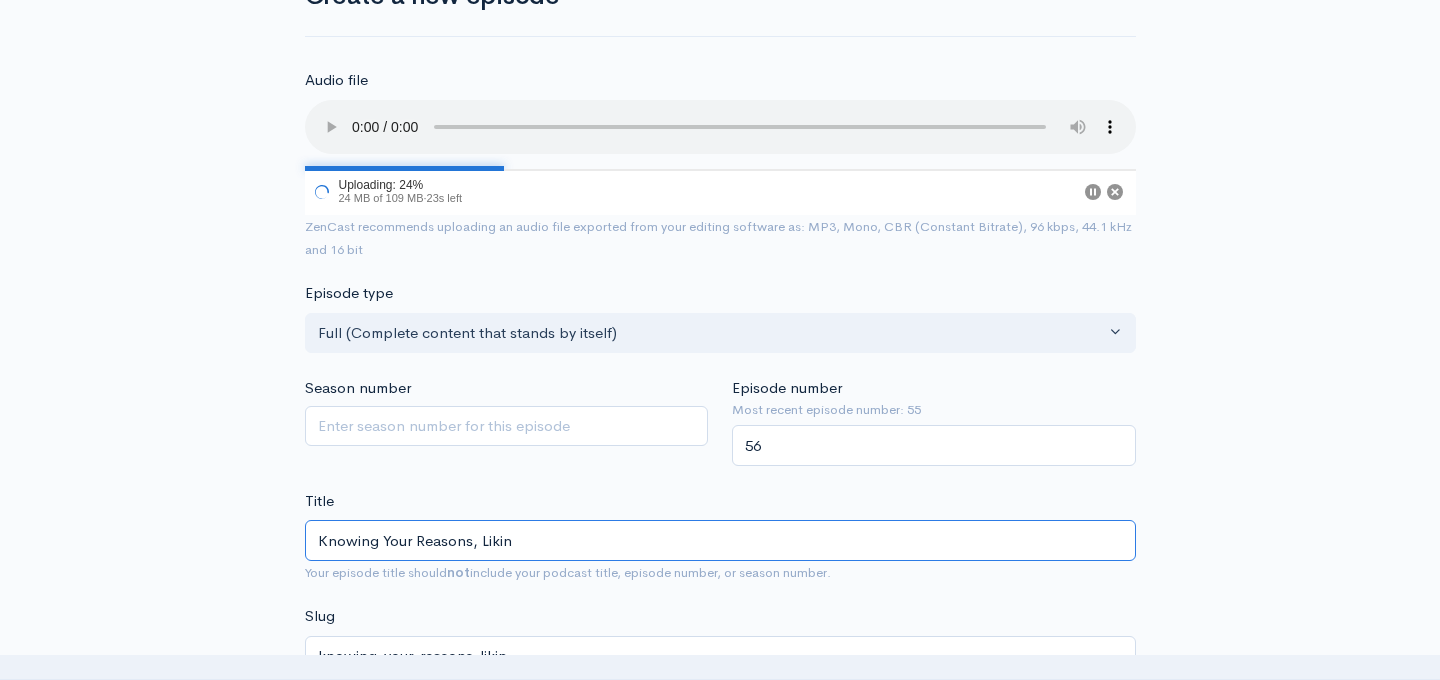 type on "Knowing Your Reasons, Liking" 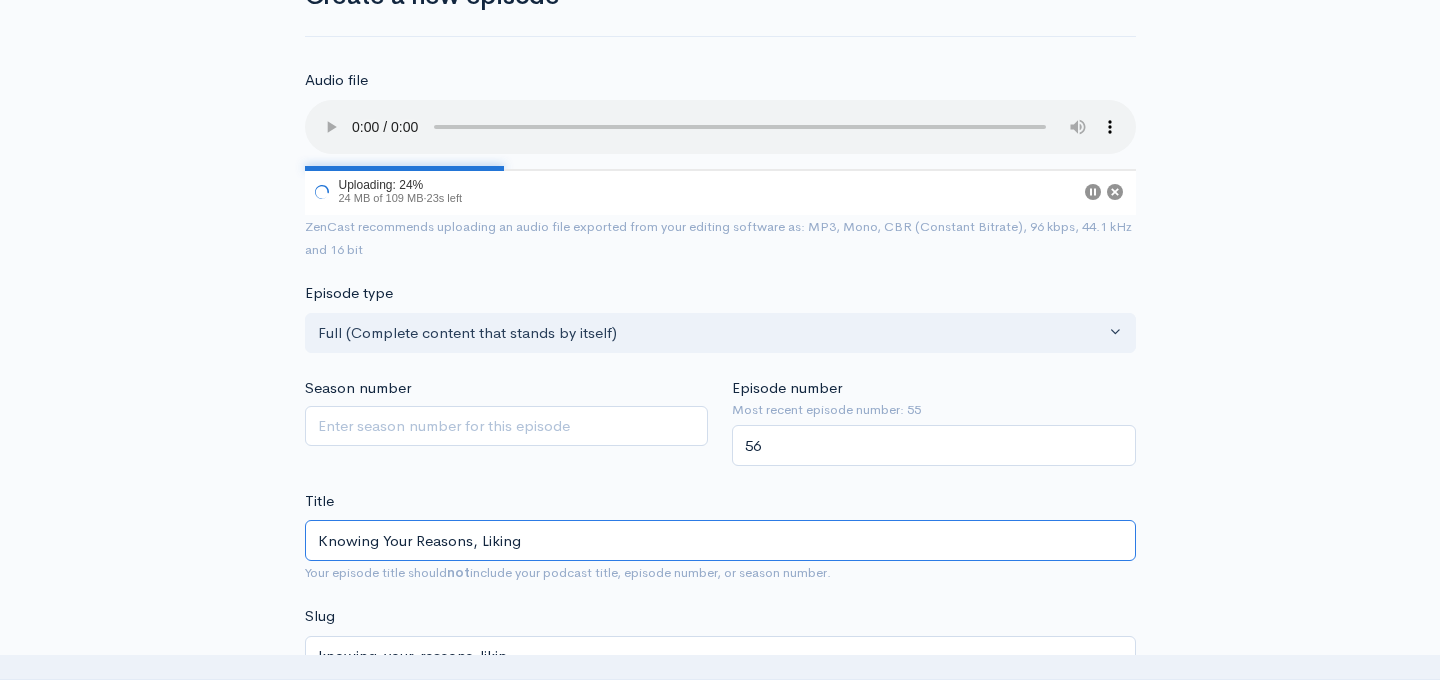 type on "knowing-your-reasons-liking" 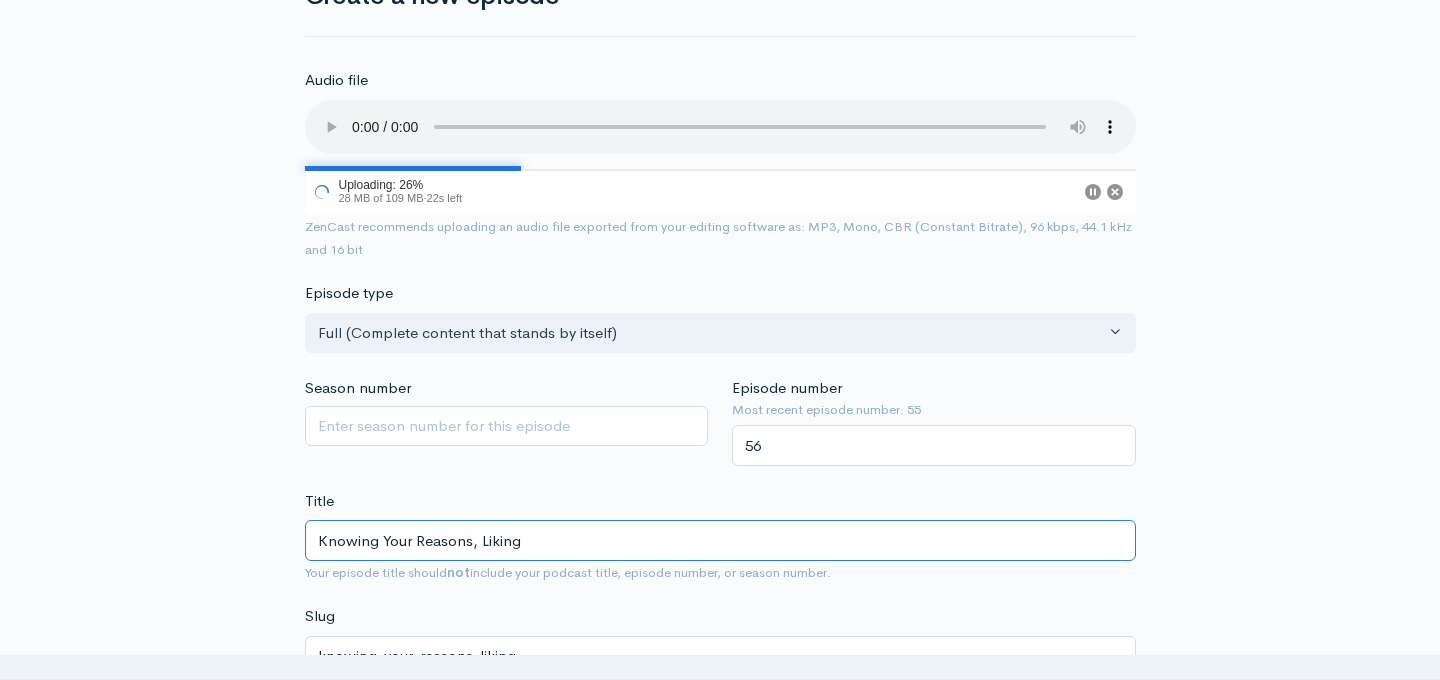 type on "Knowing Your Reasons, Liking Y" 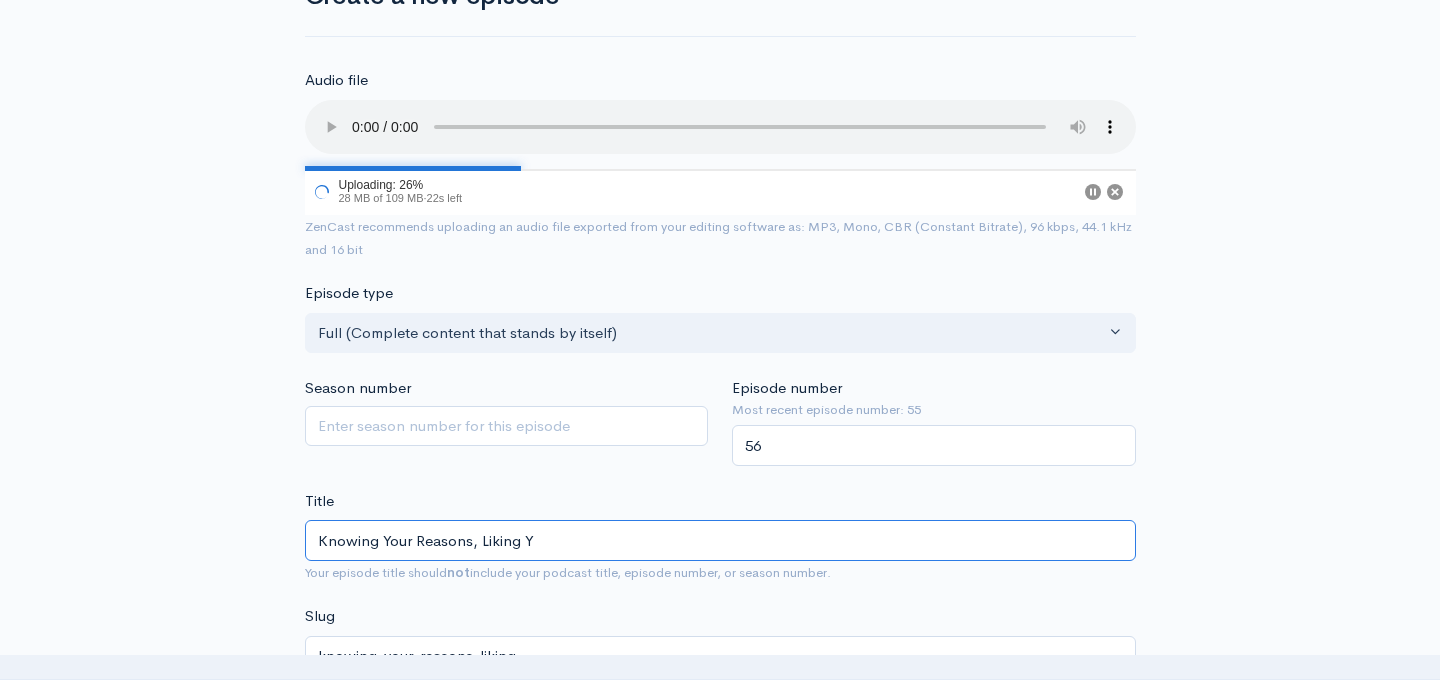type on "knowing-your-reasons-liking-y" 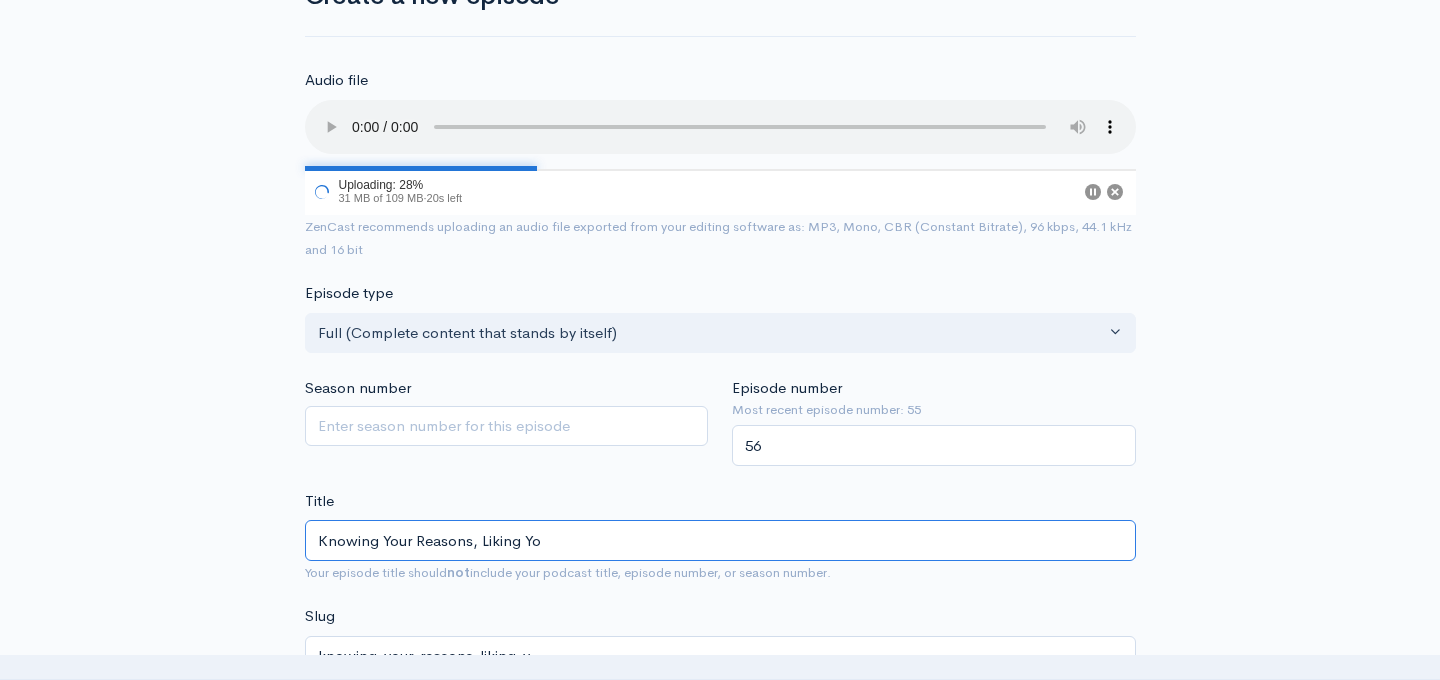type on "Knowing Your Reasons, Liking You" 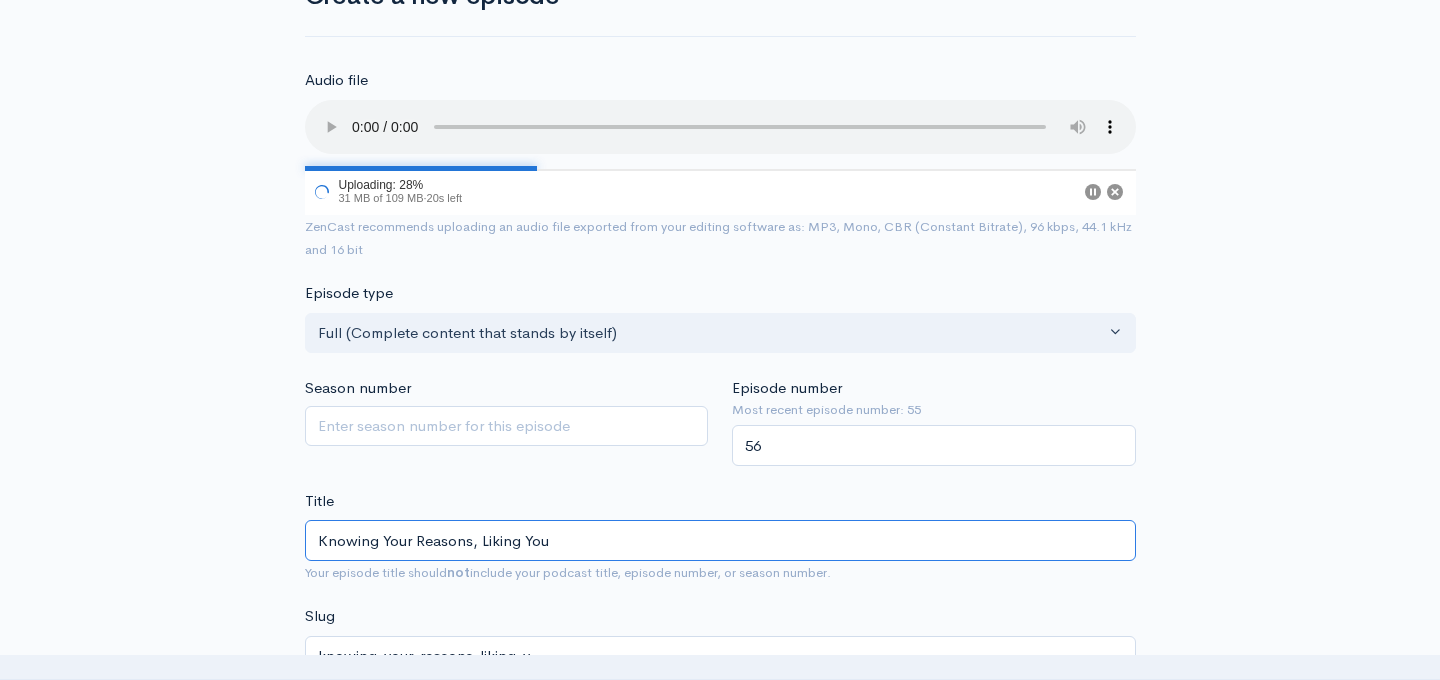 type on "knowing-your-reasons-liking-you" 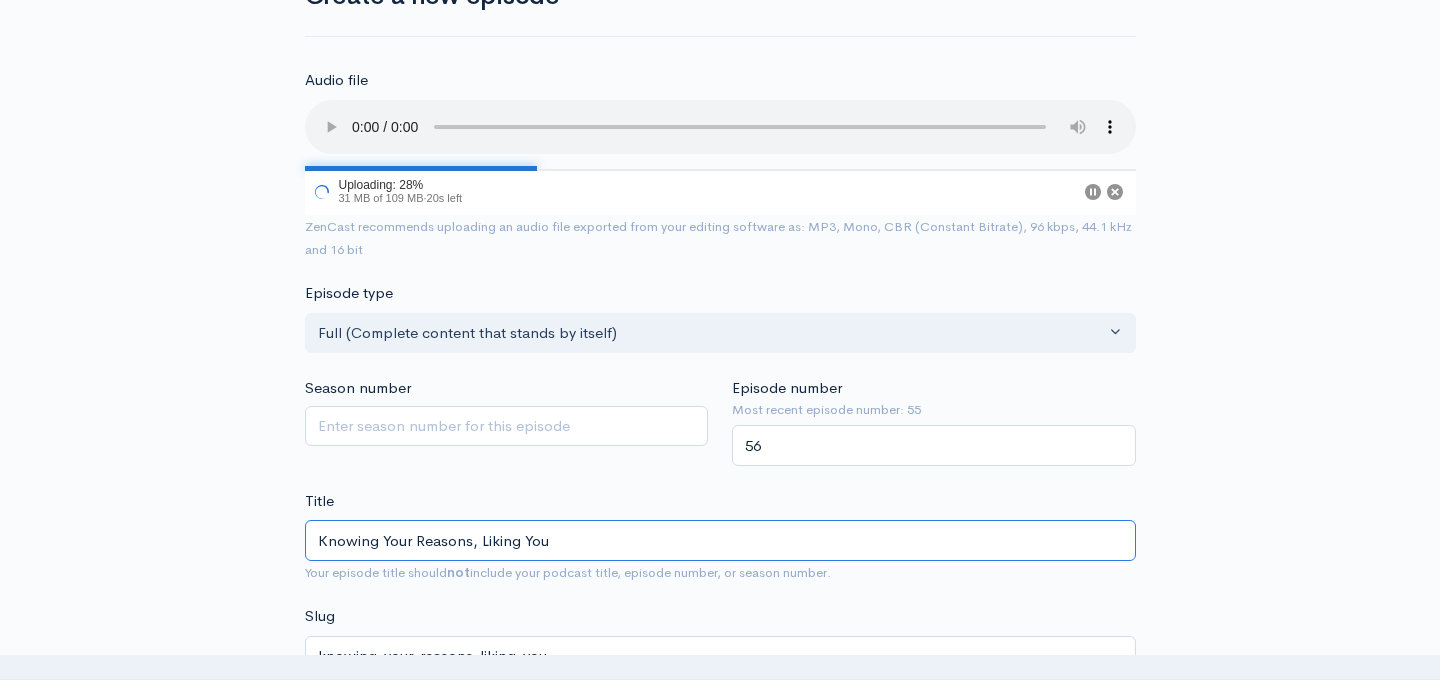 type on "Knowing Your Reasons, Liking Your" 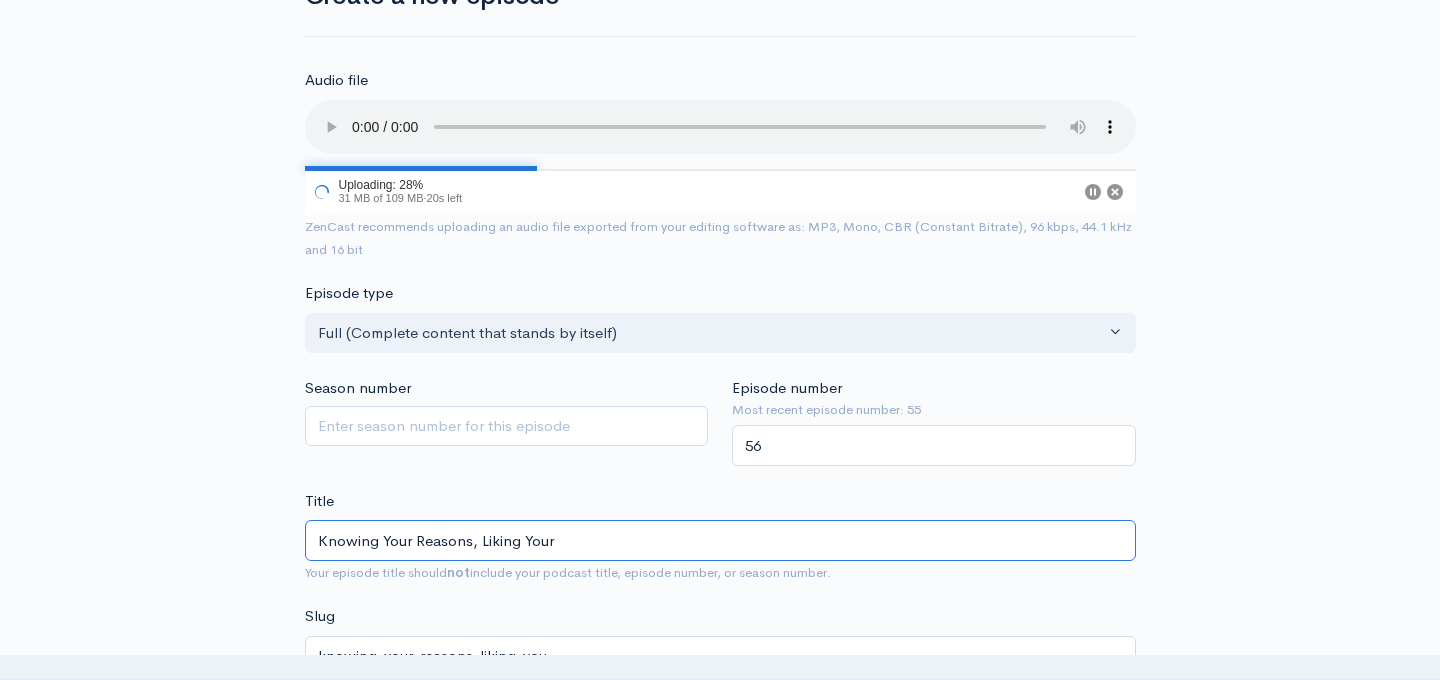 type on "knowing-your-reasons-liking-your" 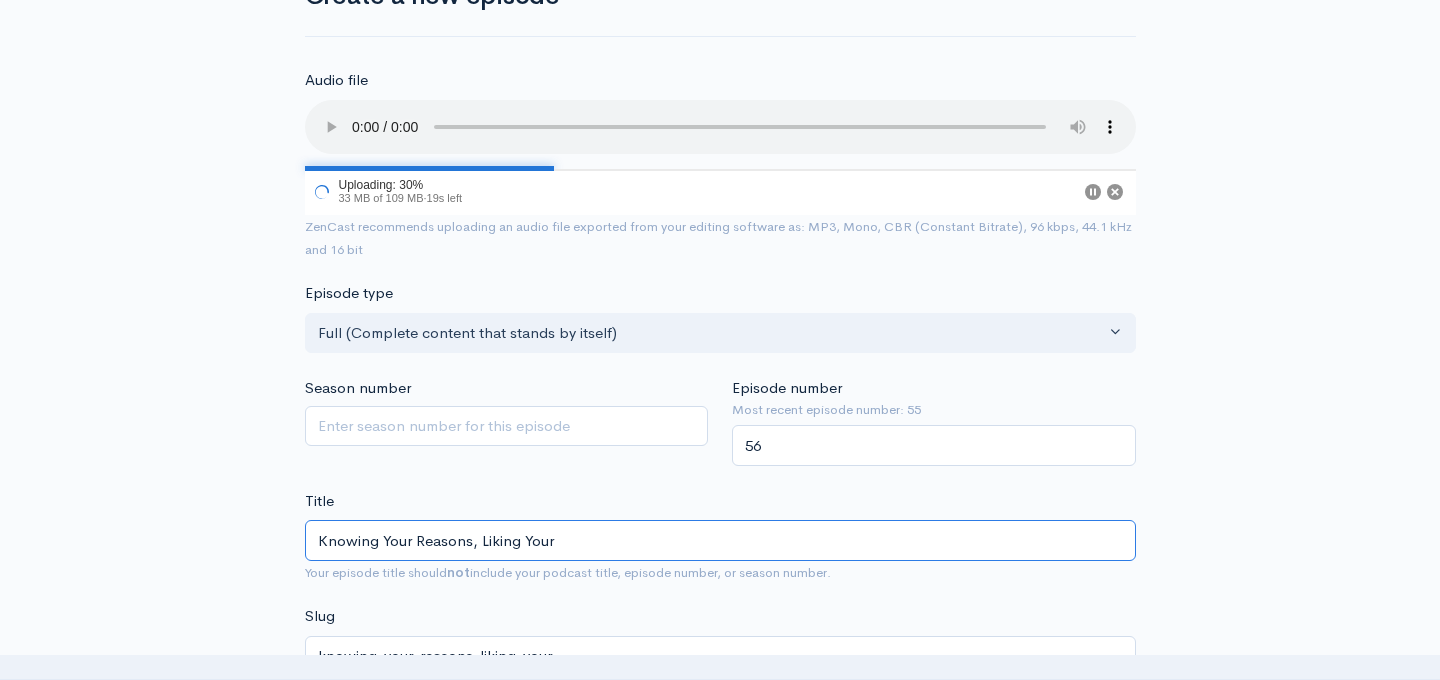 type on "Knowing Your Reasons, Liking Your R" 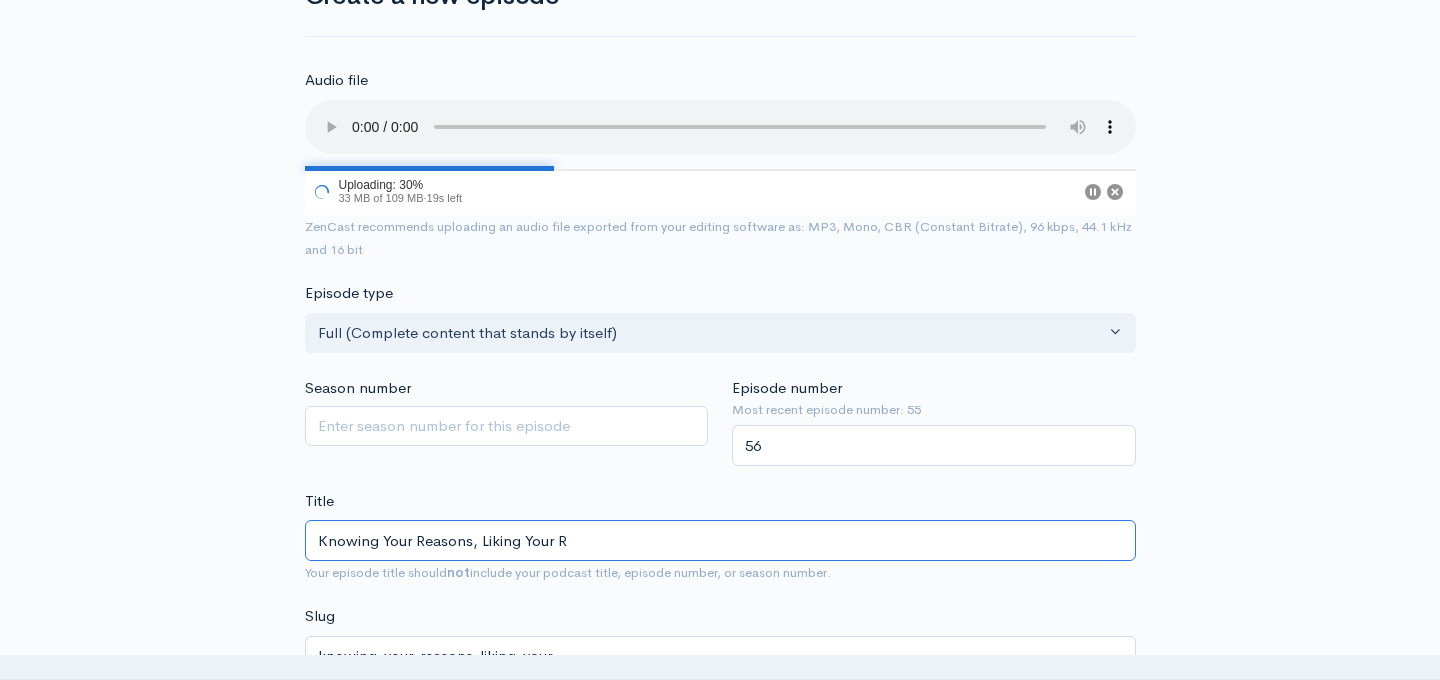 type on "knowing-your-reasons-liking-your-r" 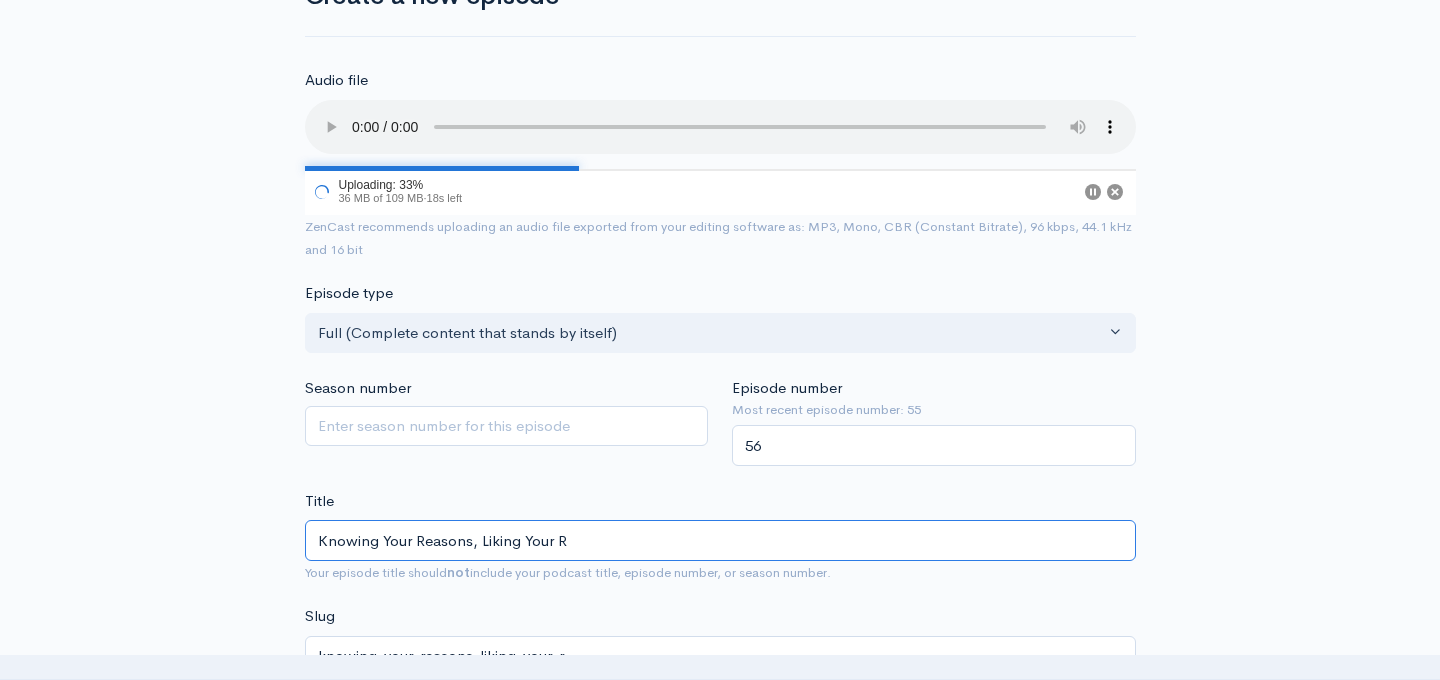 type on "Knowing Your Reasons, Liking Your Re" 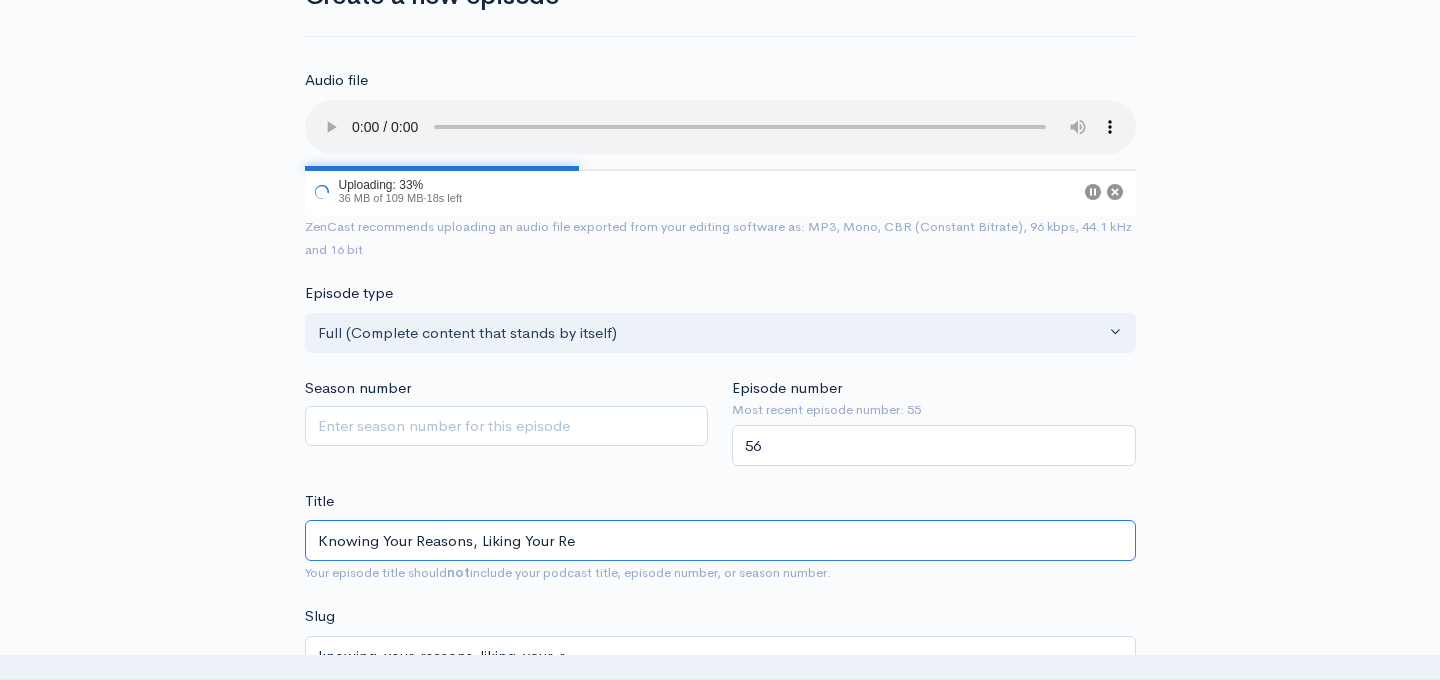 type on "knowing-your-reasons-liking-your-re" 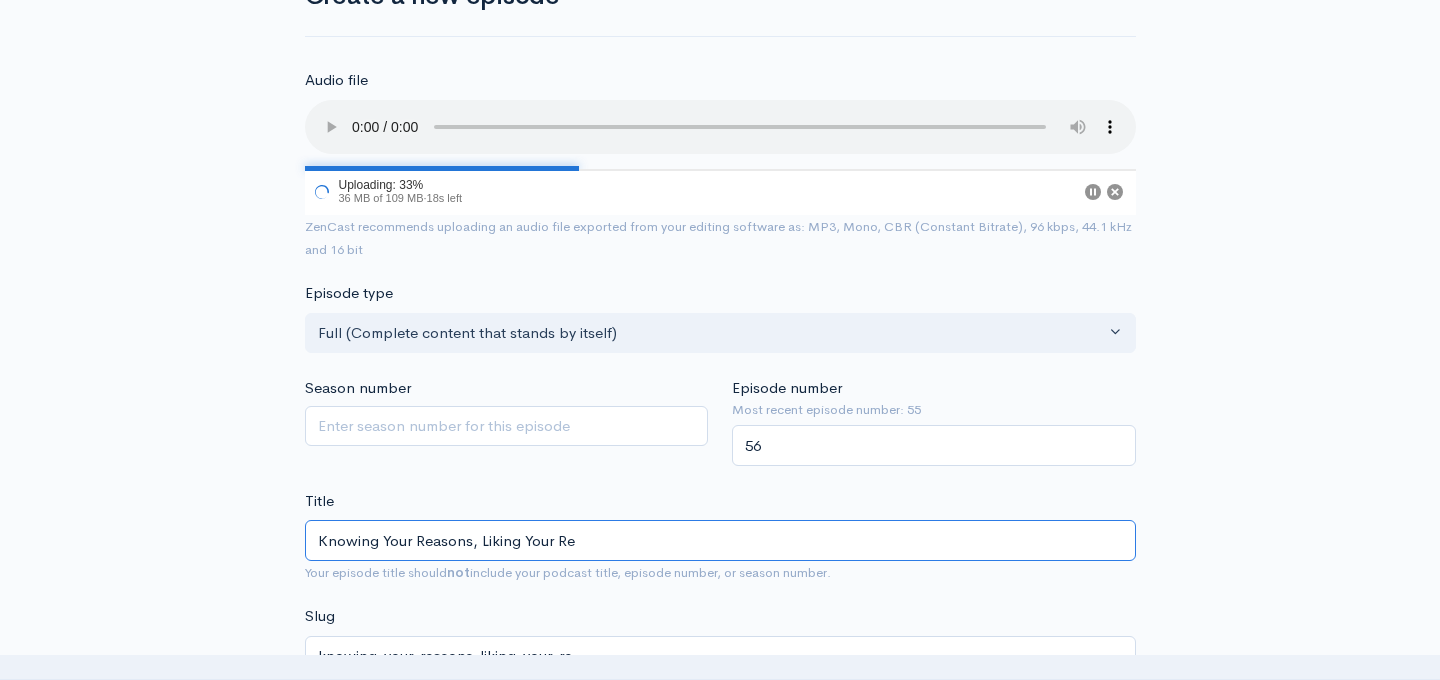 type on "Knowing Your Reasons, Liking Your Rea" 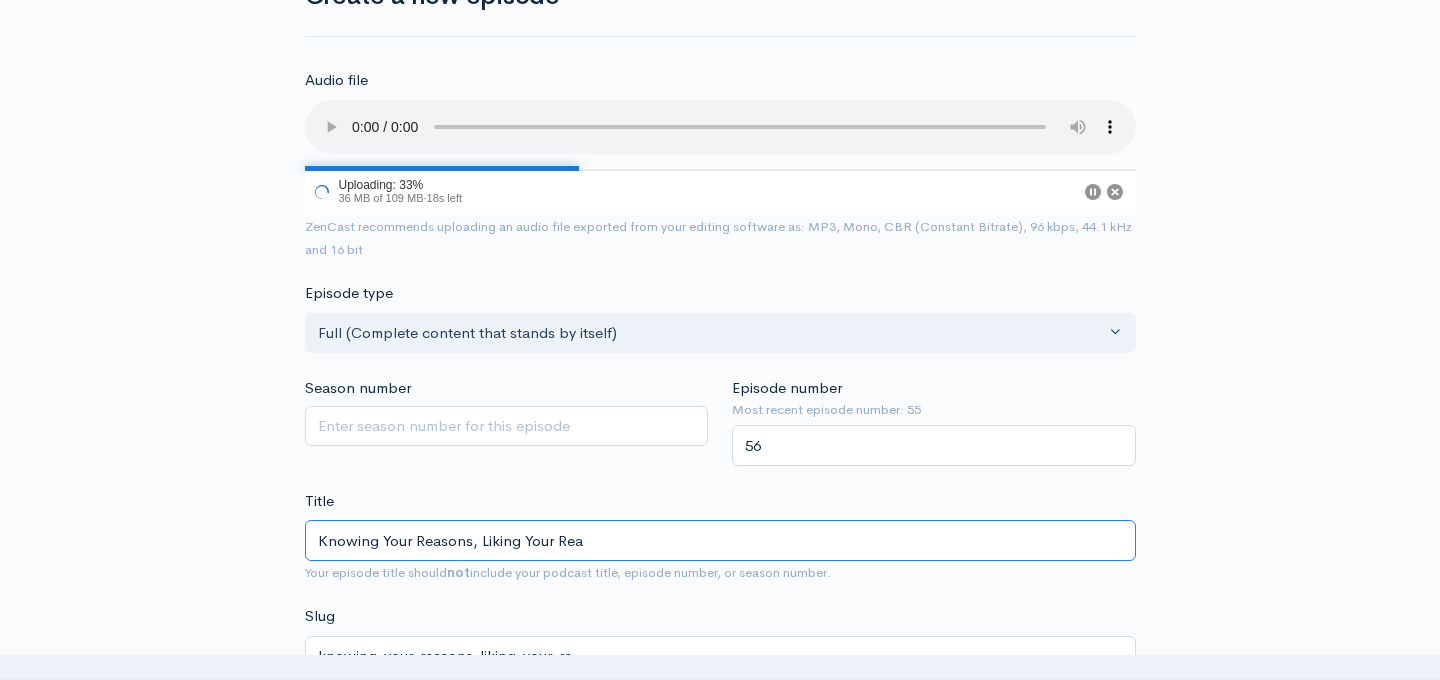 type on "knowing-your-reasons-liking-your-rea" 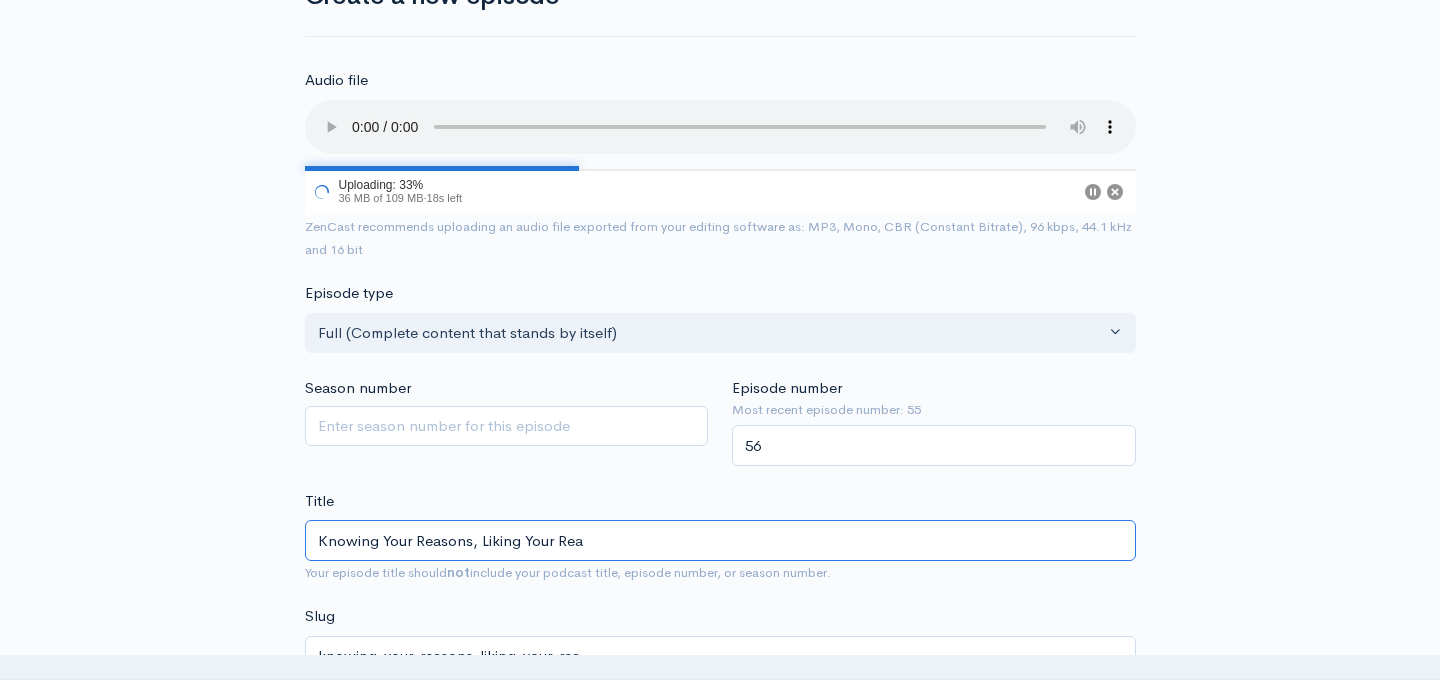 type on "Knowing Your Reasons, Liking Your Reas" 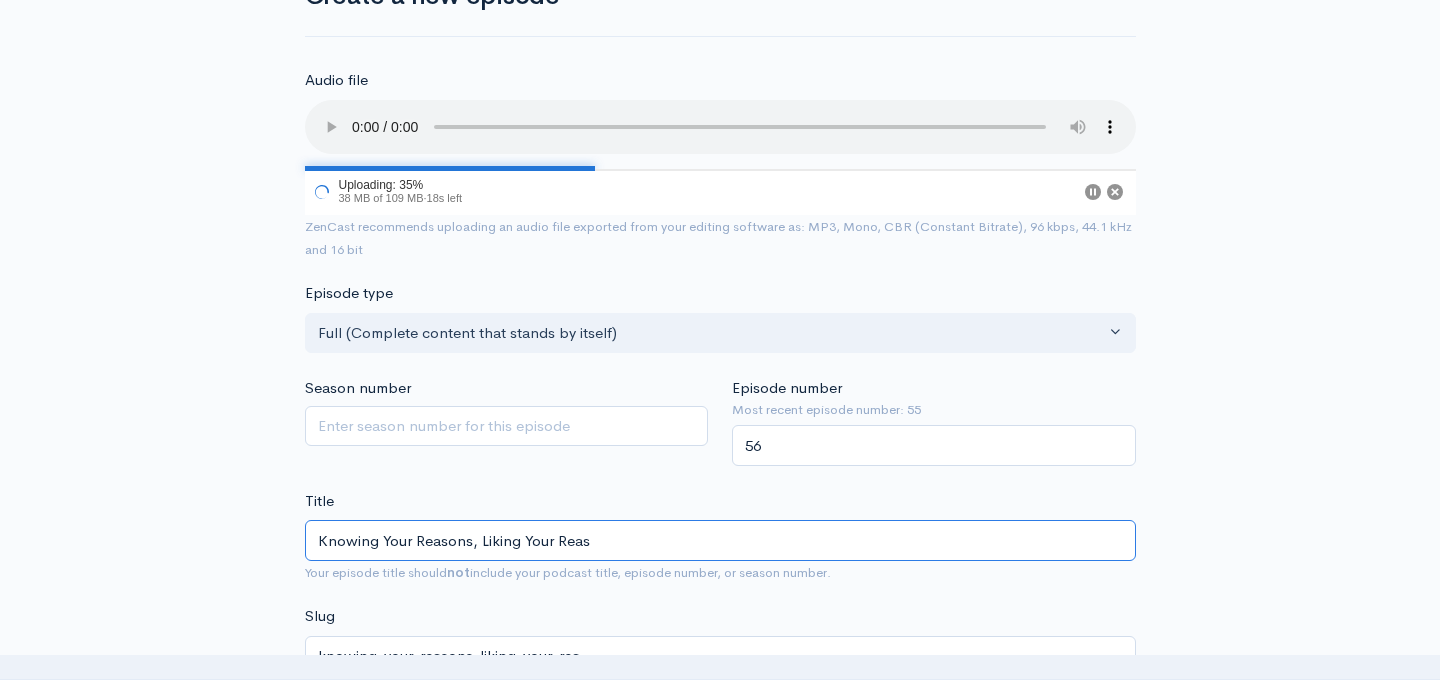 type on "knowing-your-reasons-liking-your-reas" 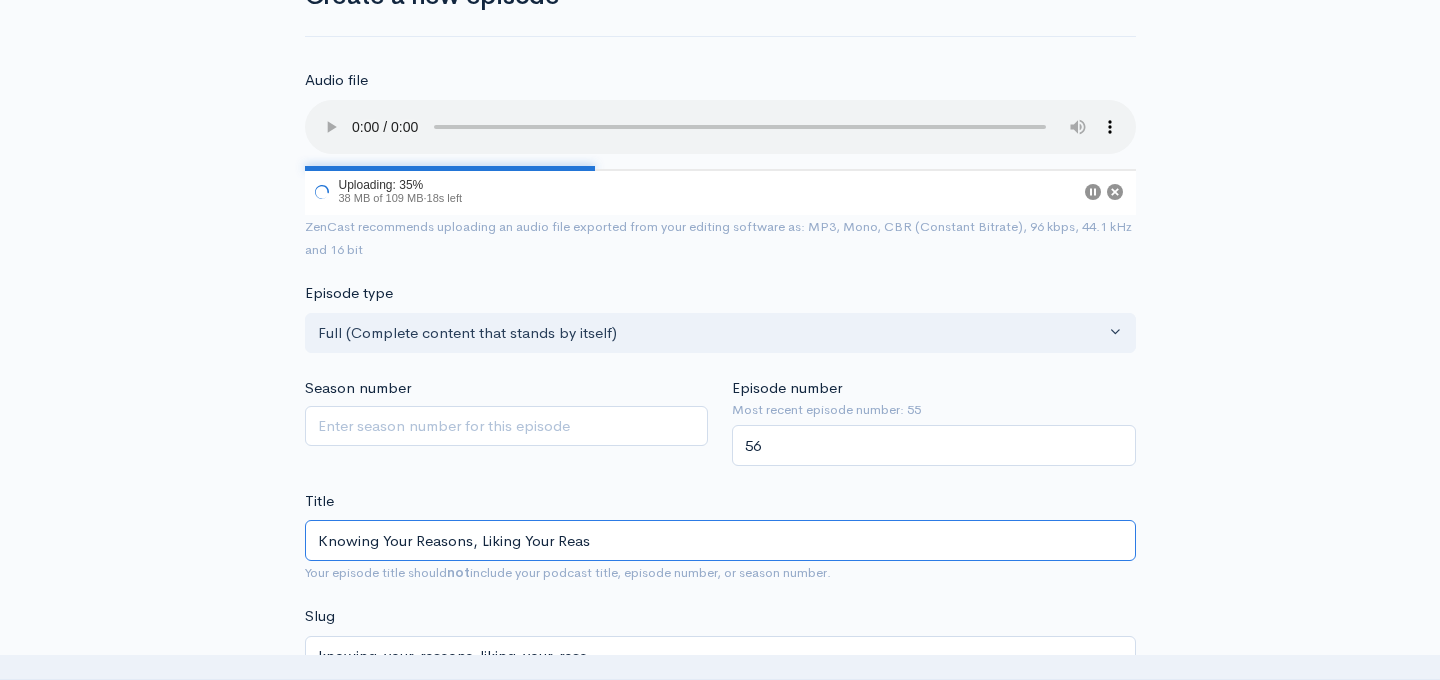 type on "Knowing Your Reasons, Liking Your Reaso" 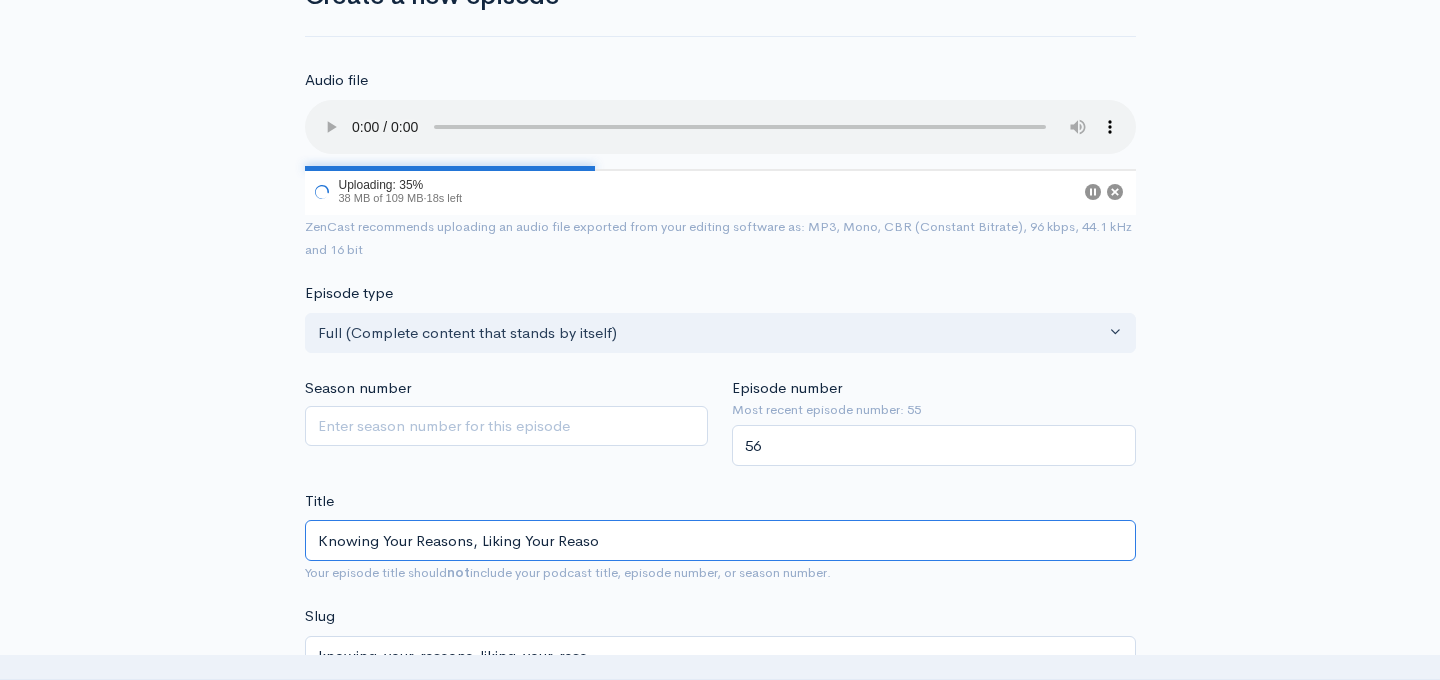 type on "knowing-your-reasons-liking-your-reaso" 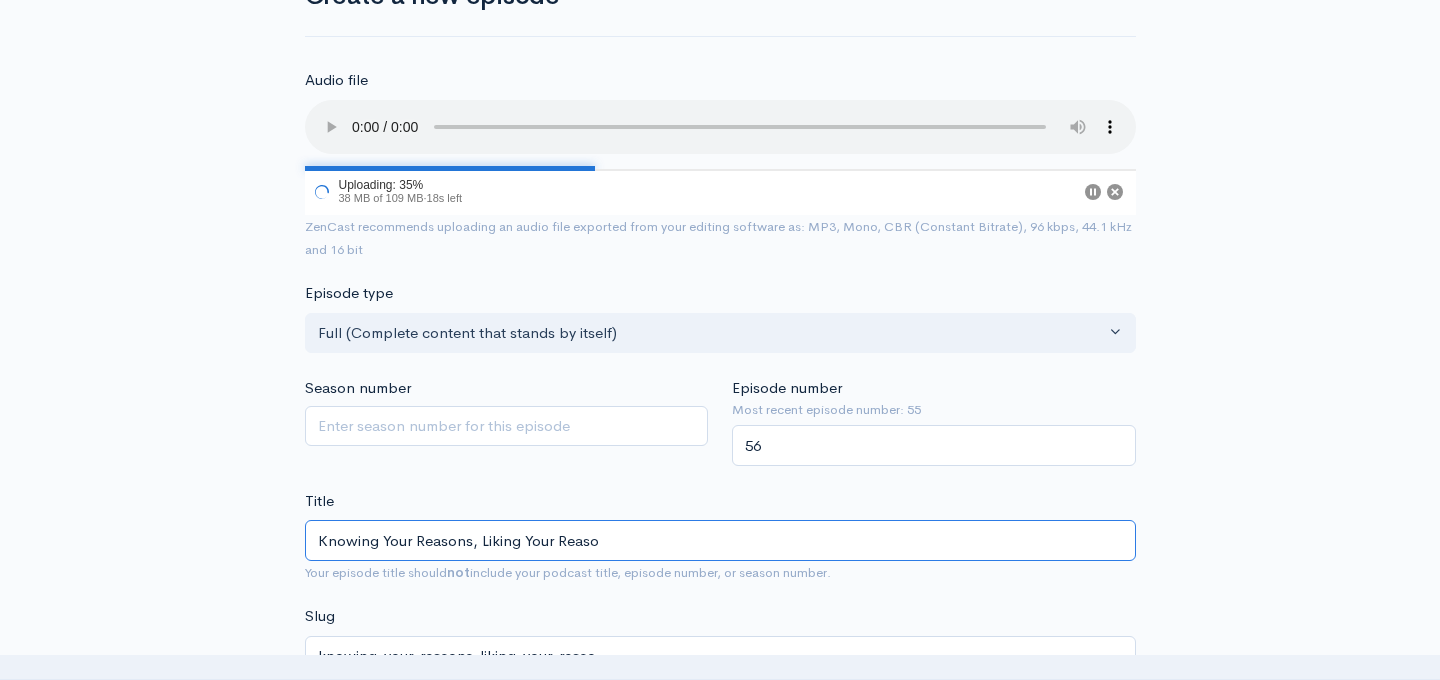 type on "Knowing Your Reasons, Liking Your Reason" 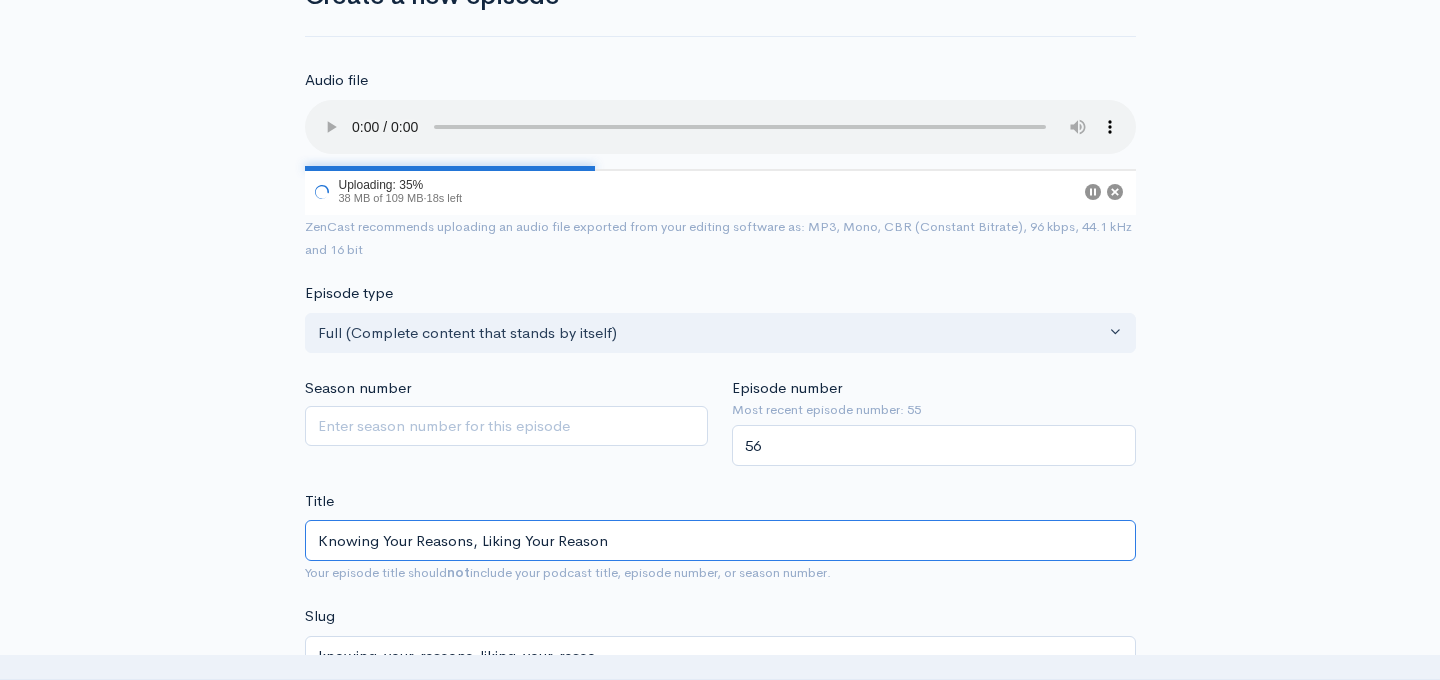 type on "knowing-your-reasons-liking-your-reason" 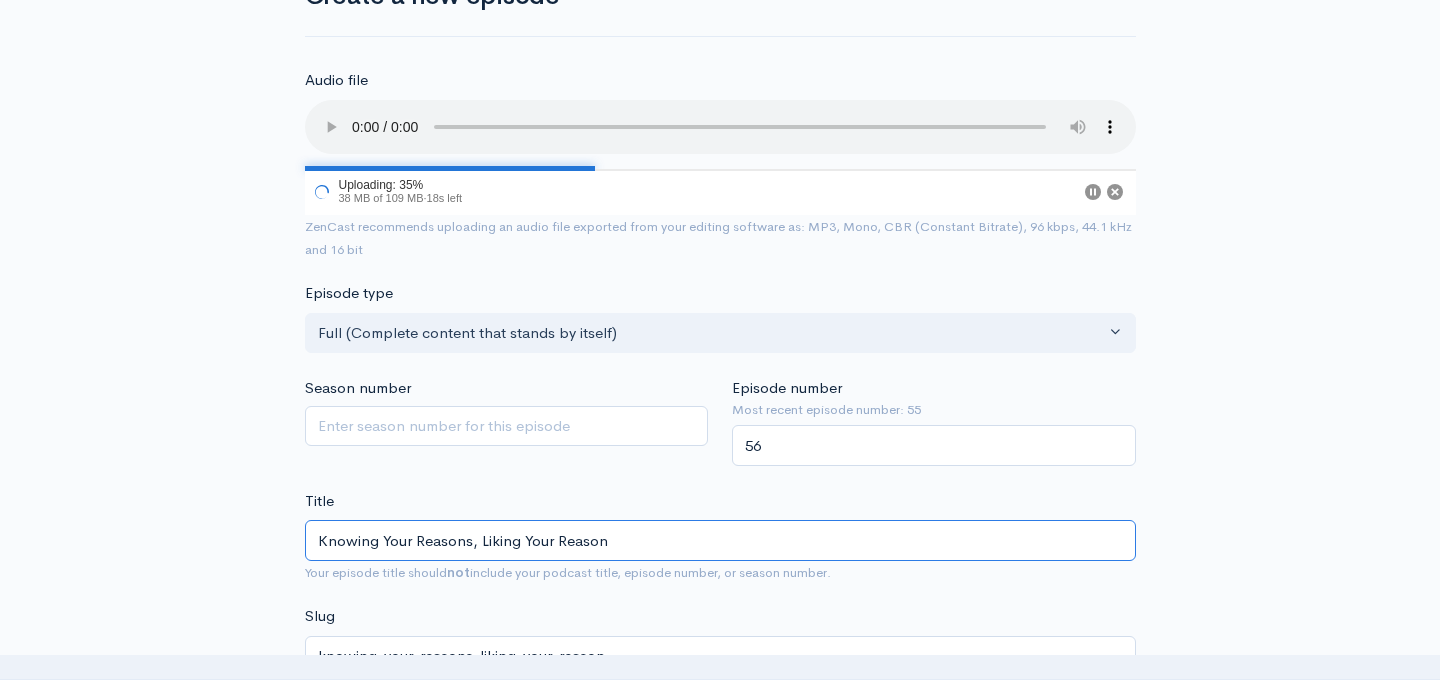 type on "Knowing Your Reasons, Liking Your Reasons" 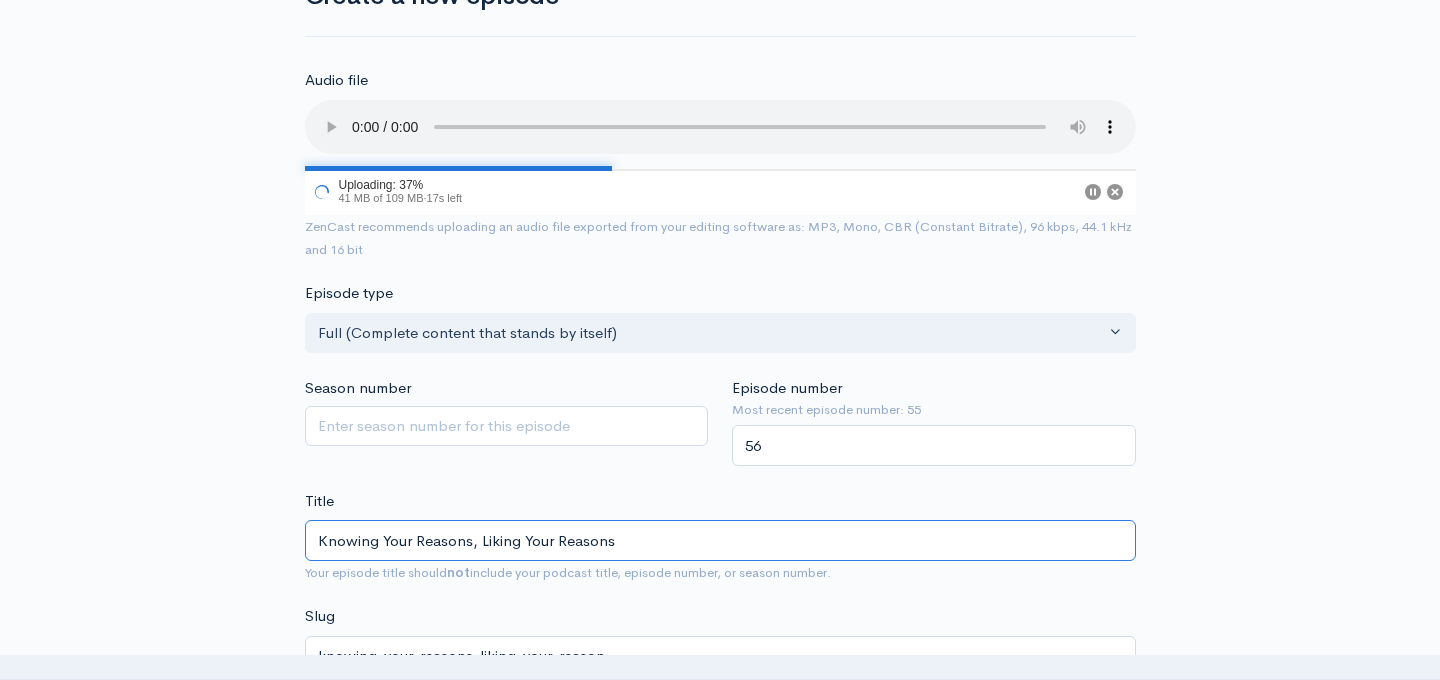 type on "knowing-your-reasons-liking-your-reasons" 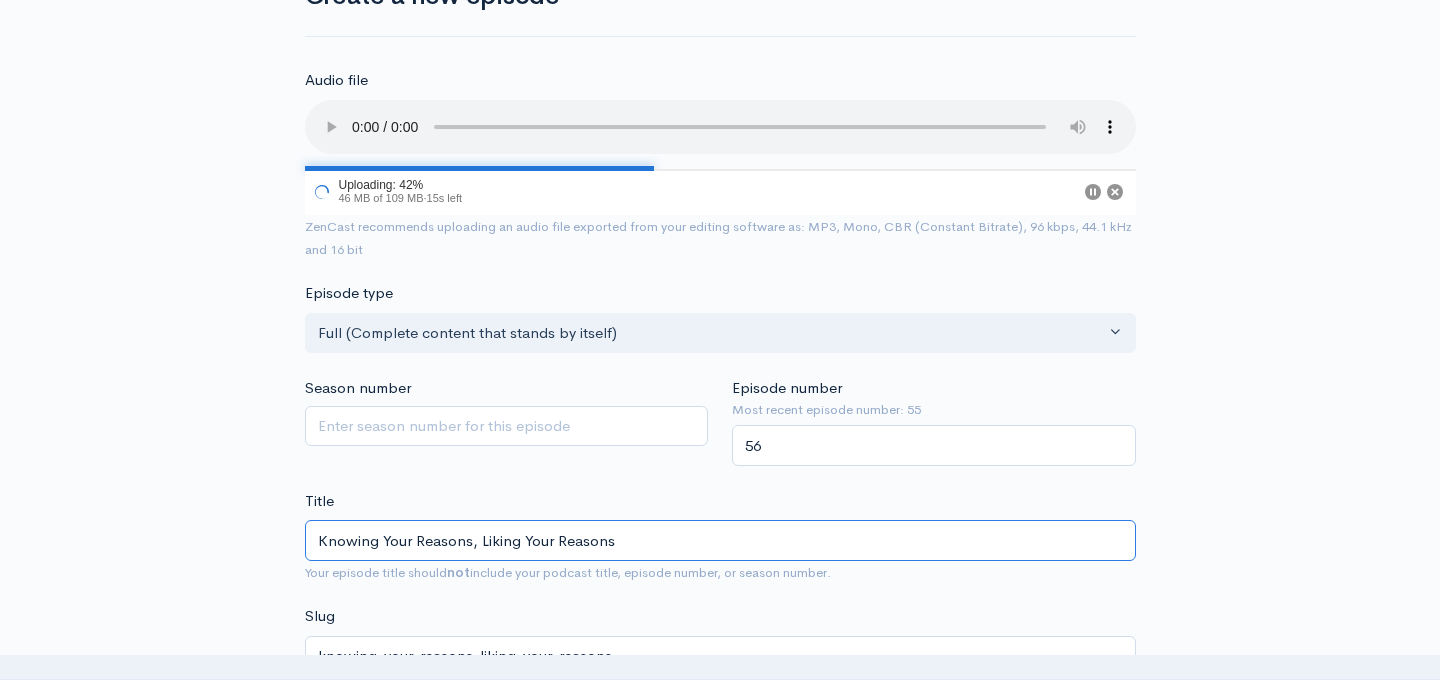 type on "Knowing Your Reasons, Liking Your Reasons" 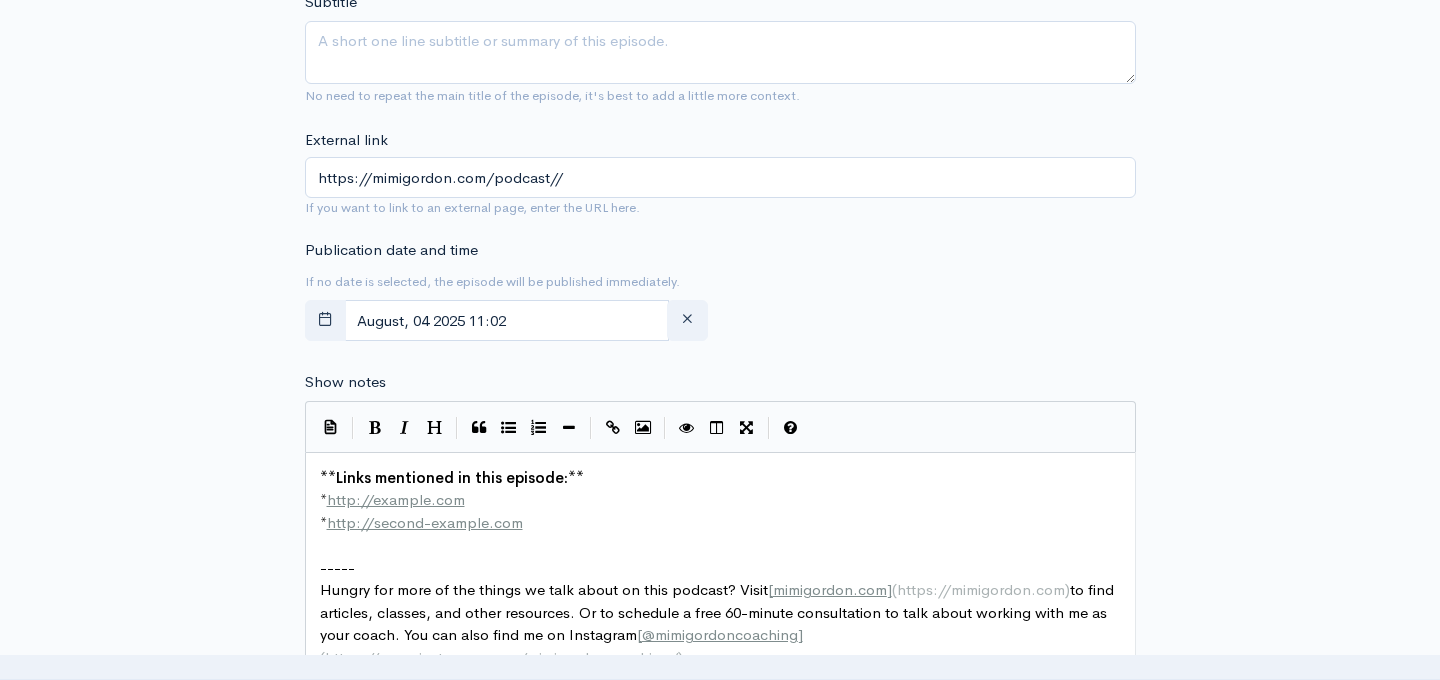 scroll, scrollTop: 944, scrollLeft: 0, axis: vertical 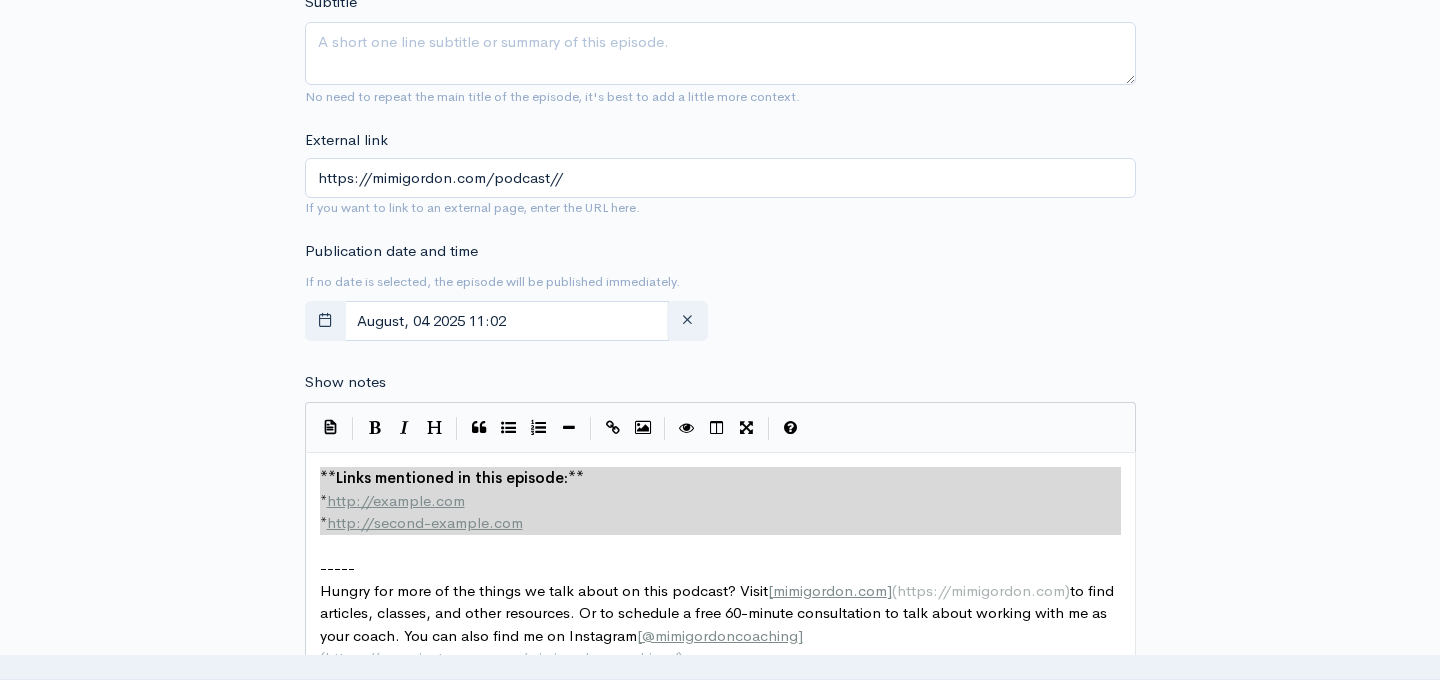 type on "**Links mentioned in this episode:**
* http://example.com
* http://second-example.com" 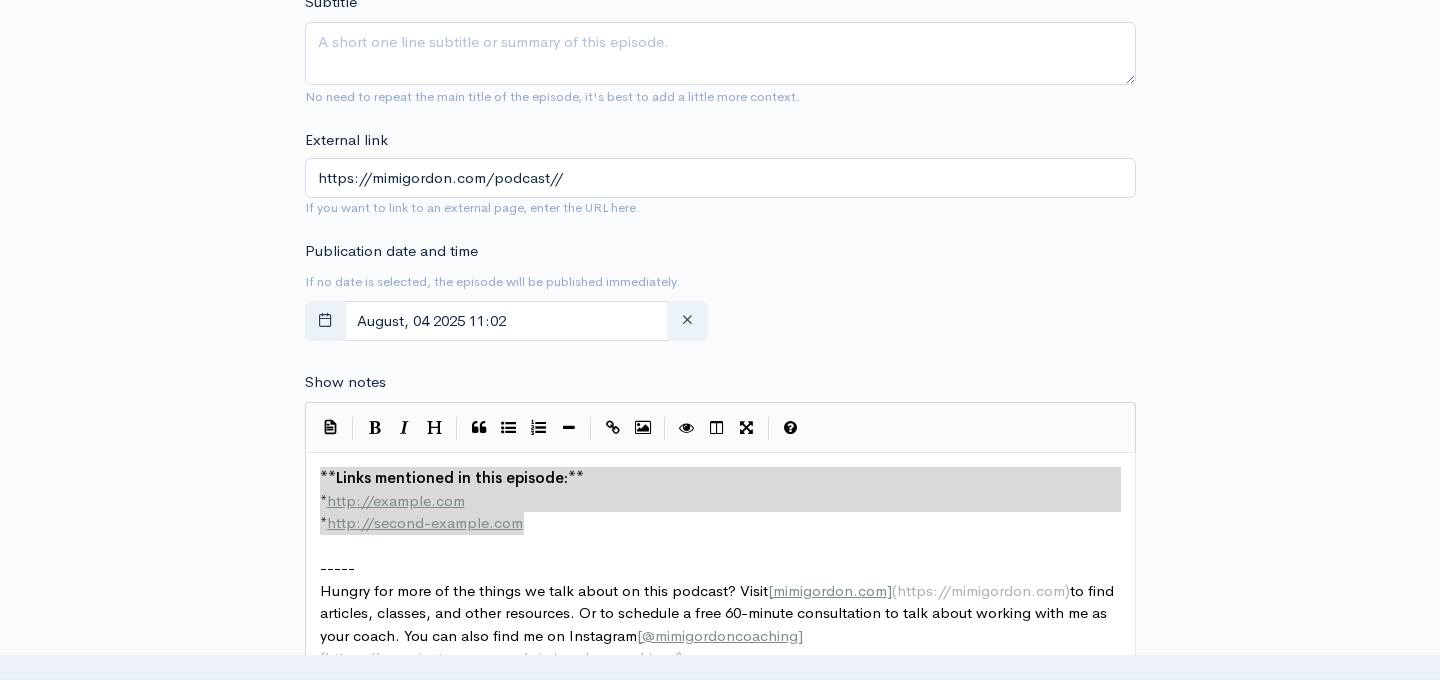 drag, startPoint x: 320, startPoint y: 473, endPoint x: 555, endPoint y: 530, distance: 241.81398 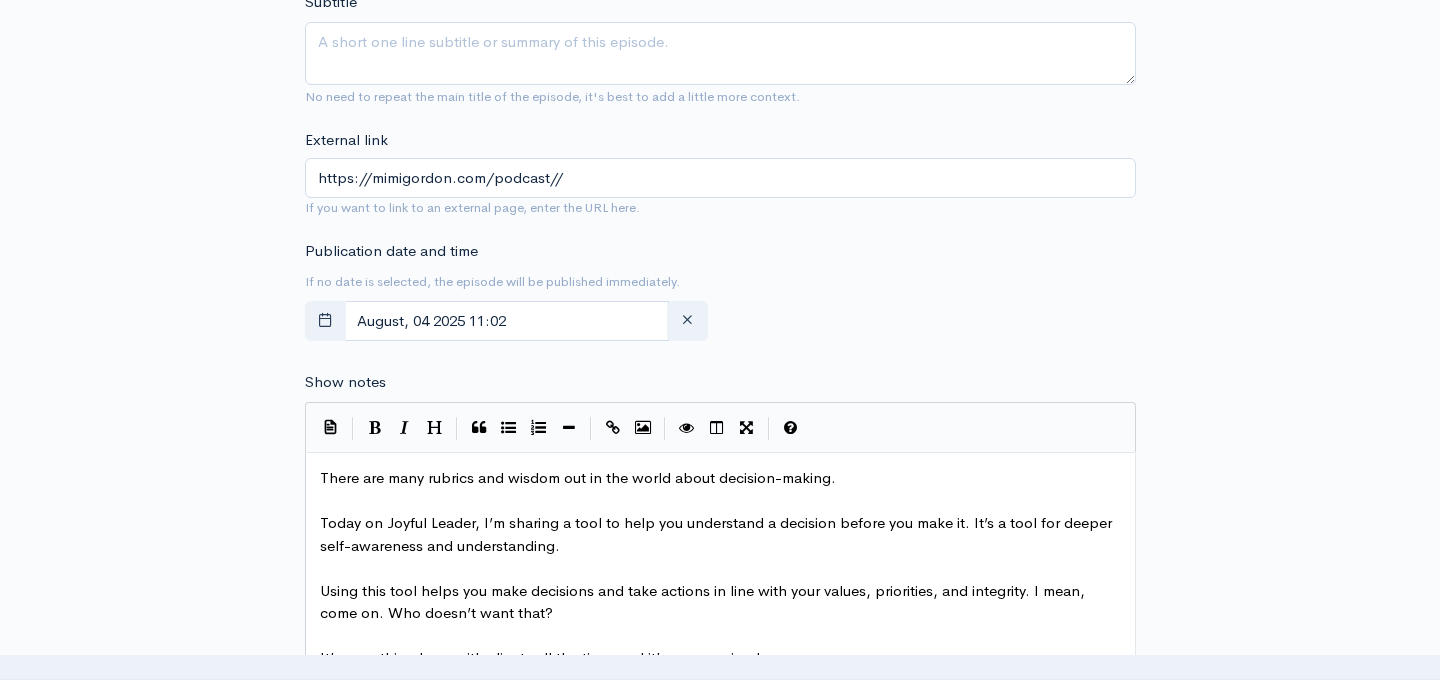 scroll, scrollTop: 1051, scrollLeft: 0, axis: vertical 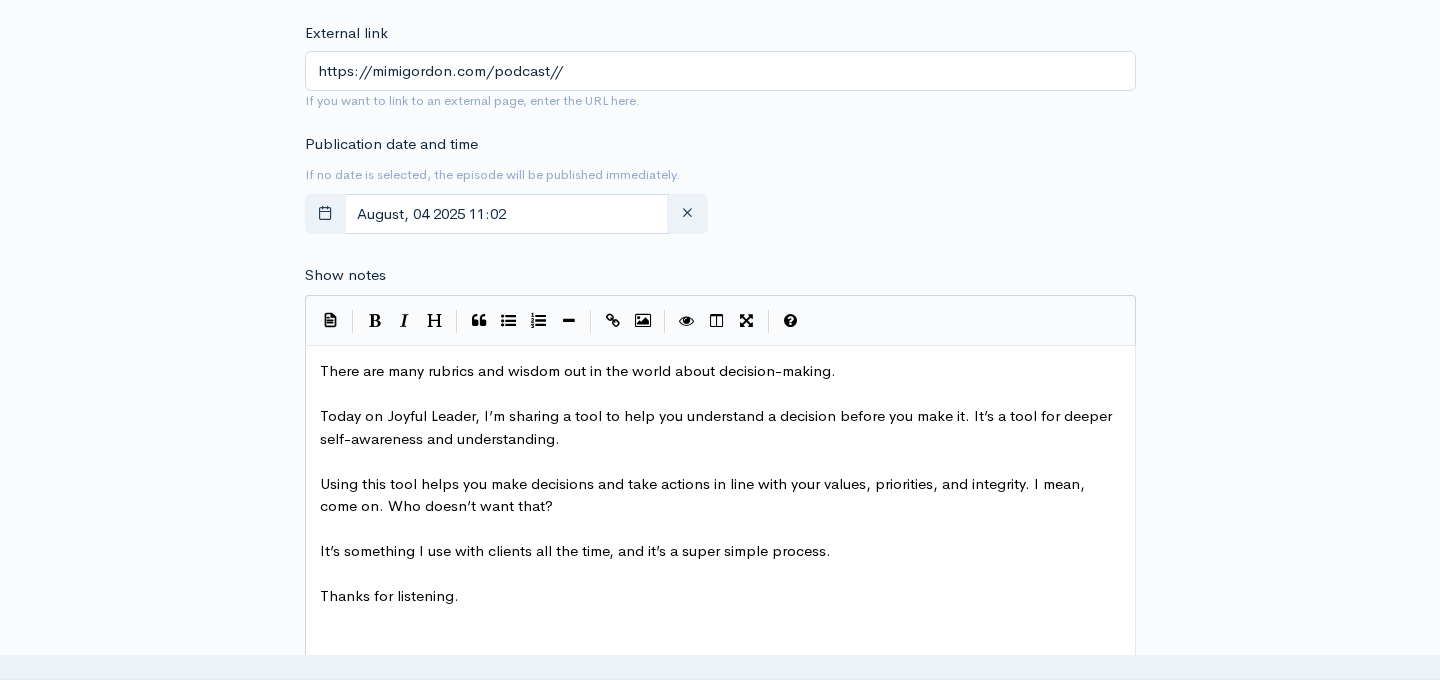 type 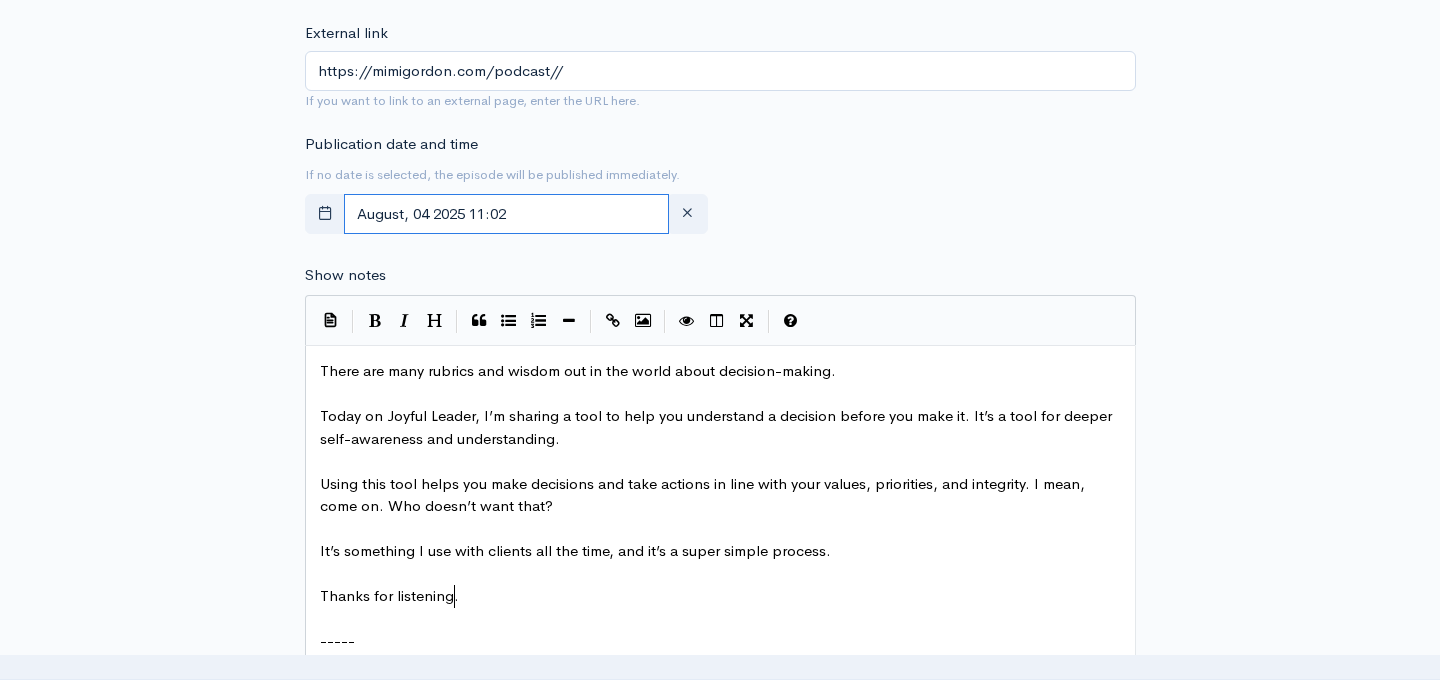 click on "August, 04 2025 11:02" at bounding box center [507, 214] 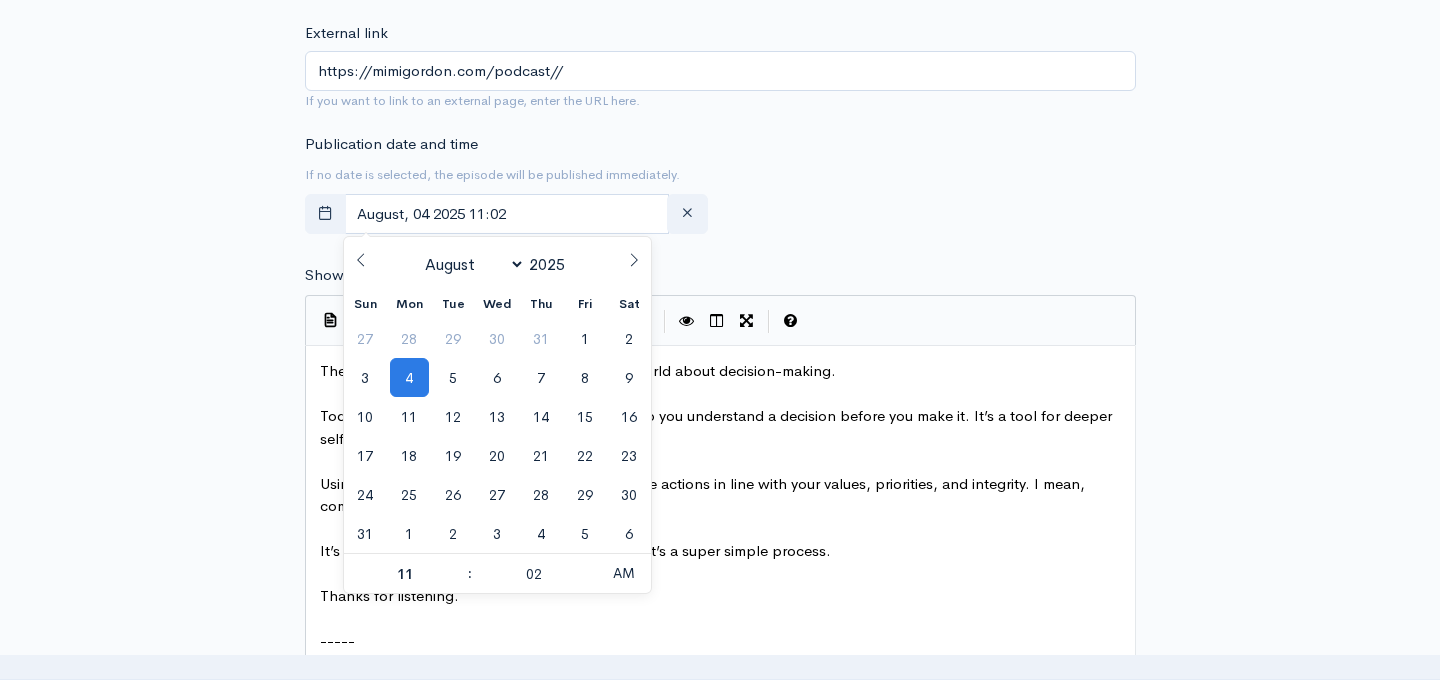 click 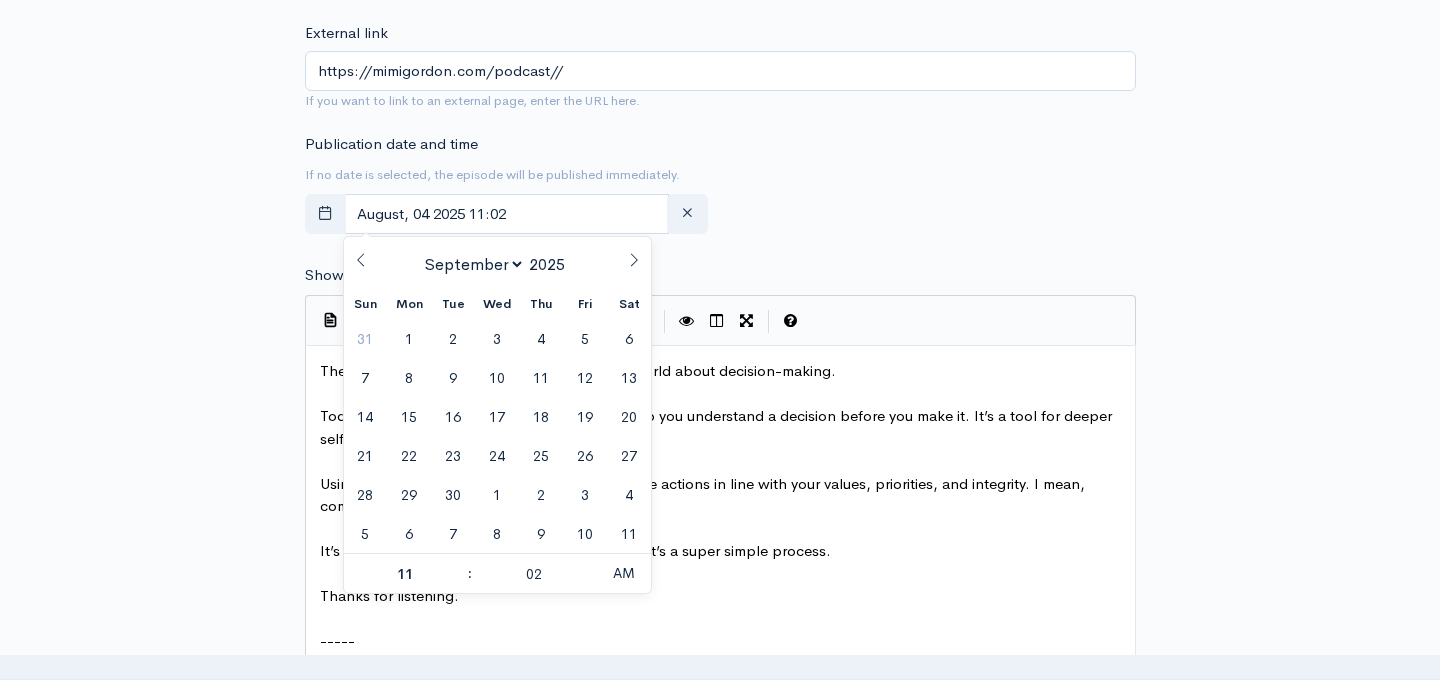 click 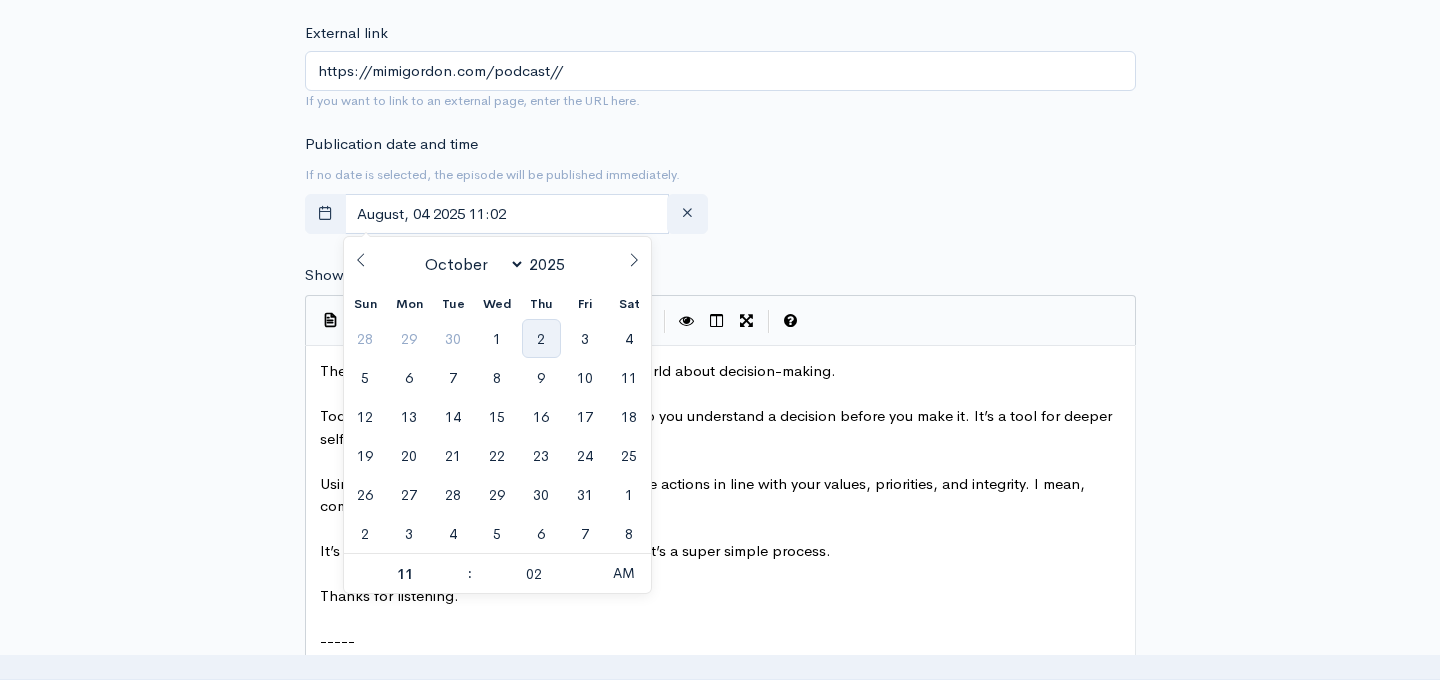 click on "2" at bounding box center [541, 338] 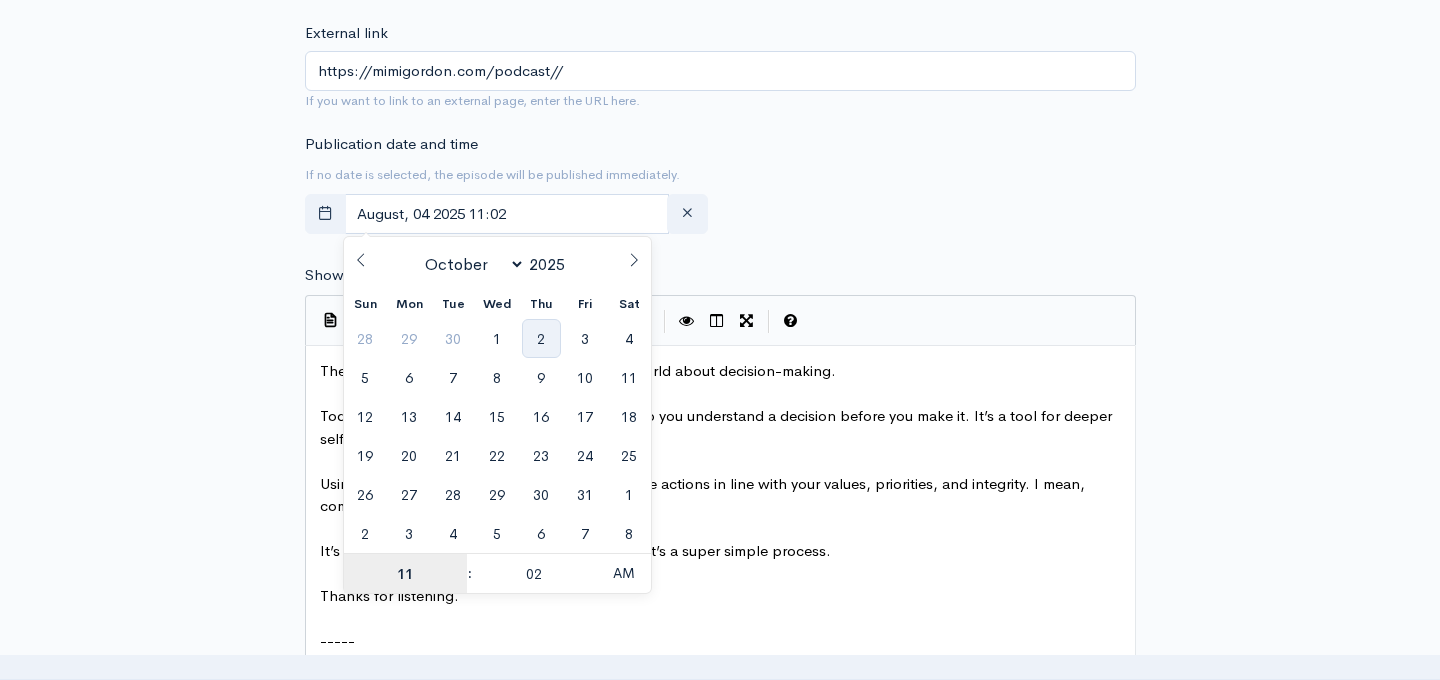 type on "October, 02 2025 11:02" 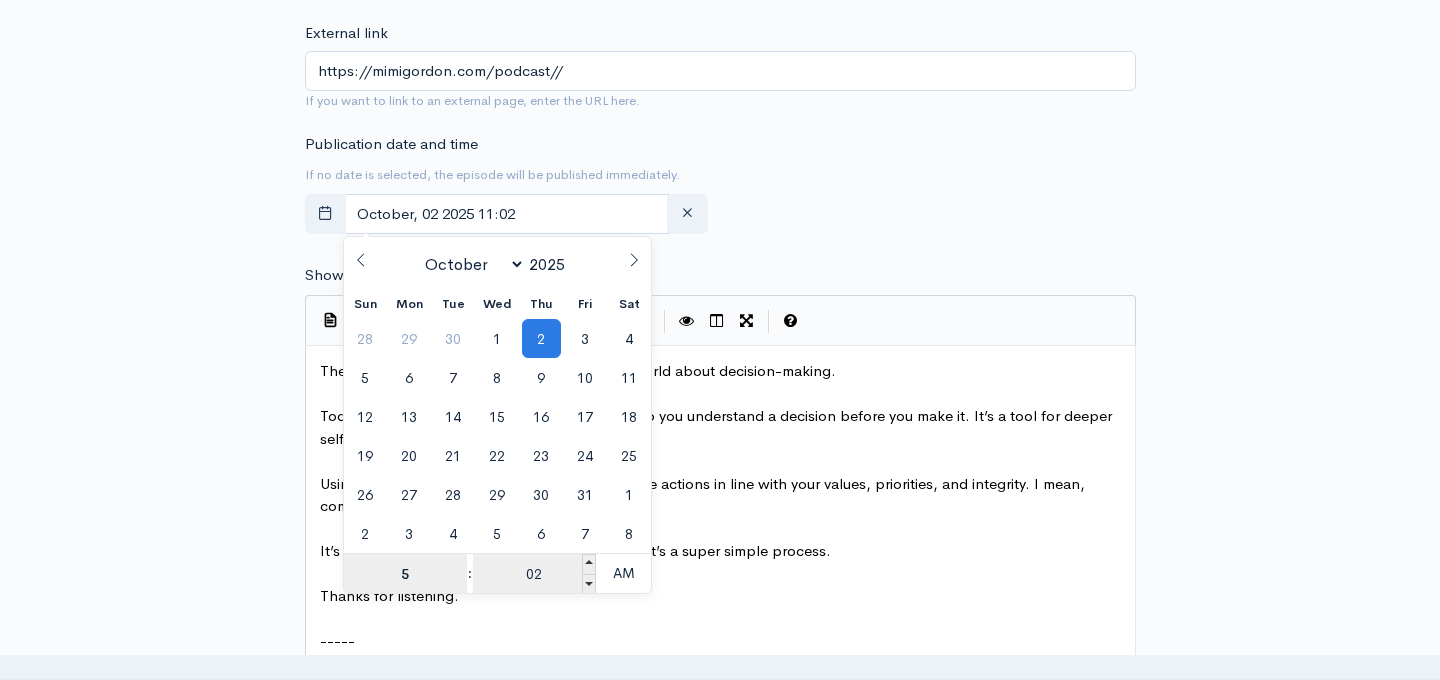 type on "5" 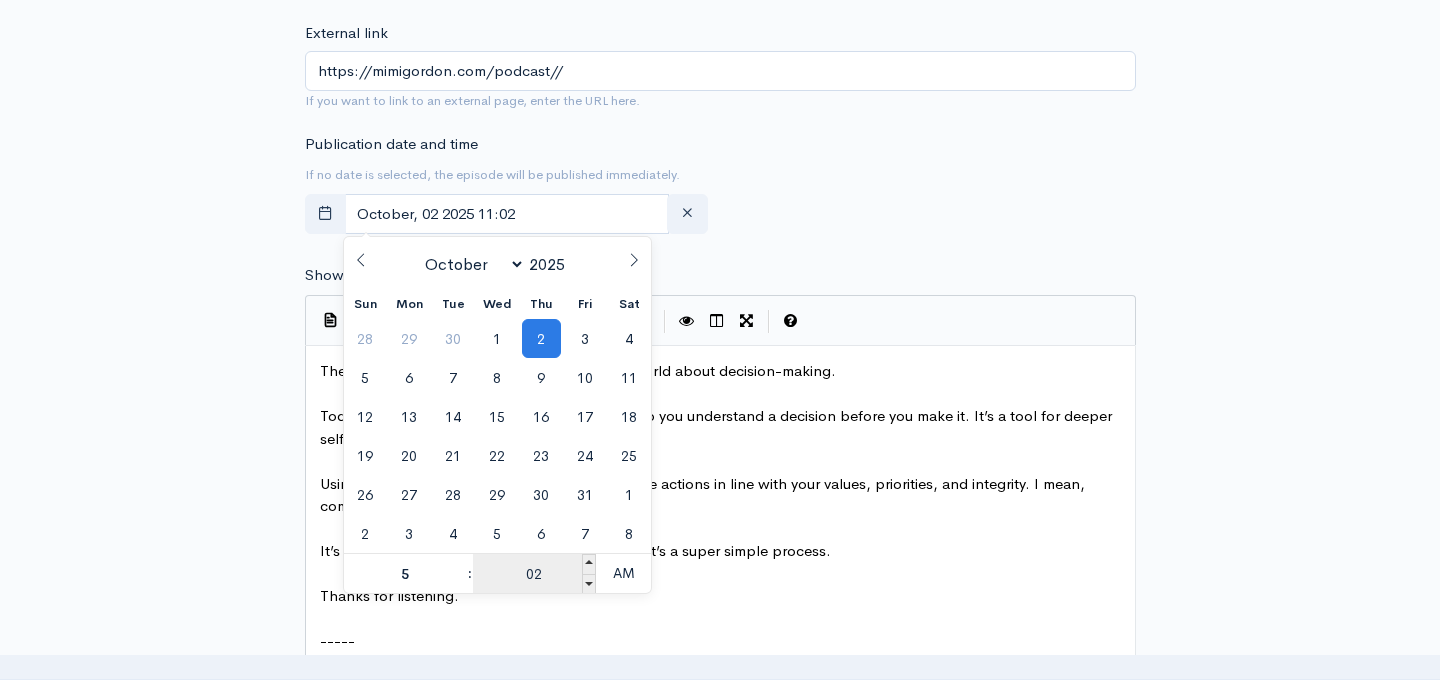 type on "October, 02 2025 05:02" 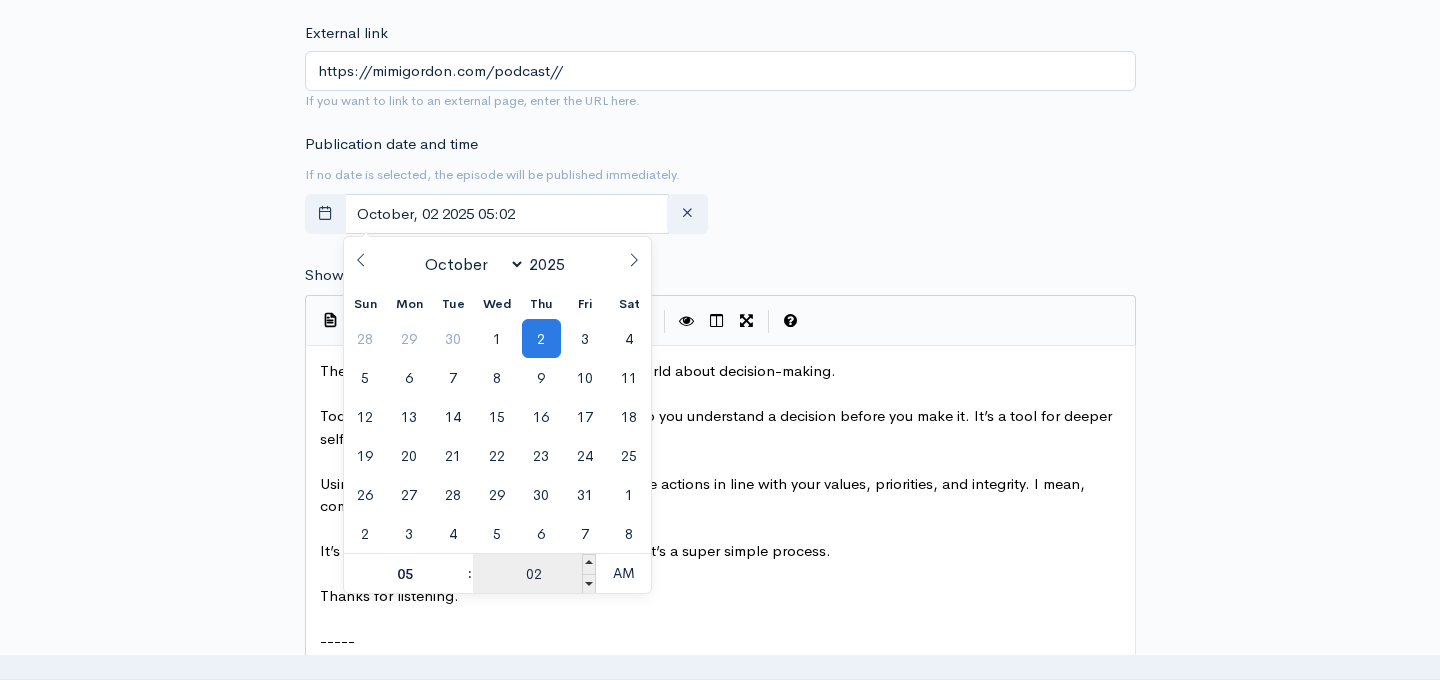 click on "02" at bounding box center [534, 574] 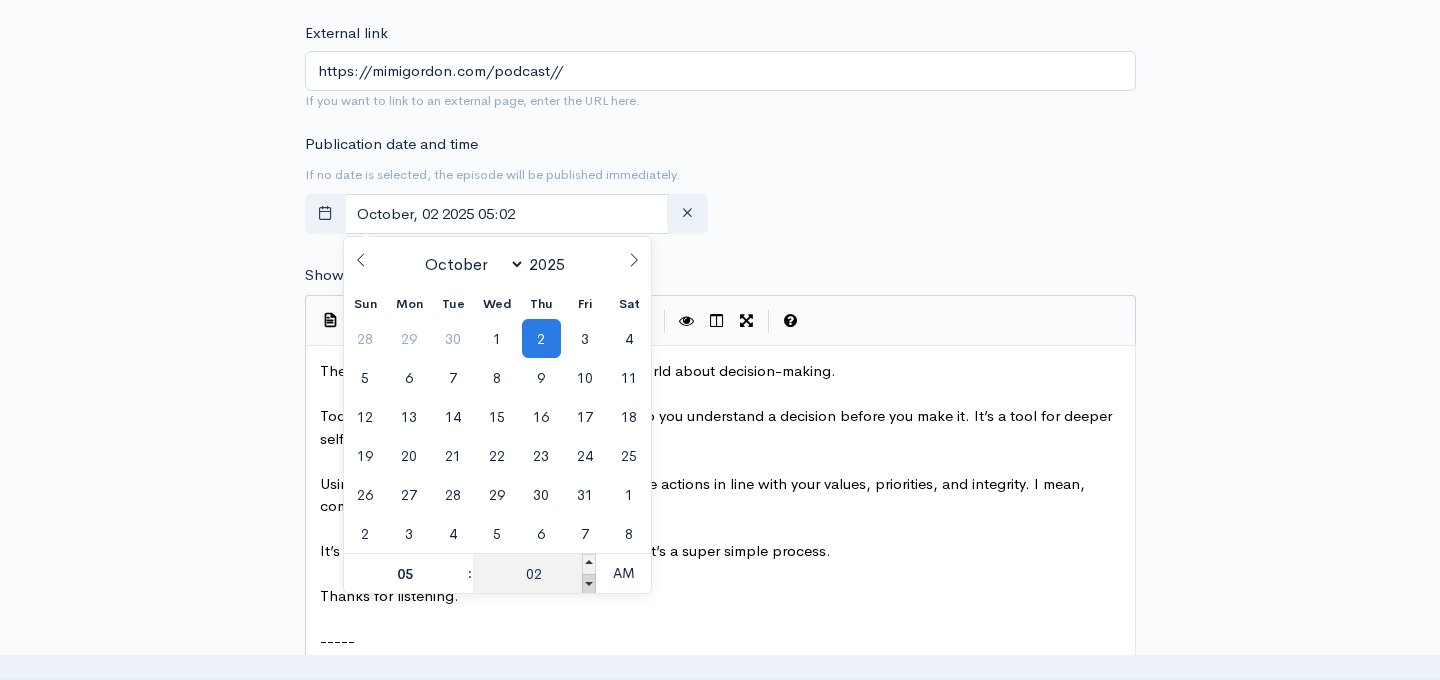 click at bounding box center (589, 584) 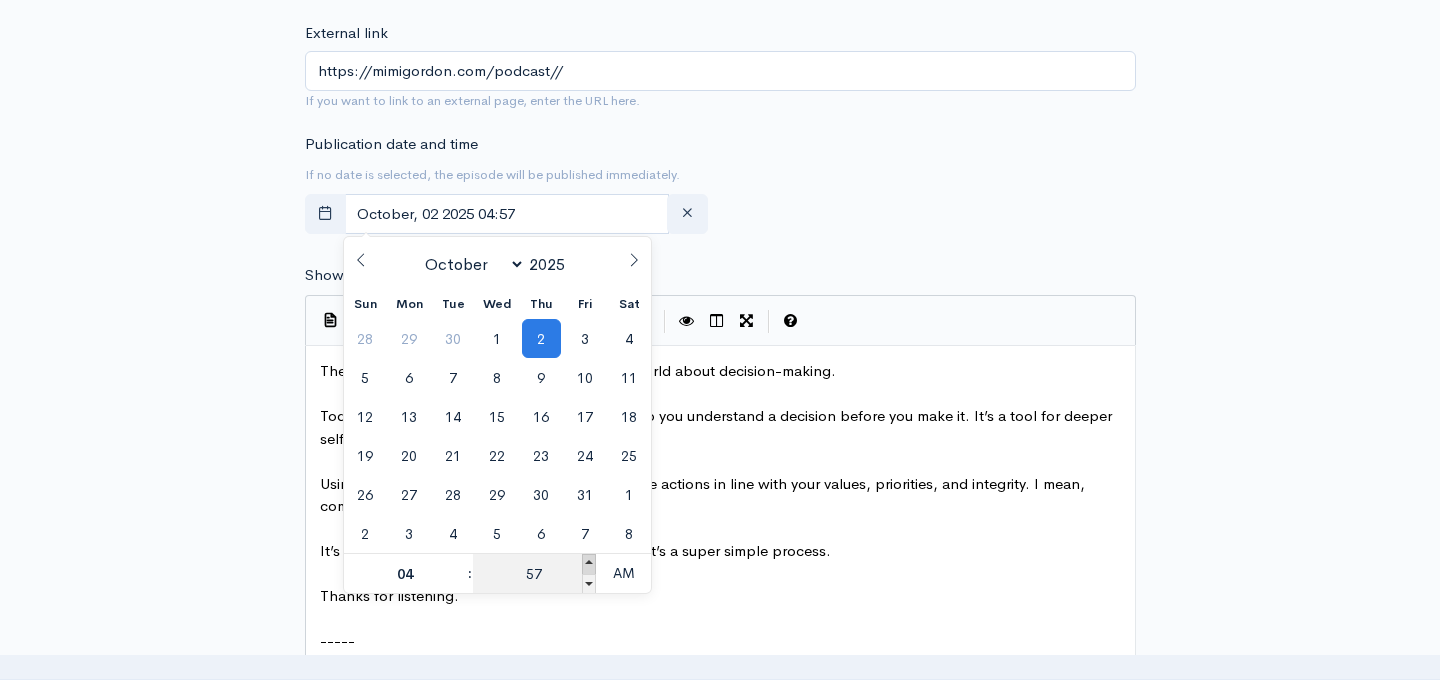 click at bounding box center [589, 564] 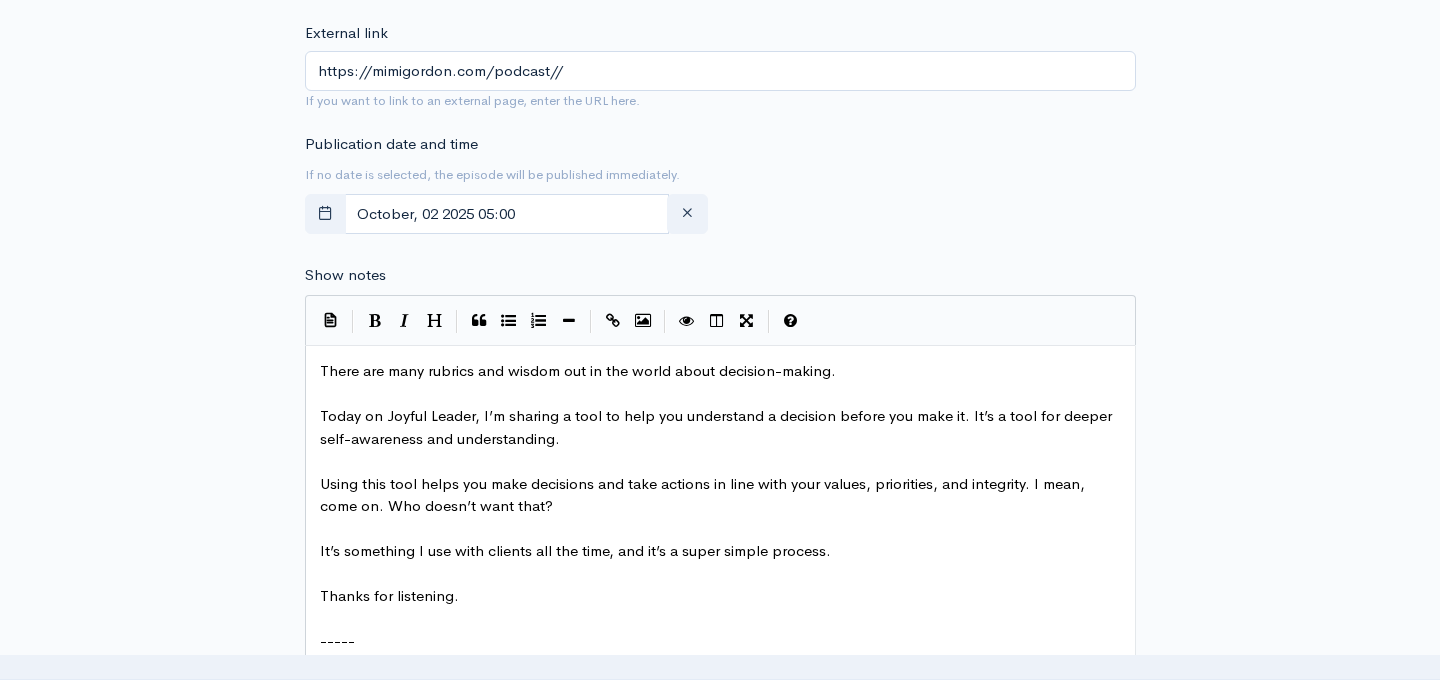 click on "Publication date and time   If no date is selected, the episode will be published immediately.     October, 02 2025 05:00" at bounding box center [720, 188] 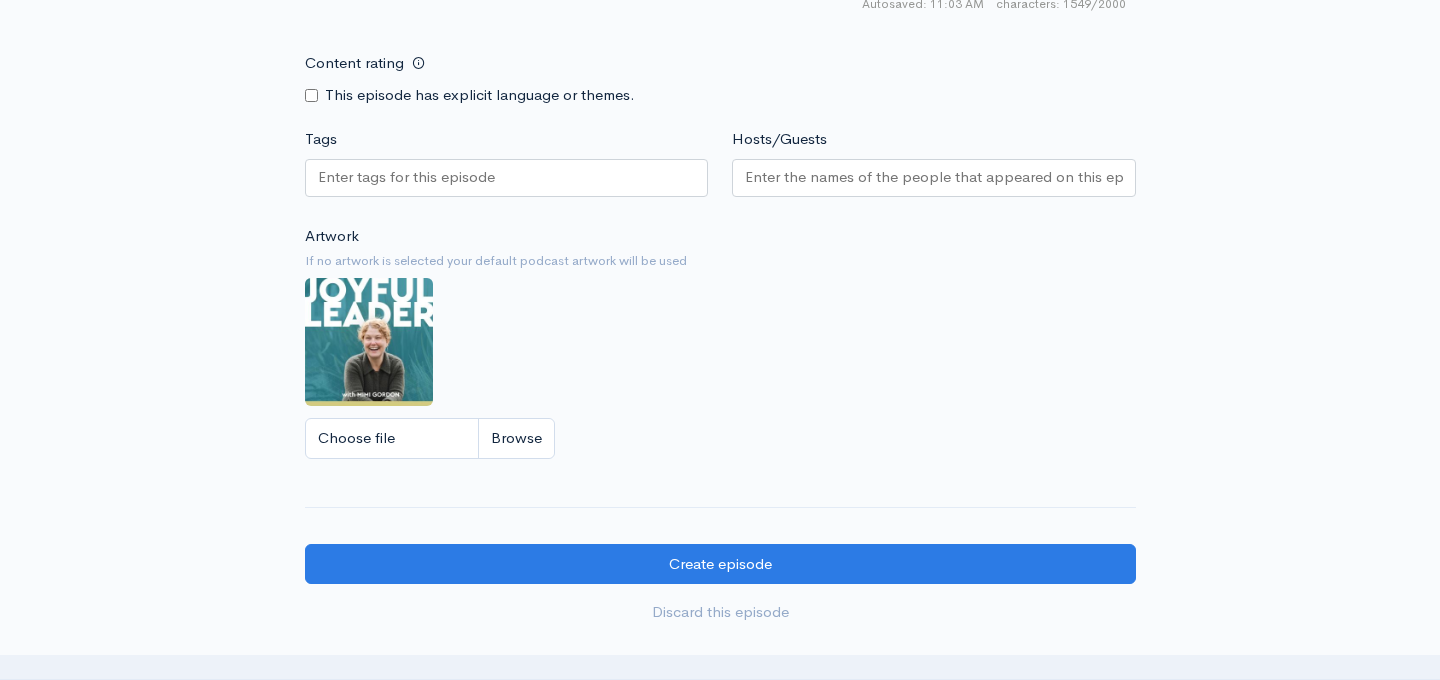 scroll, scrollTop: 2116, scrollLeft: 0, axis: vertical 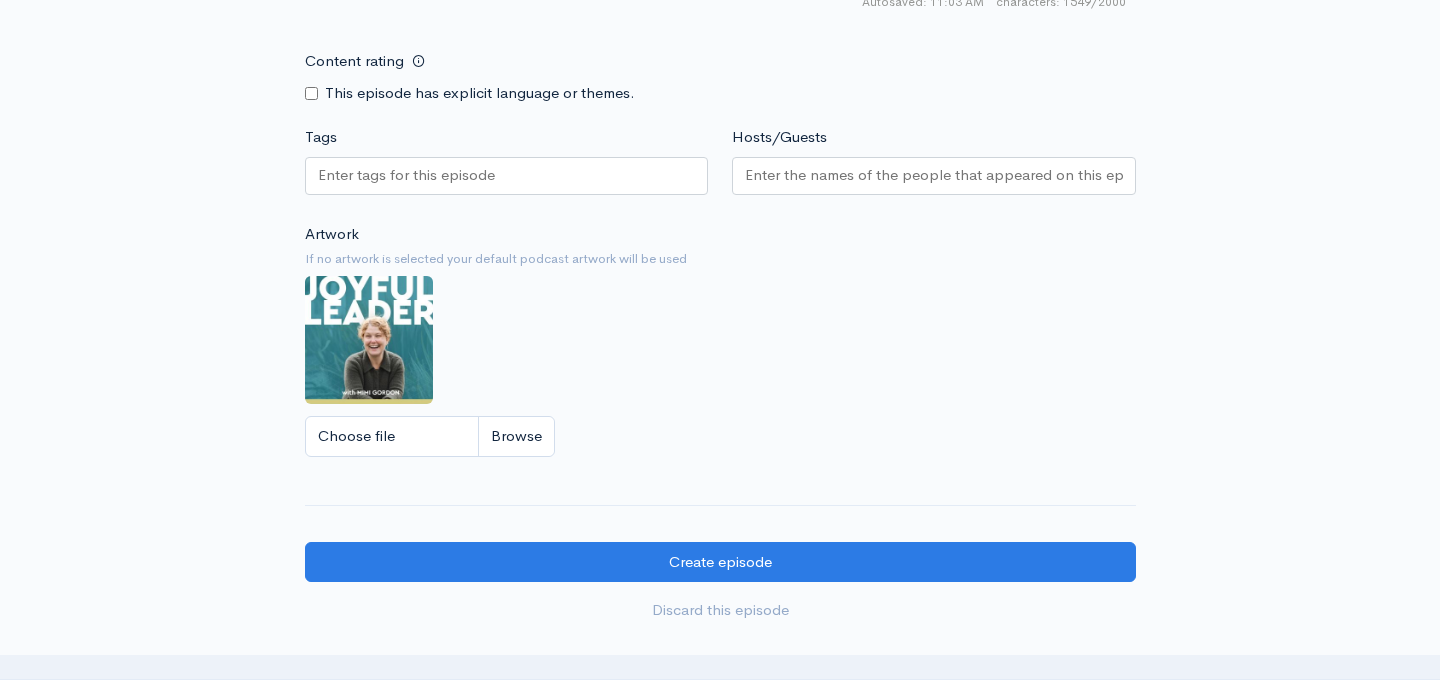 click at bounding box center [507, 176] 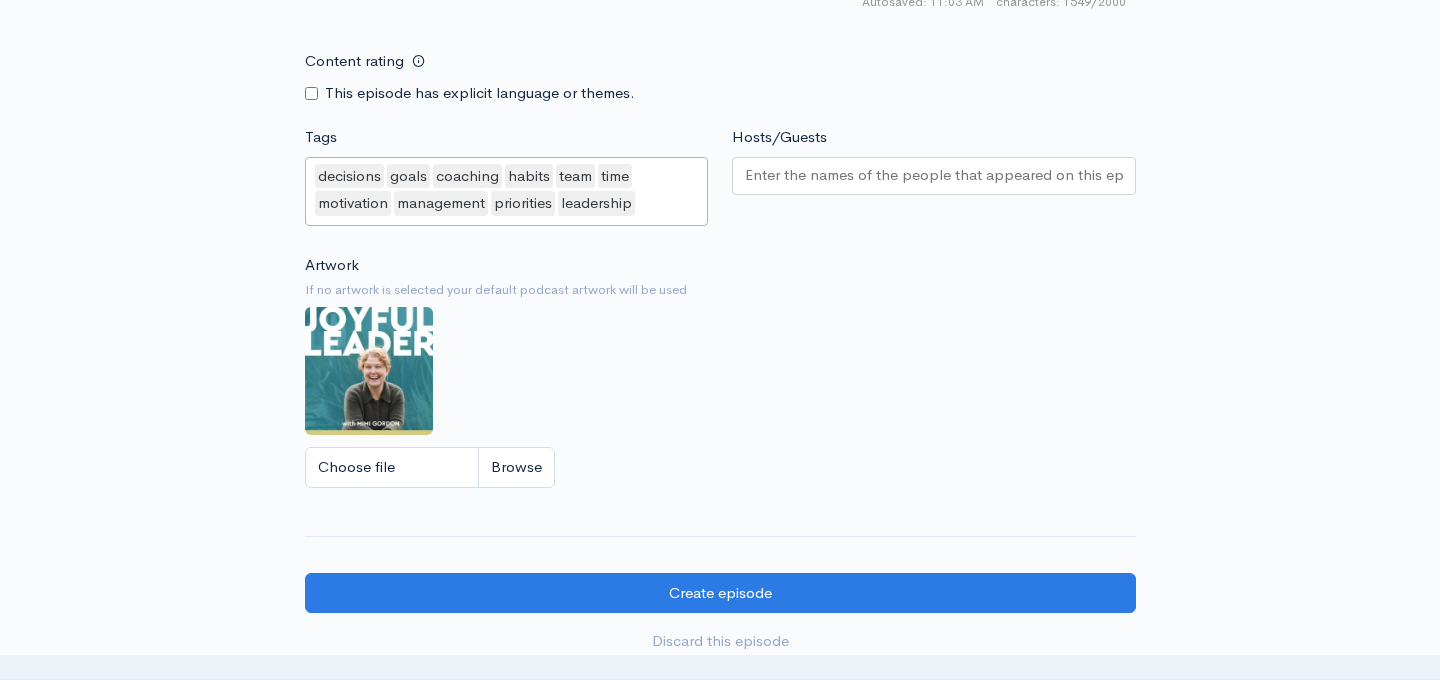 click at bounding box center [934, 176] 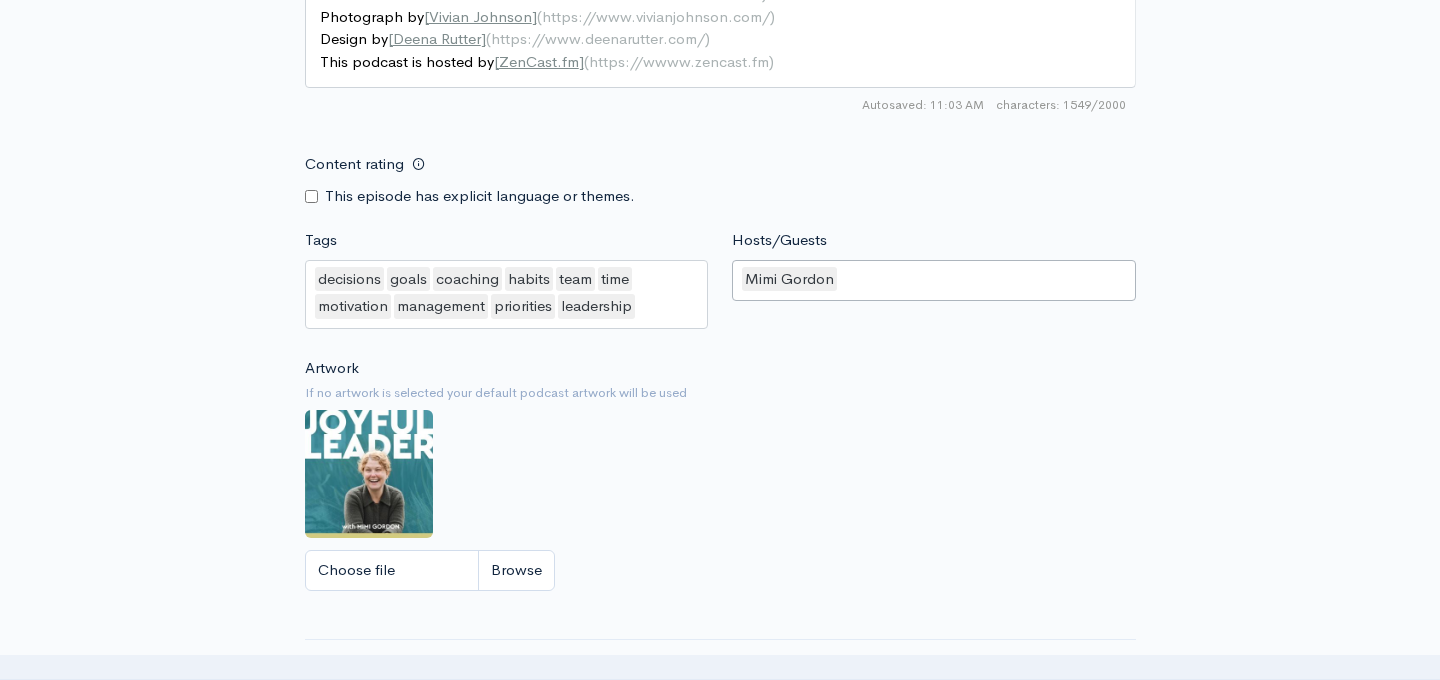 scroll, scrollTop: 2382, scrollLeft: 0, axis: vertical 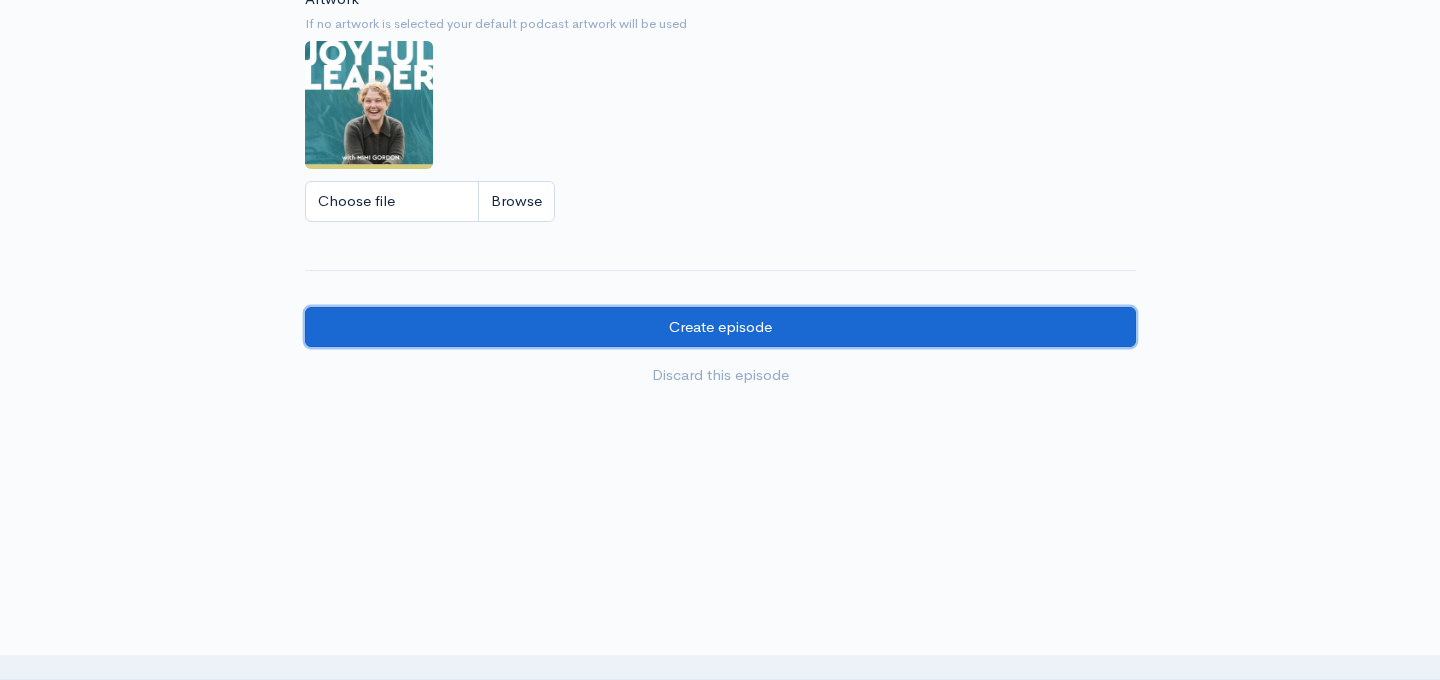 click on "Create episode" at bounding box center [720, 327] 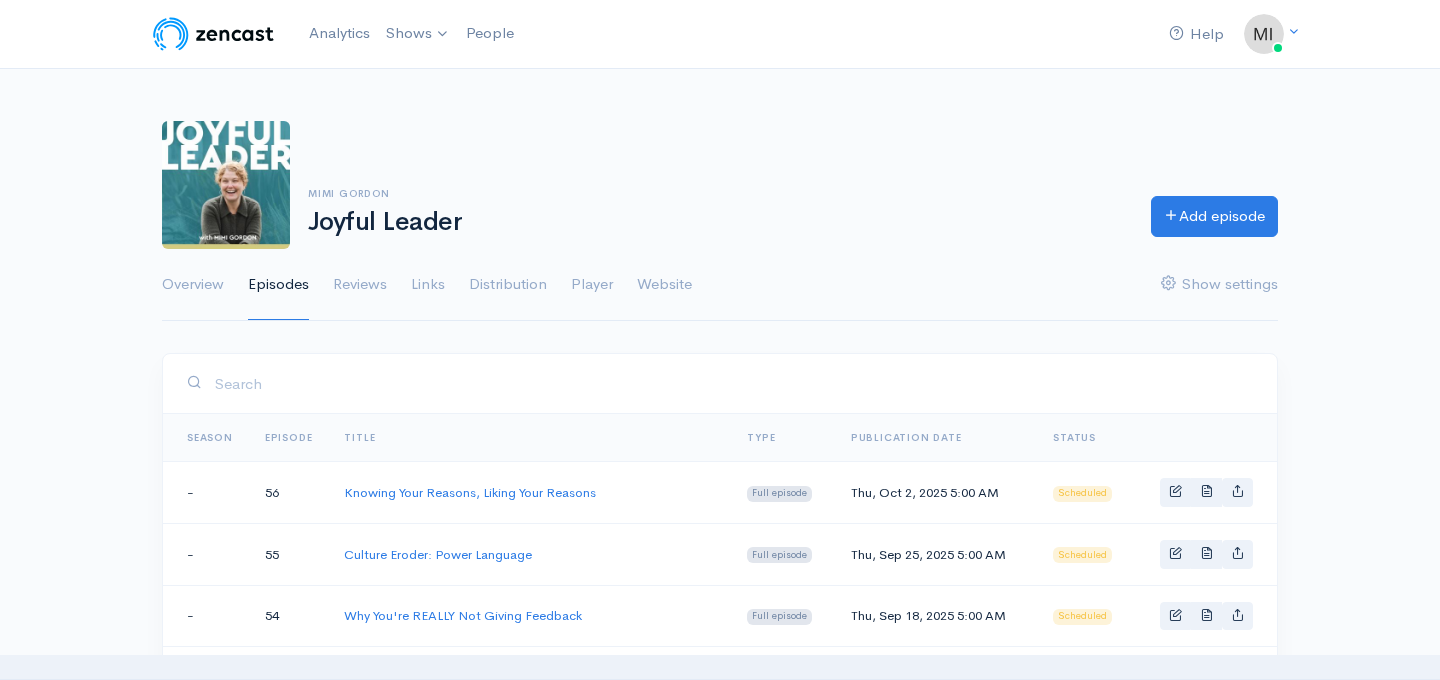 scroll, scrollTop: 0, scrollLeft: 0, axis: both 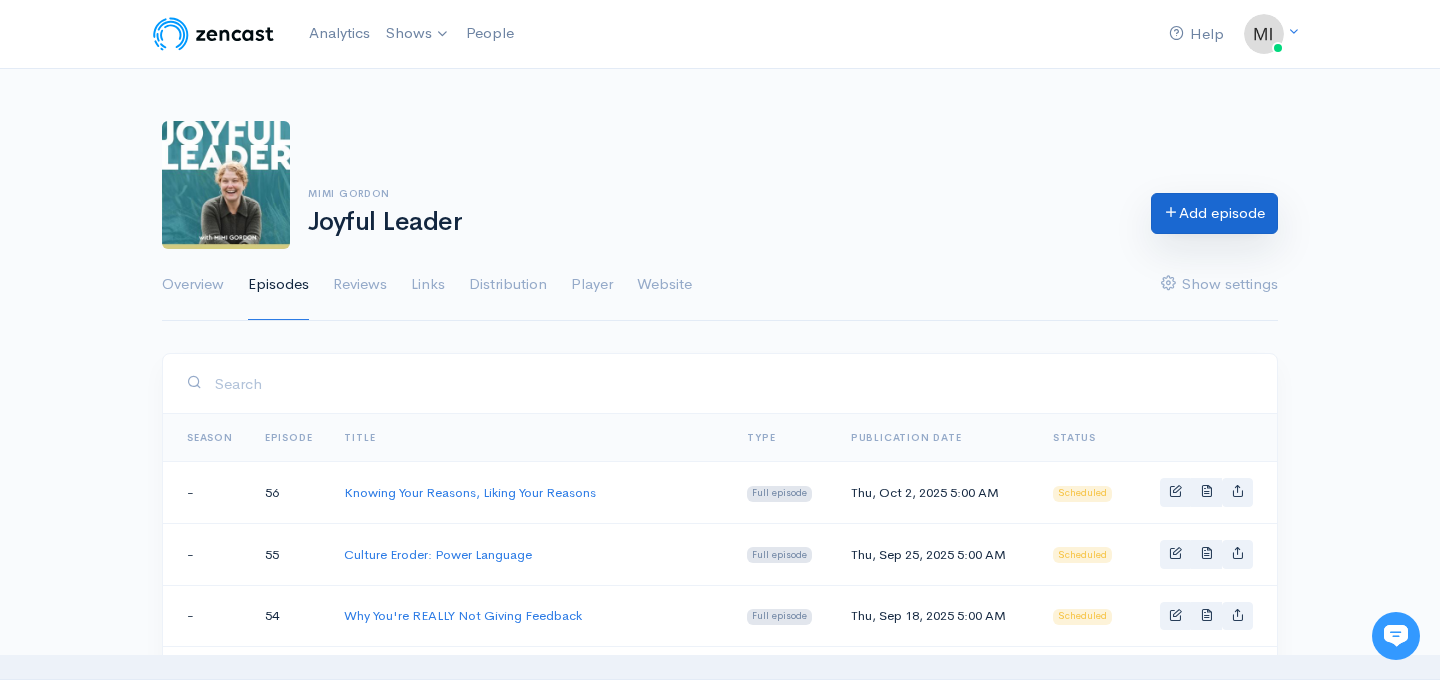 click on "Add episode" at bounding box center (1214, 213) 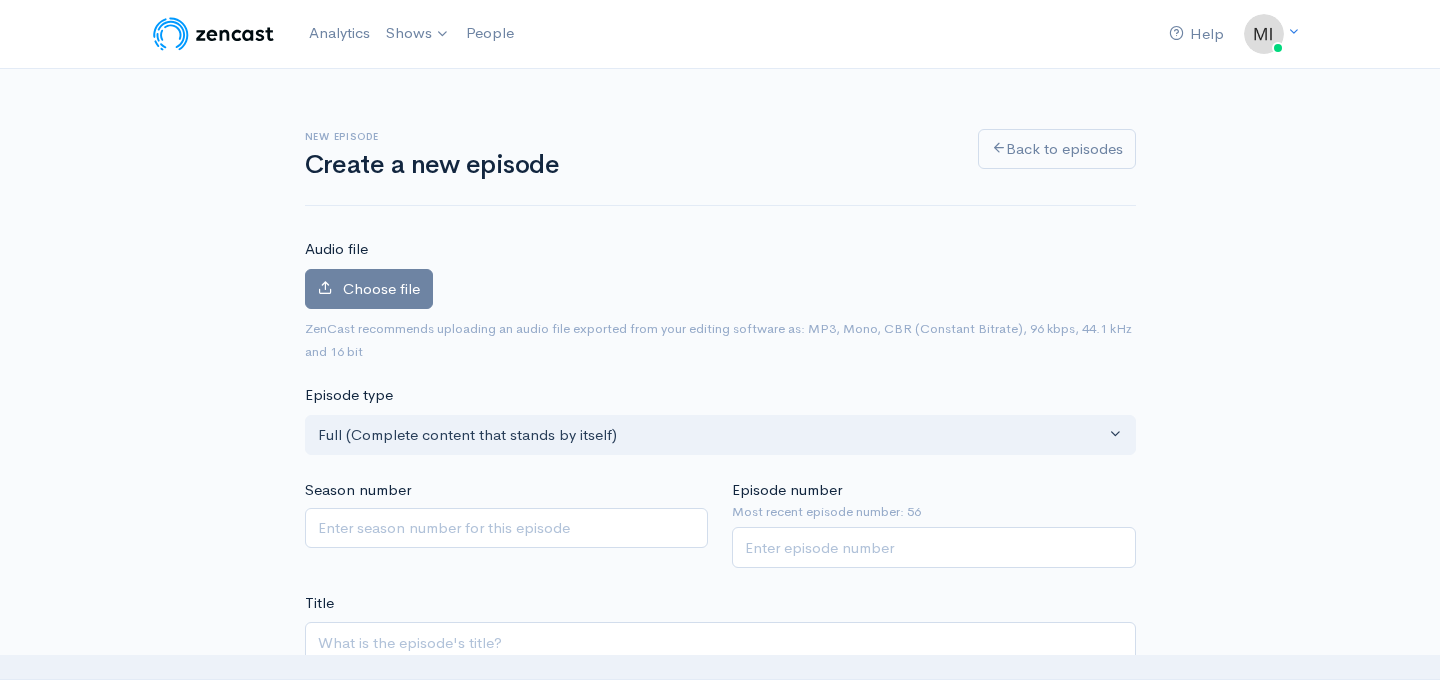 scroll, scrollTop: 0, scrollLeft: 0, axis: both 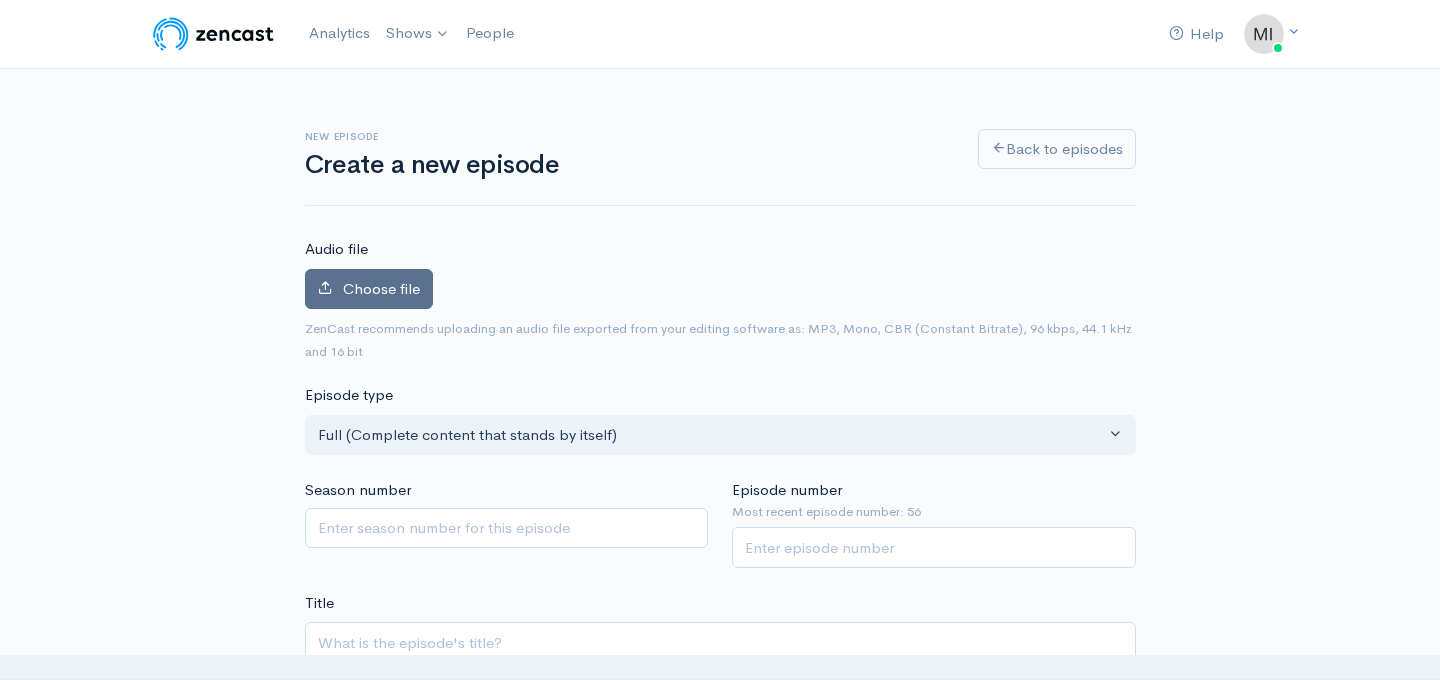 click on "Choose file" at bounding box center (369, 289) 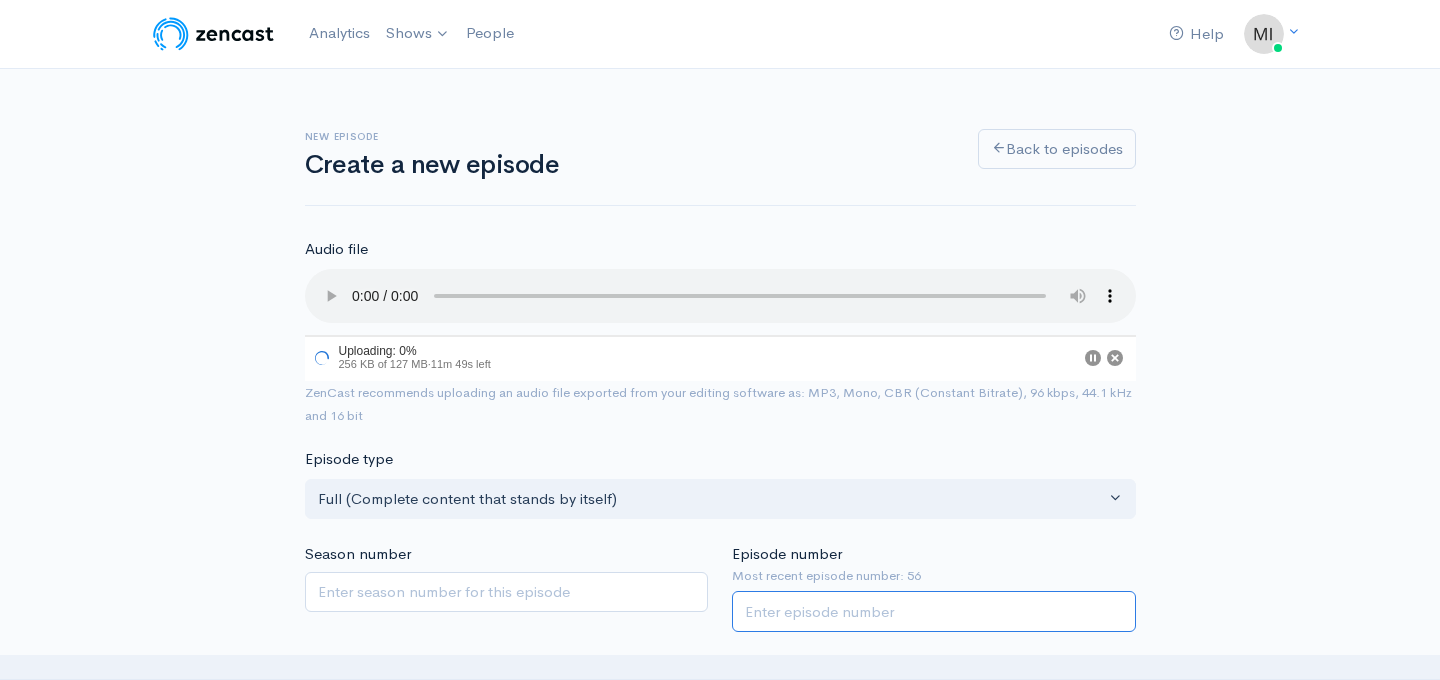 click on "Episode number" at bounding box center (934, 611) 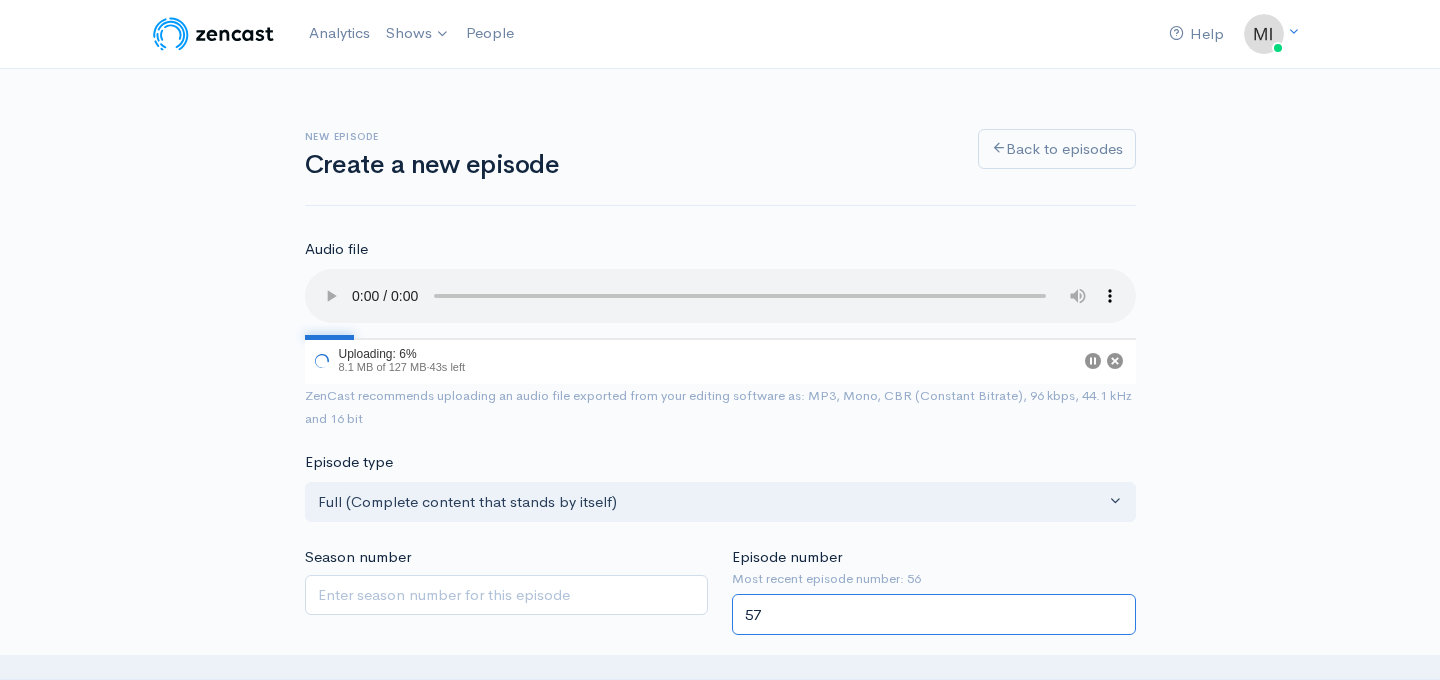 type on "57" 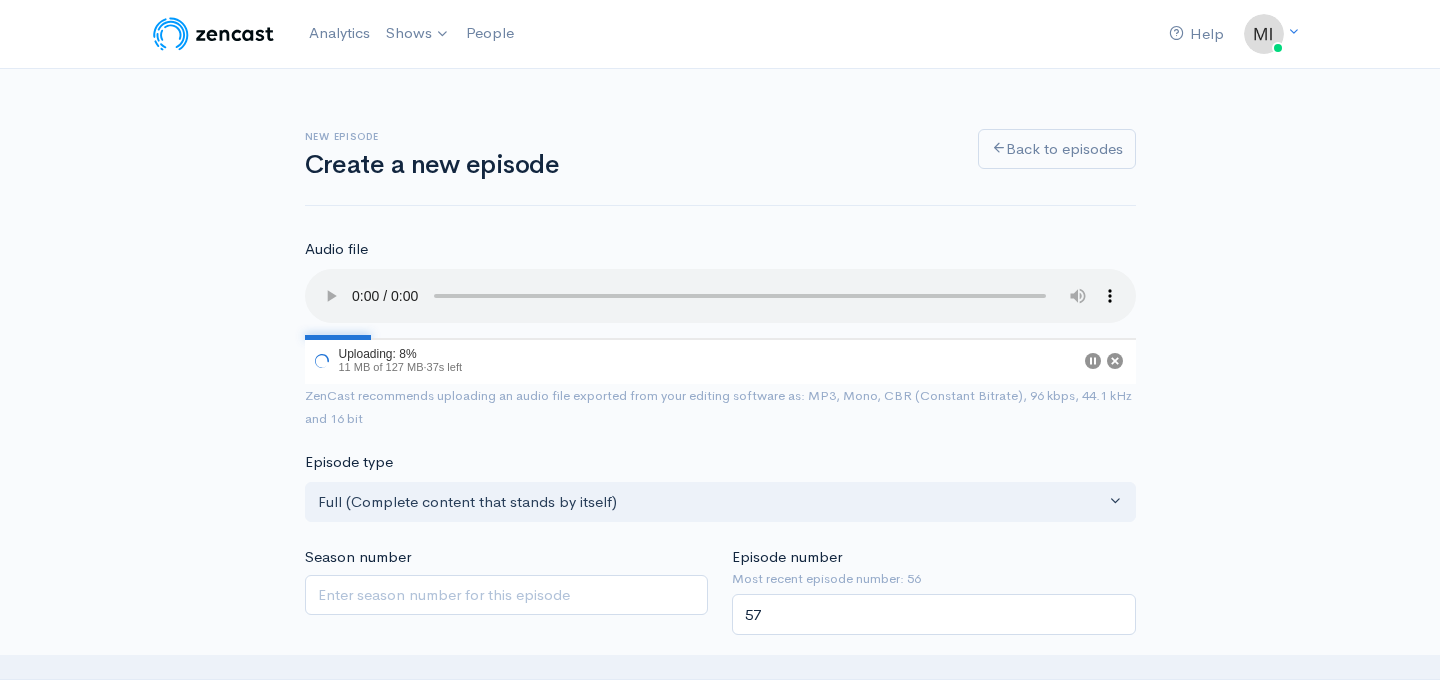 scroll, scrollTop: 369, scrollLeft: 0, axis: vertical 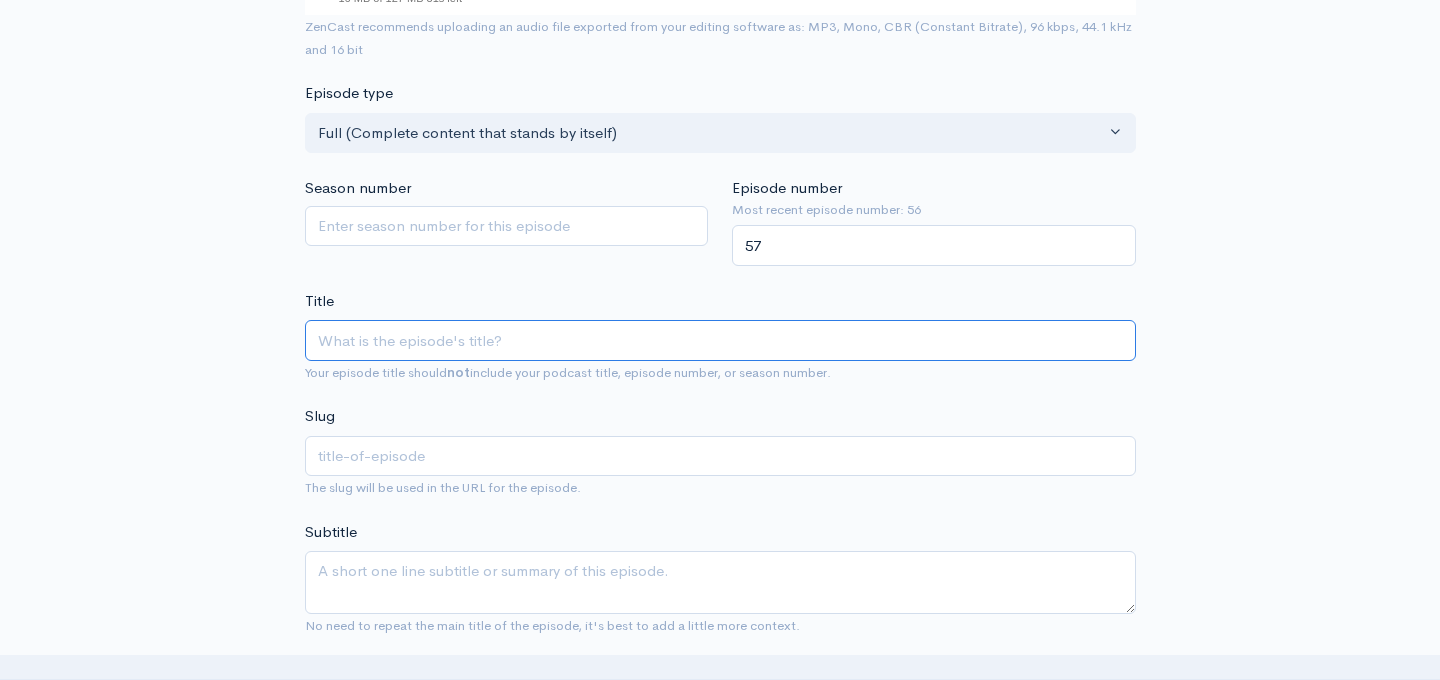 type on "T" 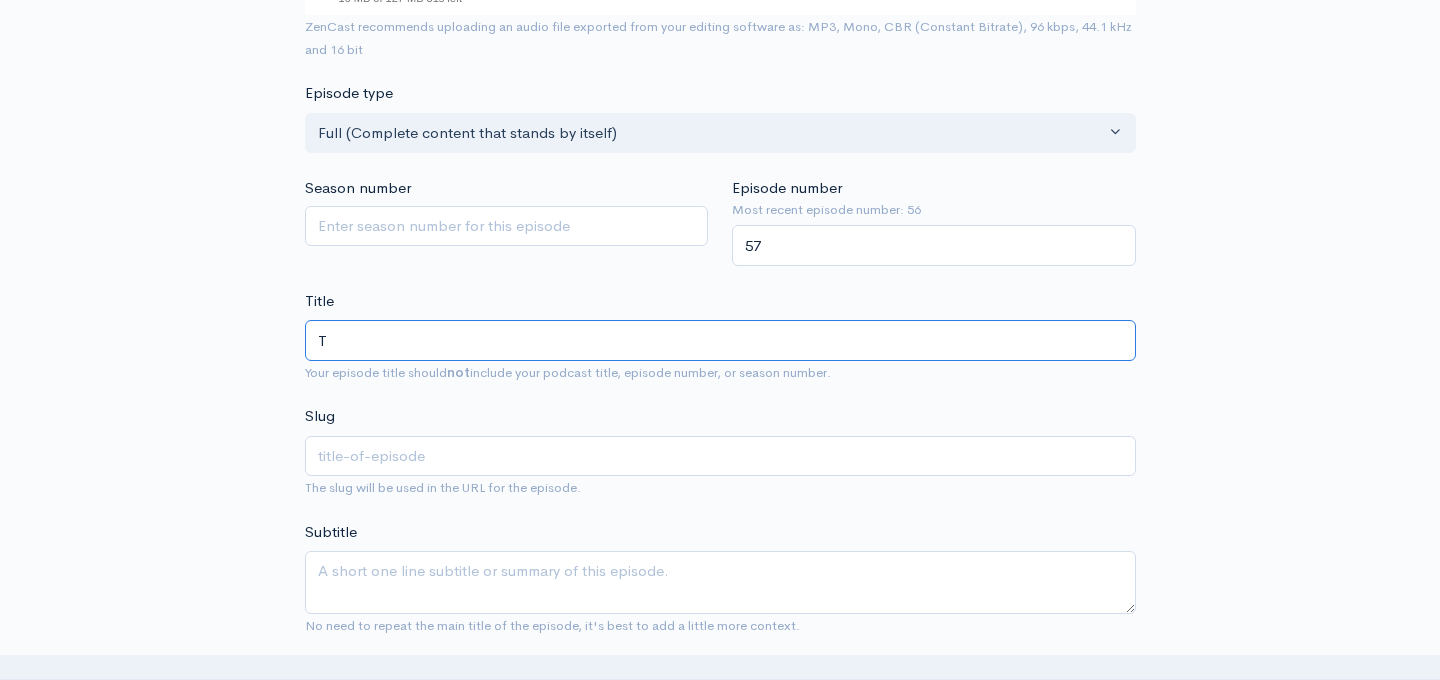 type on "t" 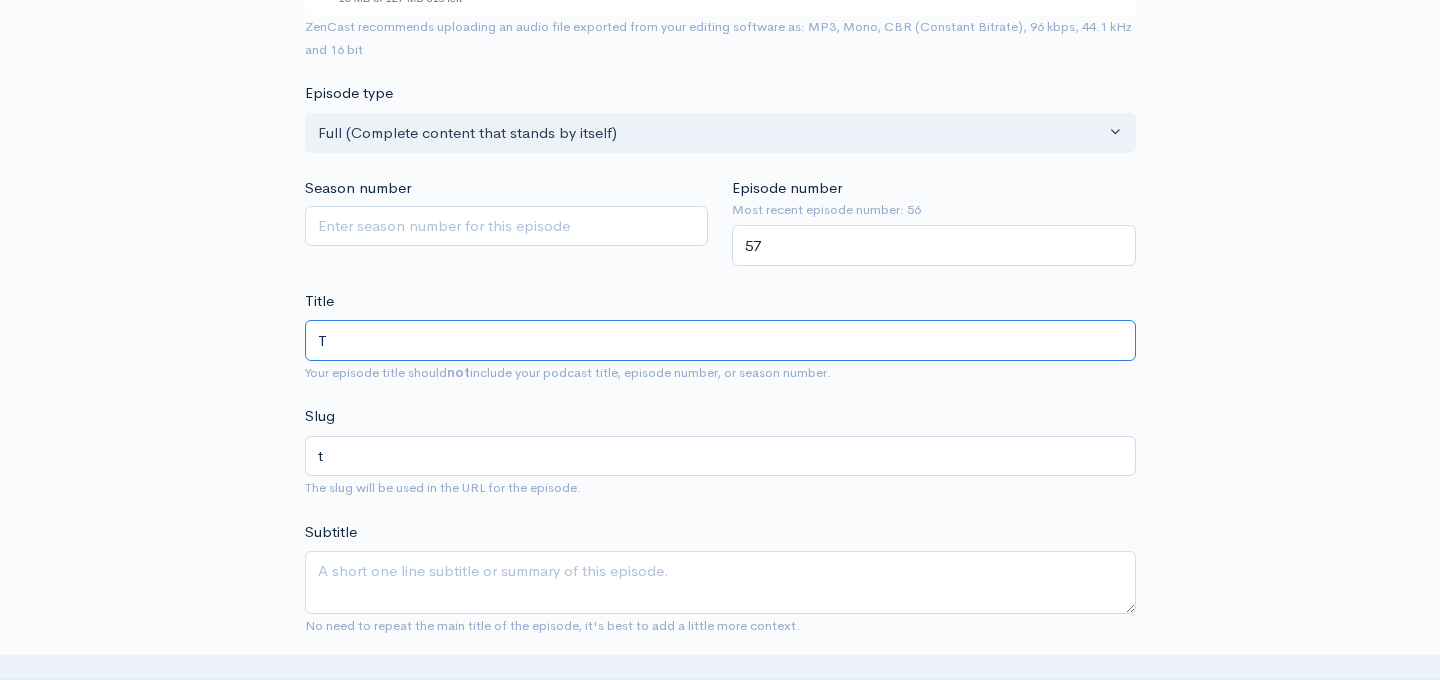 type on "Th" 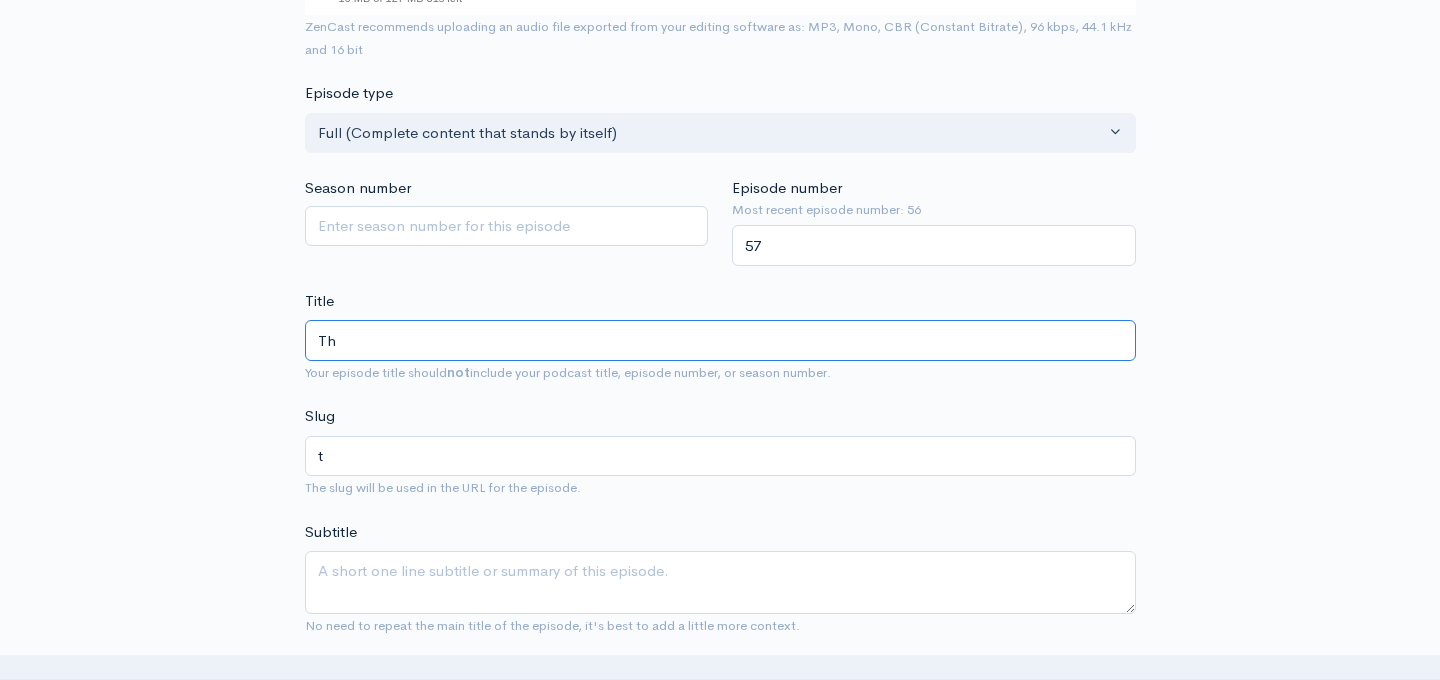 type on "th" 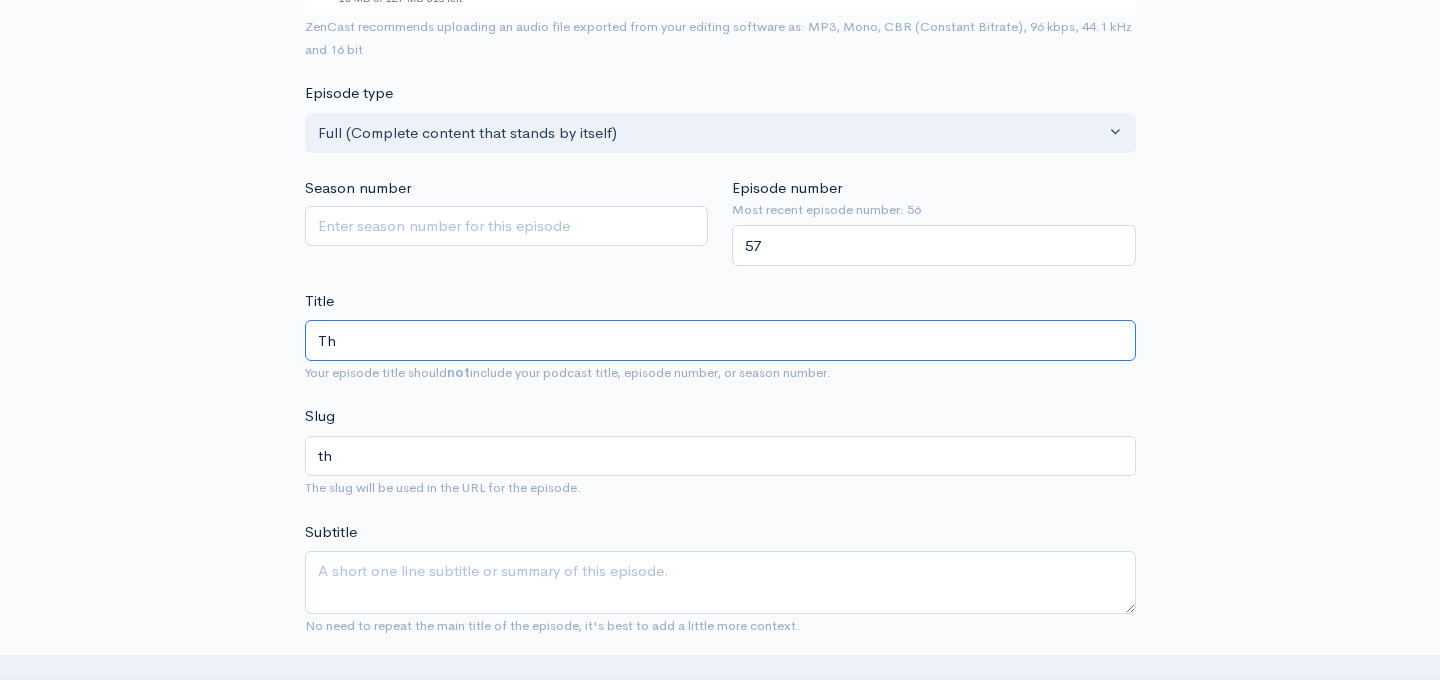 type on "The" 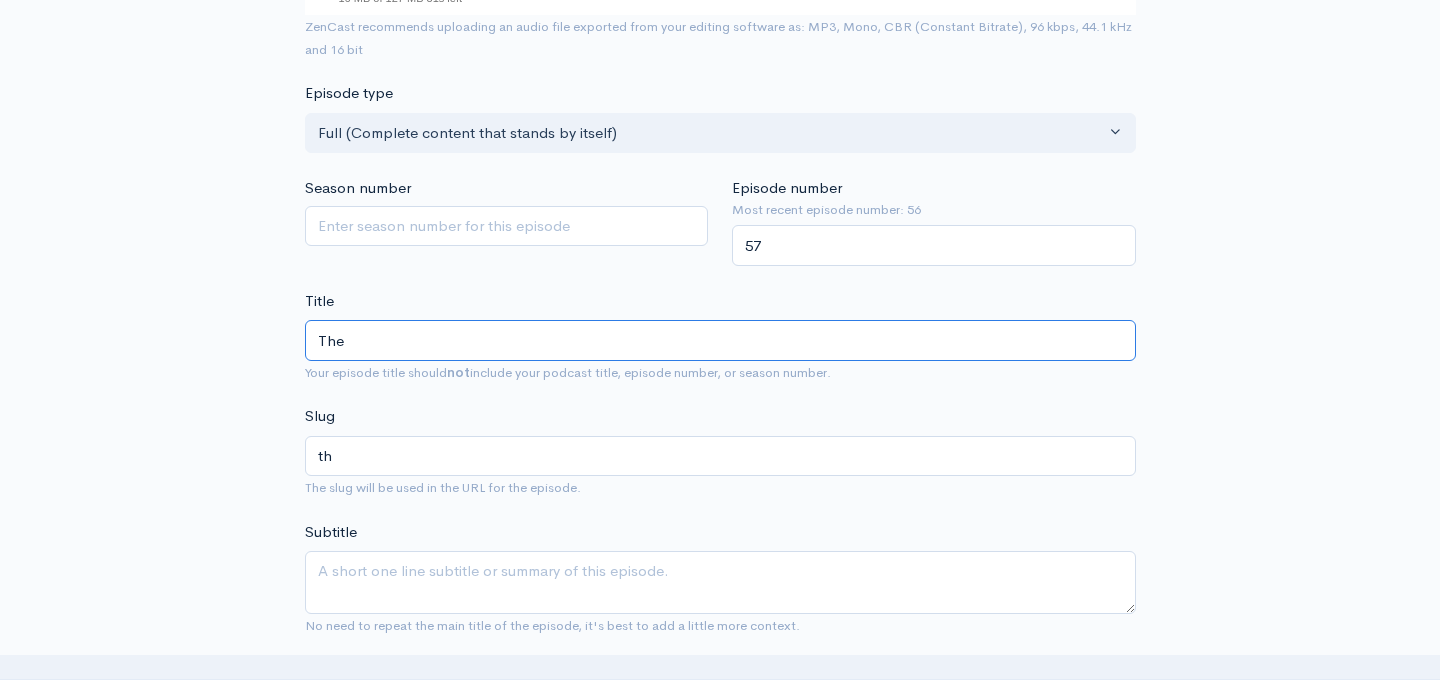 type on "the" 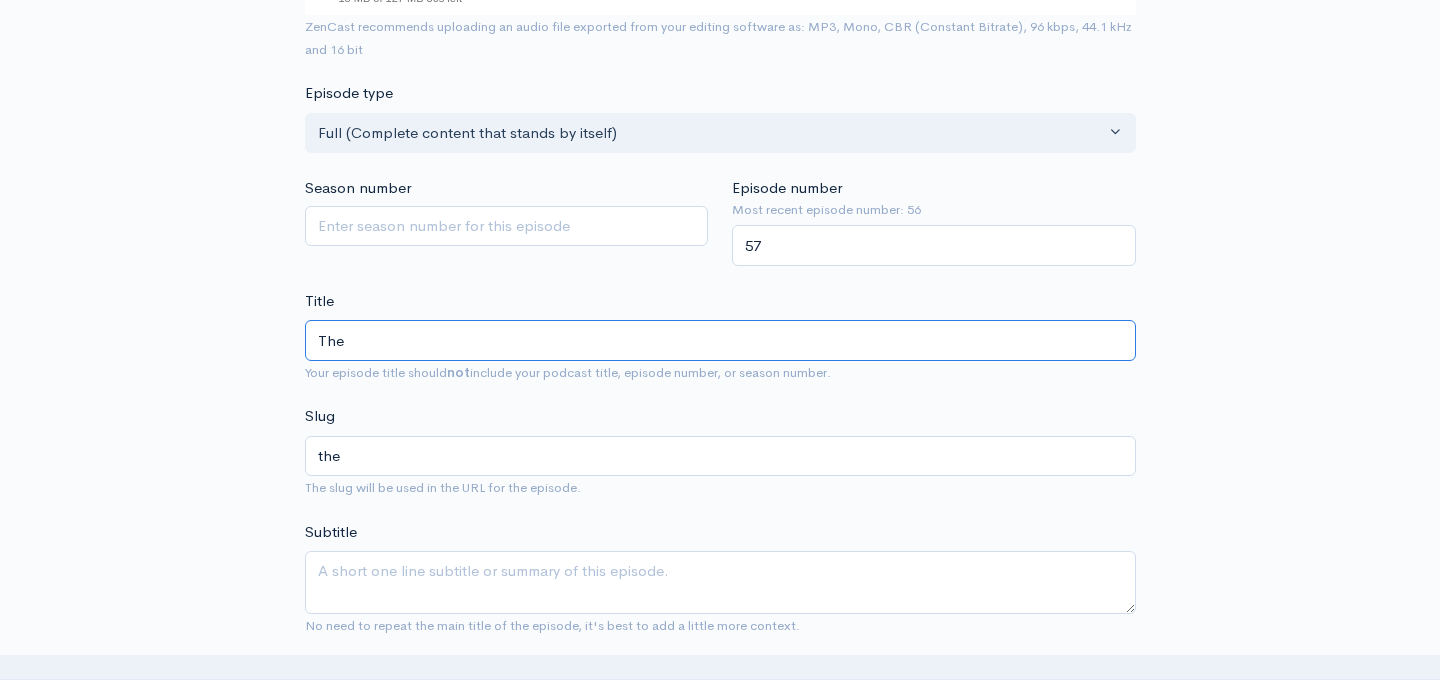 type on "The C" 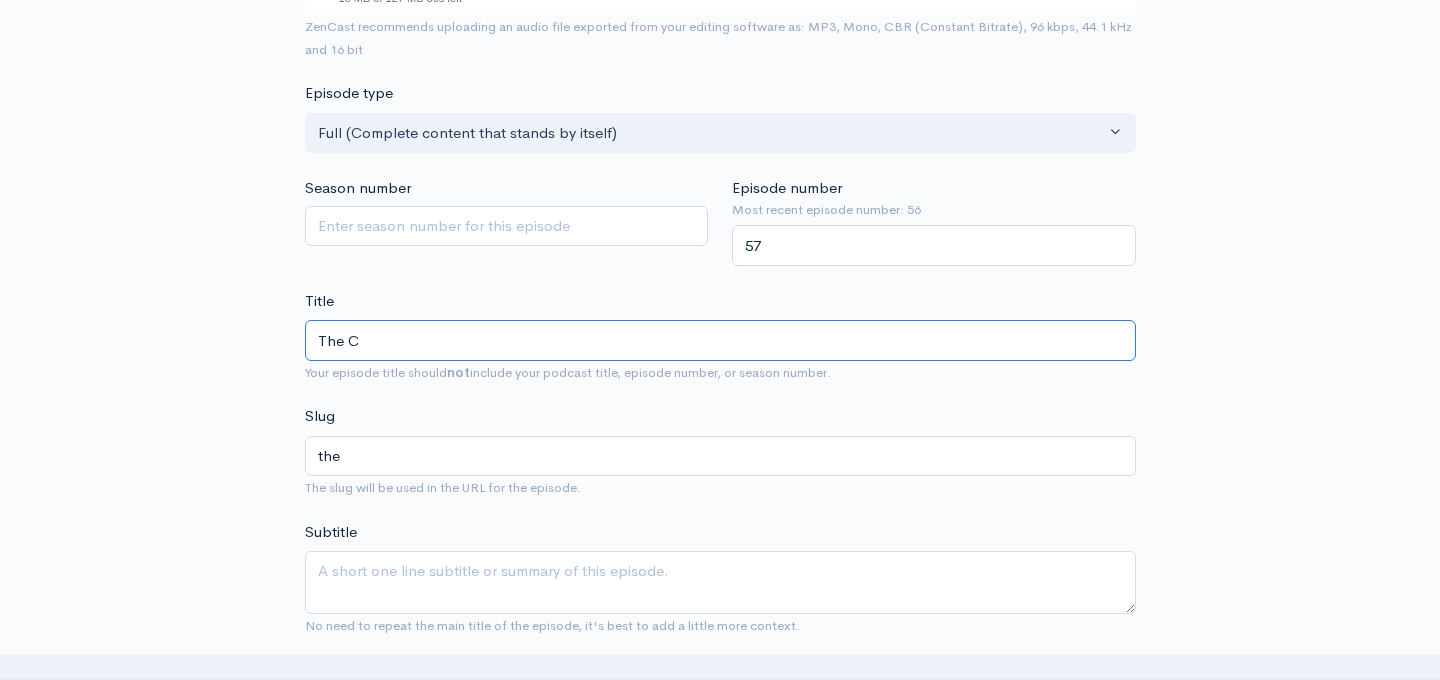 type on "the-c" 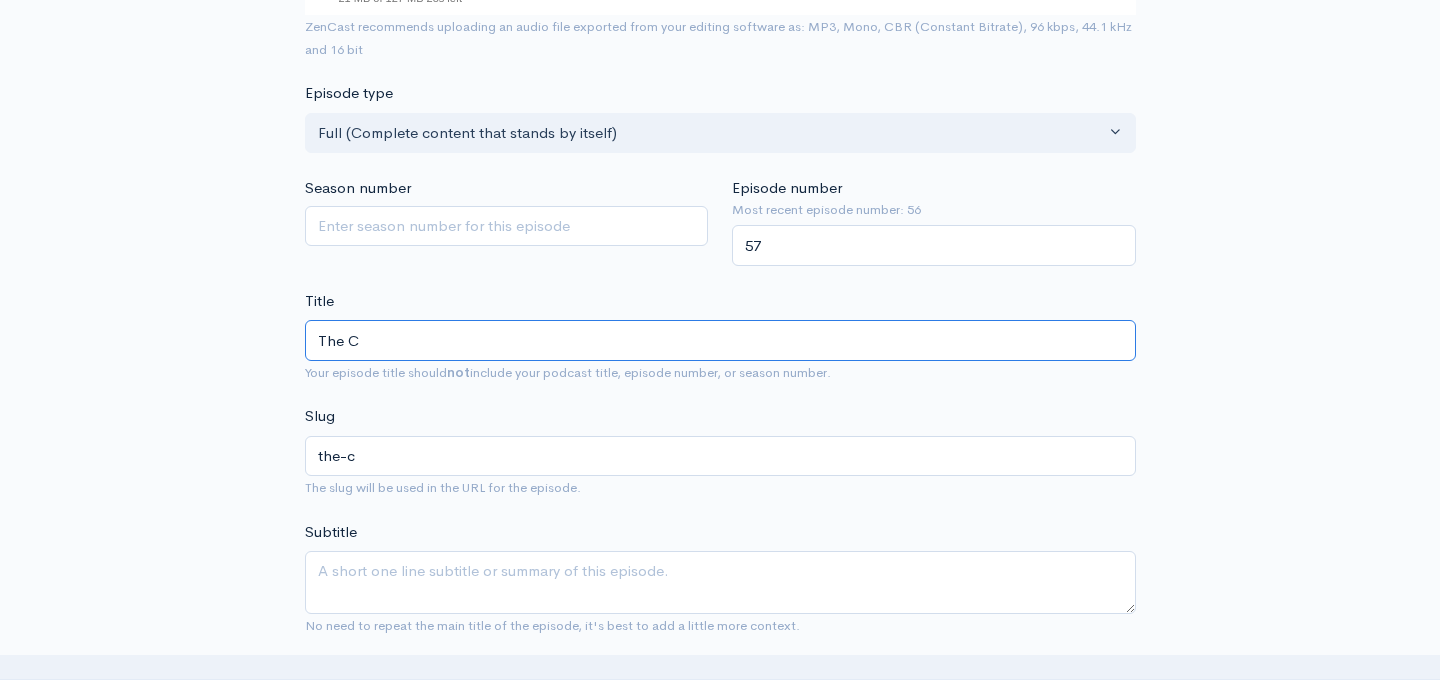 type on "The Co" 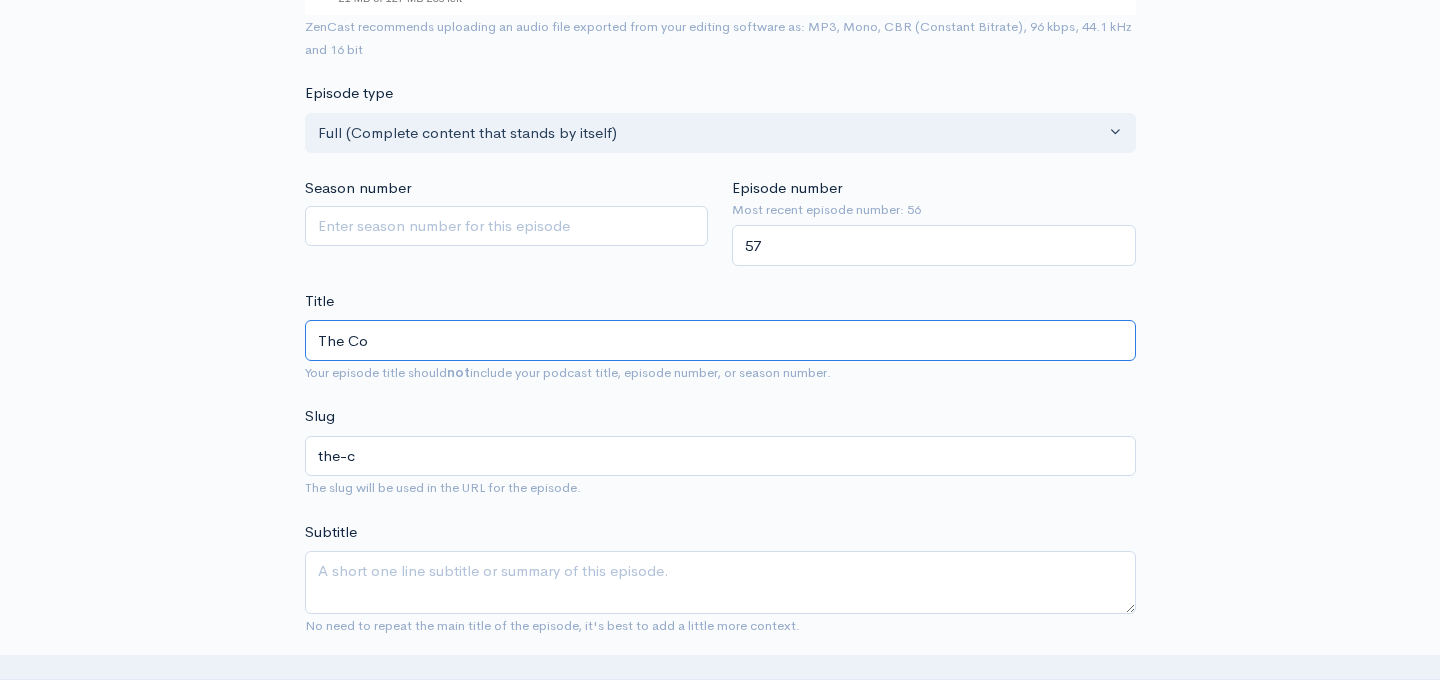 type on "the-co" 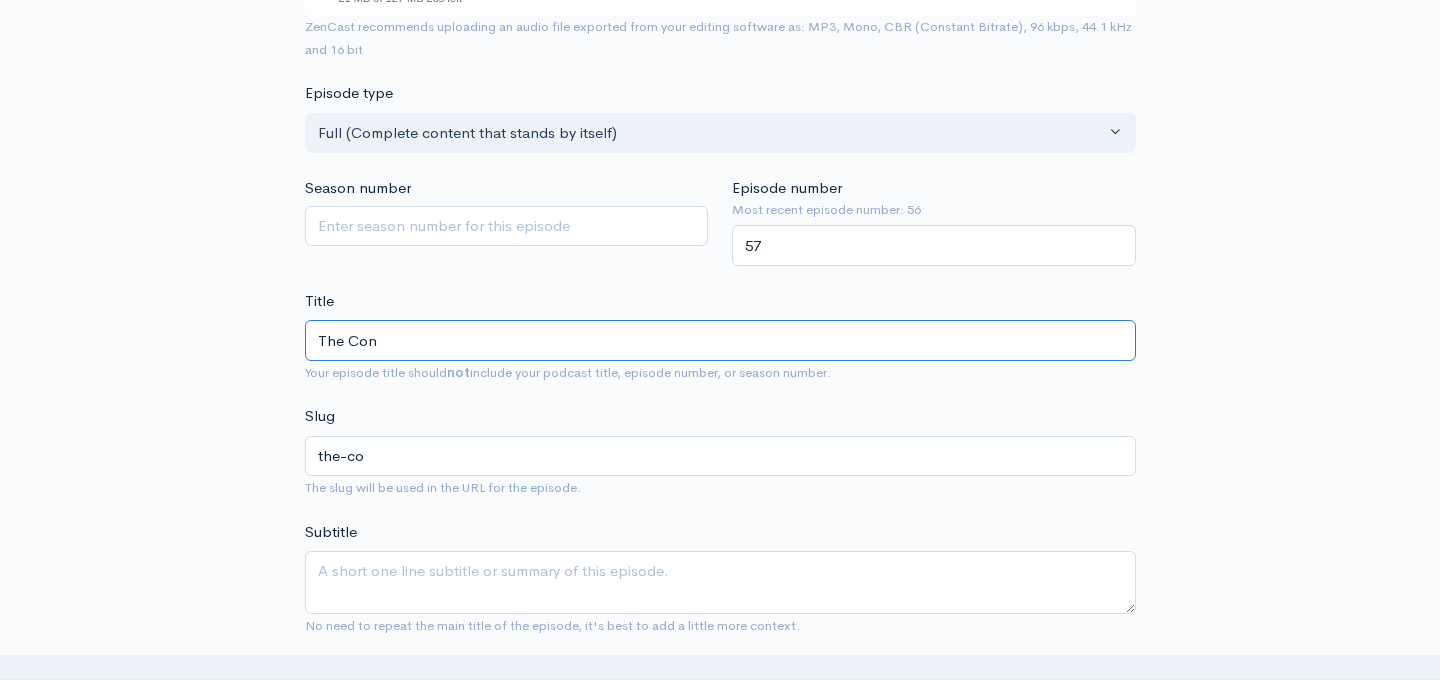 type on "The Cons" 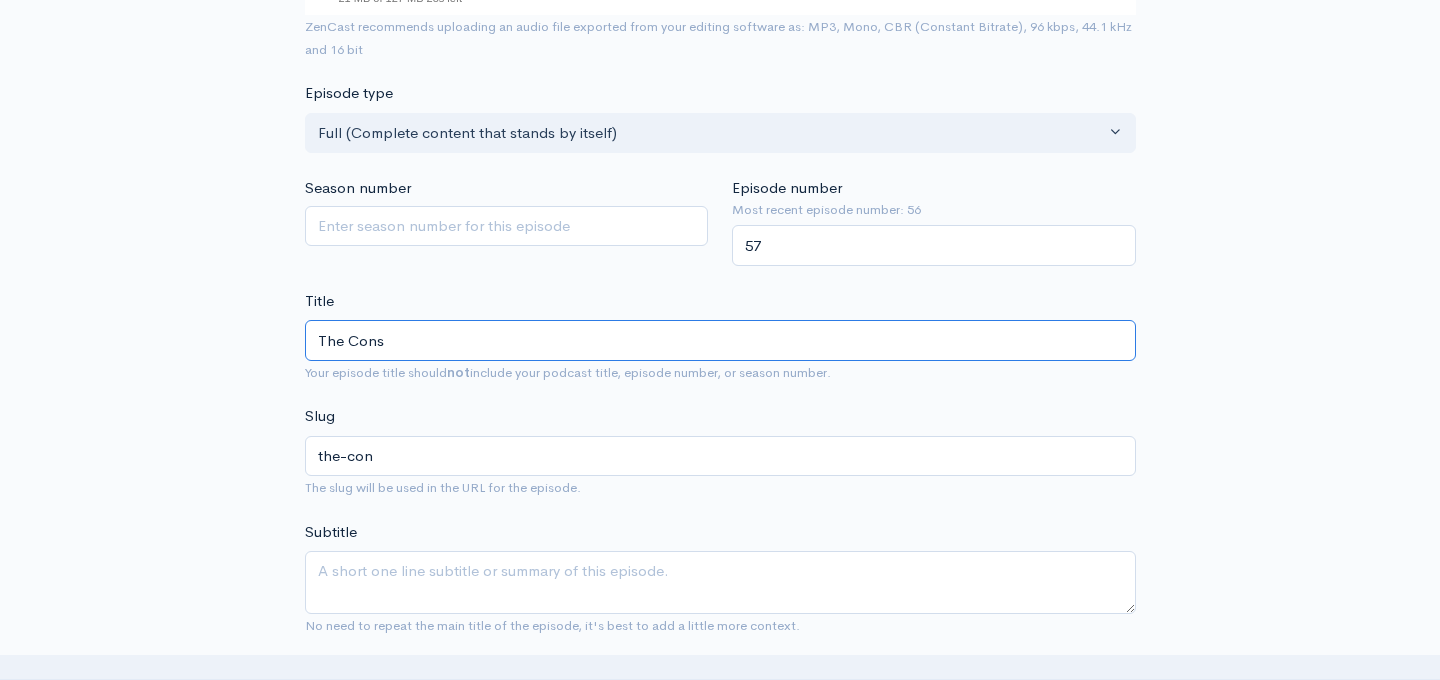 type on "the-cons" 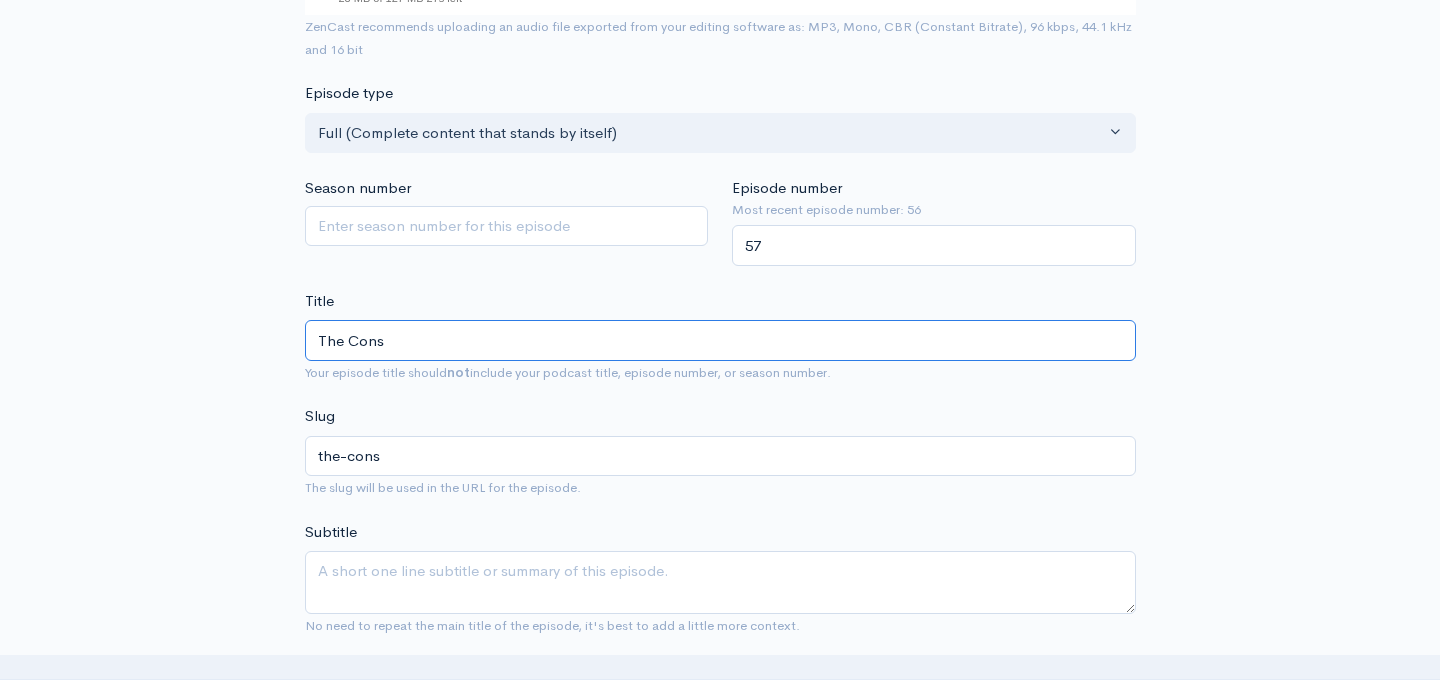 type on "The Const" 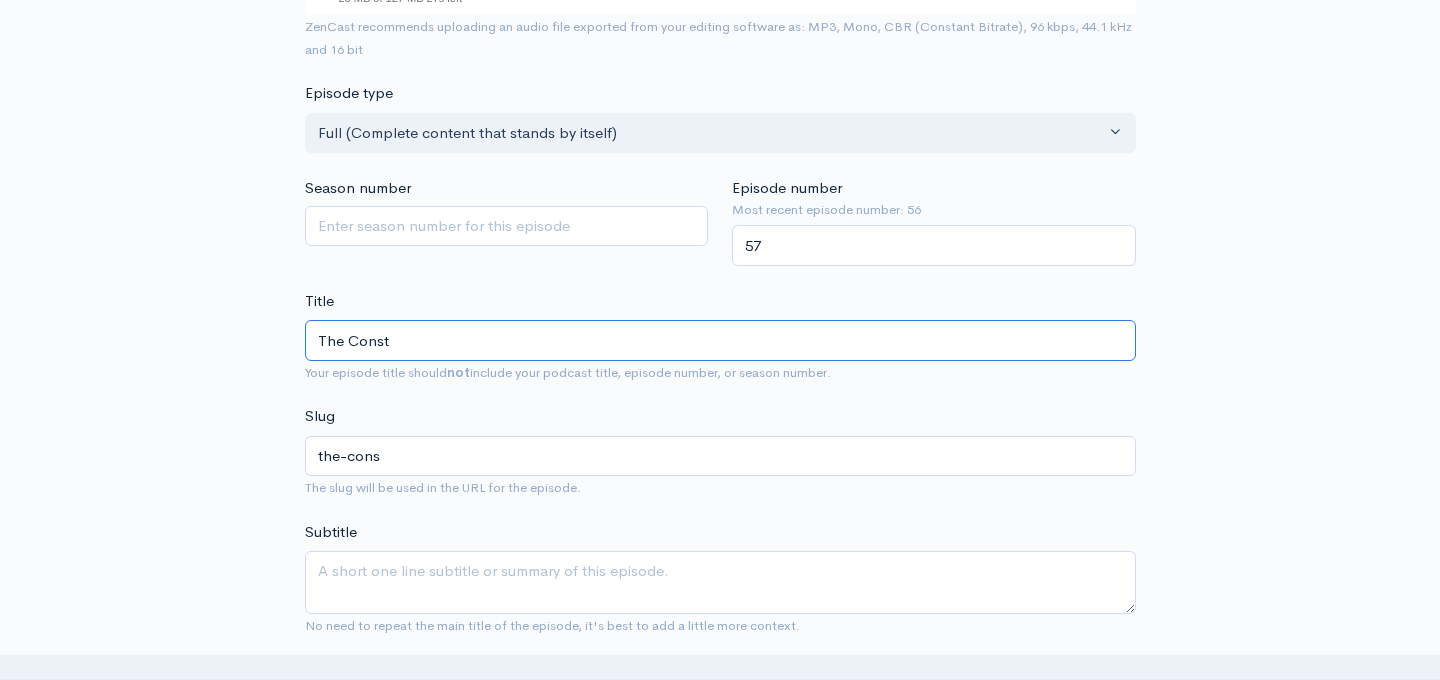 type on "the-const" 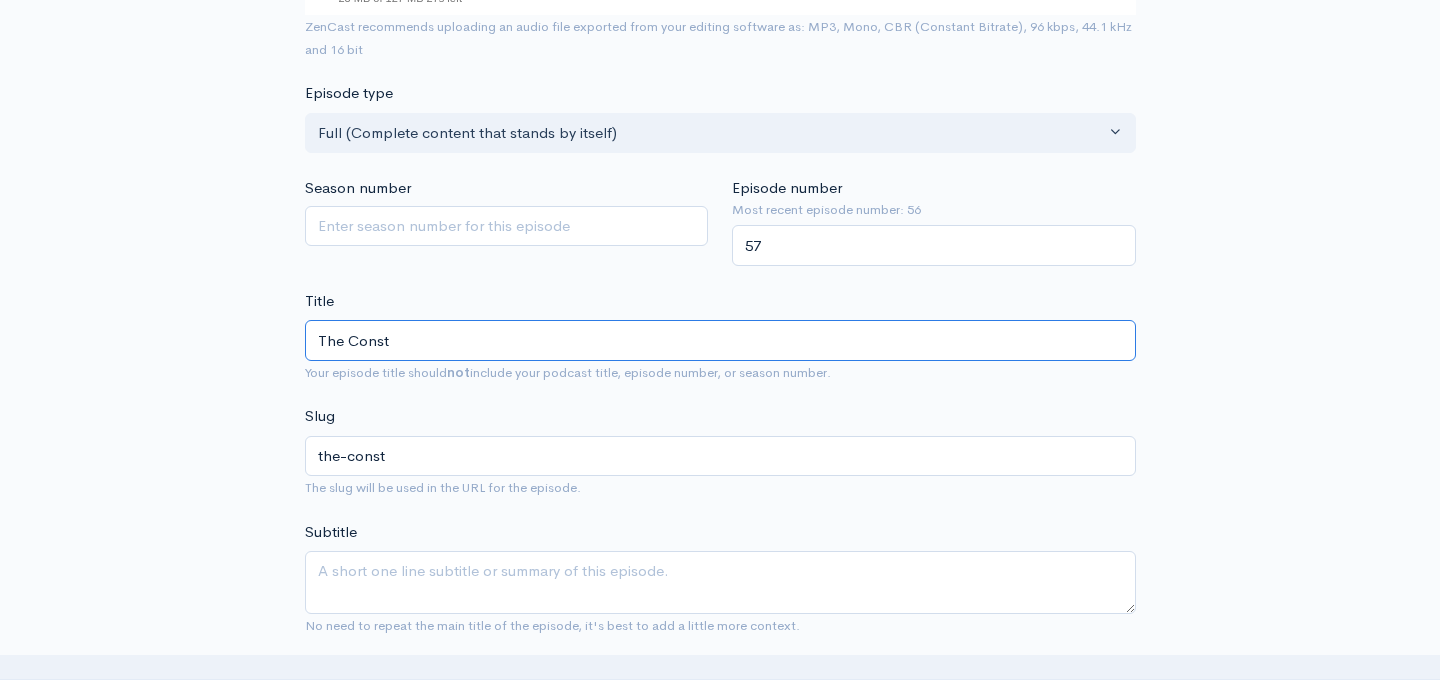 type on "The Consta" 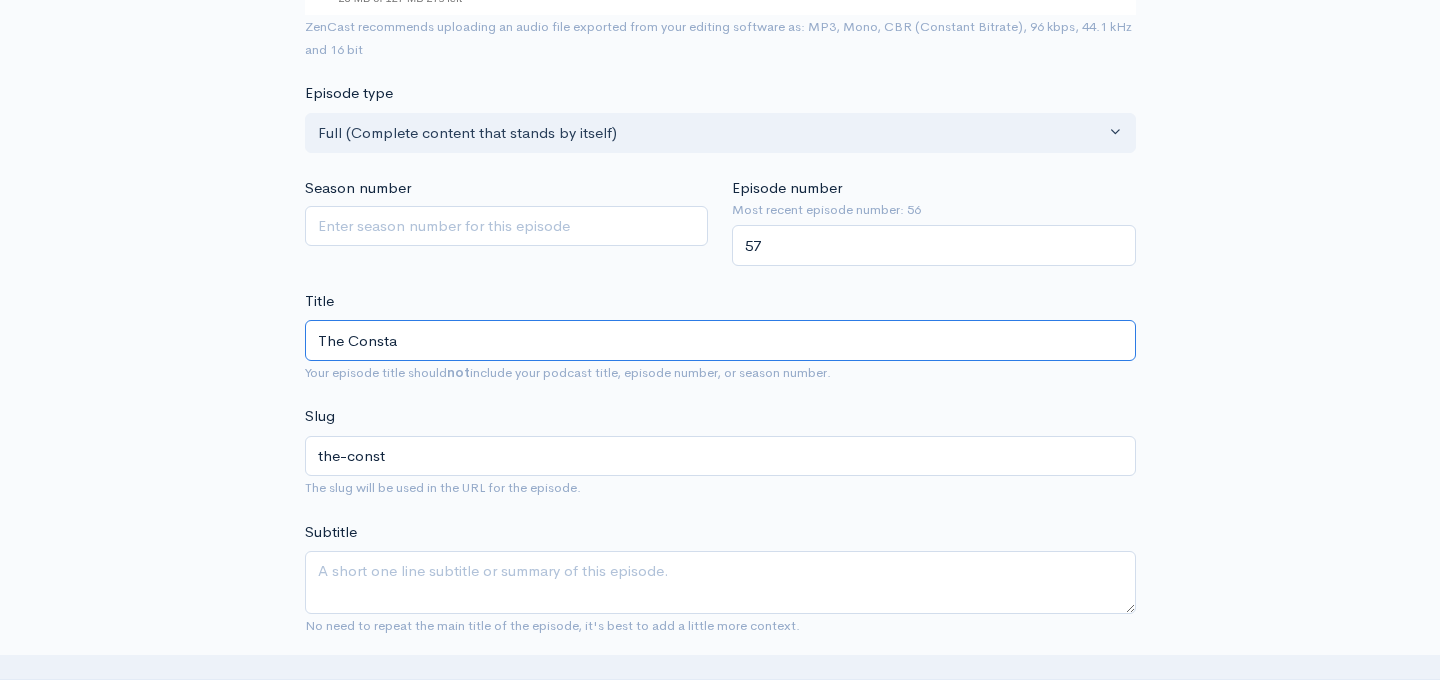 type on "the-consta" 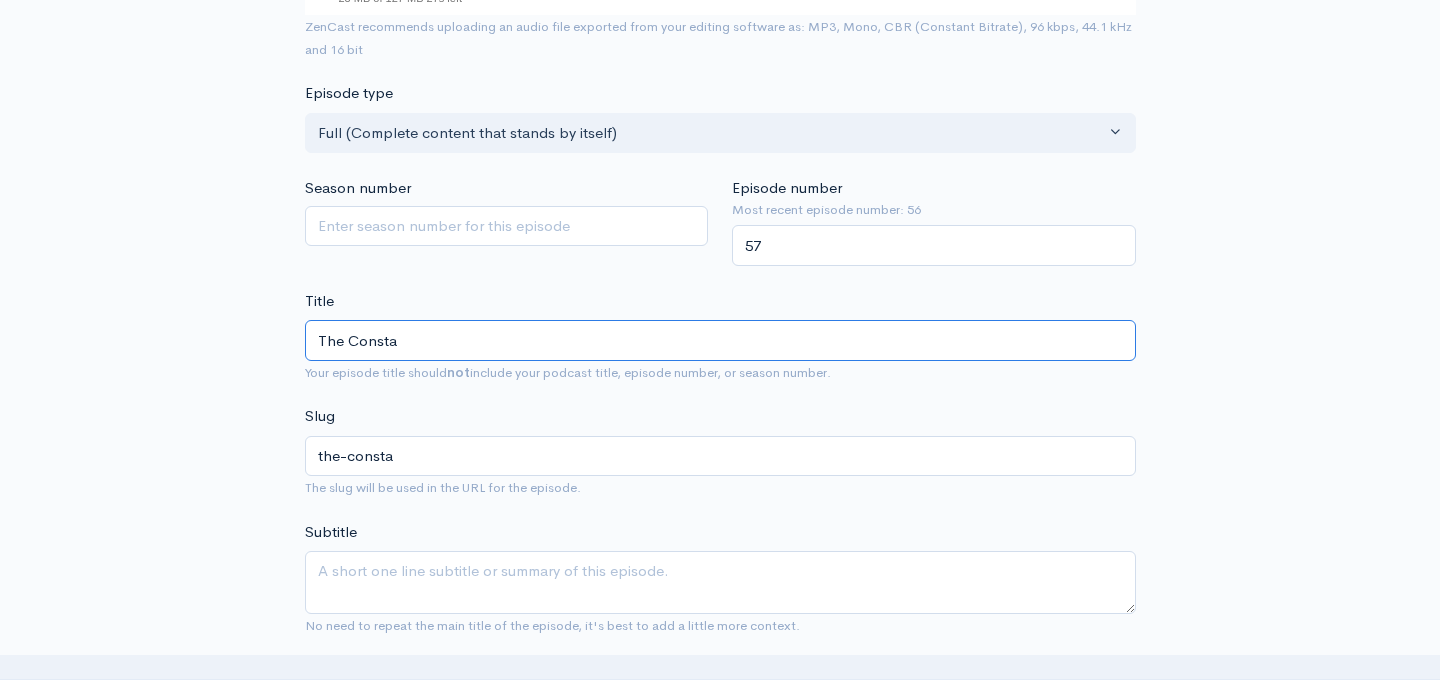 type on "The Constan" 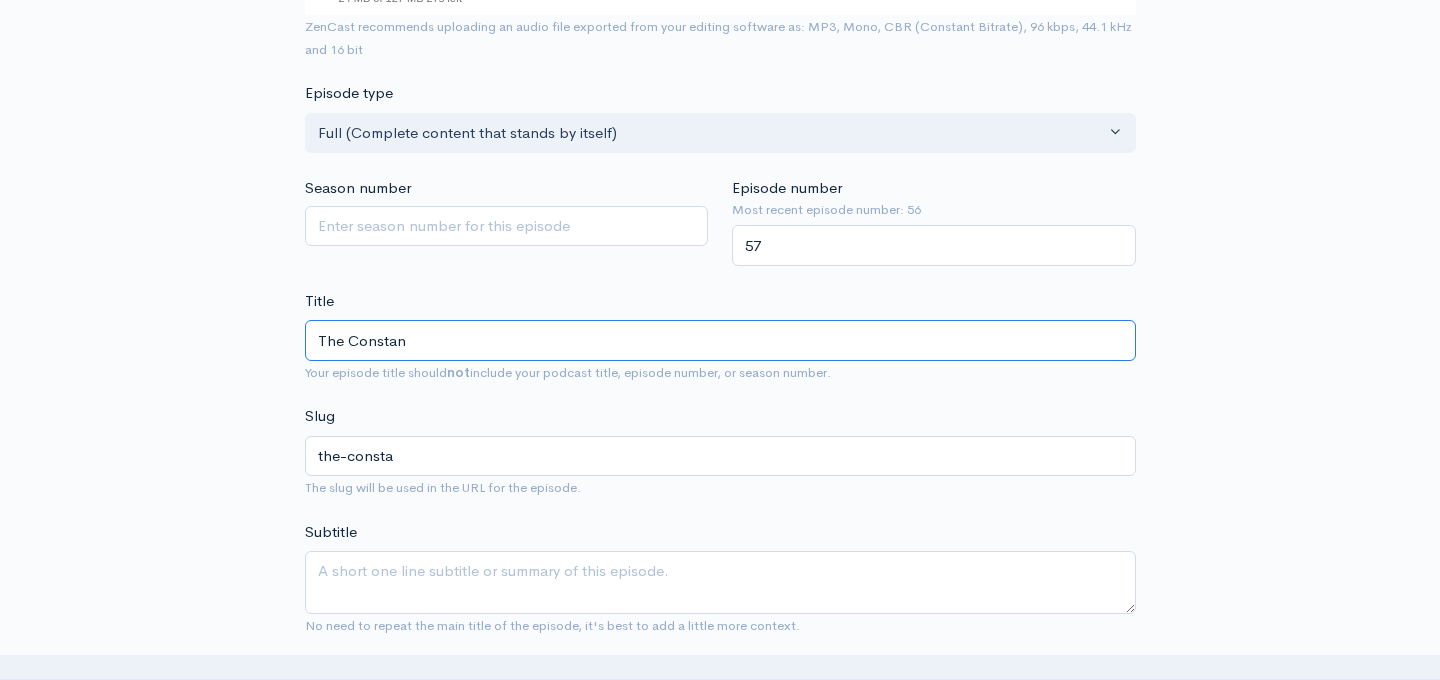 type on "the-constan" 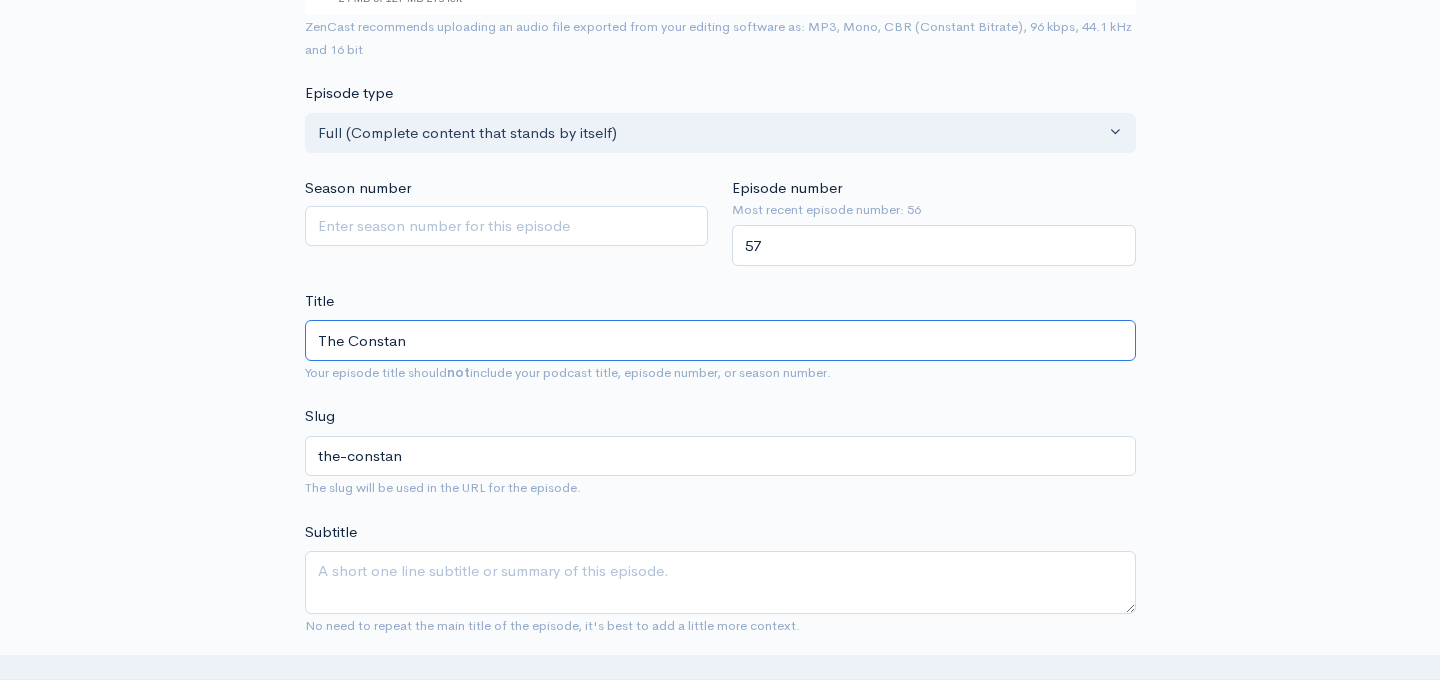 type on "The Constant" 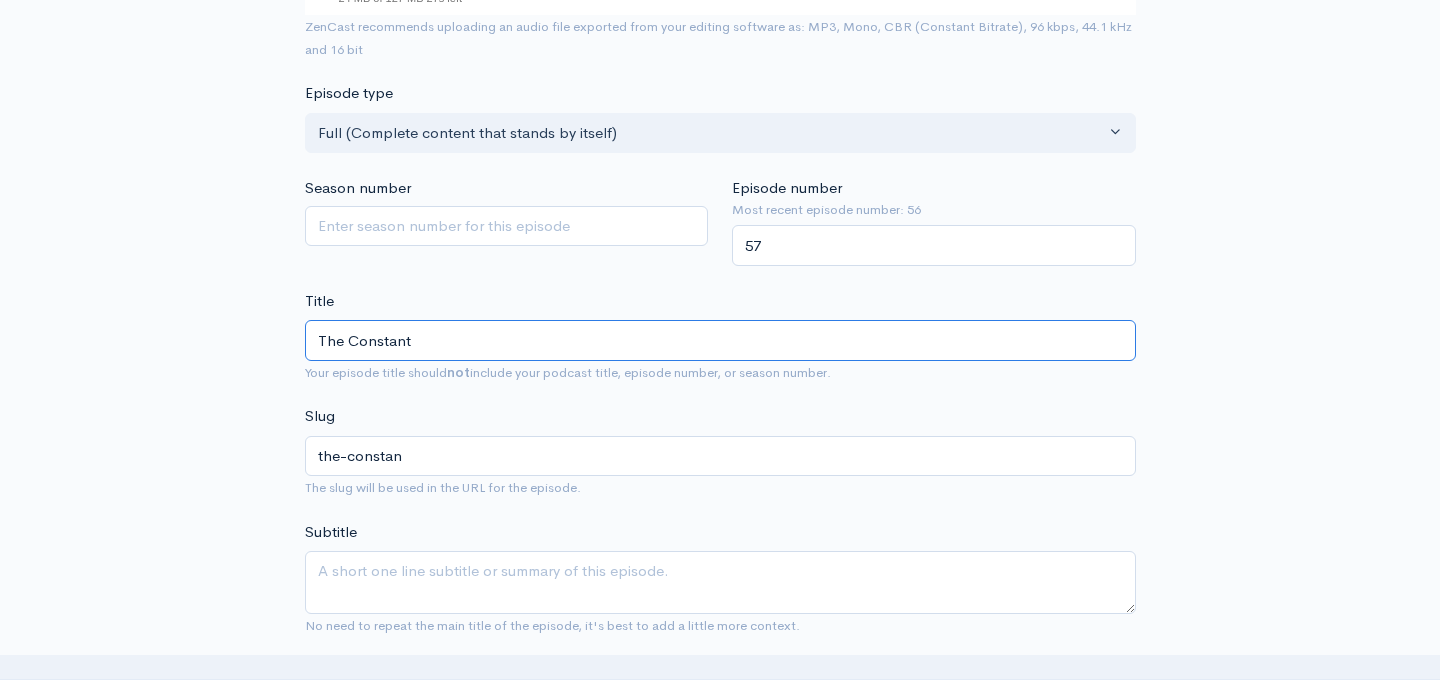 type on "the-constant" 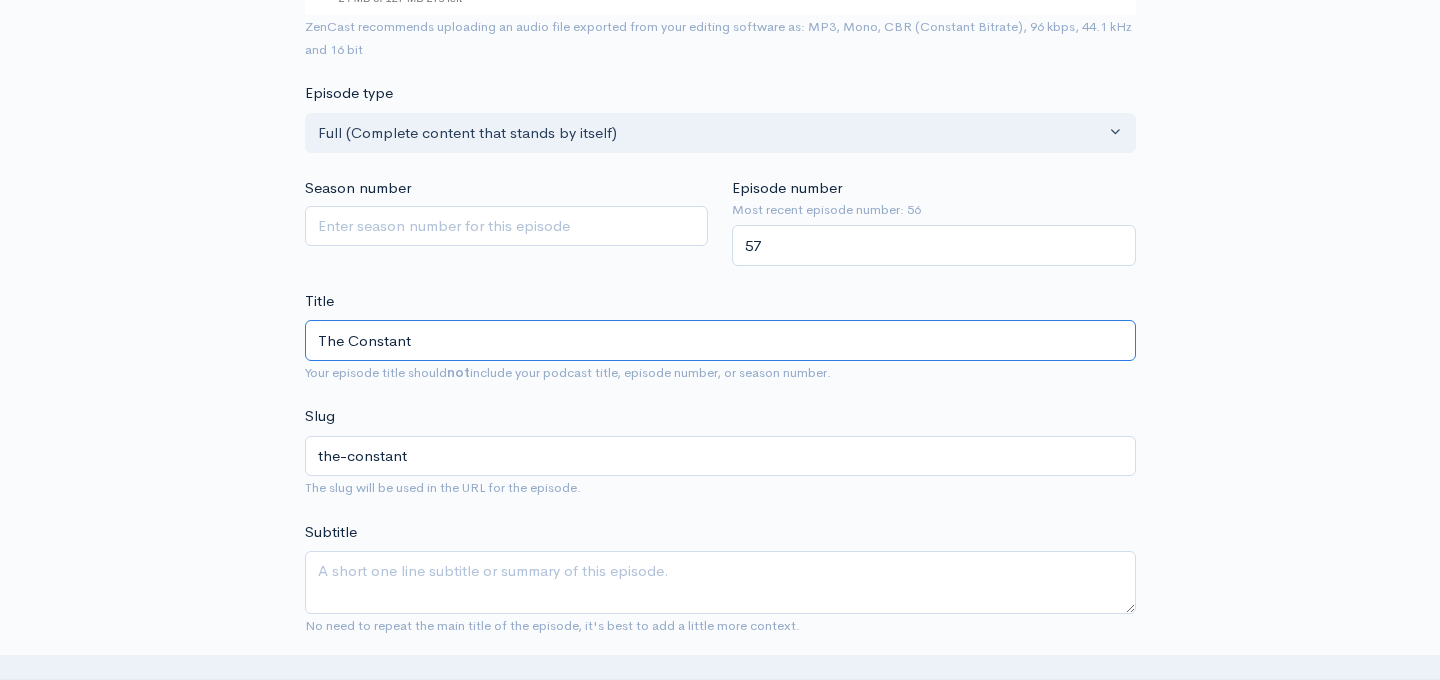 type on "The Constant o" 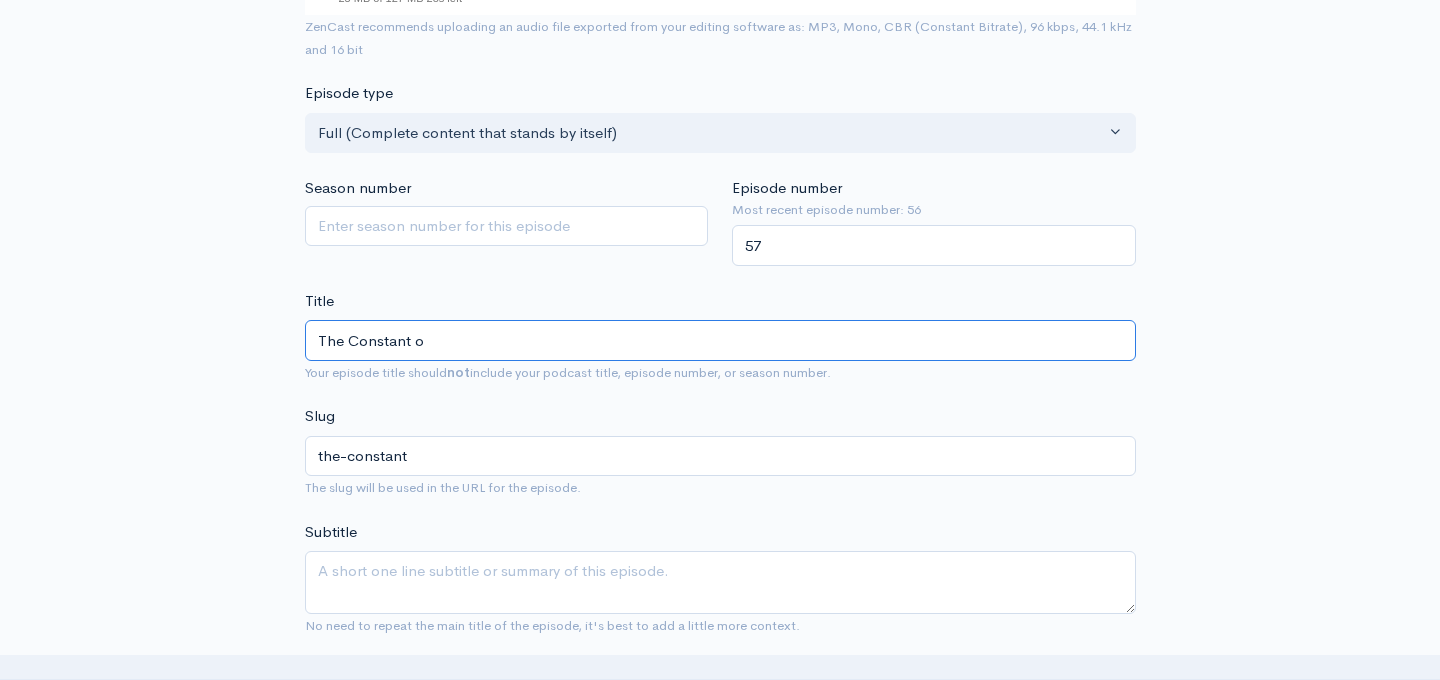type on "the-constant-o" 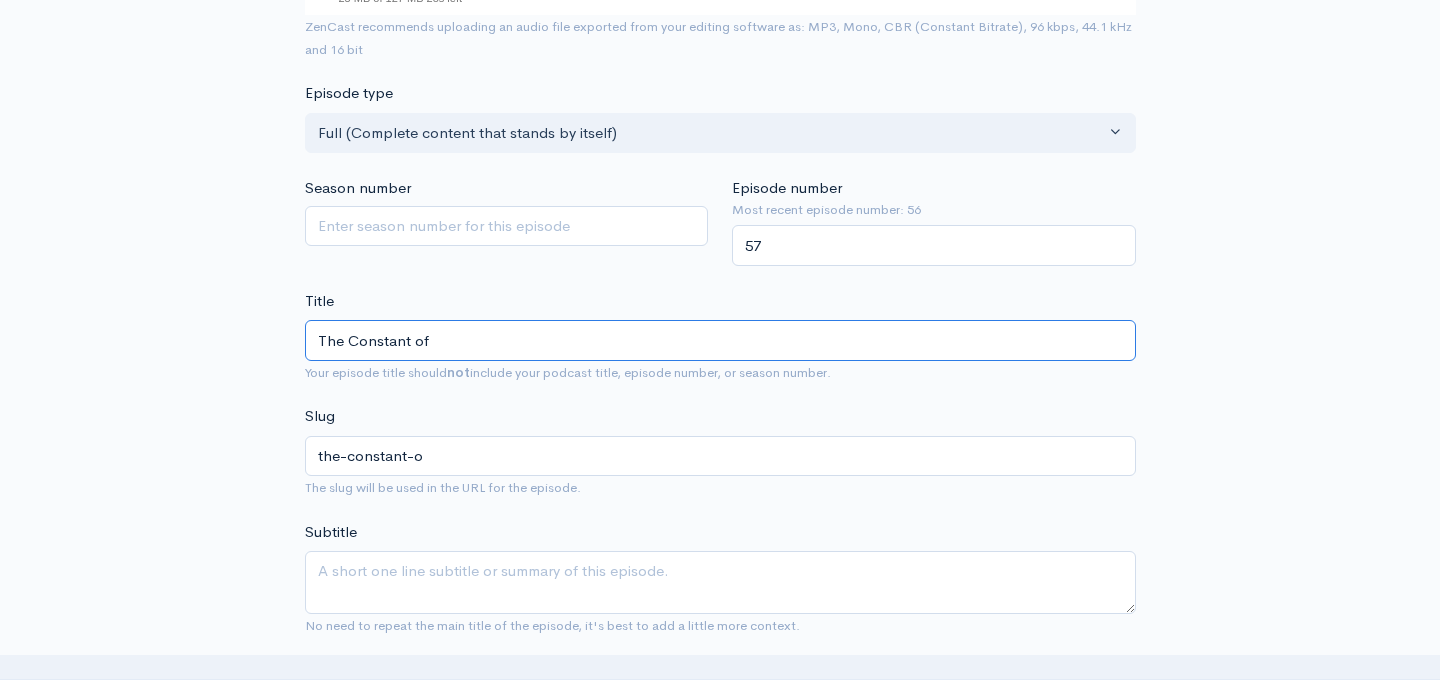 type on "The Constant of" 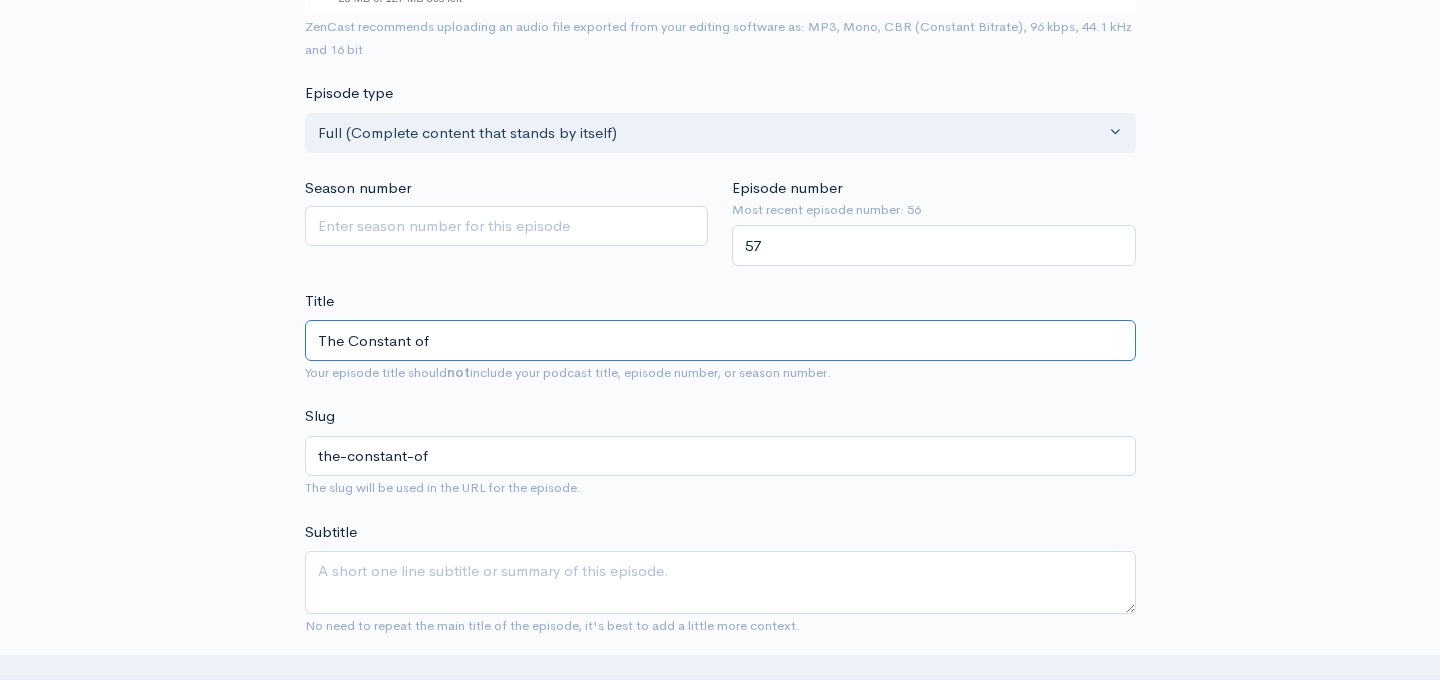 type on "The Constant of C" 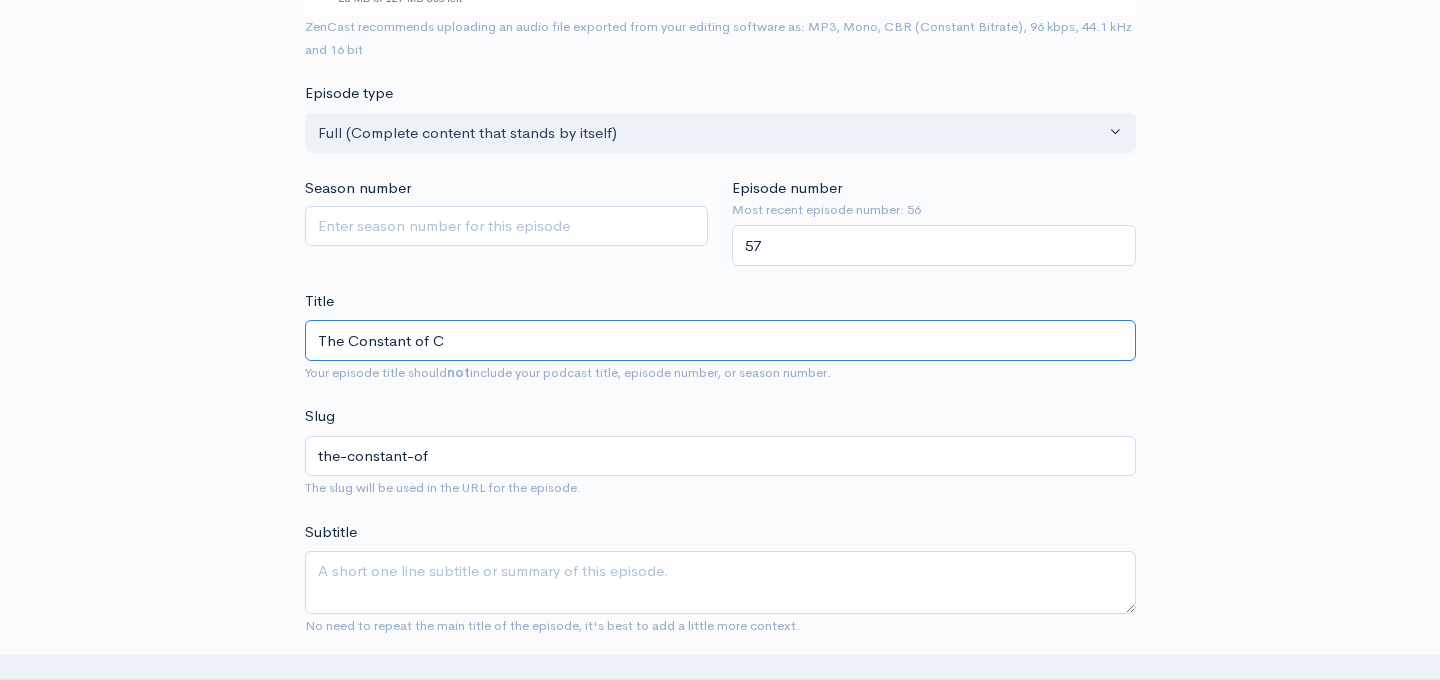 type on "the-constant-of-c" 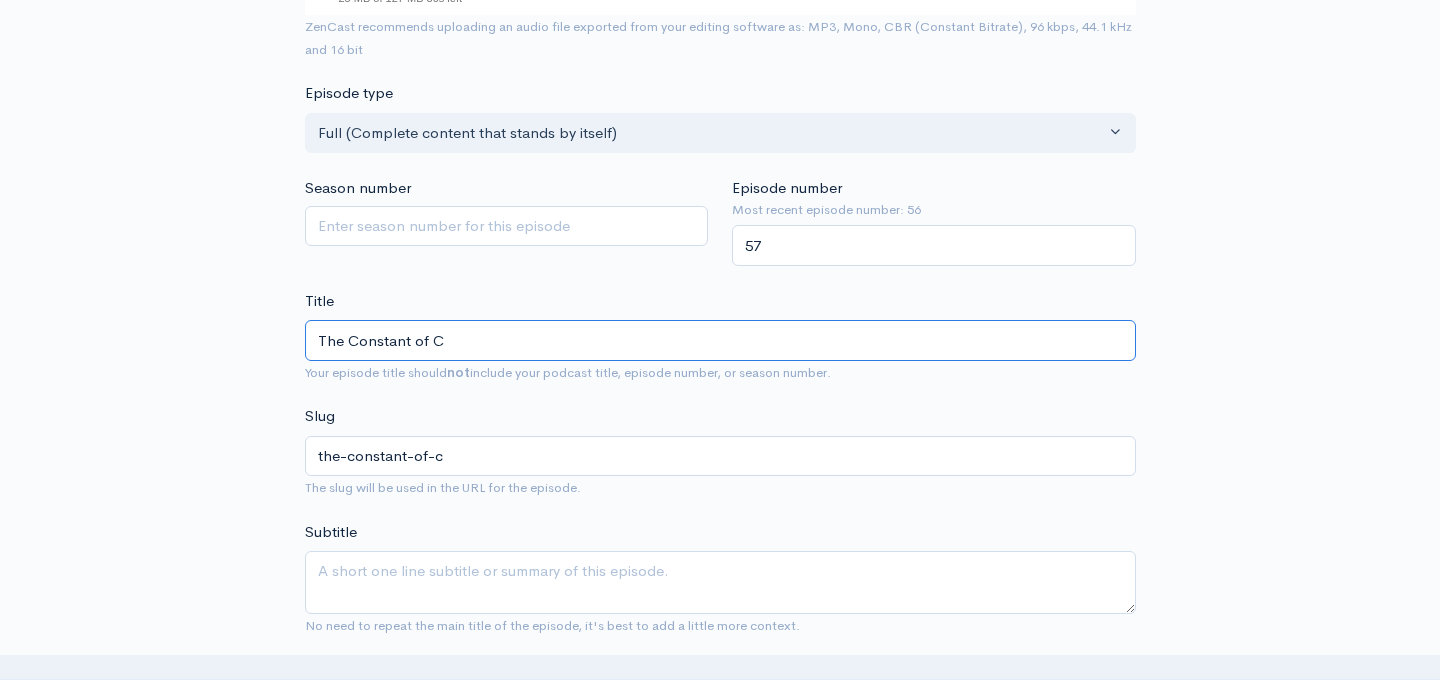 type on "The Constant of Cu" 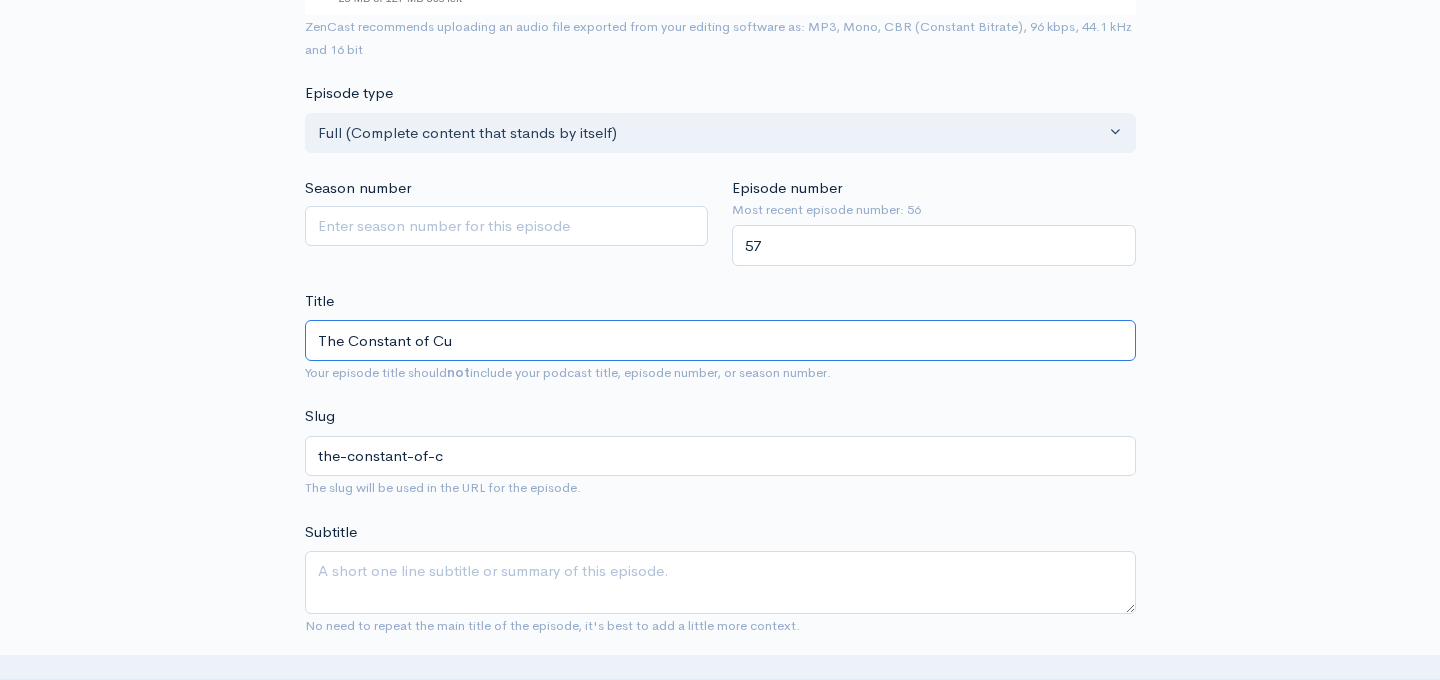 type on "the-constant-of-cu" 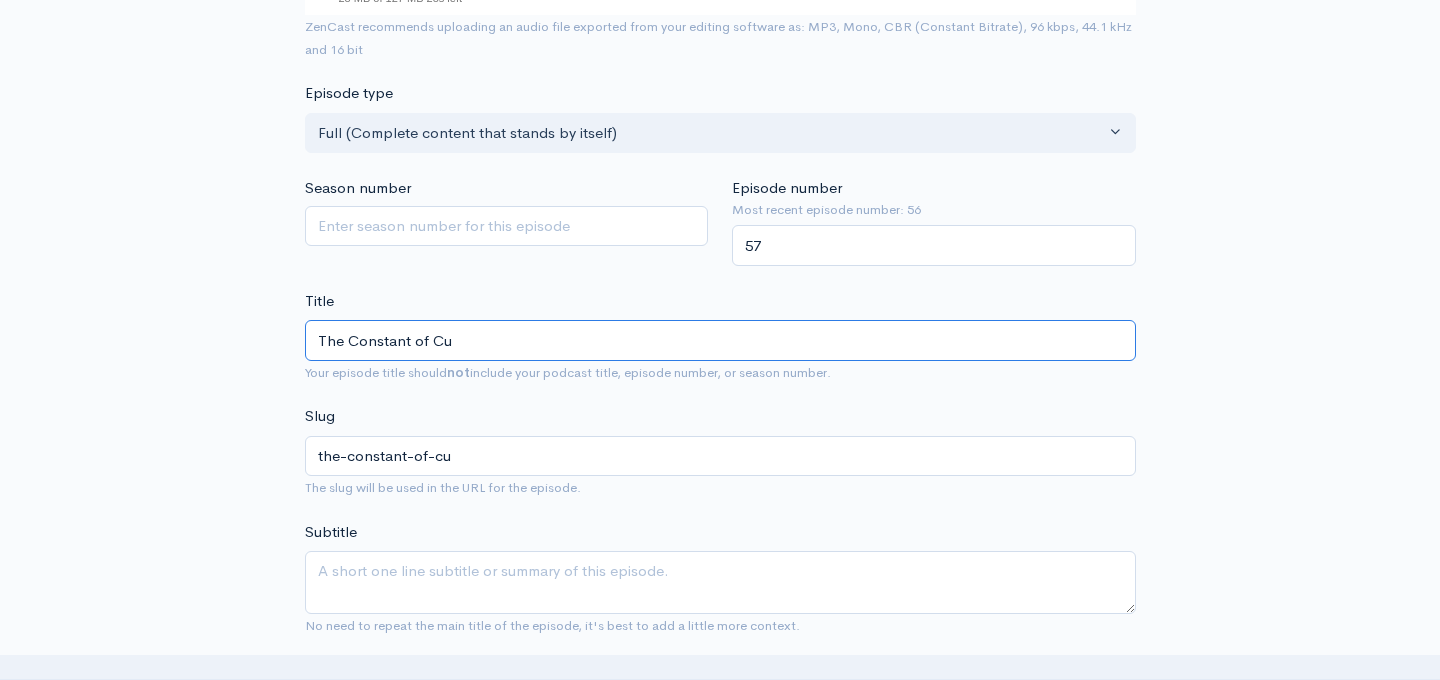 type on "The Constant of Cul" 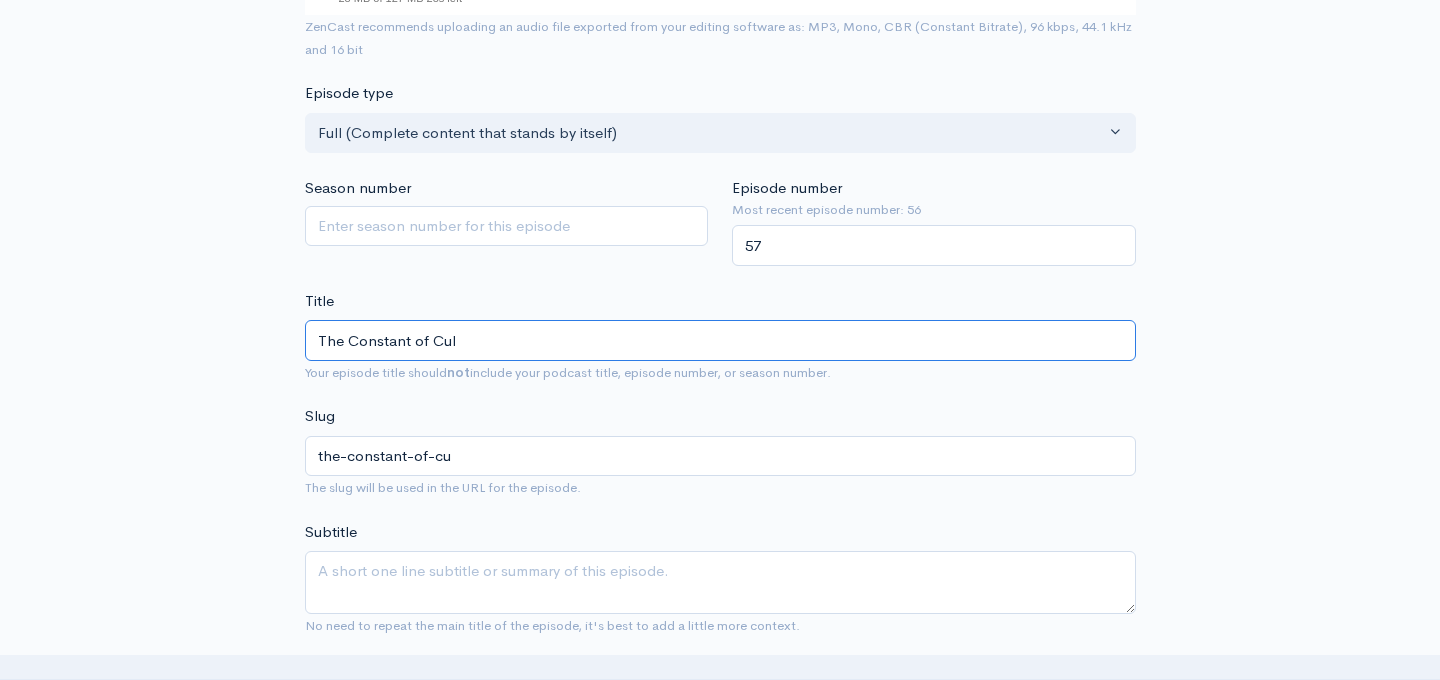 type on "the-constant-of-cul" 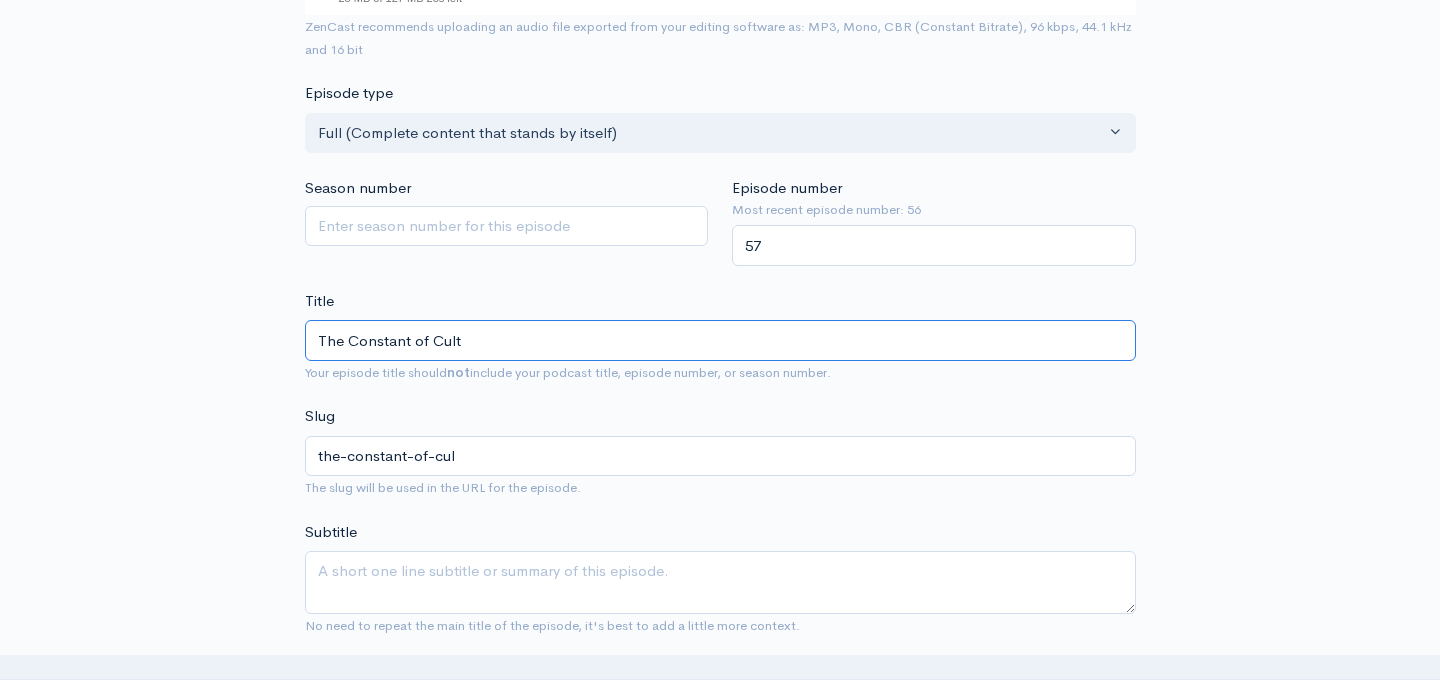 type on "The Constant of Cultu" 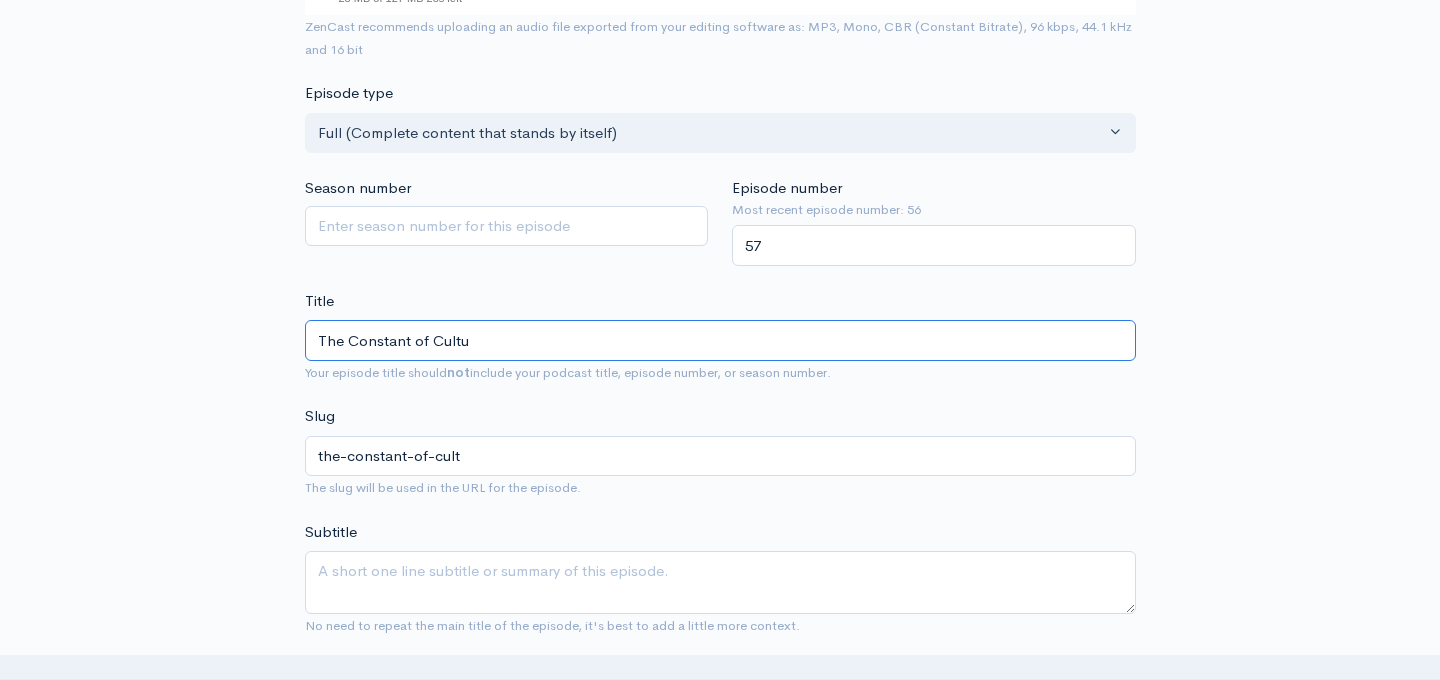 type on "the-constant-of-cultu" 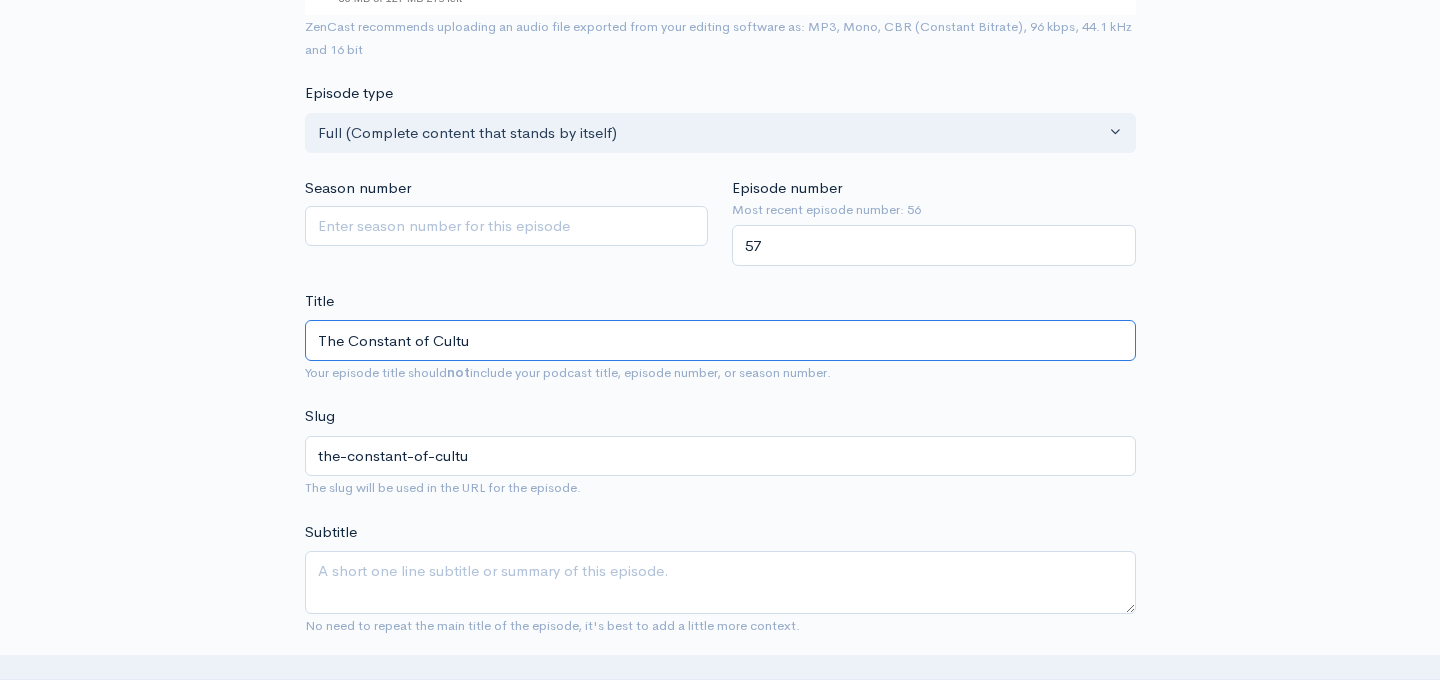 type on "The Constant of Cultur" 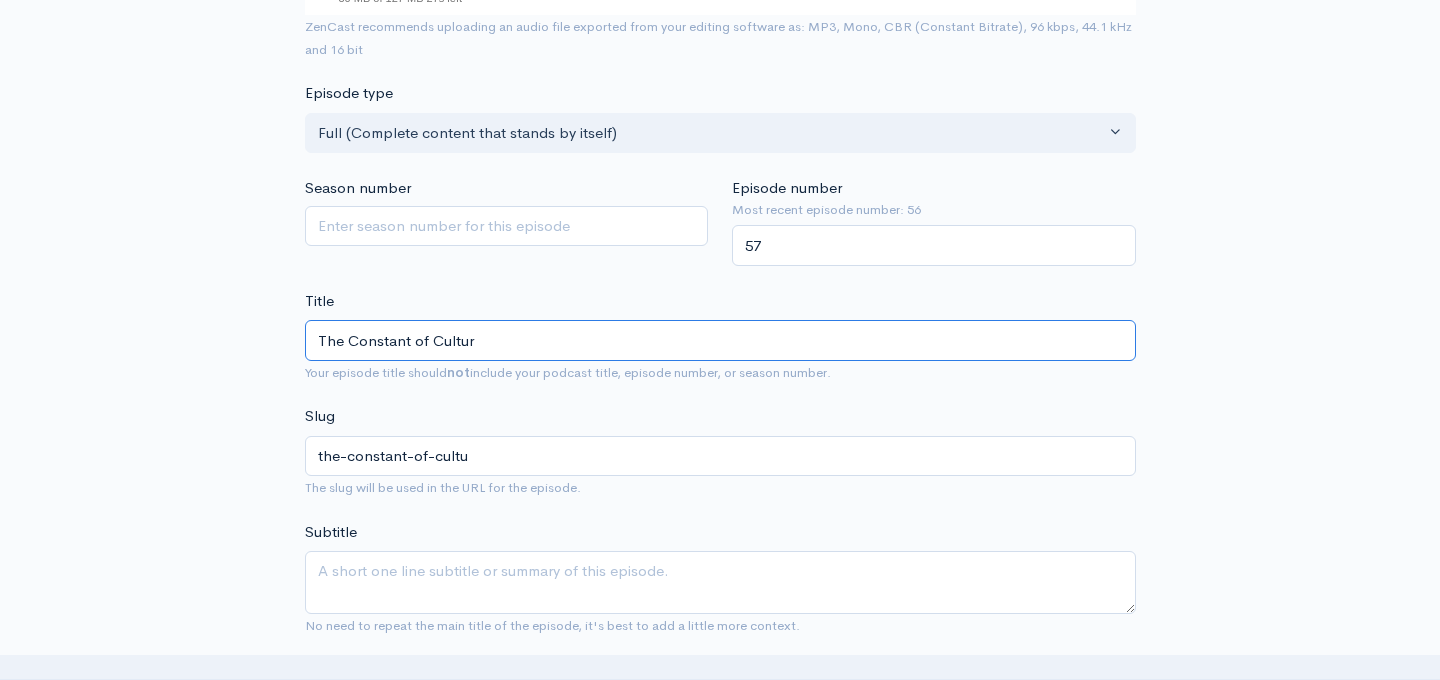 type on "the-constant-of-cultur" 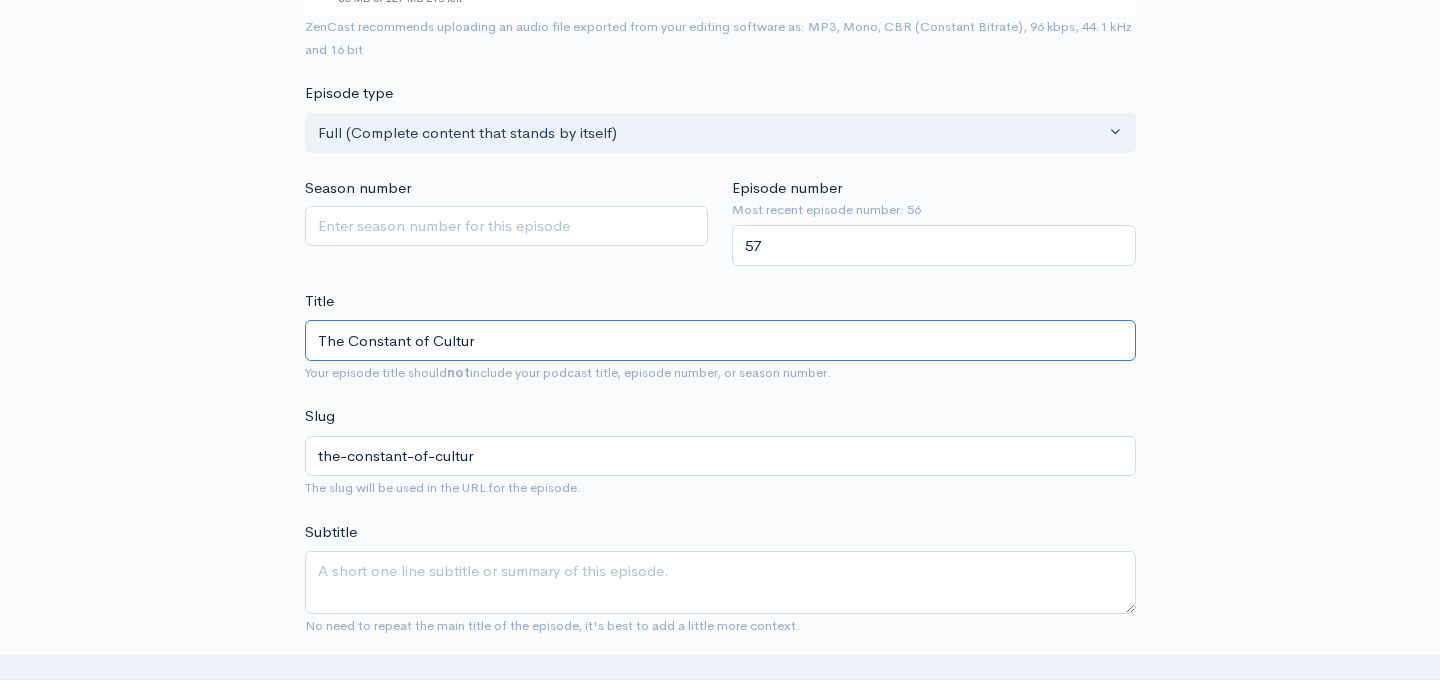 type on "The Constant of Culture" 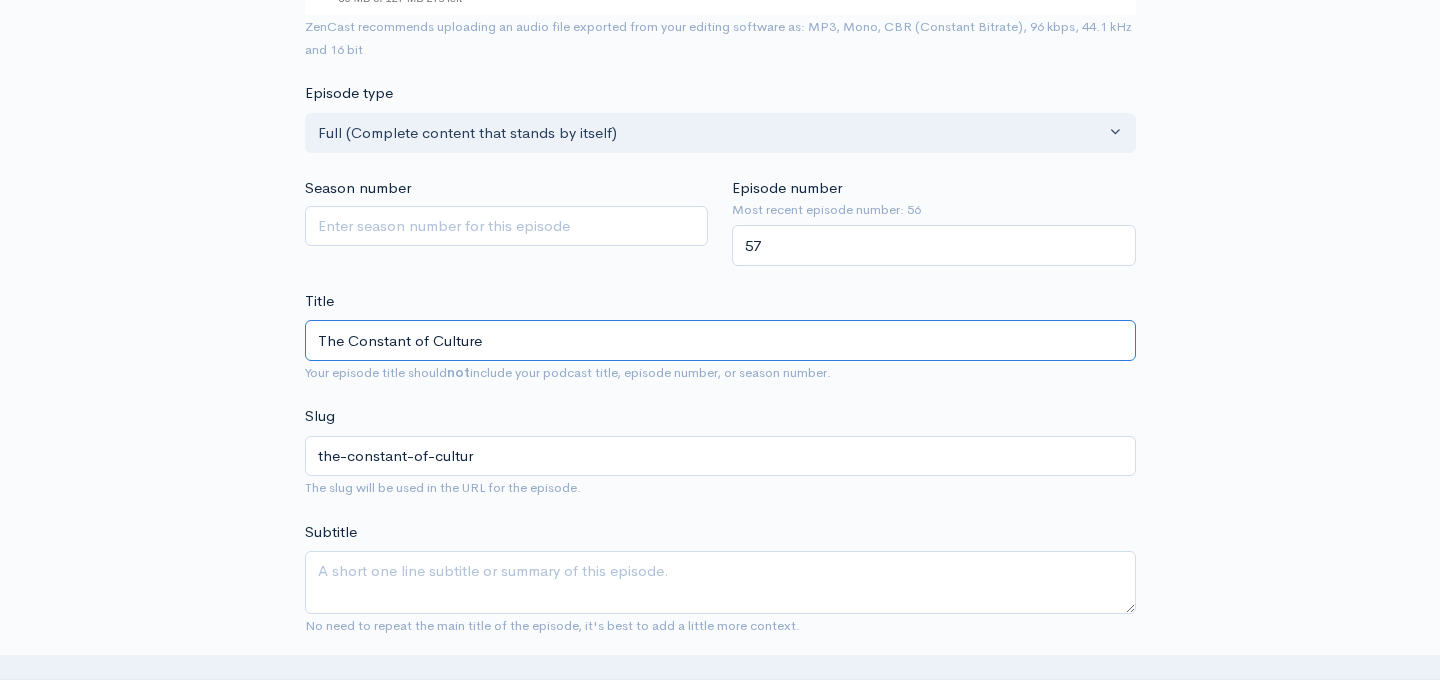 type on "the-constant-of-culture" 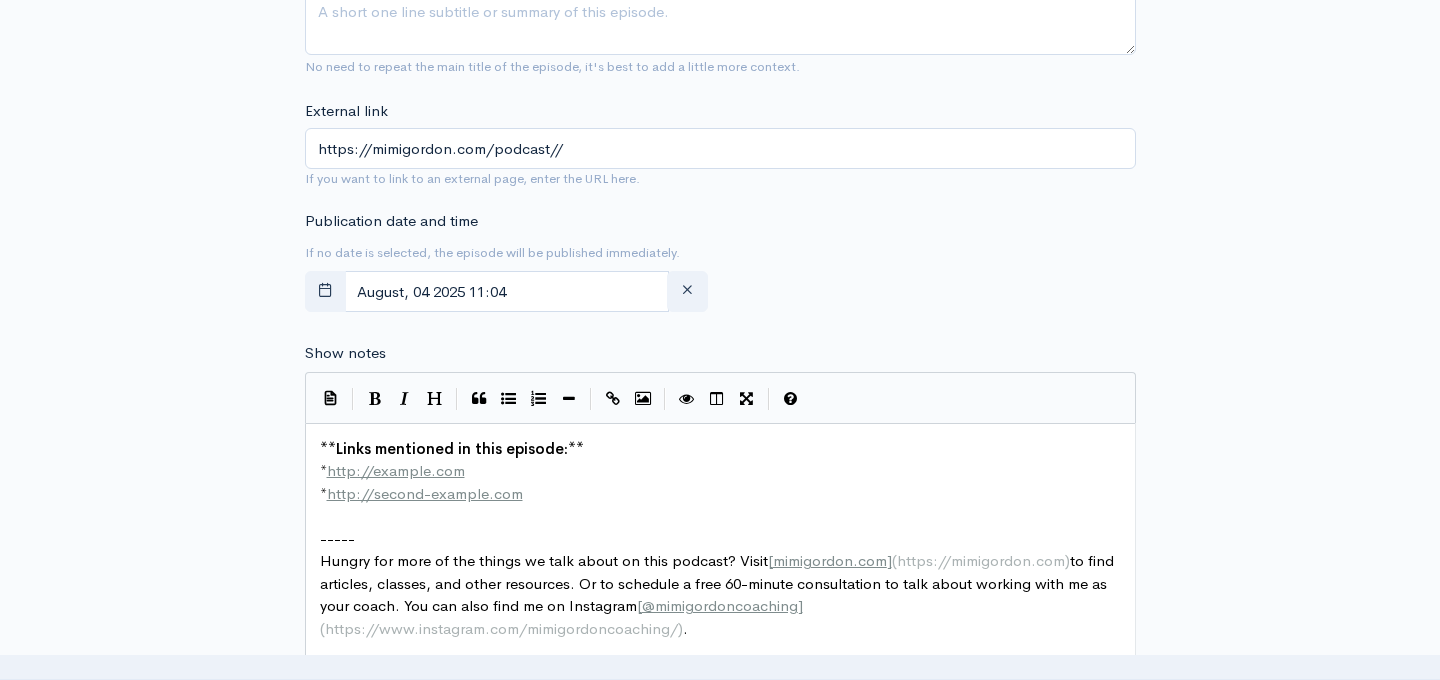 scroll, scrollTop: 930, scrollLeft: 0, axis: vertical 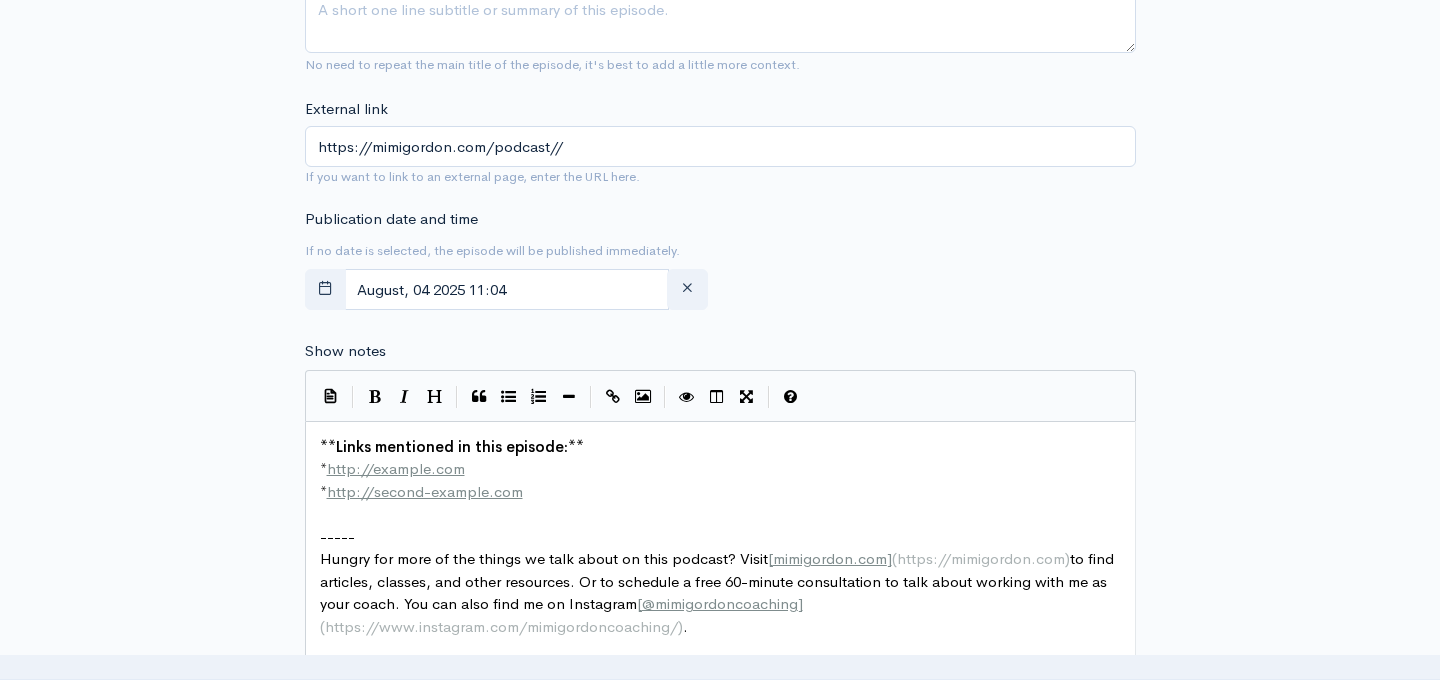 type on "The Constant of Culture" 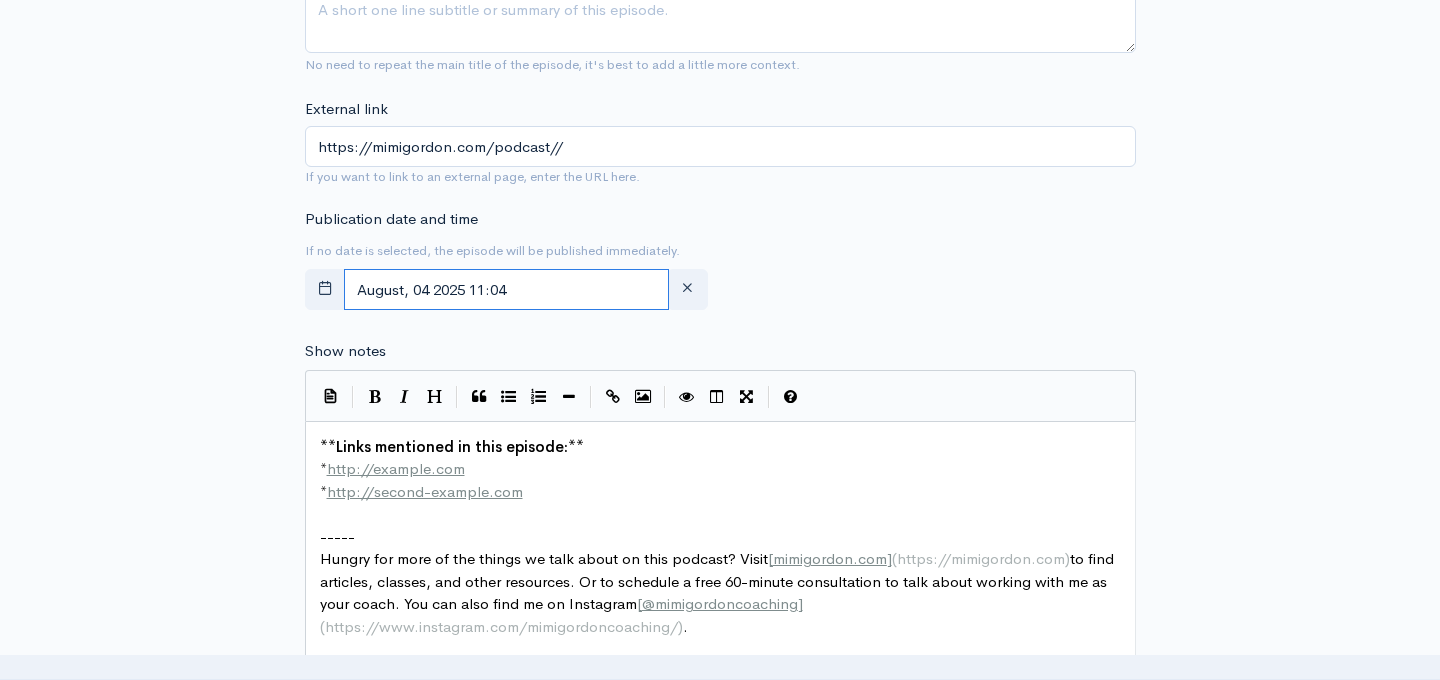 click on "August, 04 2025 11:04" at bounding box center (507, 289) 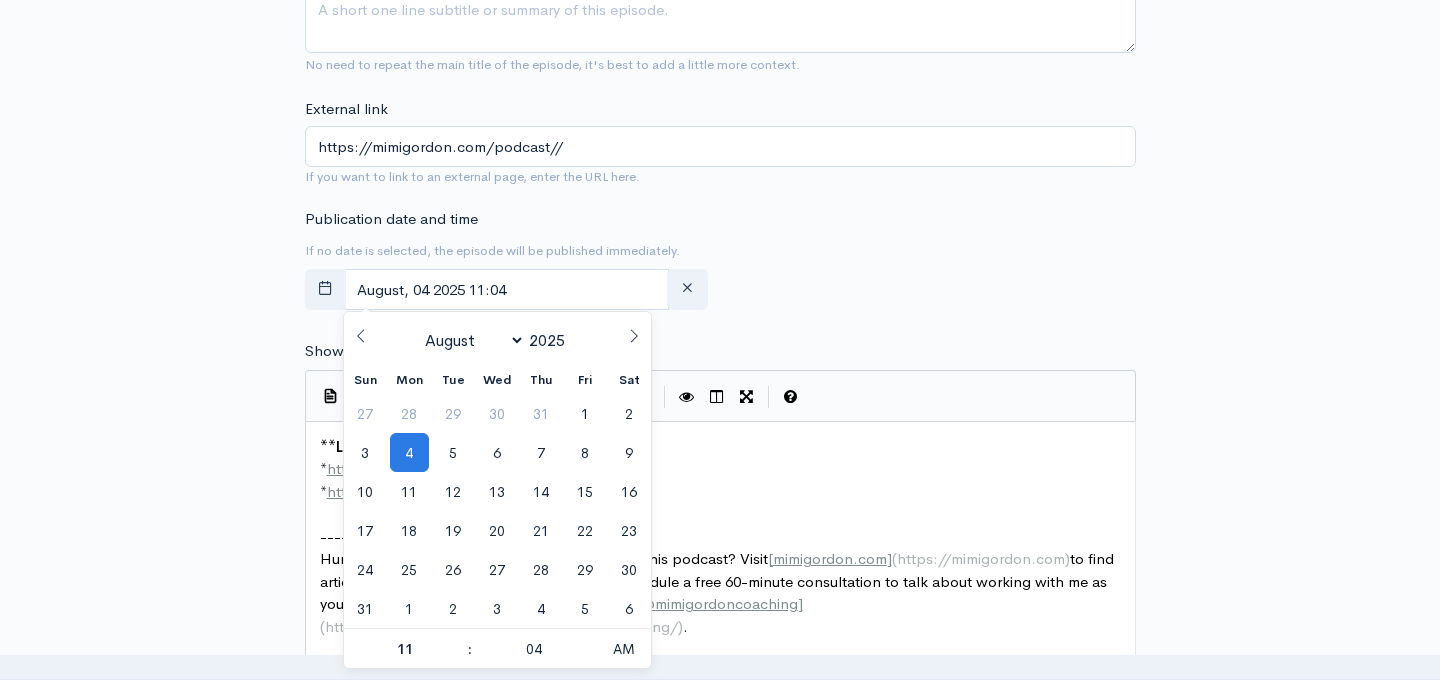 click 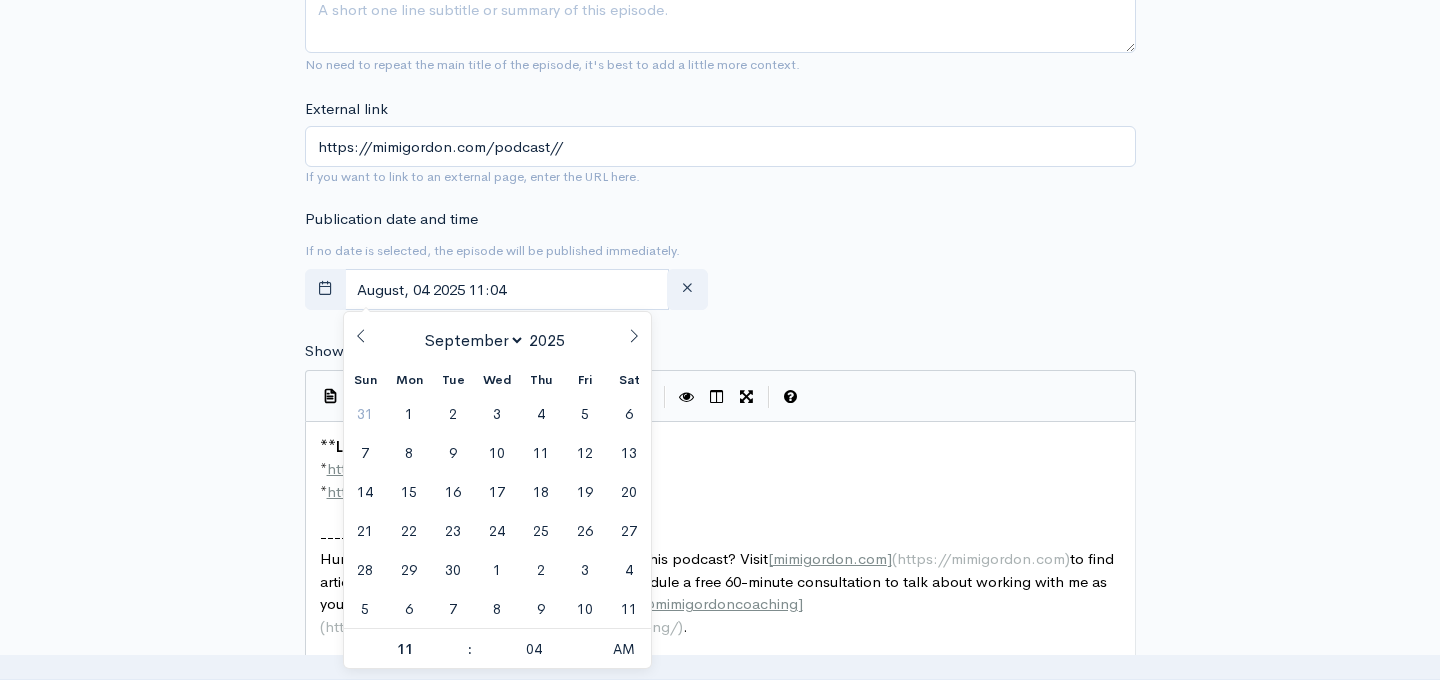 click 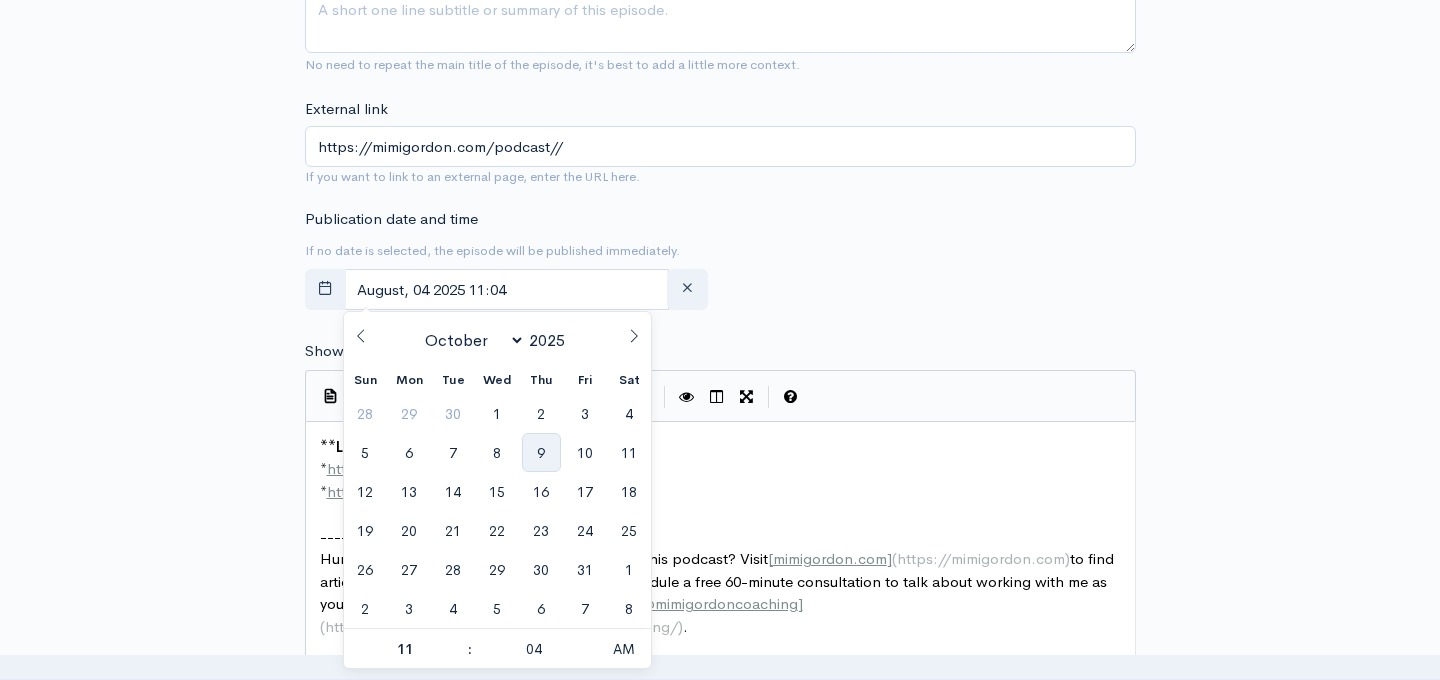 click on "9" at bounding box center [541, 452] 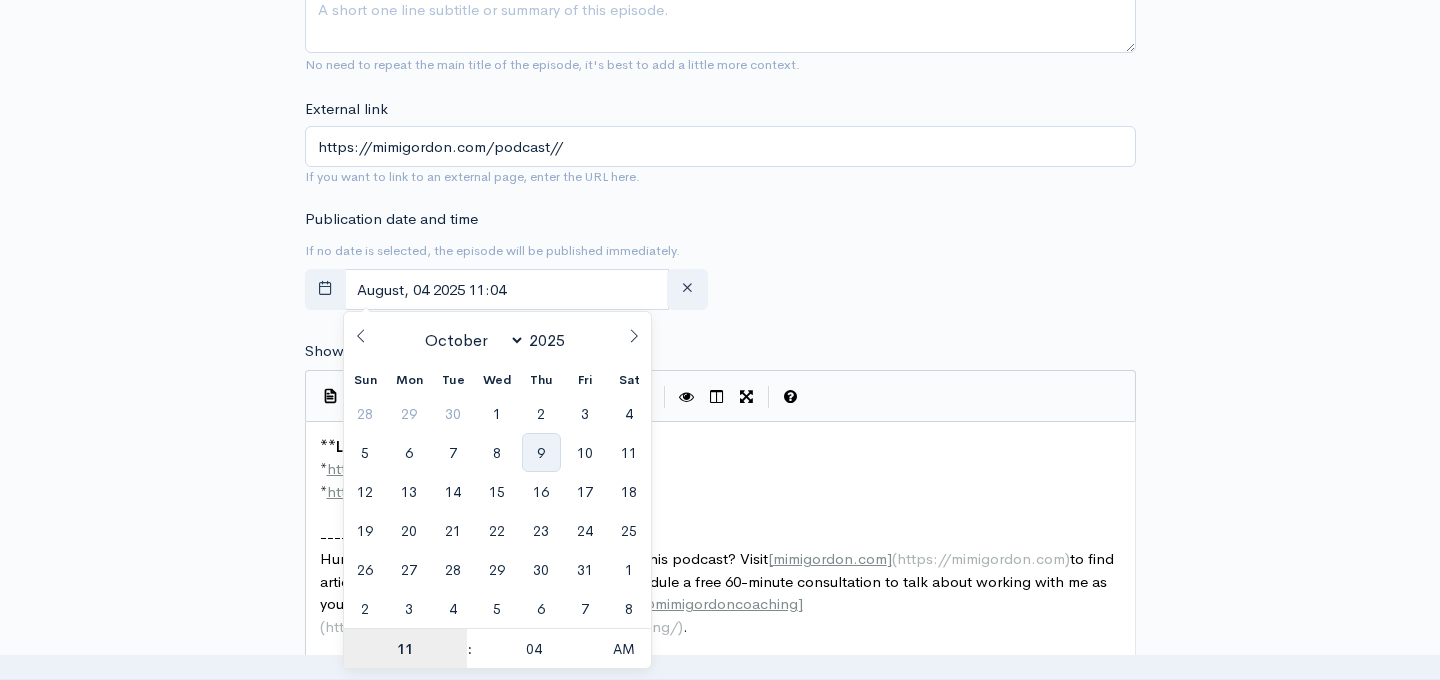 type on "October, 09 2025 11:04" 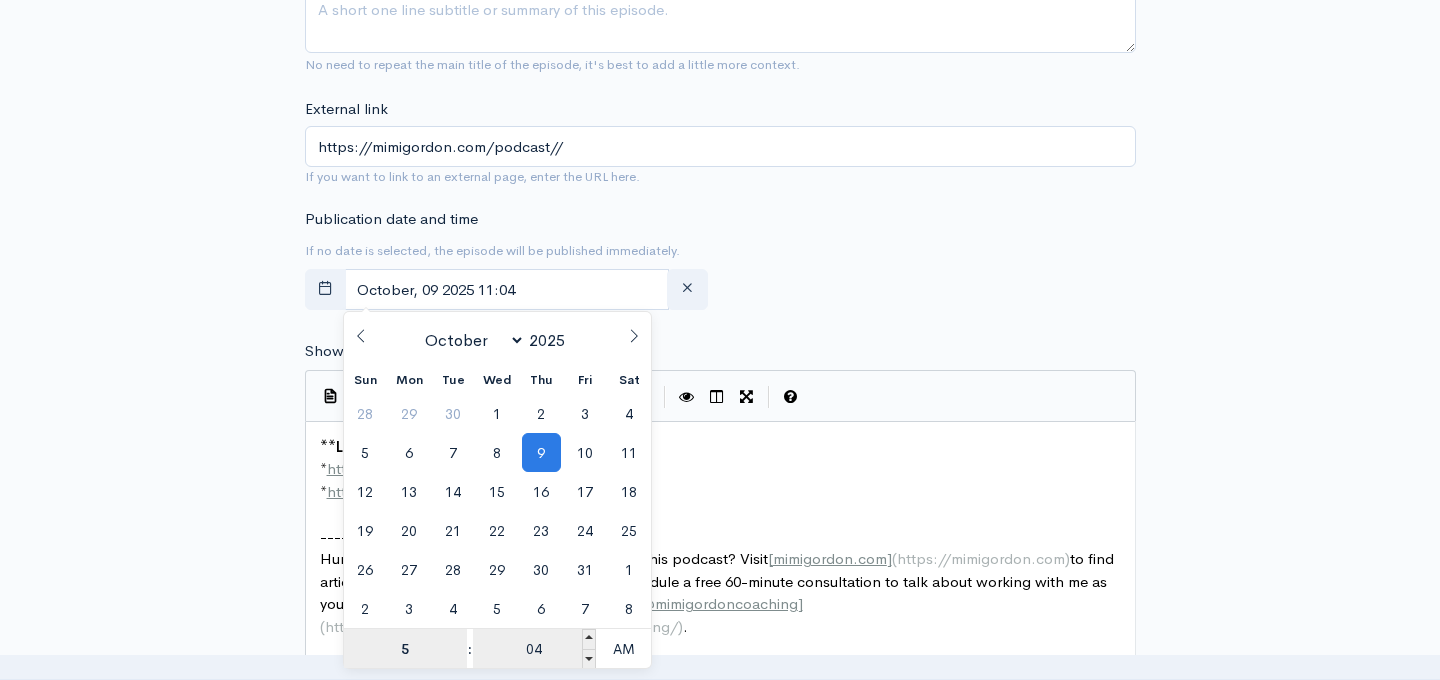 type on "5" 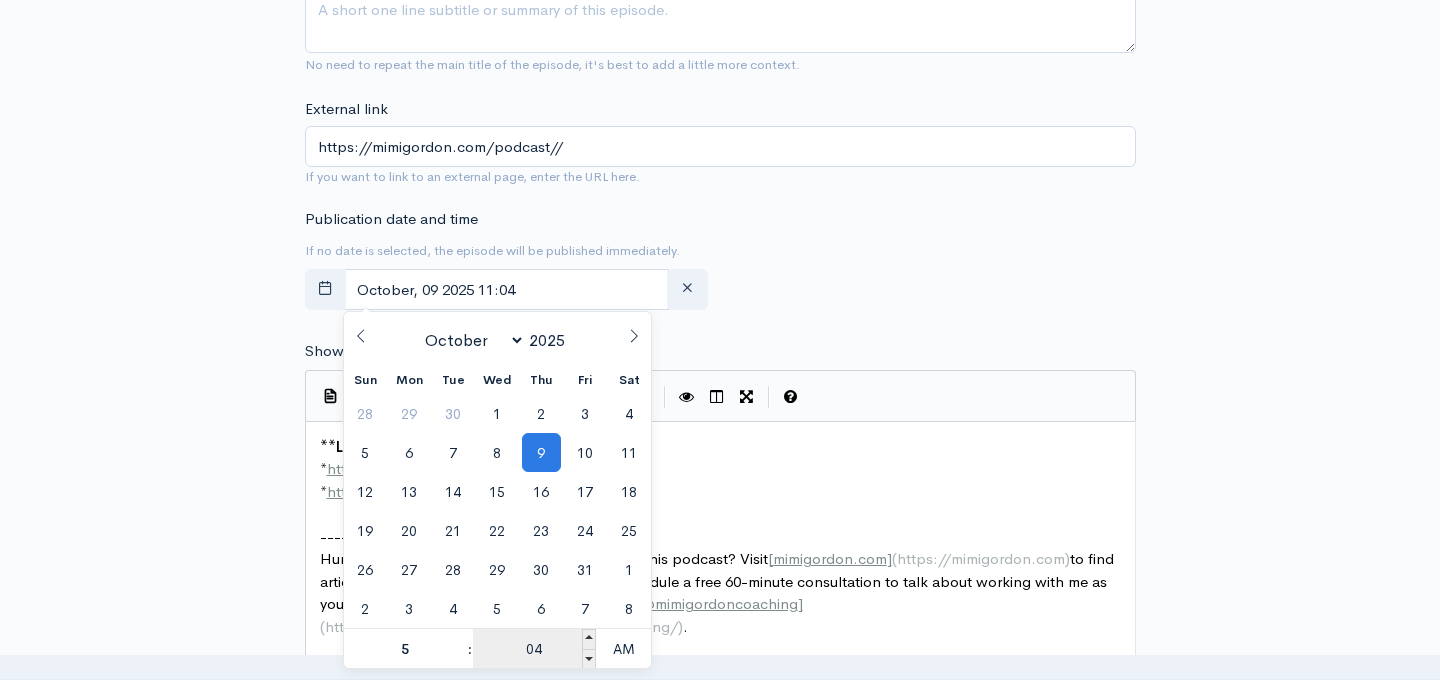 type on "October, 09 2025 05:04" 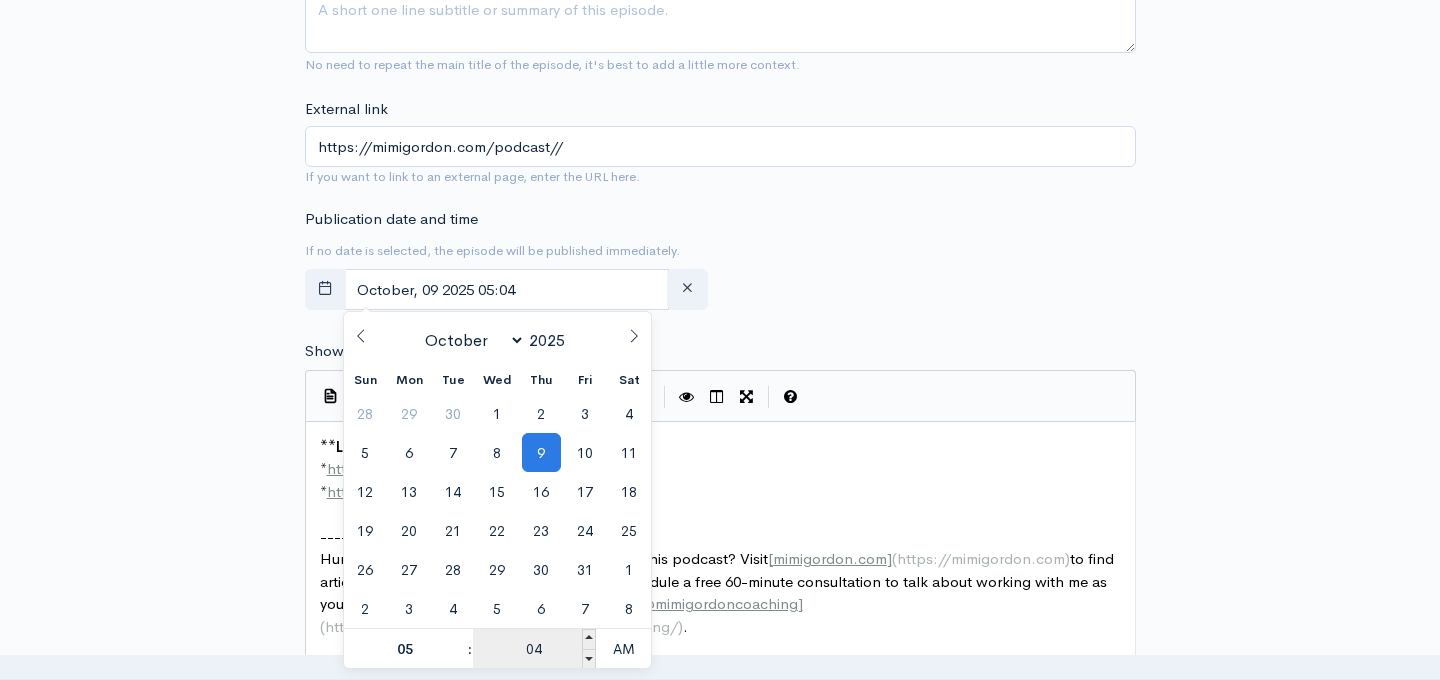 click on "04" at bounding box center [534, 649] 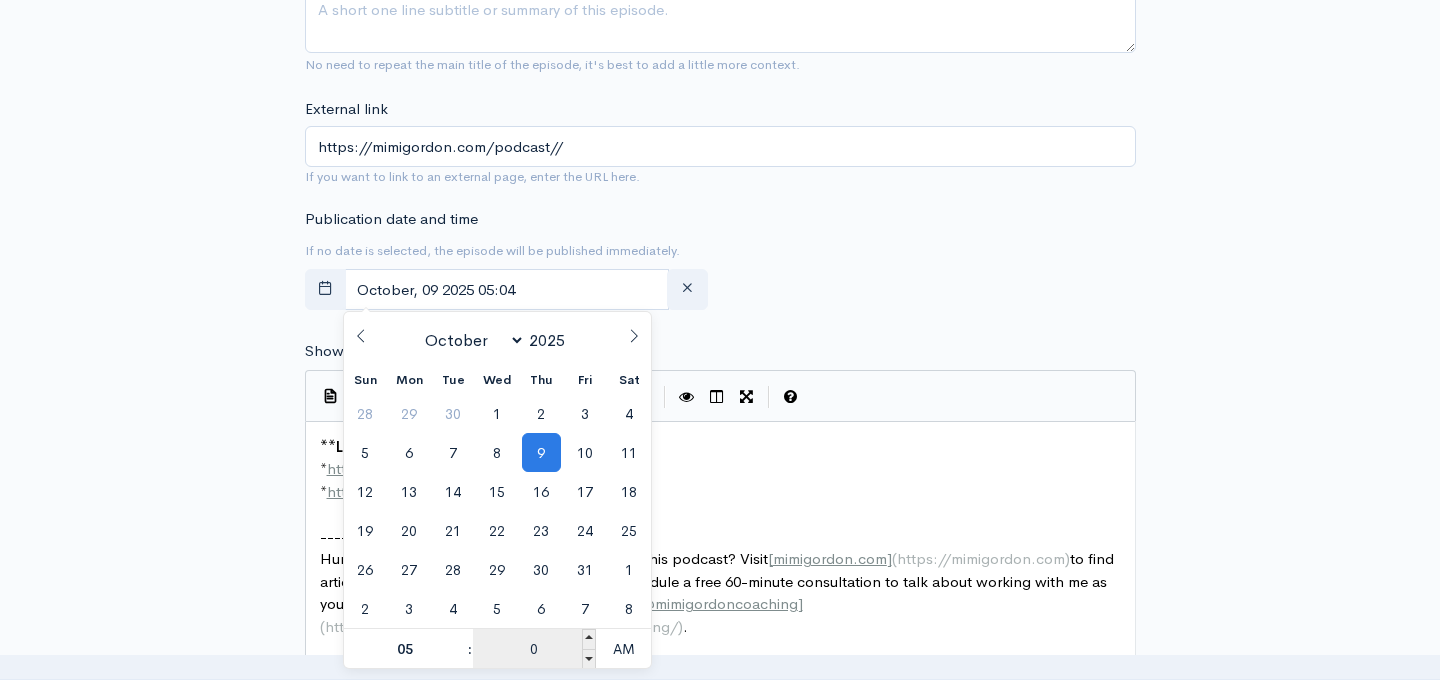 type on "00" 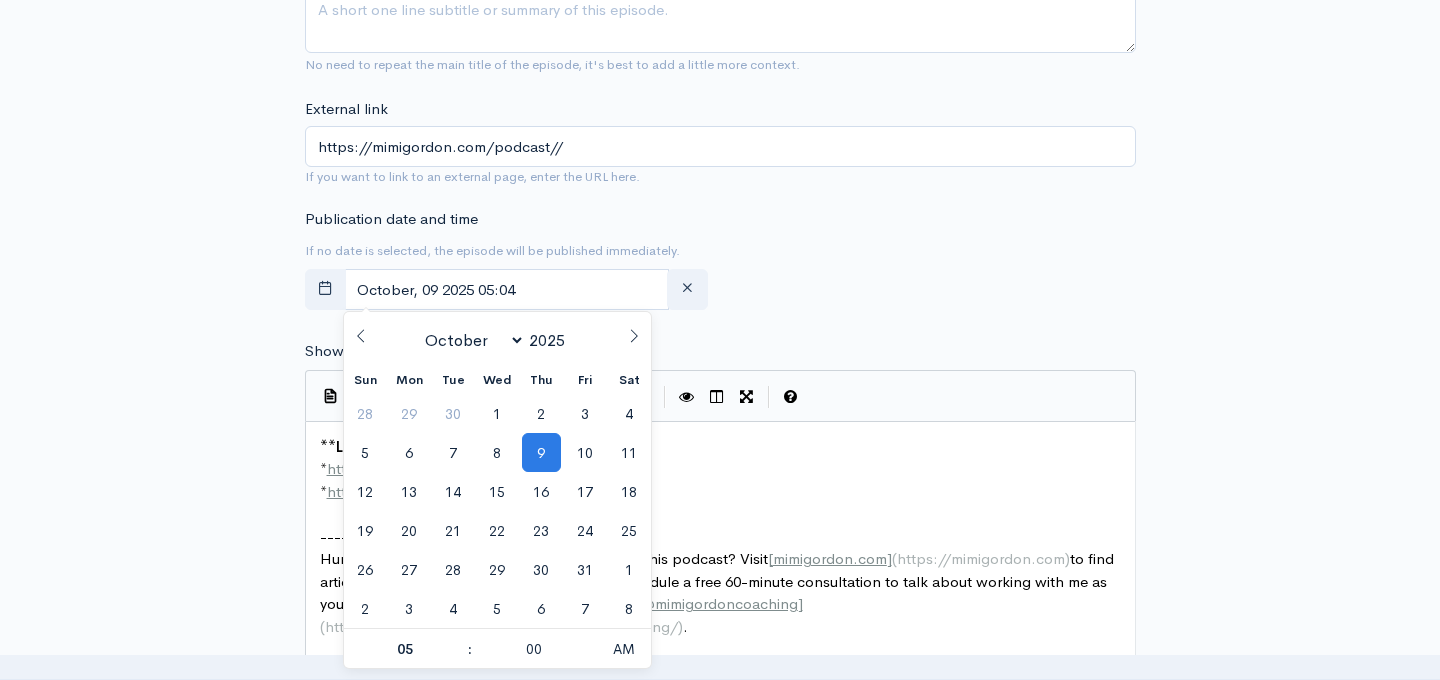 type on "October, 09 2025 05:00" 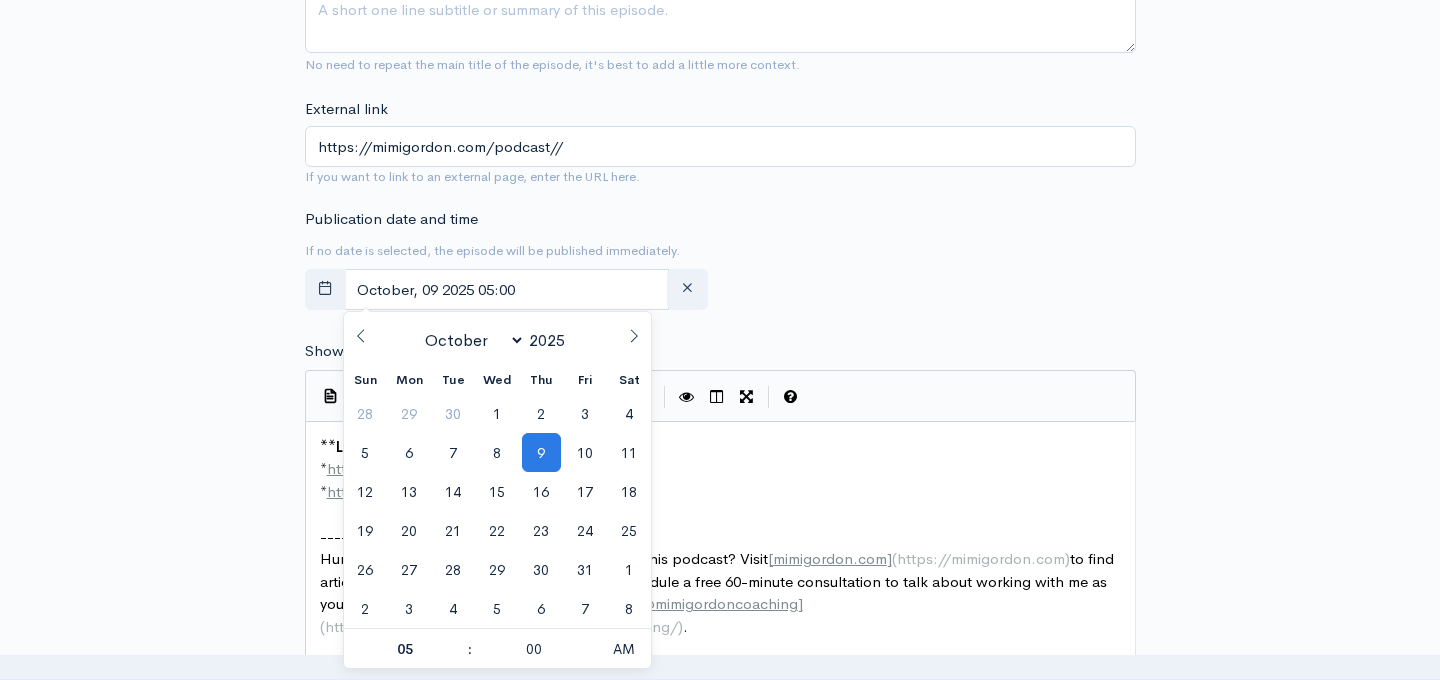 click on "Publication date and time   If no date is selected, the episode will be published immediately.     October, 09 2025 05:00" at bounding box center [720, 263] 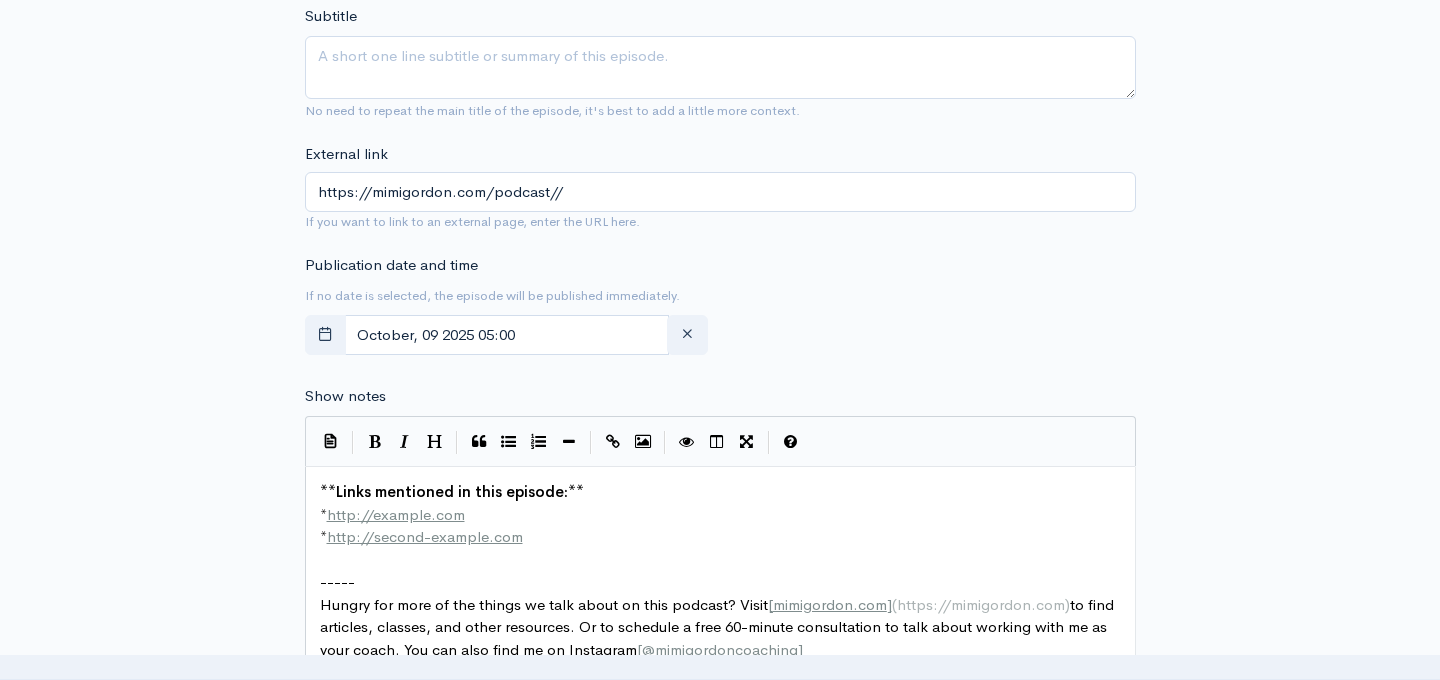 scroll, scrollTop: 976, scrollLeft: 0, axis: vertical 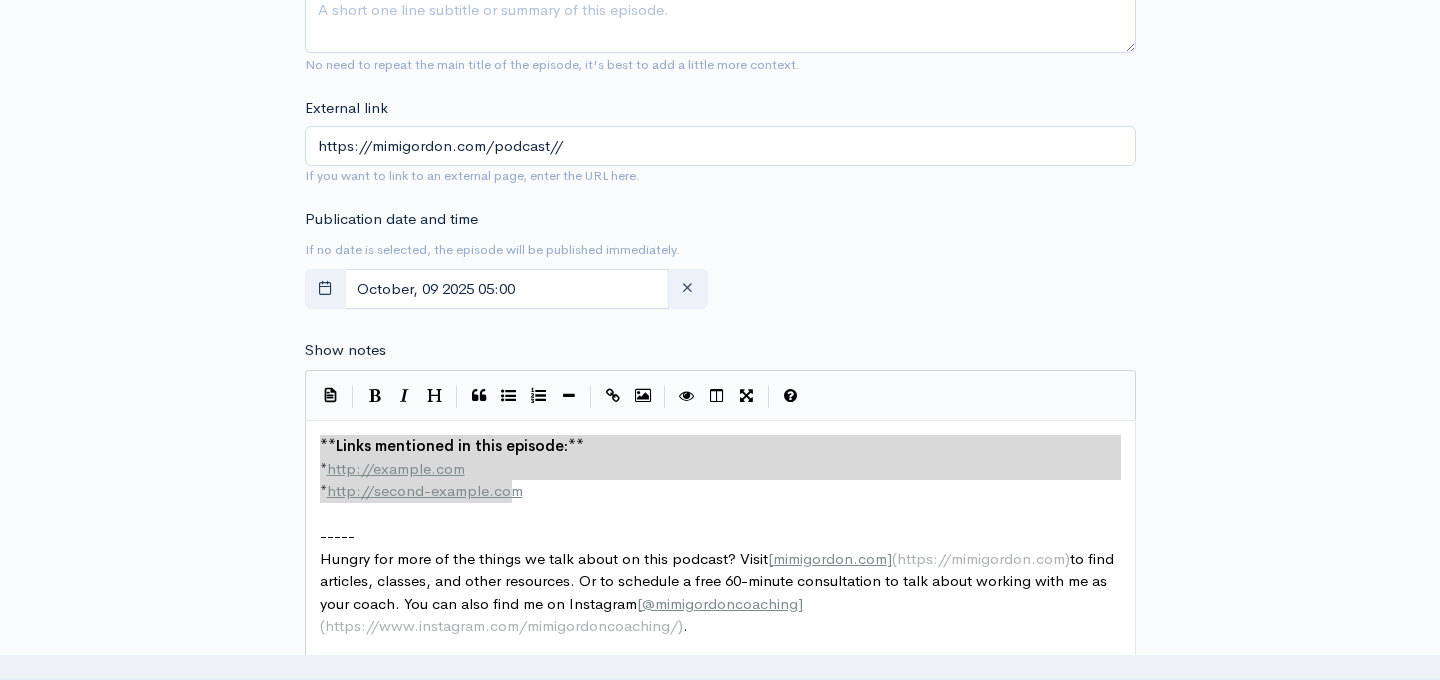 type on "**Links mentioned in this episode:**
* http://example.com
* http://second-example.com" 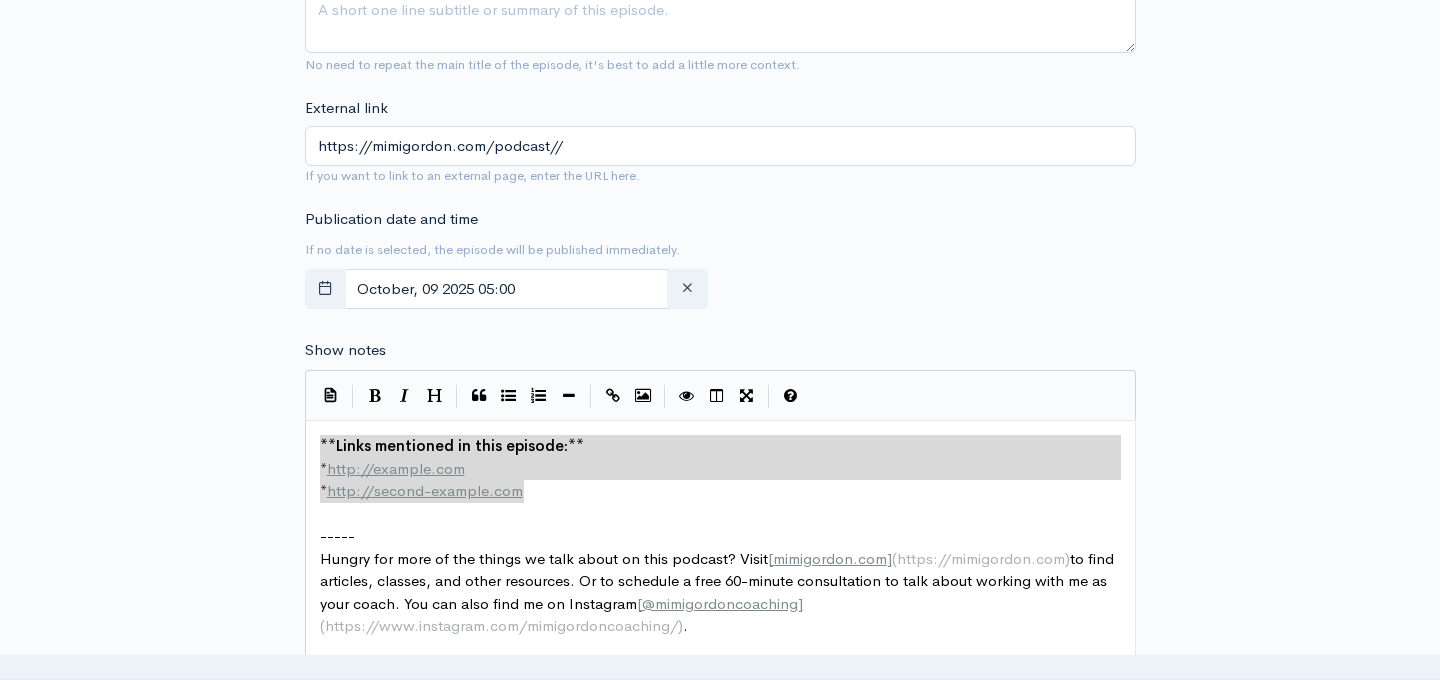 drag, startPoint x: 316, startPoint y: 441, endPoint x: 530, endPoint y: 494, distance: 220.46542 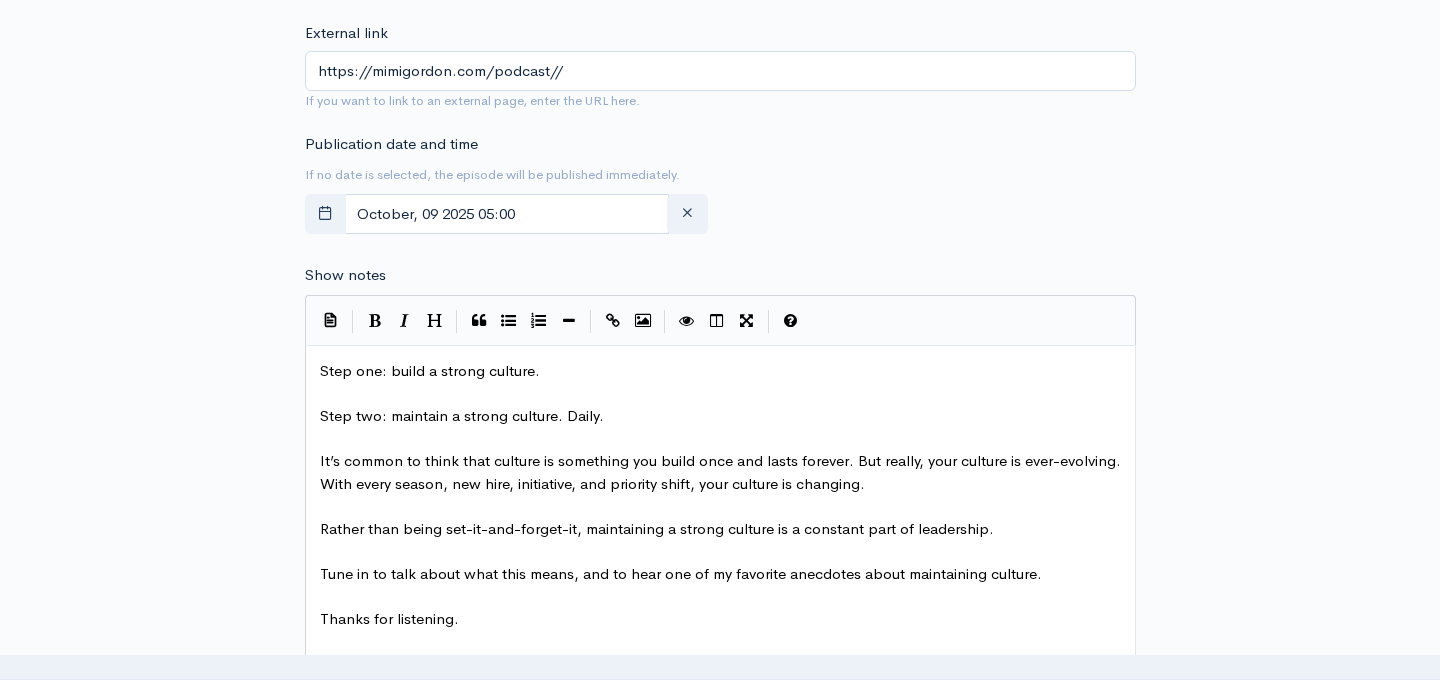 type 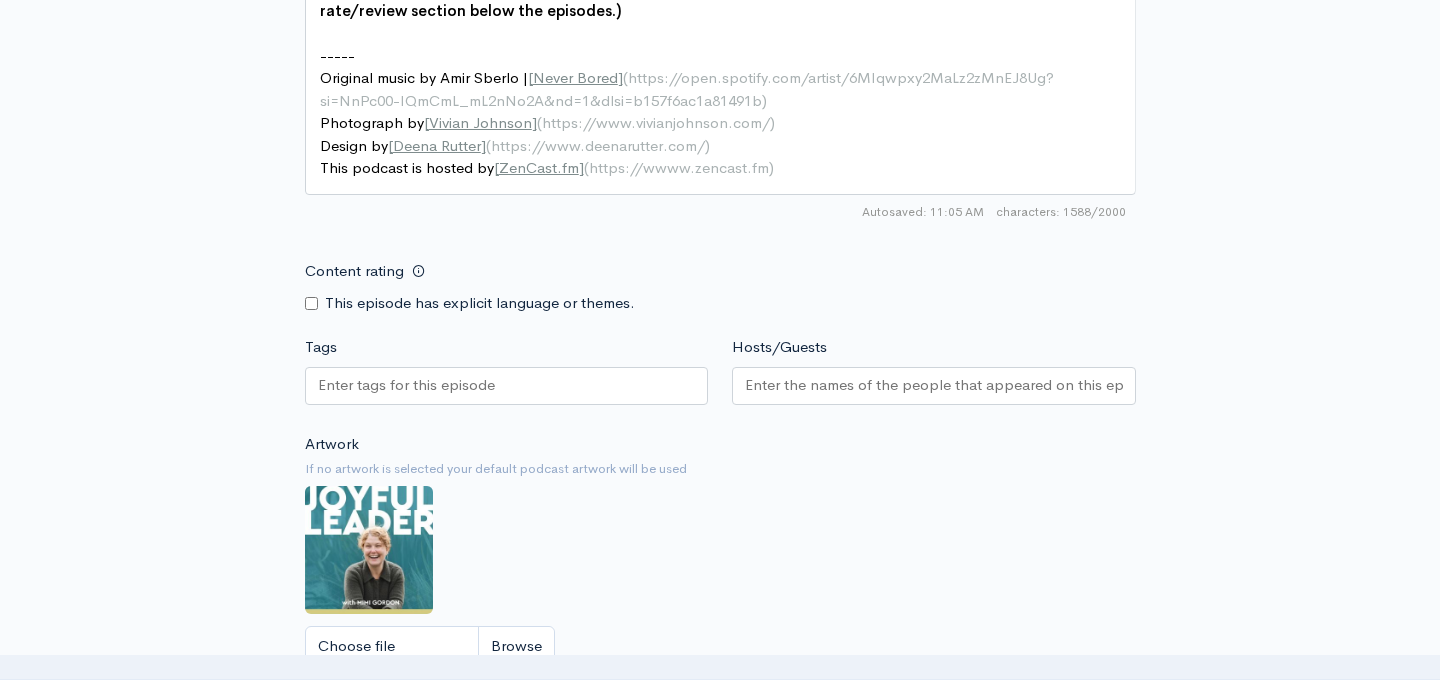 scroll, scrollTop: 1931, scrollLeft: 0, axis: vertical 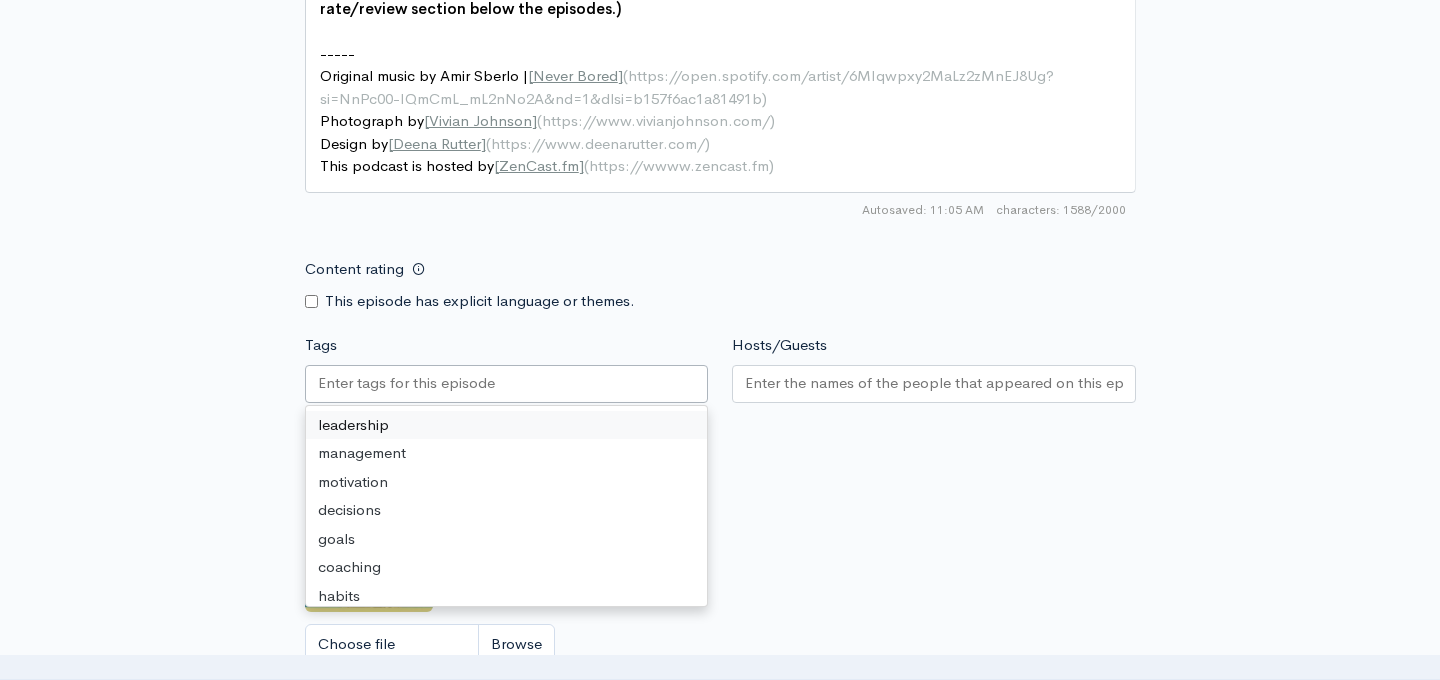 click at bounding box center (507, 384) 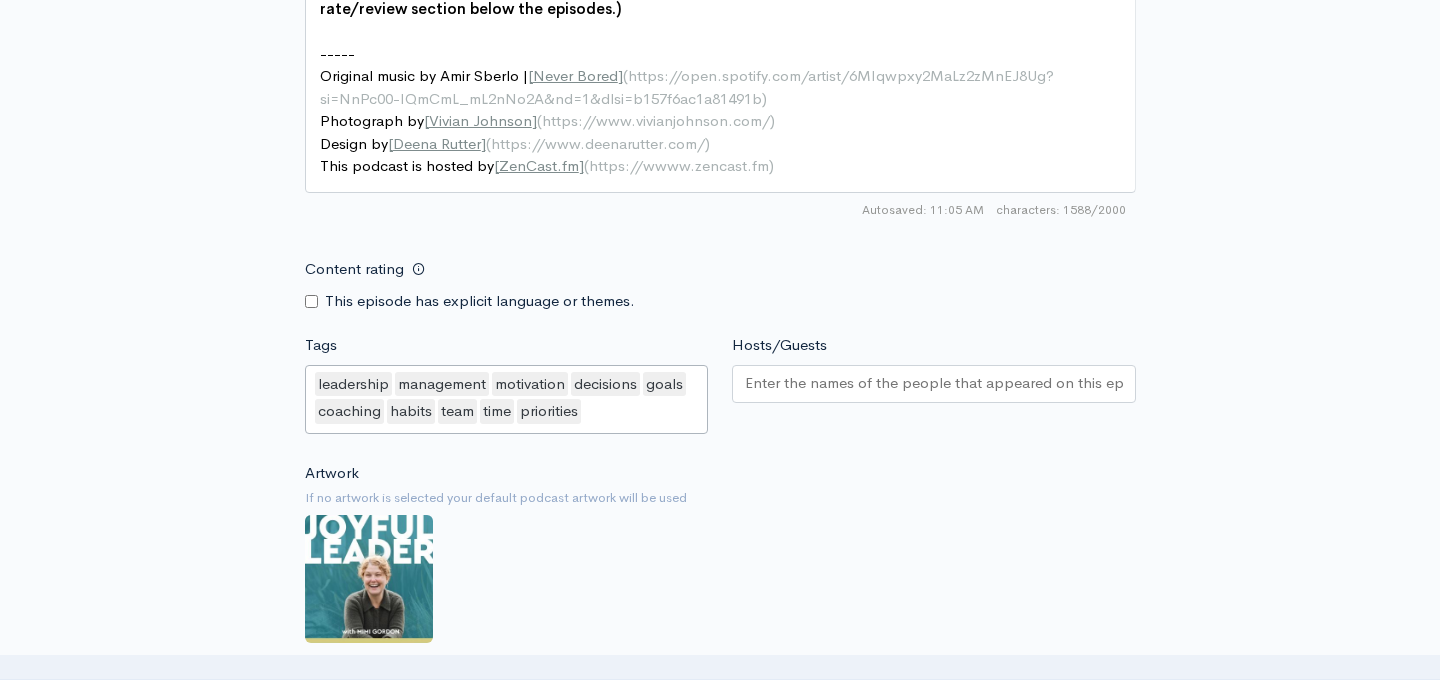 click on "Hosts/Guests" at bounding box center (934, 383) 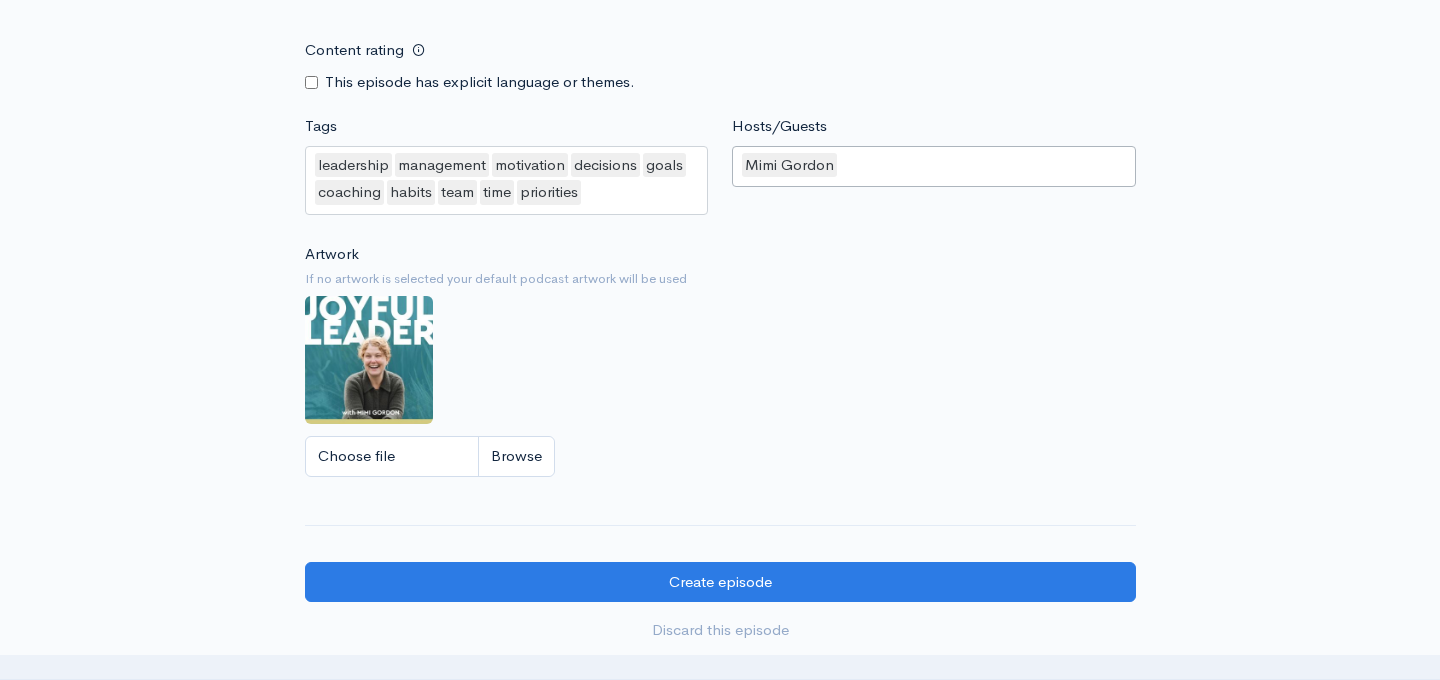scroll, scrollTop: 2337, scrollLeft: 0, axis: vertical 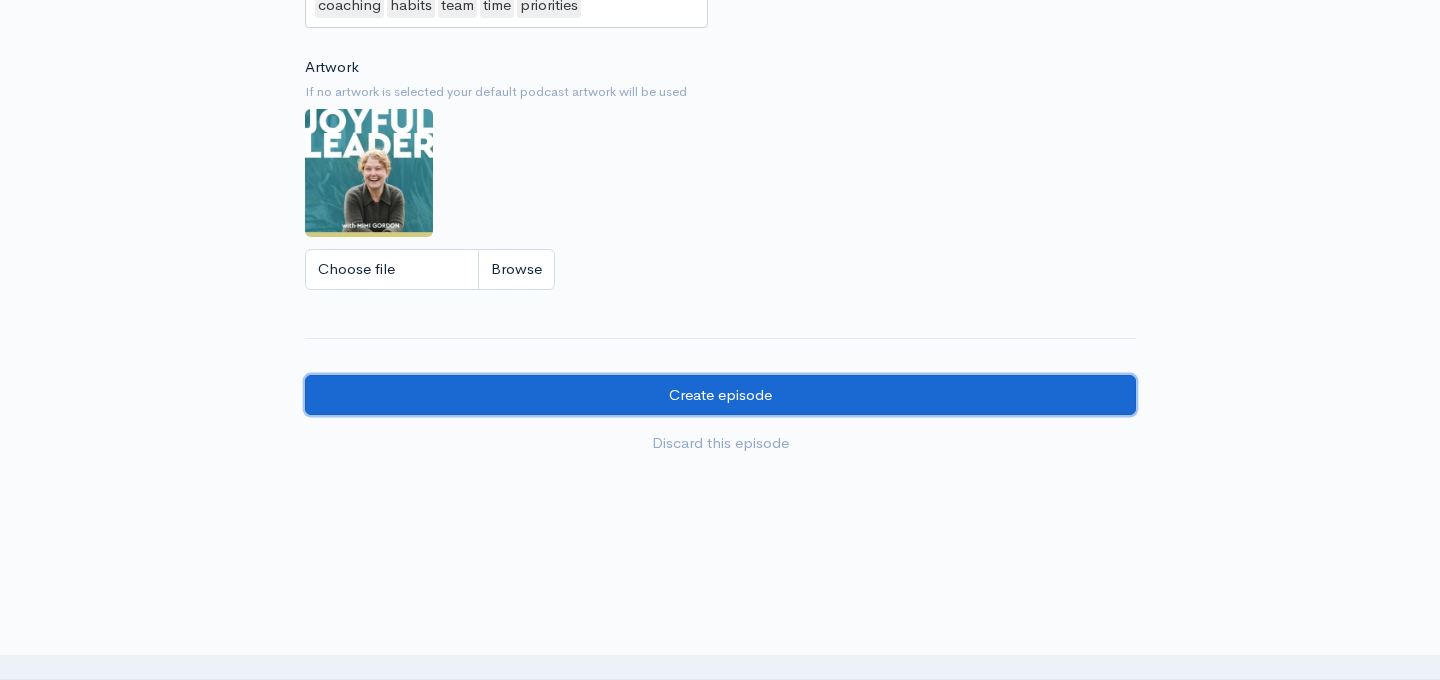 click on "Create episode" at bounding box center (720, 395) 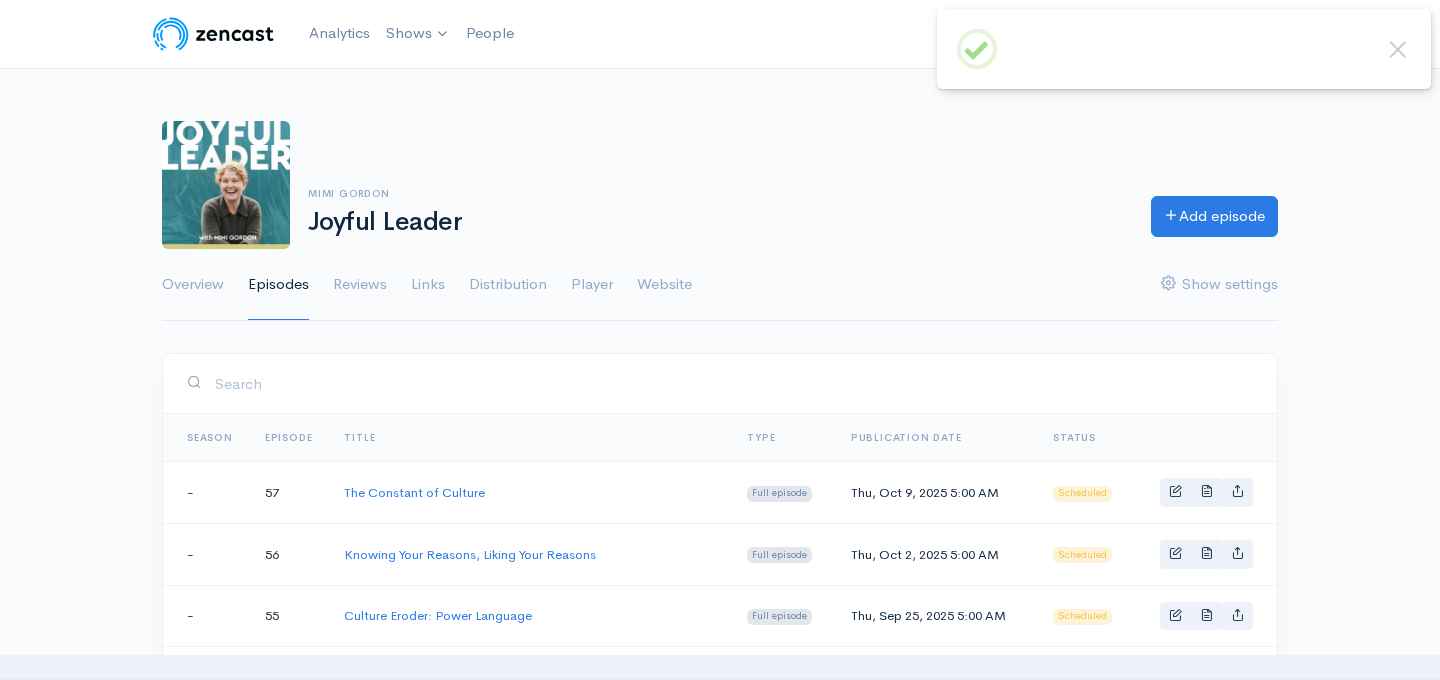 scroll, scrollTop: 0, scrollLeft: 0, axis: both 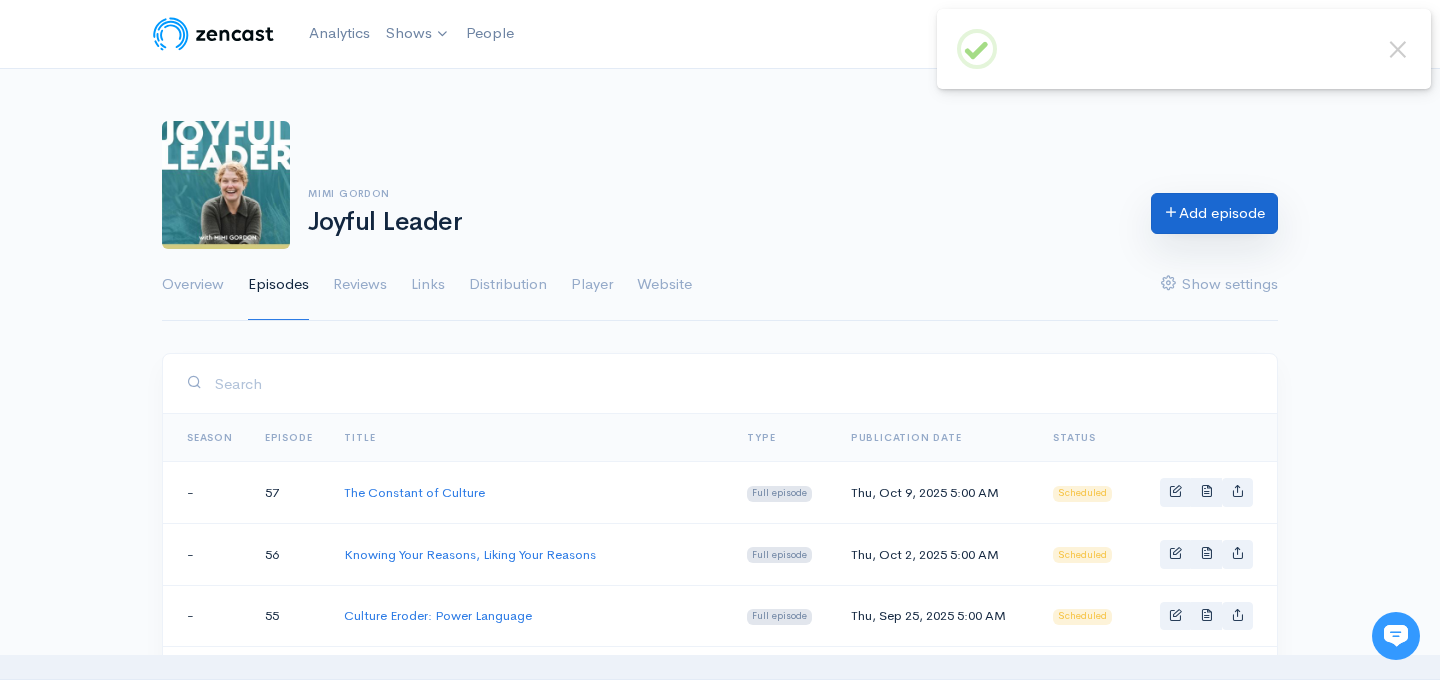 click on "Add episode" at bounding box center [1214, 213] 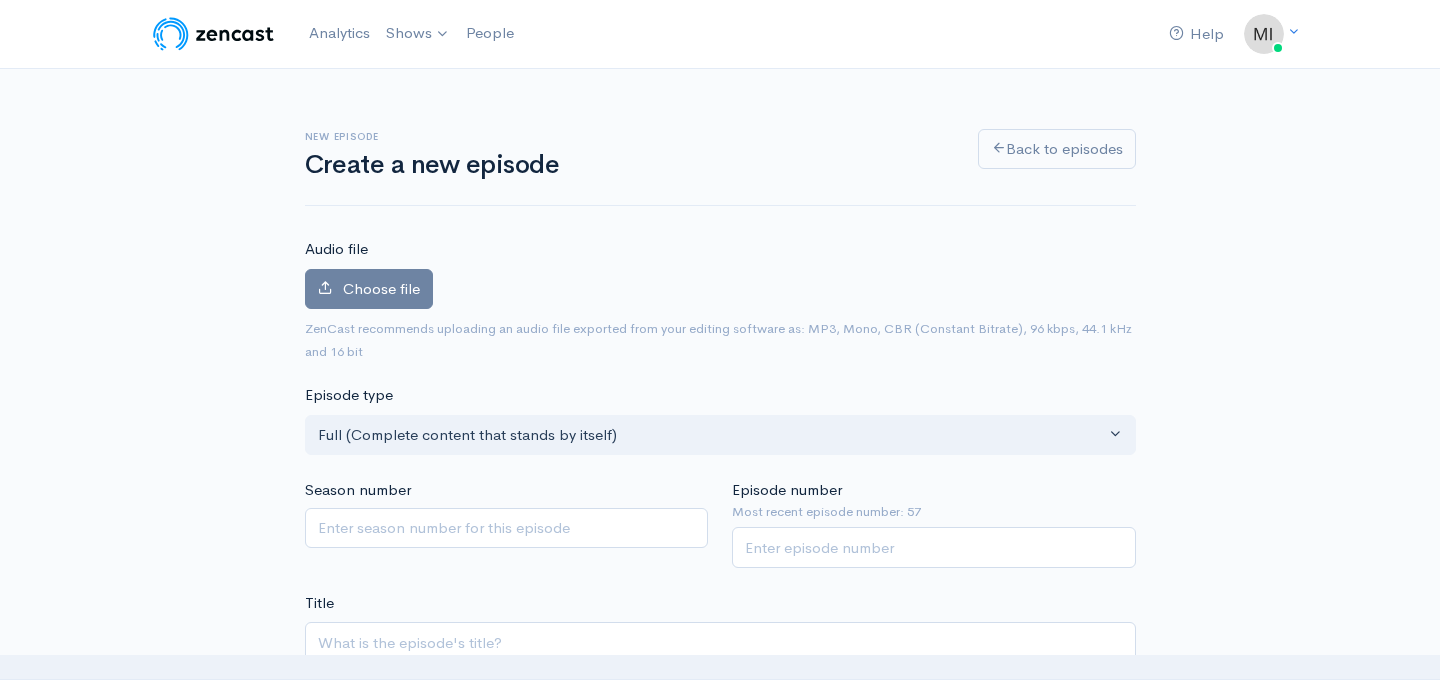 scroll, scrollTop: 0, scrollLeft: 0, axis: both 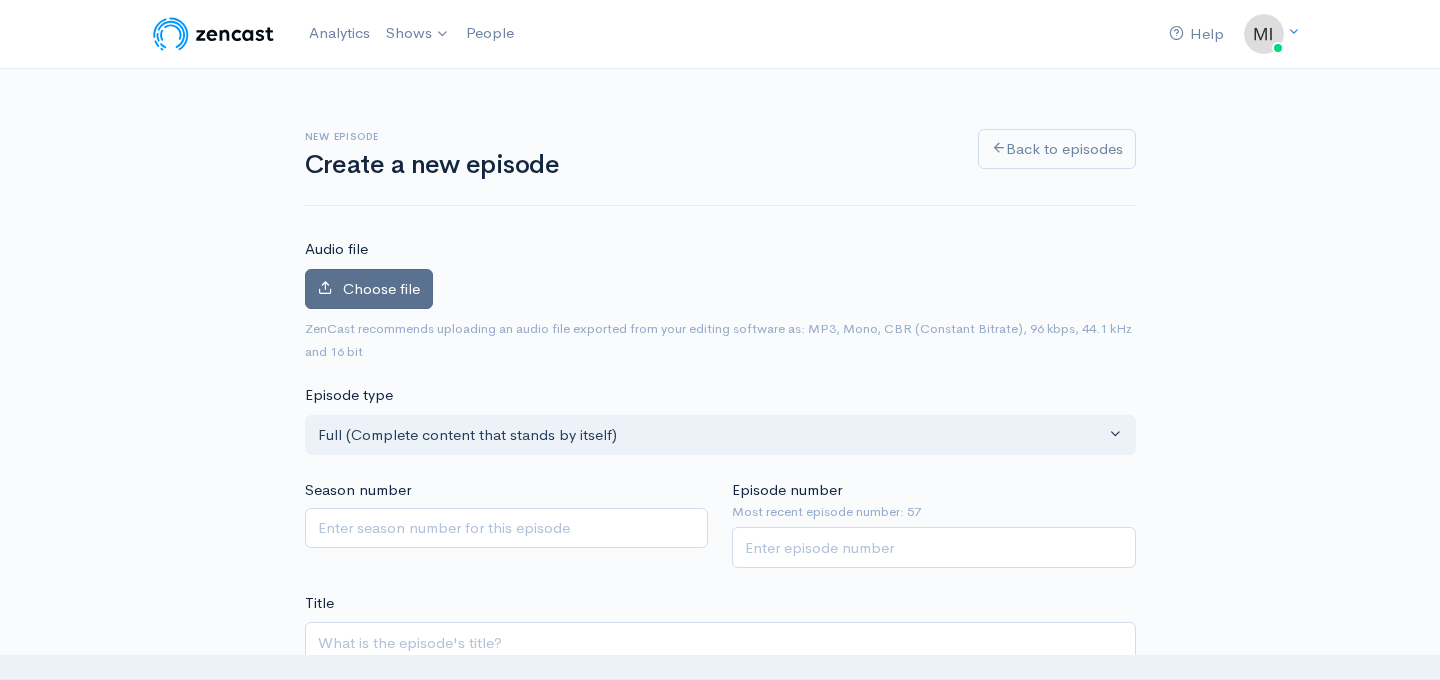 click on "Choose file" at bounding box center [381, 288] 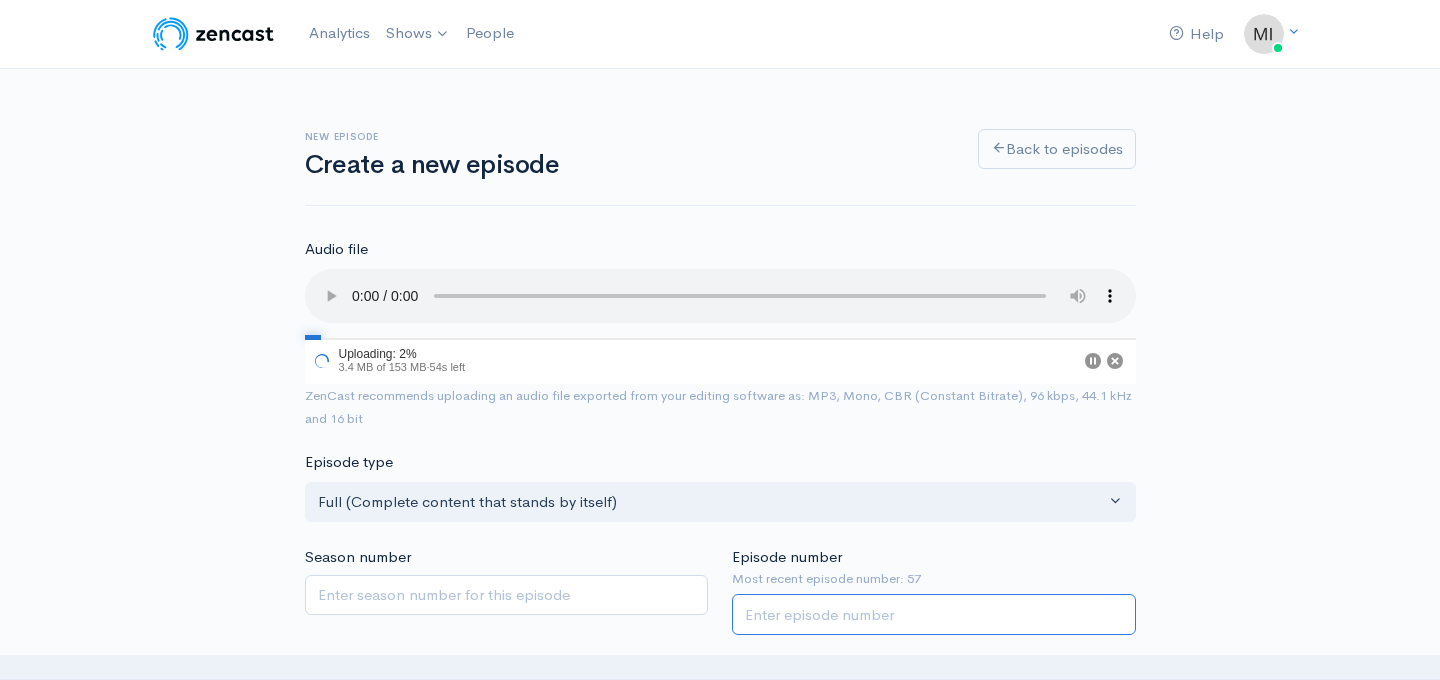 click on "Episode number" at bounding box center [934, 614] 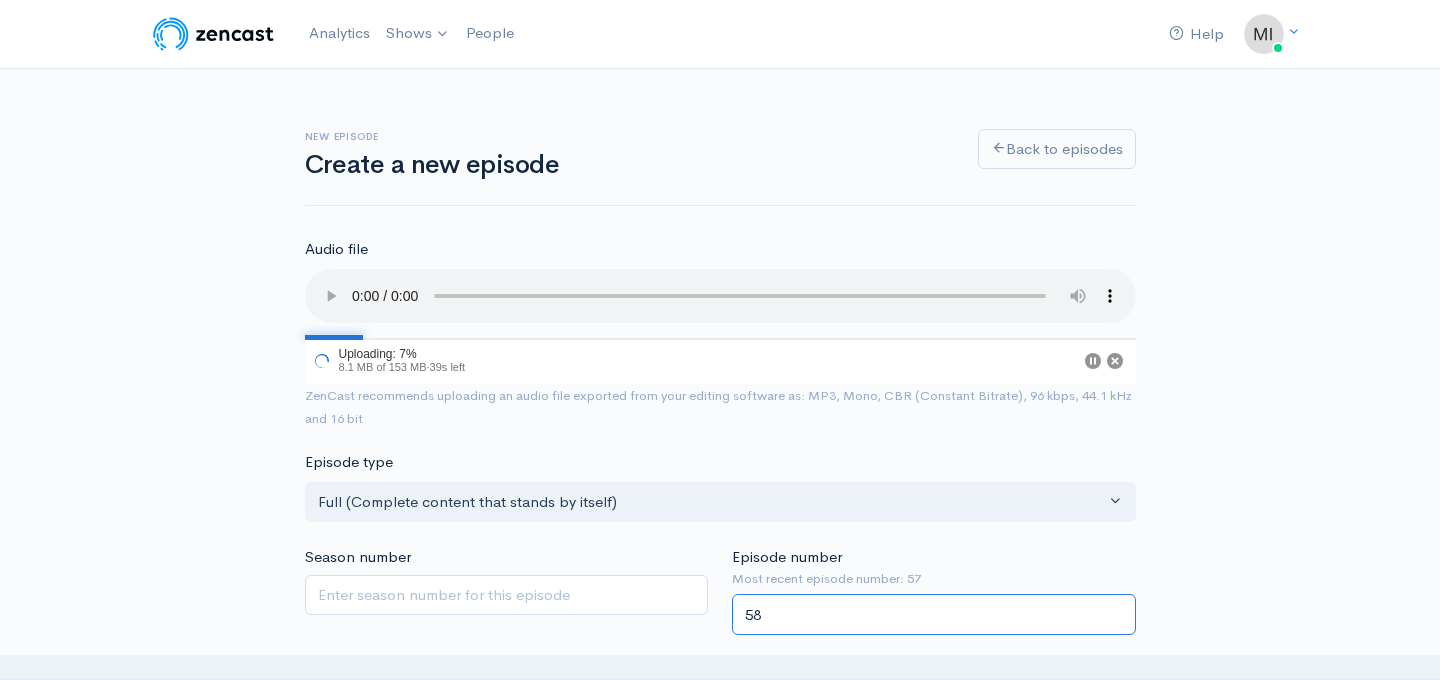 type on "58" 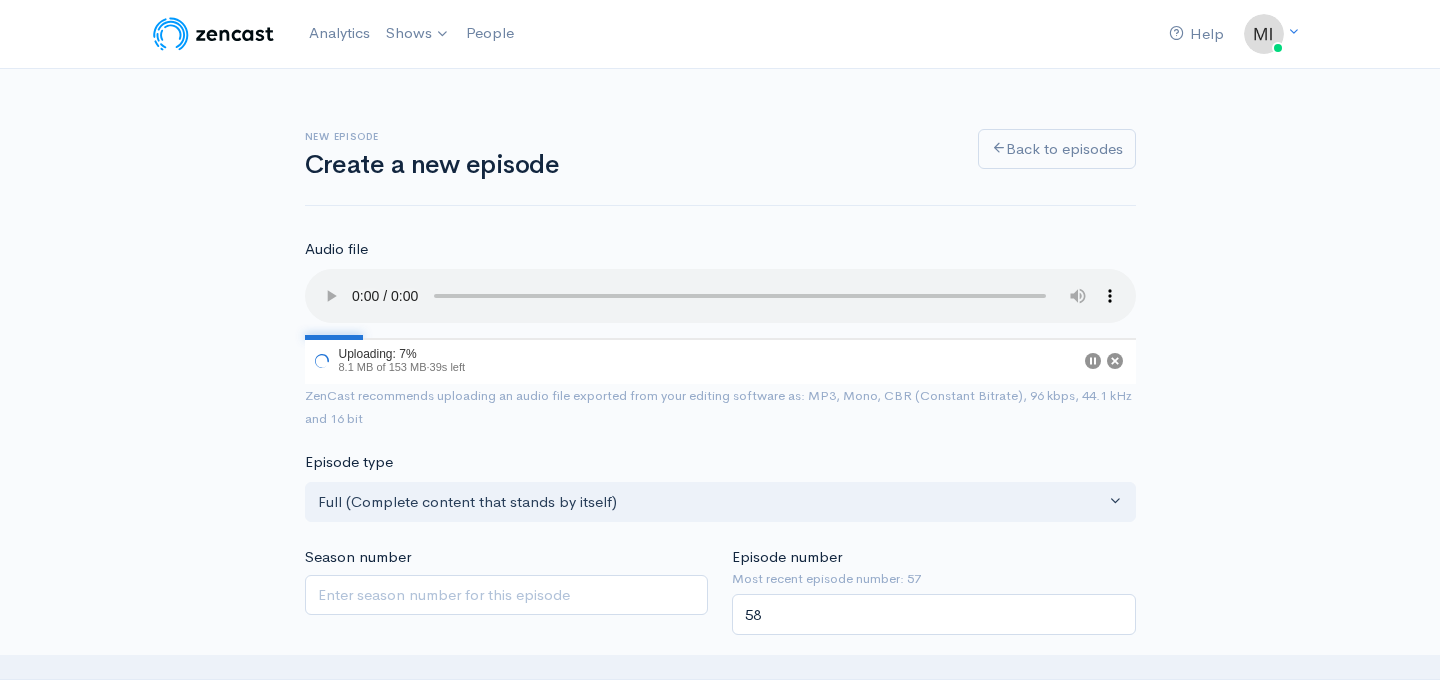 scroll, scrollTop: 369, scrollLeft: 0, axis: vertical 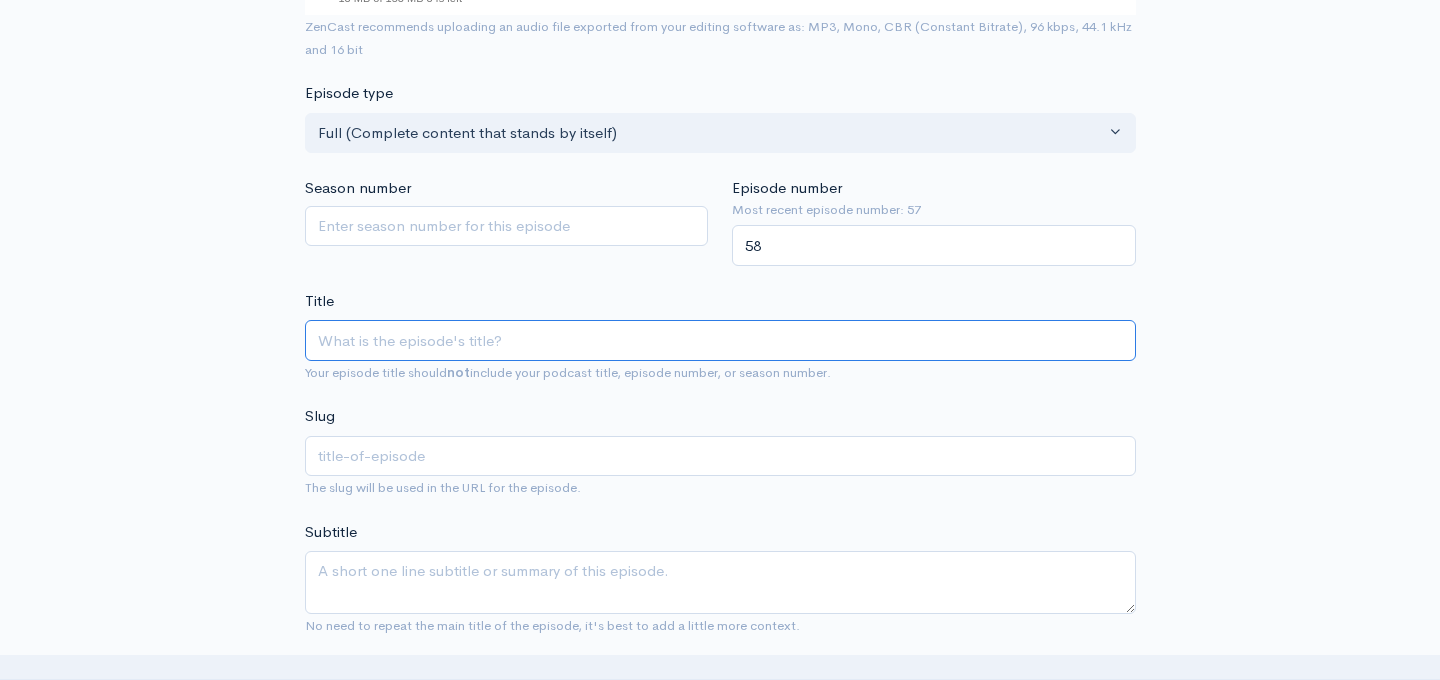 type on "B" 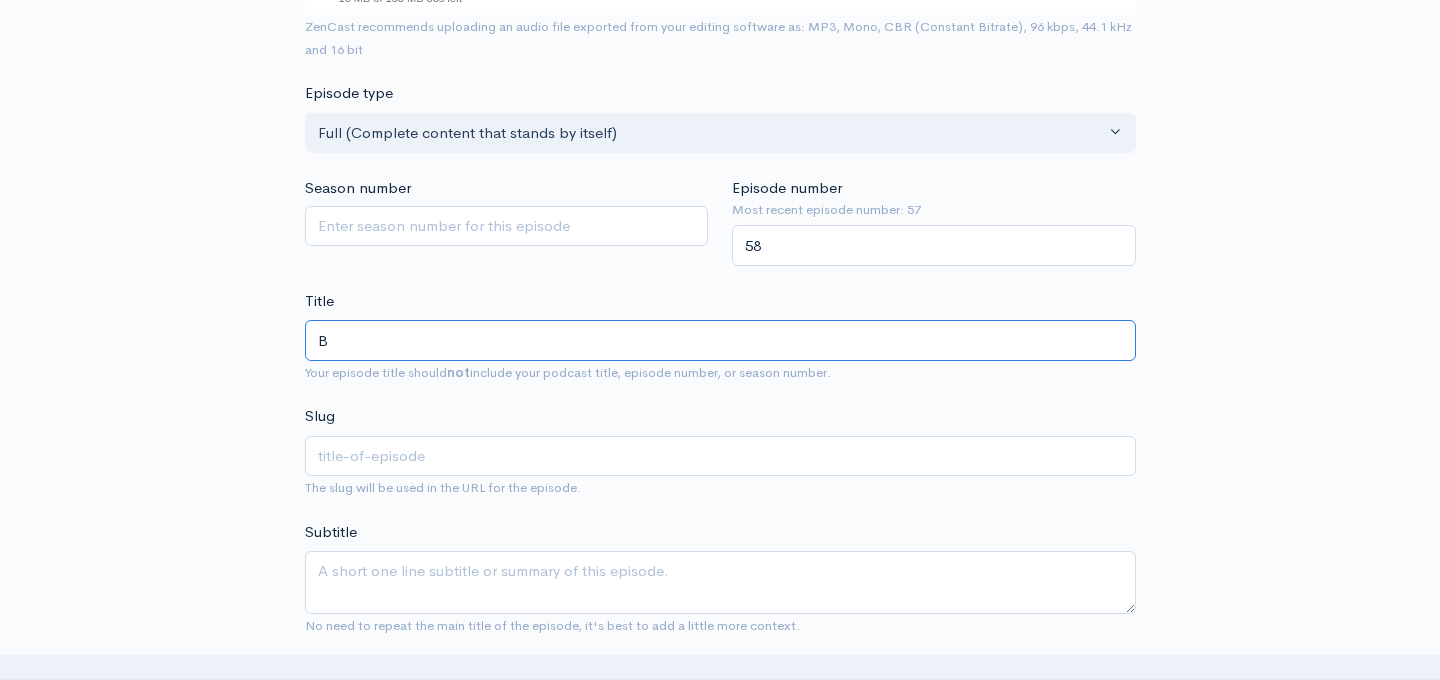 type on "b" 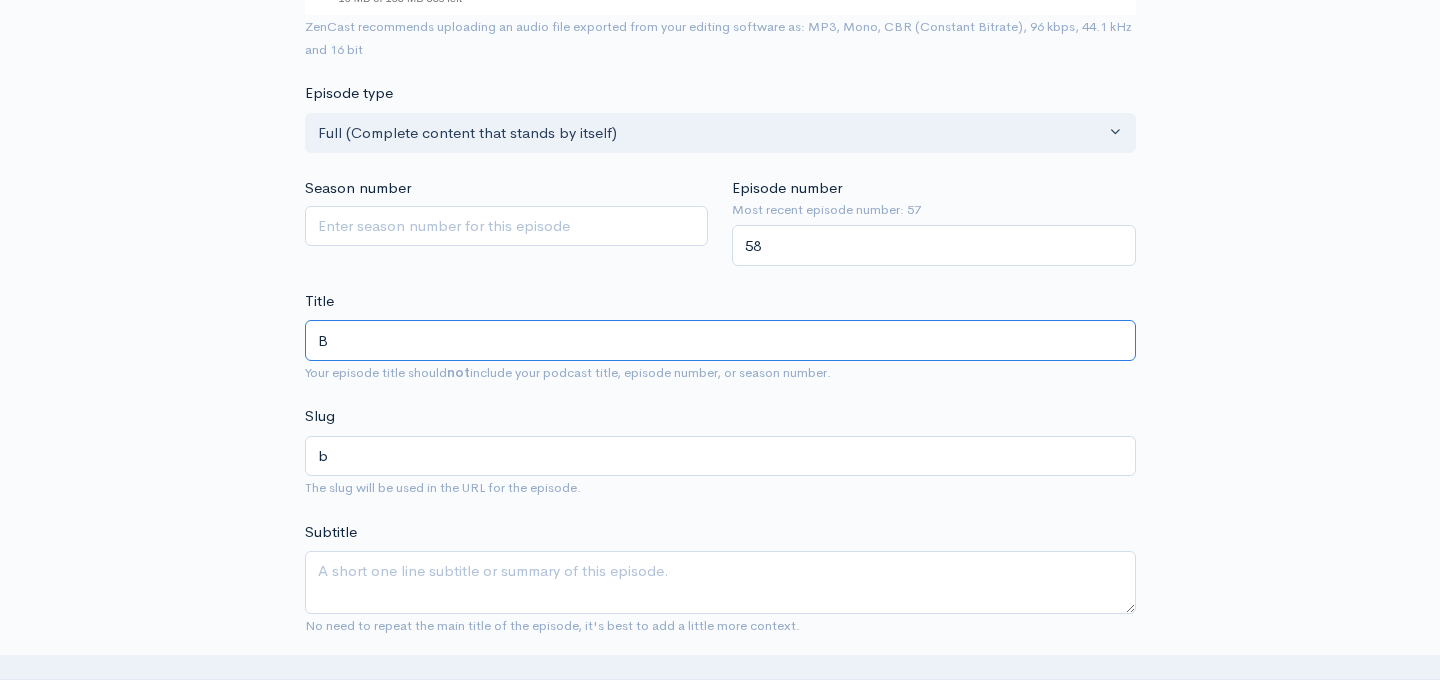 type on "Be" 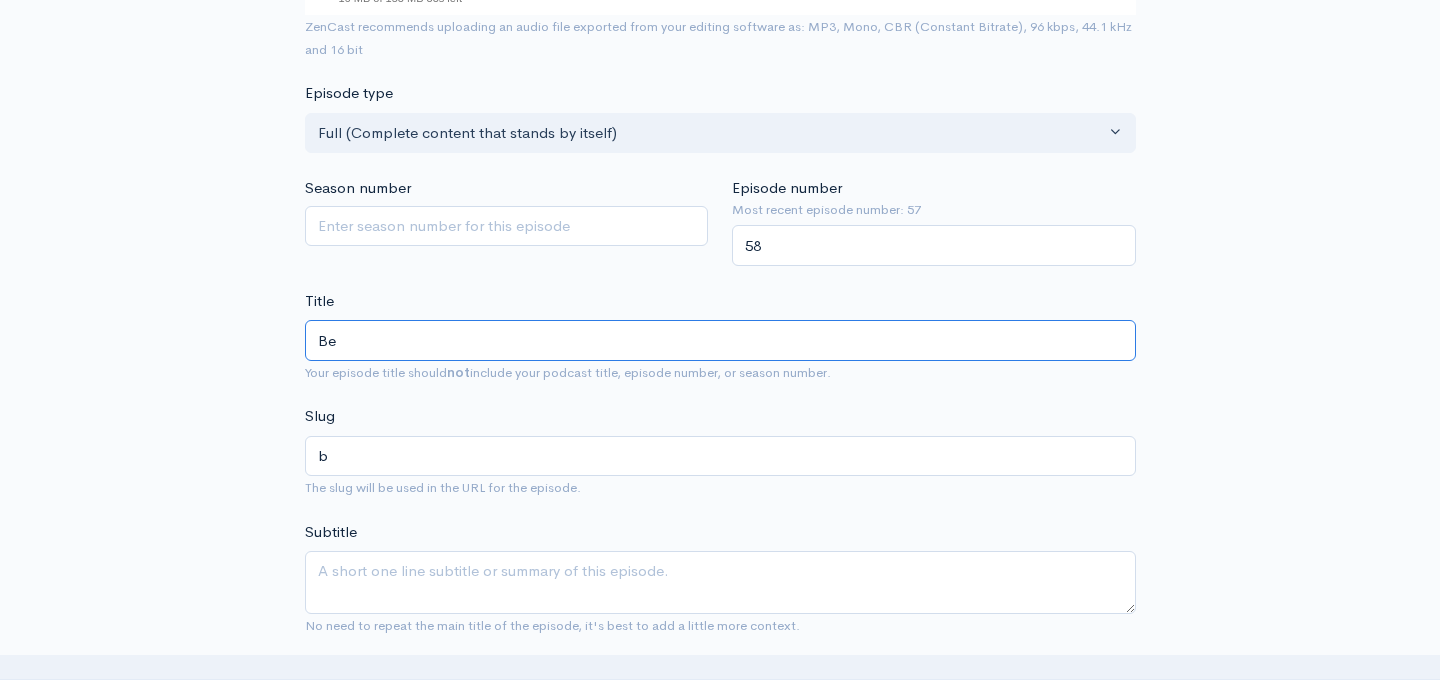 type on "be" 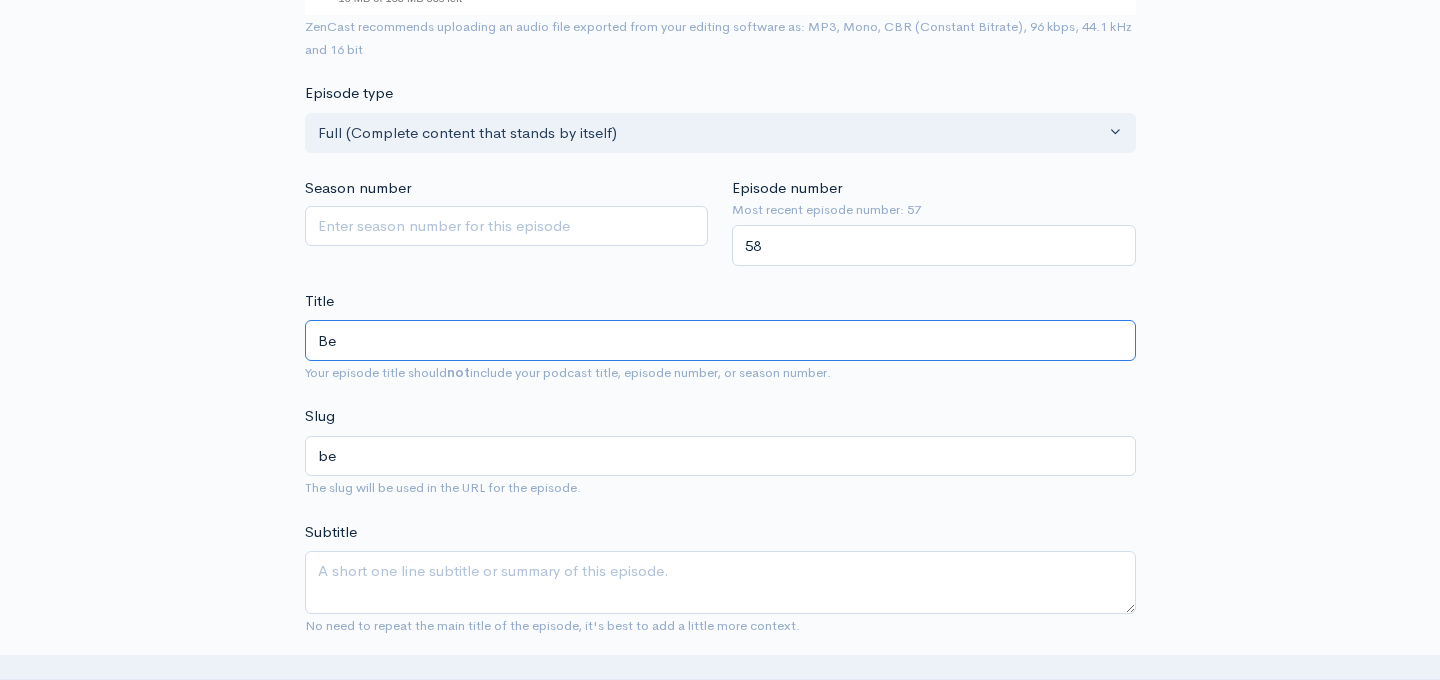 type on "Bei" 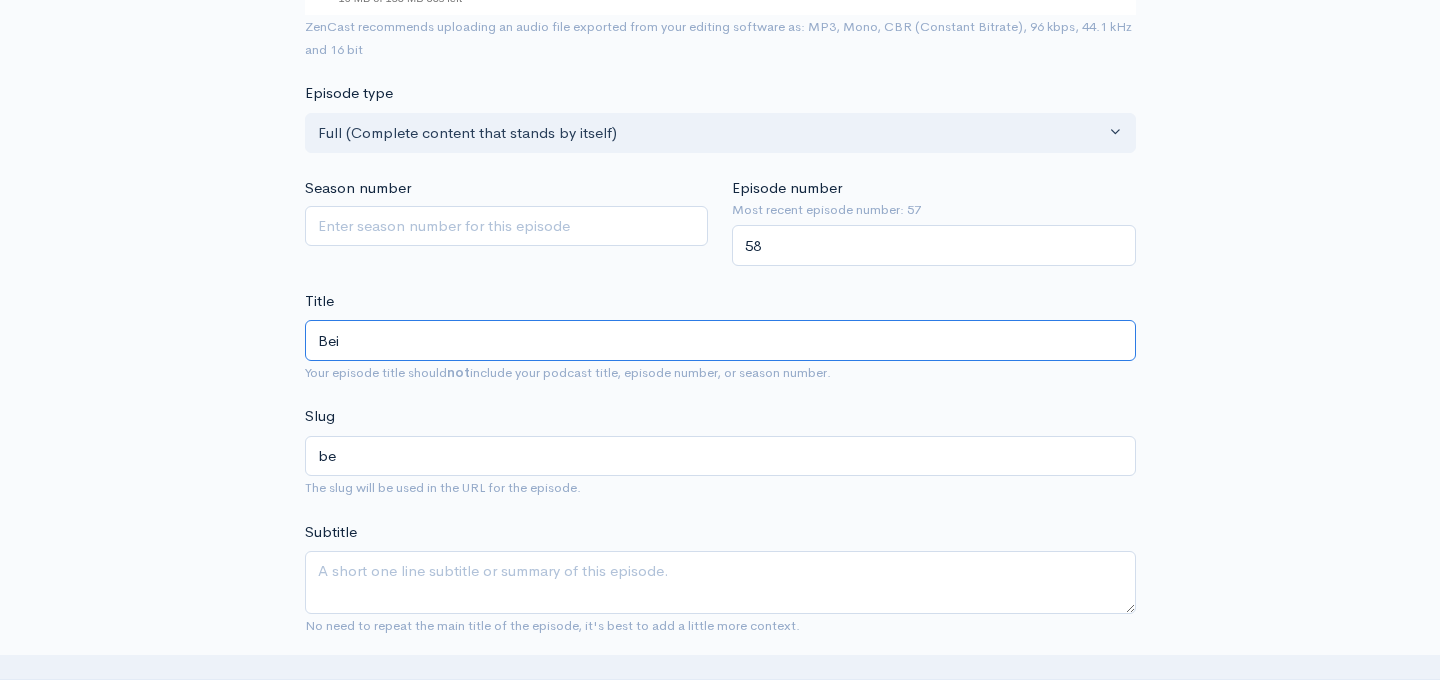 type on "bei" 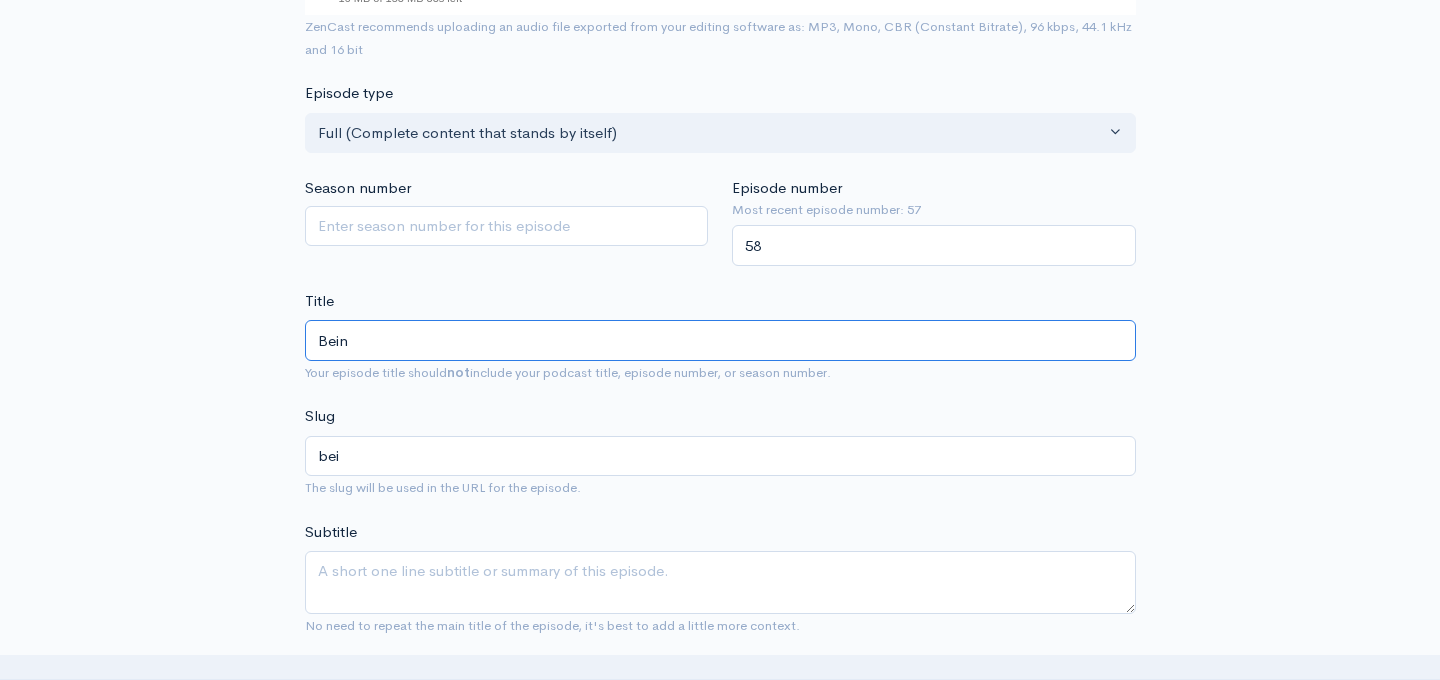 type on "Being" 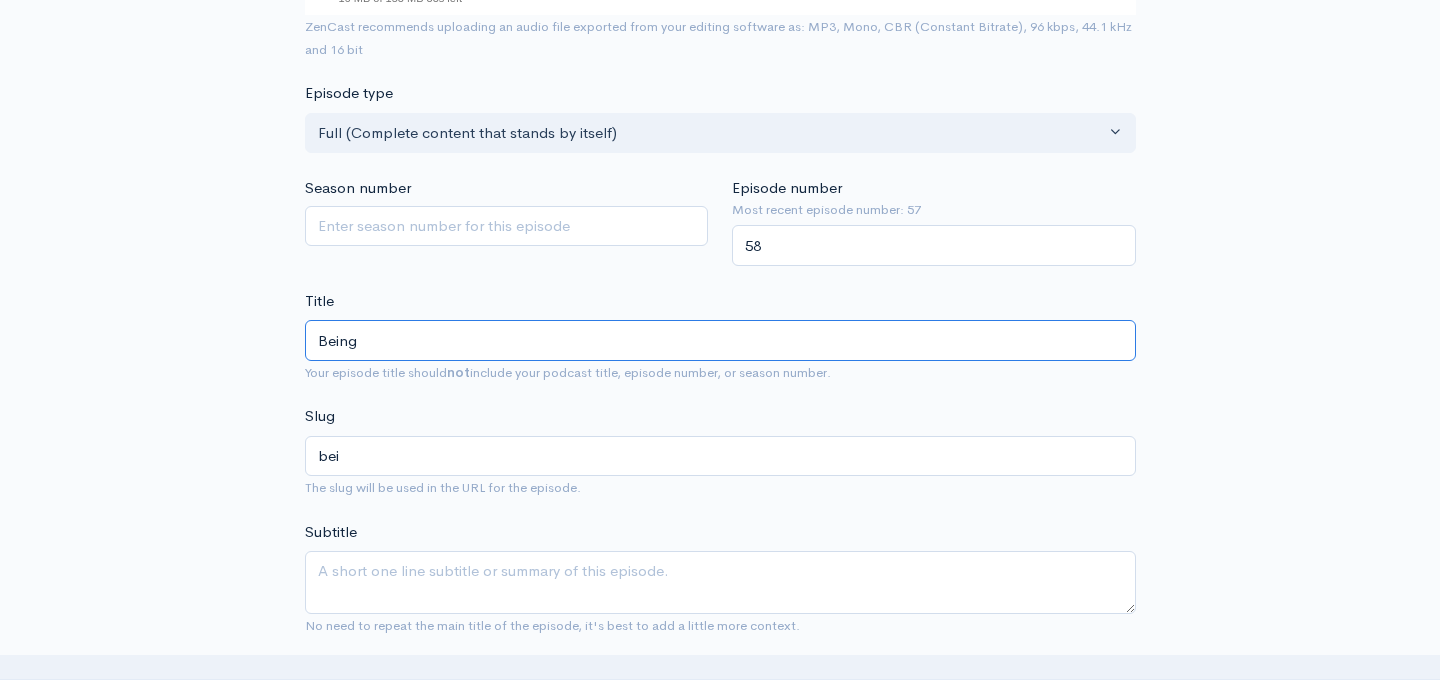 type on "being" 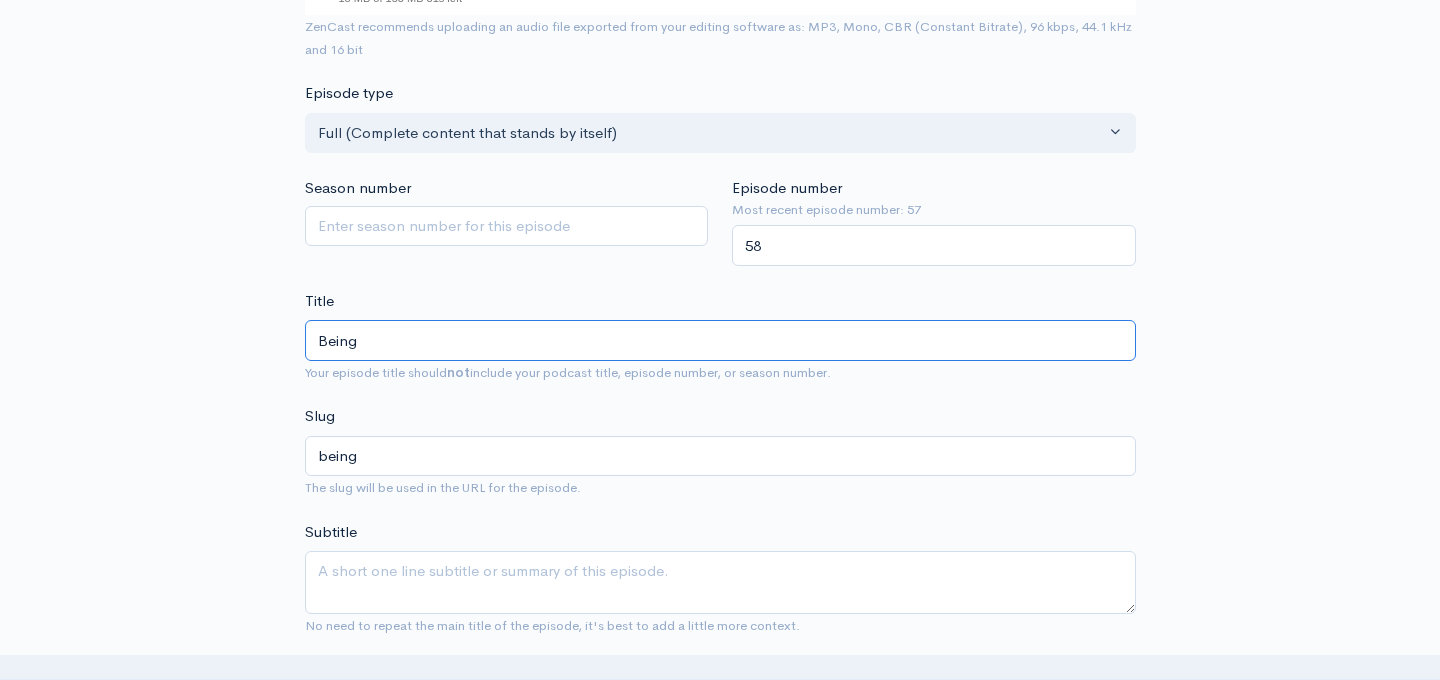 type on "Being A" 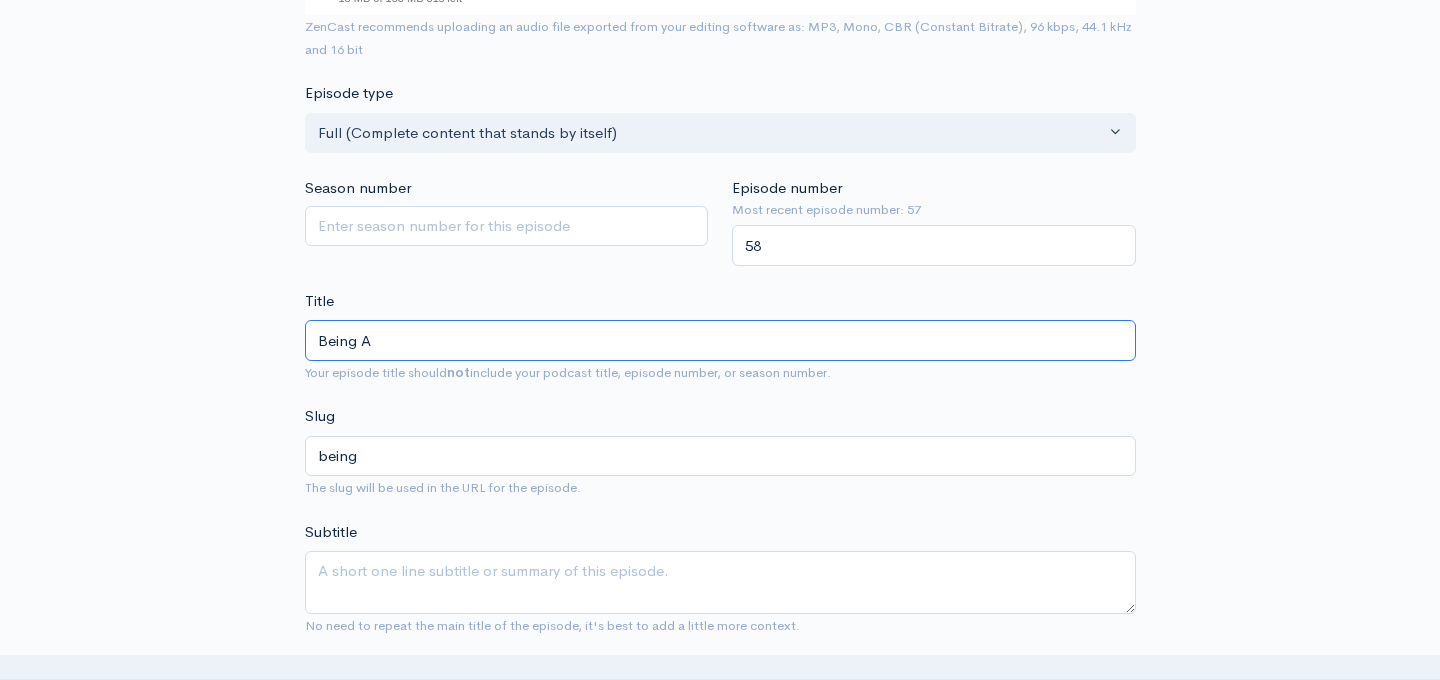 type on "being-a" 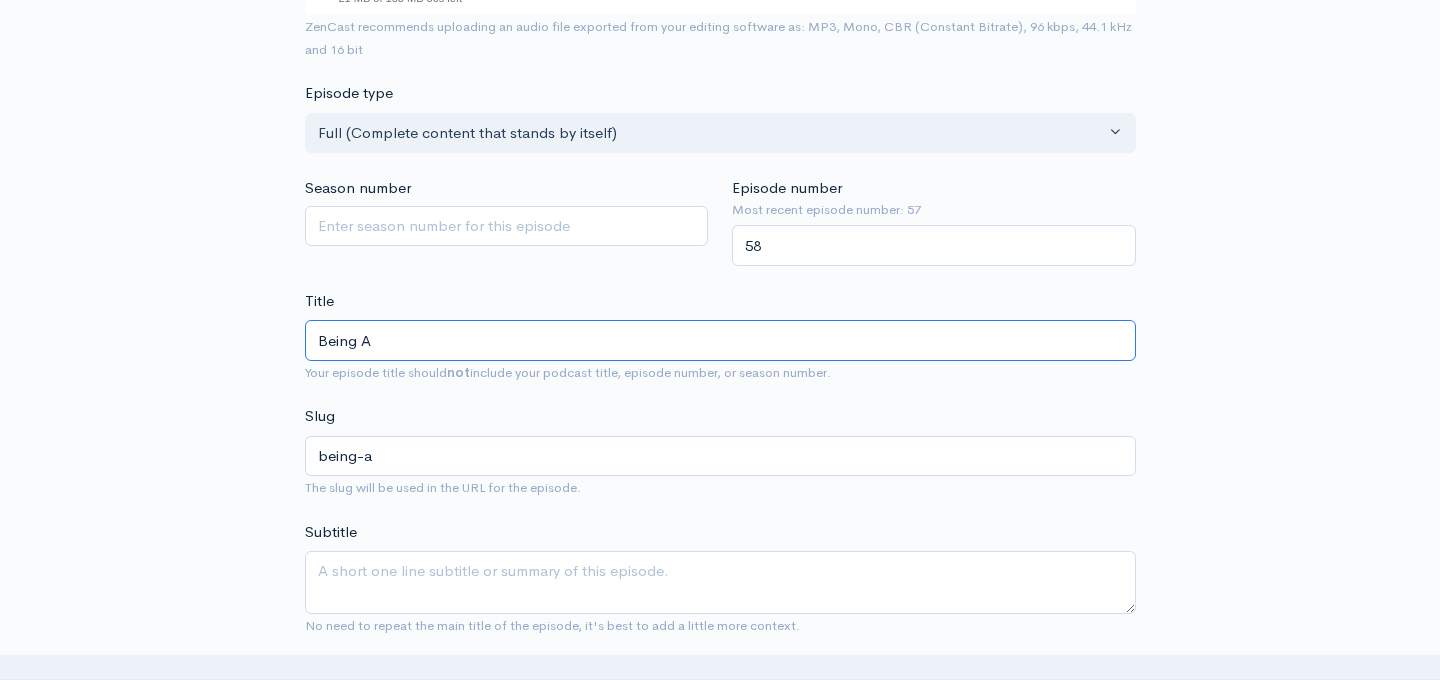 type on "Being Ac" 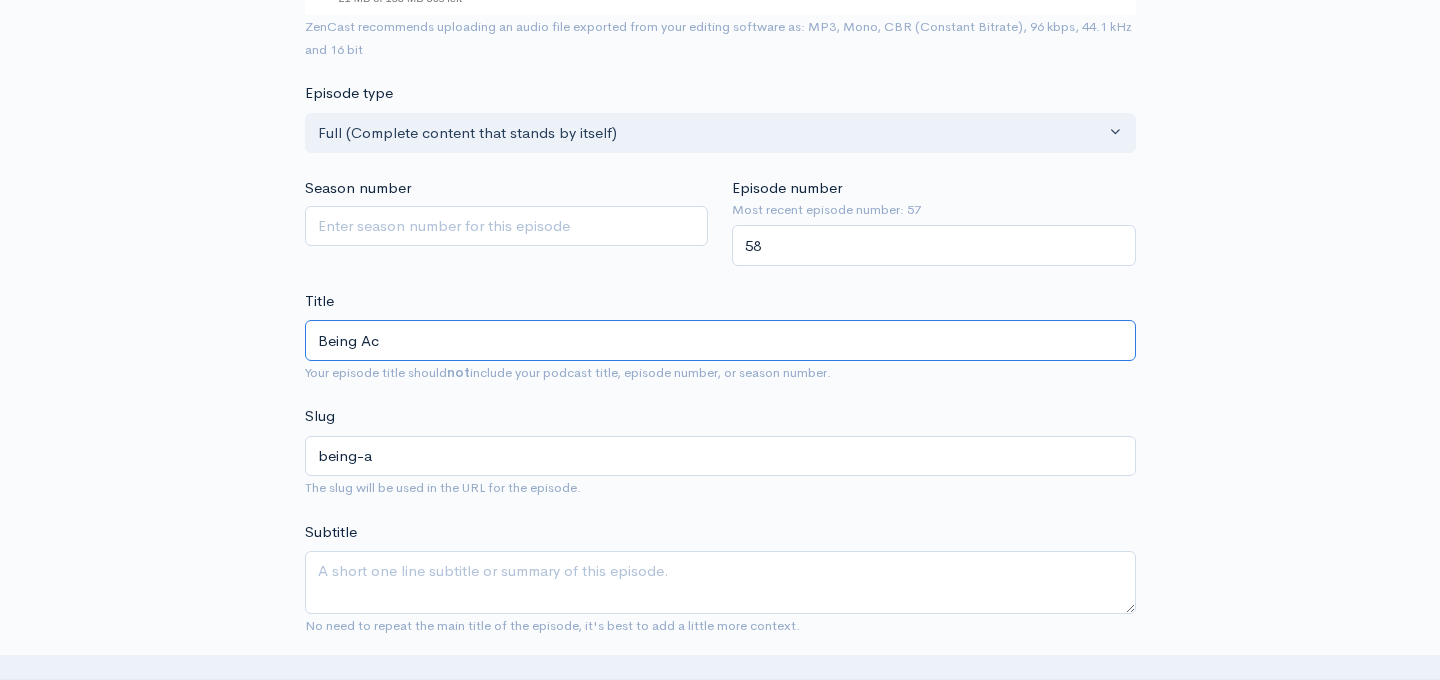 type on "being-ac" 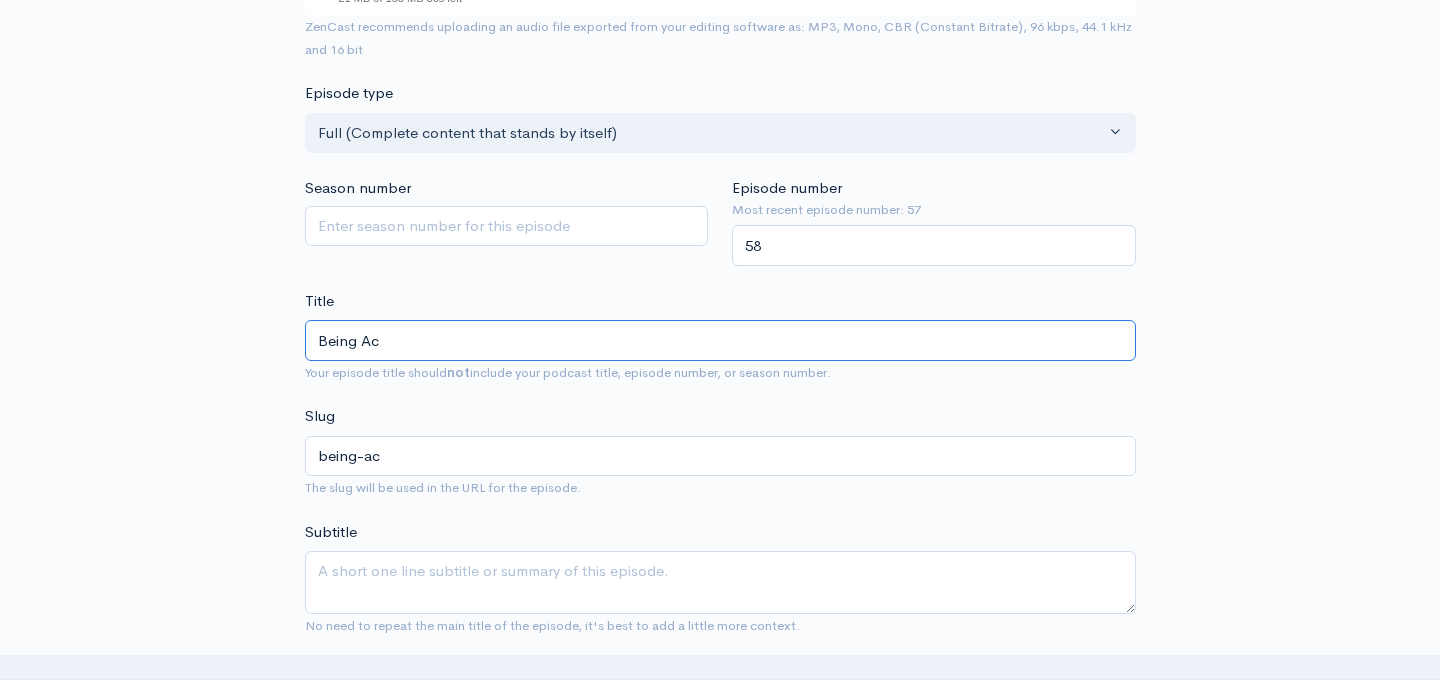 type on "Being Acc" 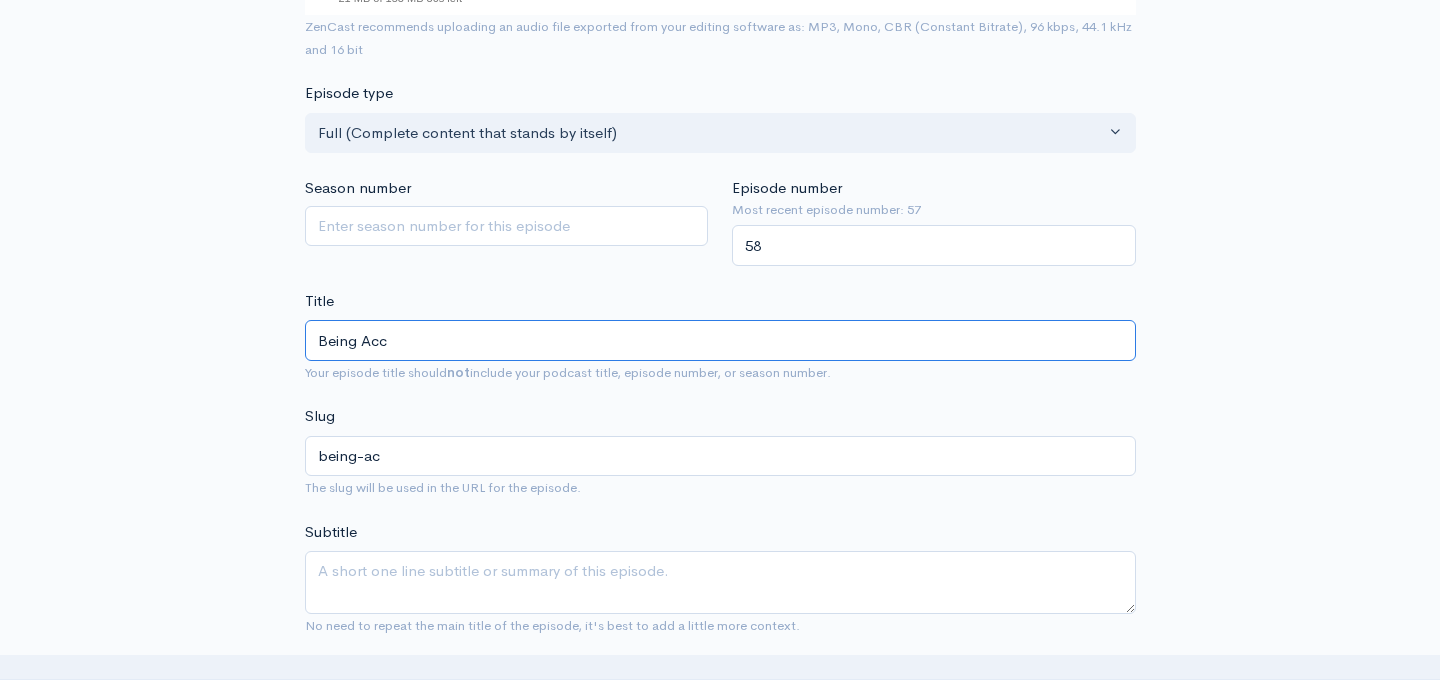 type on "being-acc" 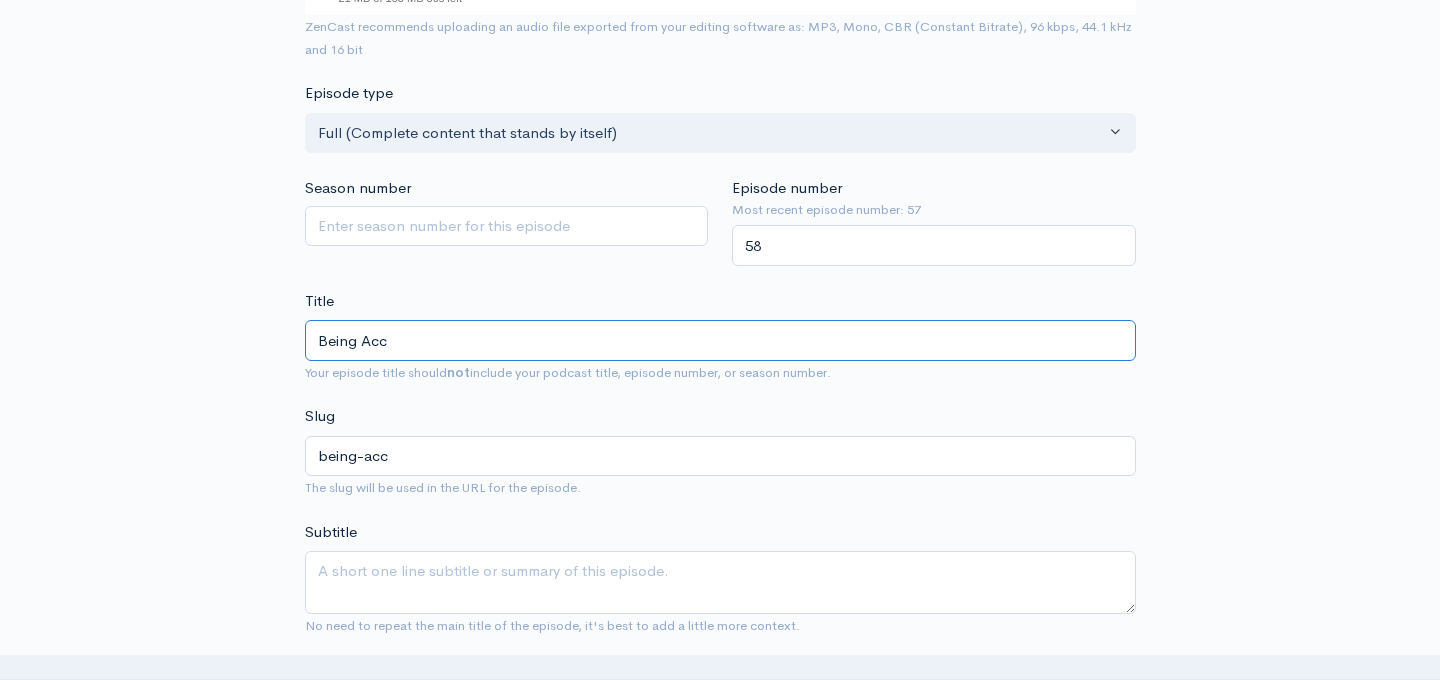type on "Being Acco" 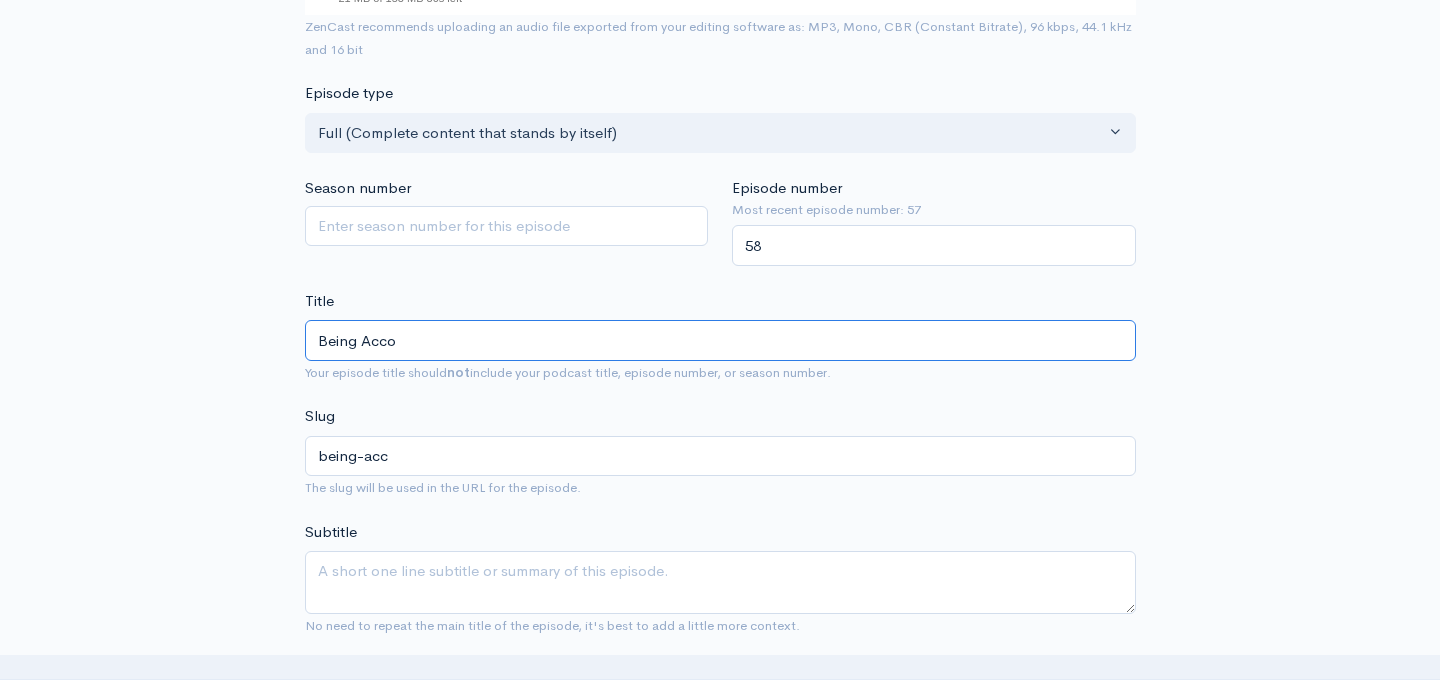 type on "being-acco" 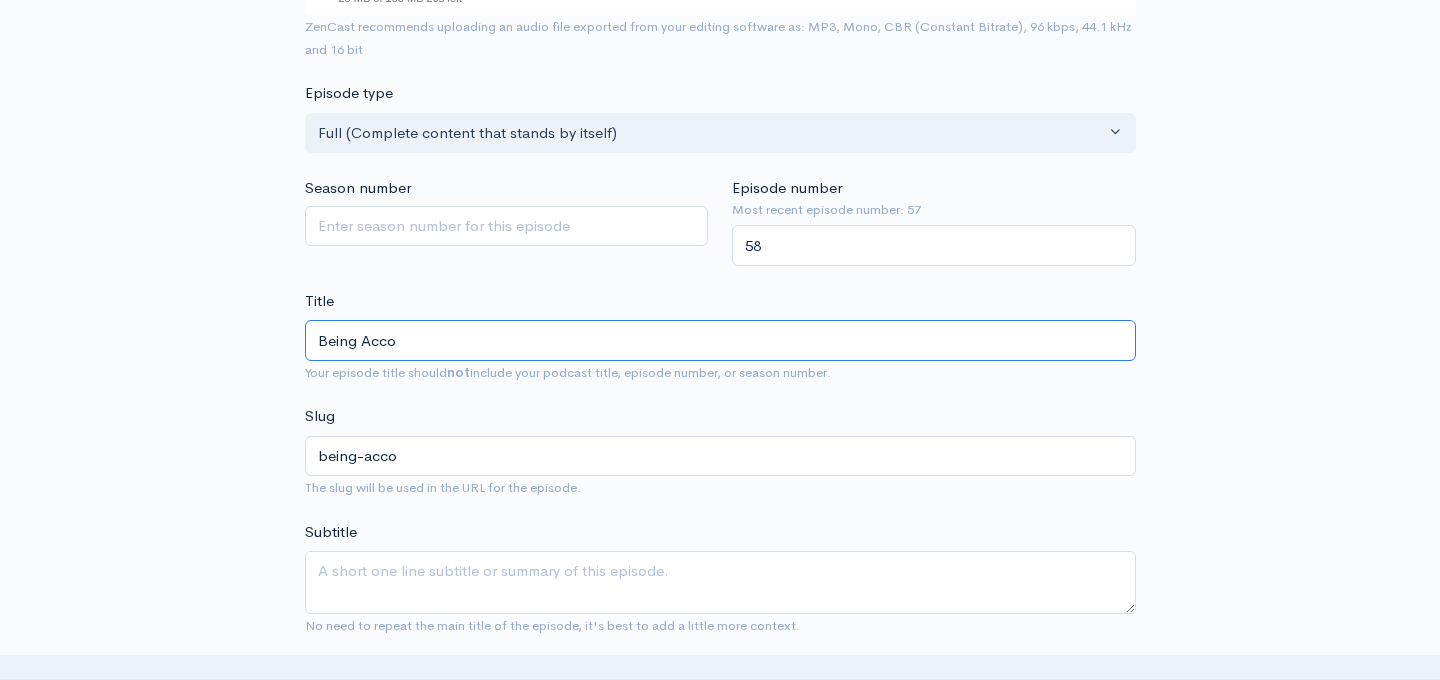 type on "Being Accou" 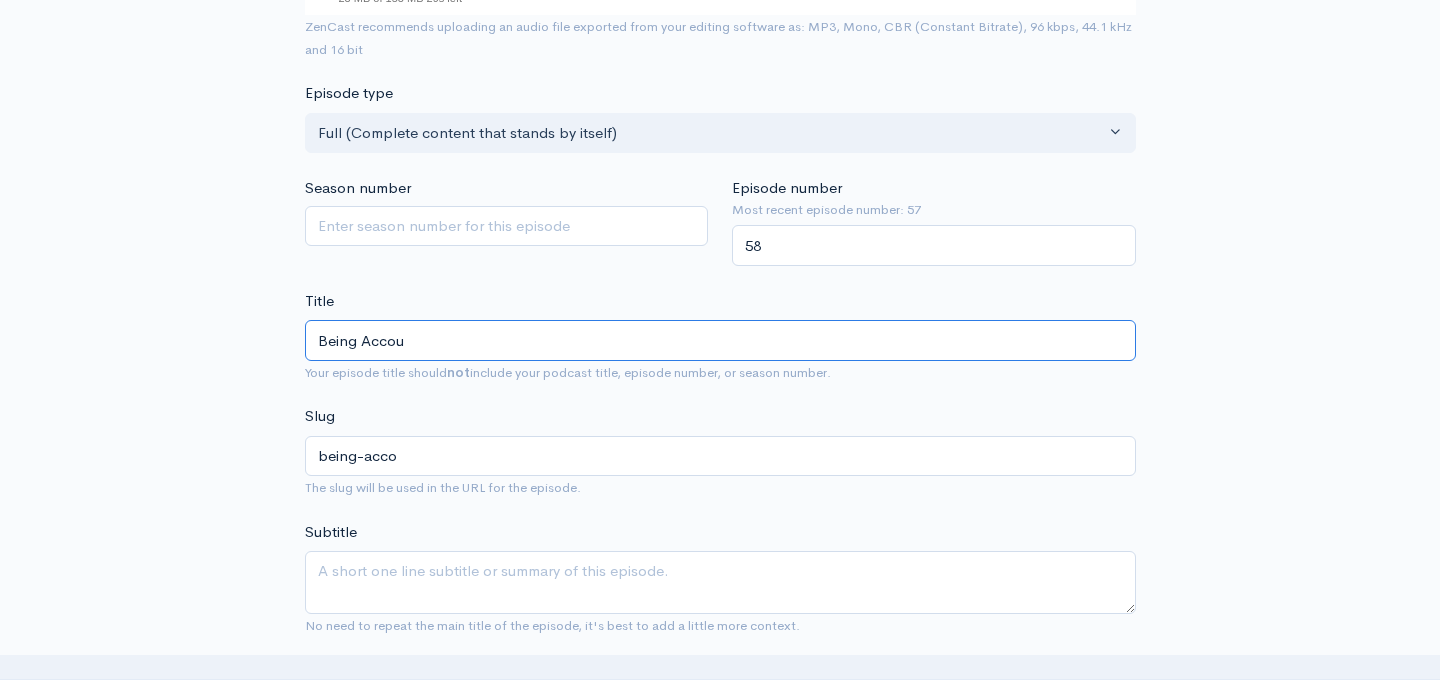 type on "being-accou" 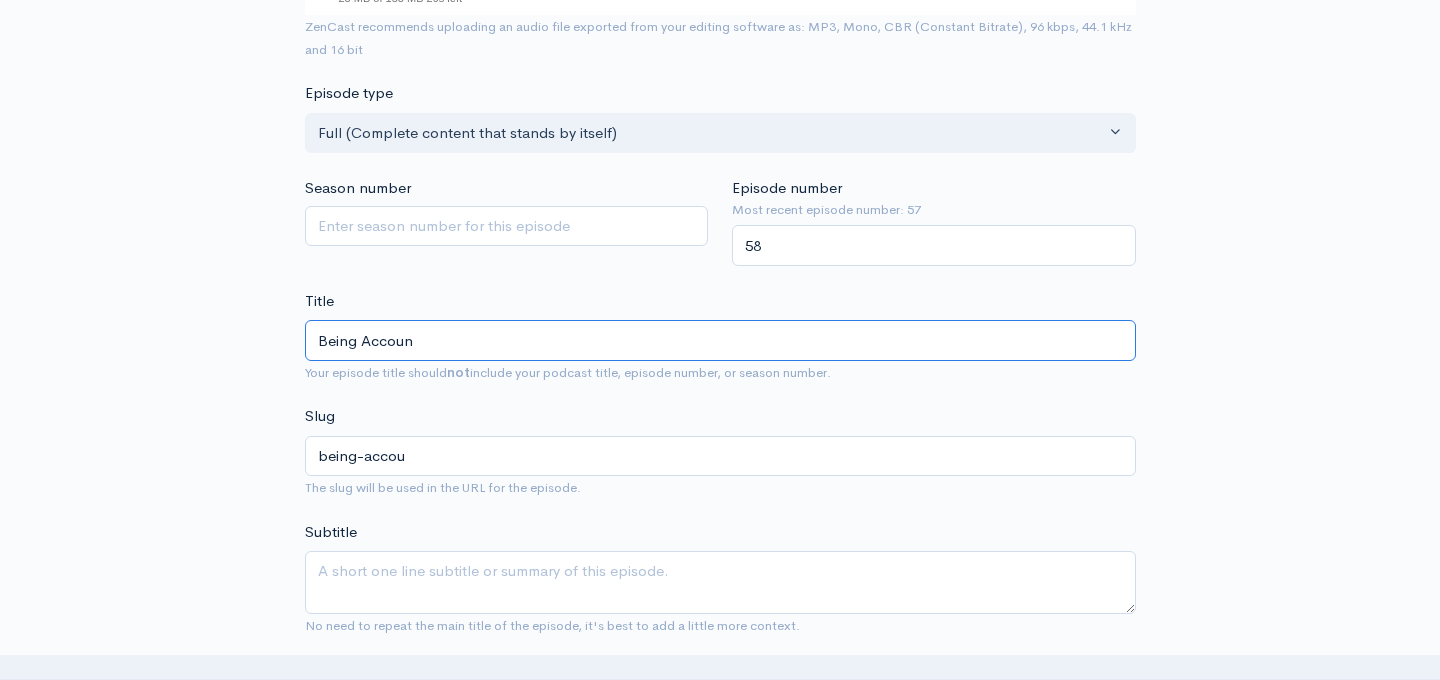 type on "Being Account" 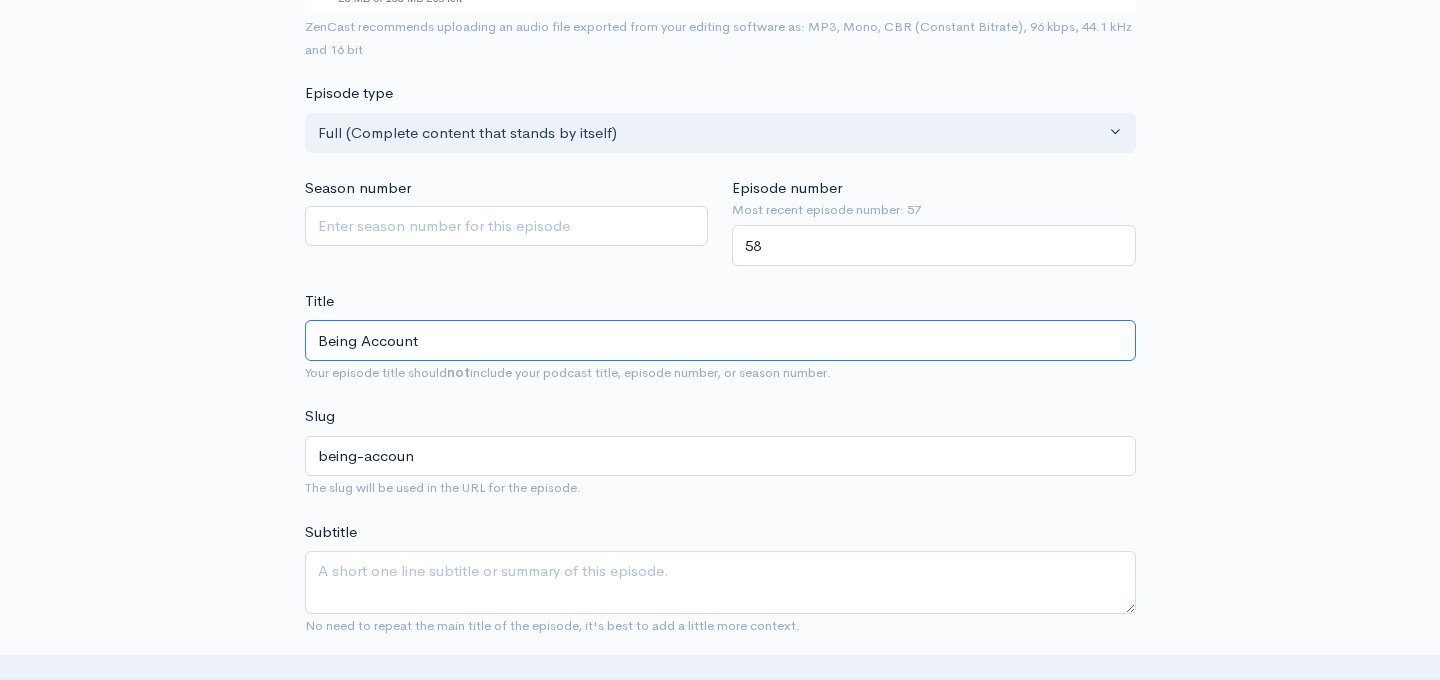type on "being-account" 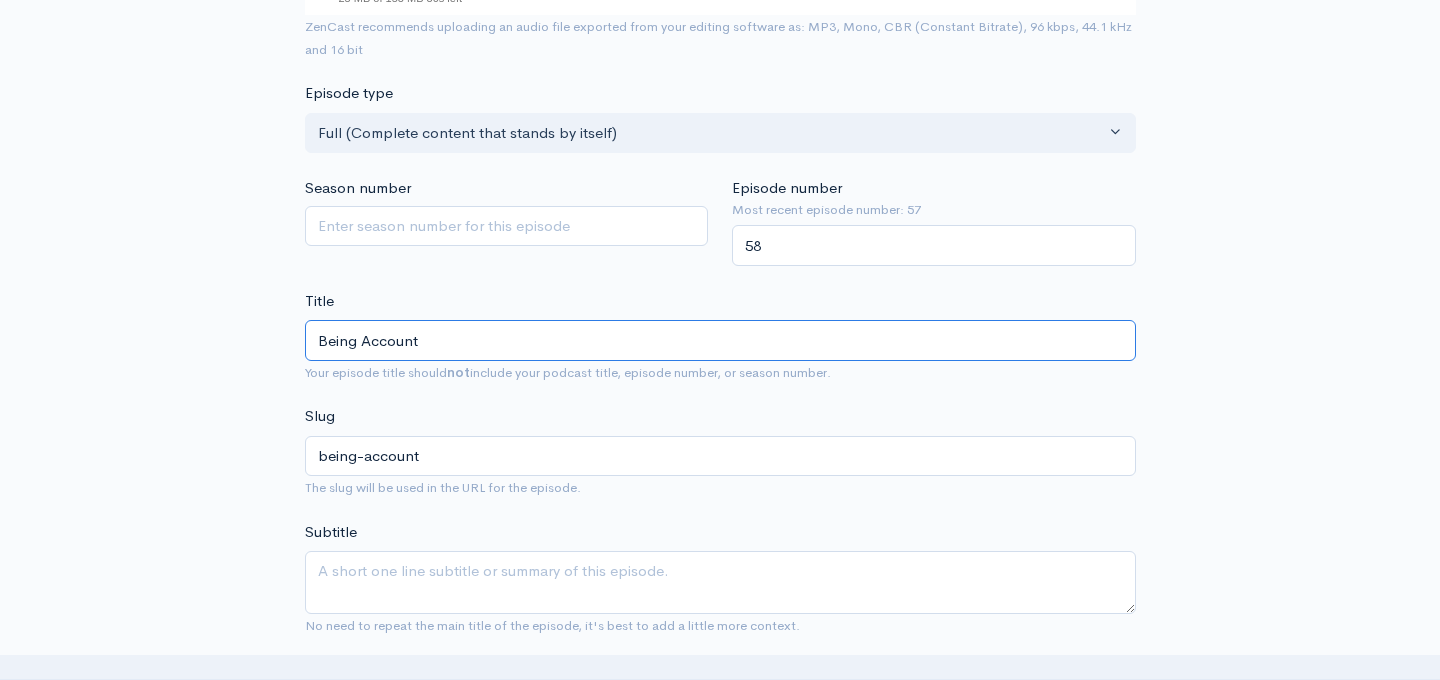 type on "Being Accounta" 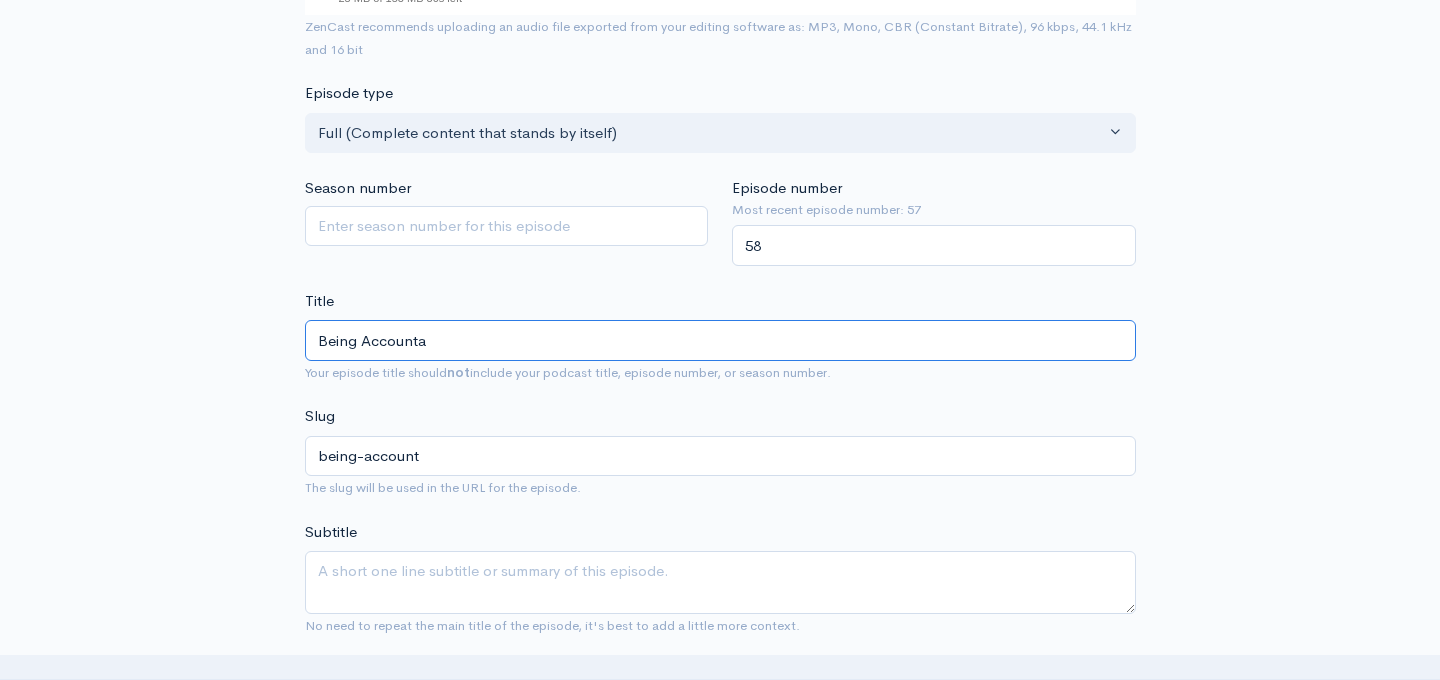 type on "being-accounta" 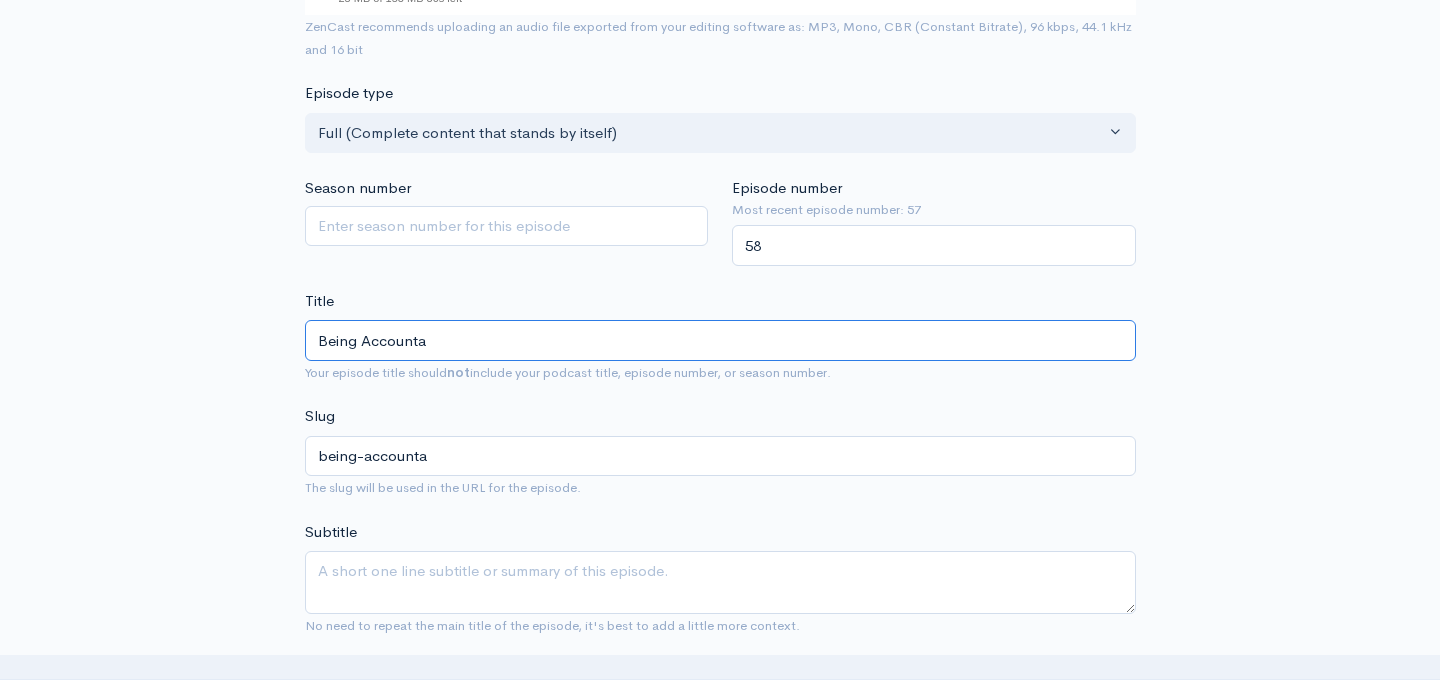 type on "Being Accountab" 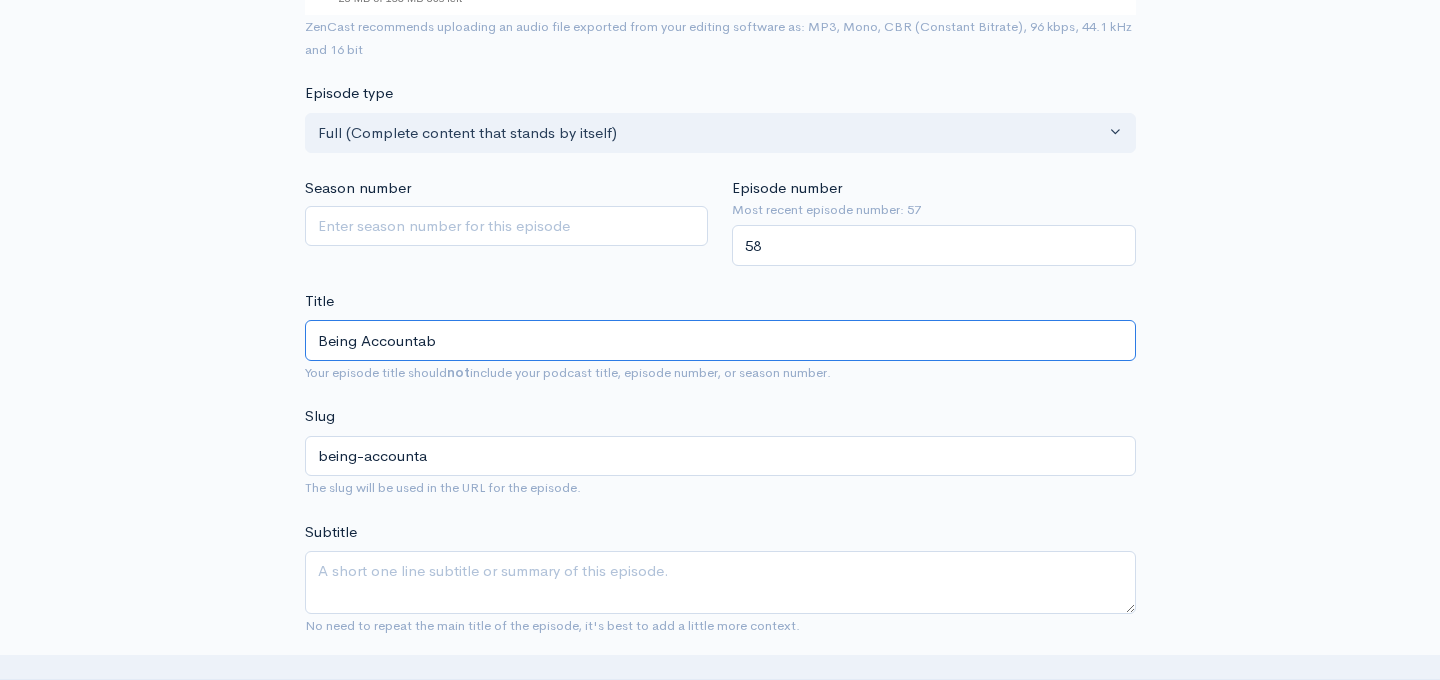 type on "being-accountab" 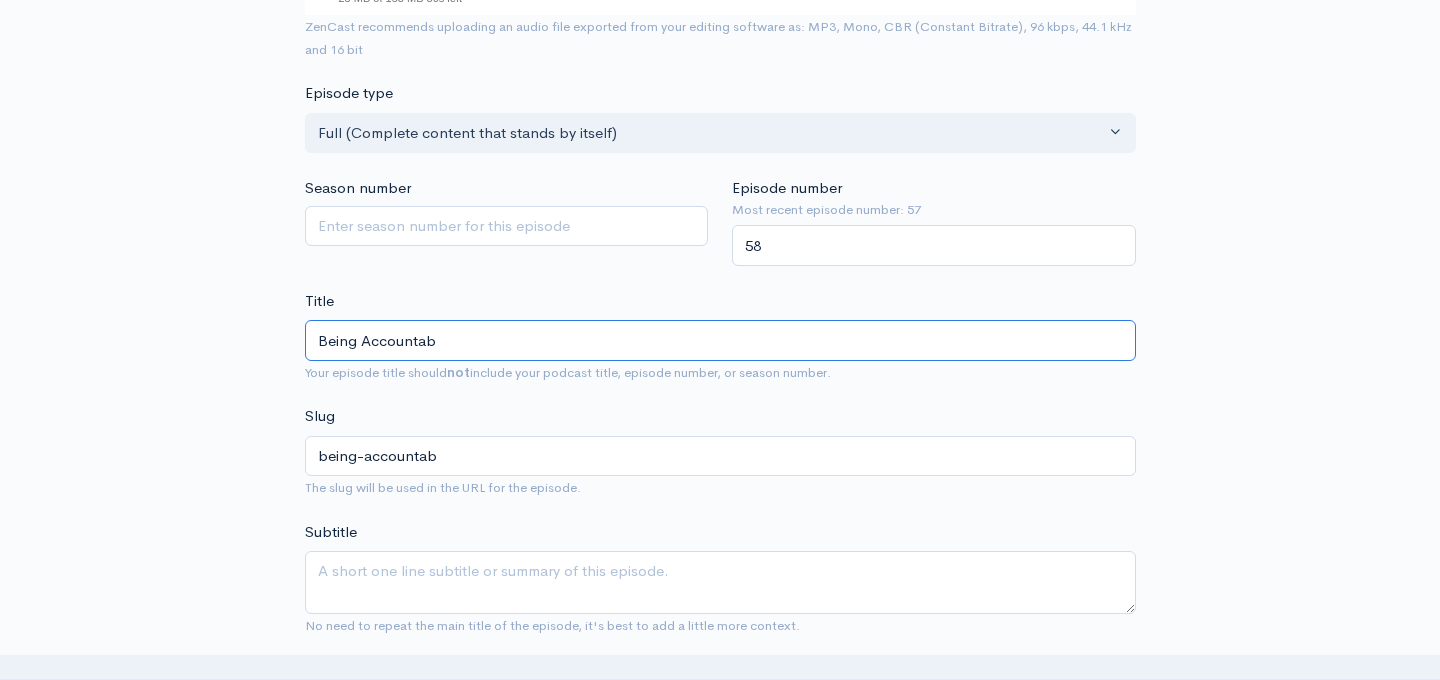 type on "Being Accountabl" 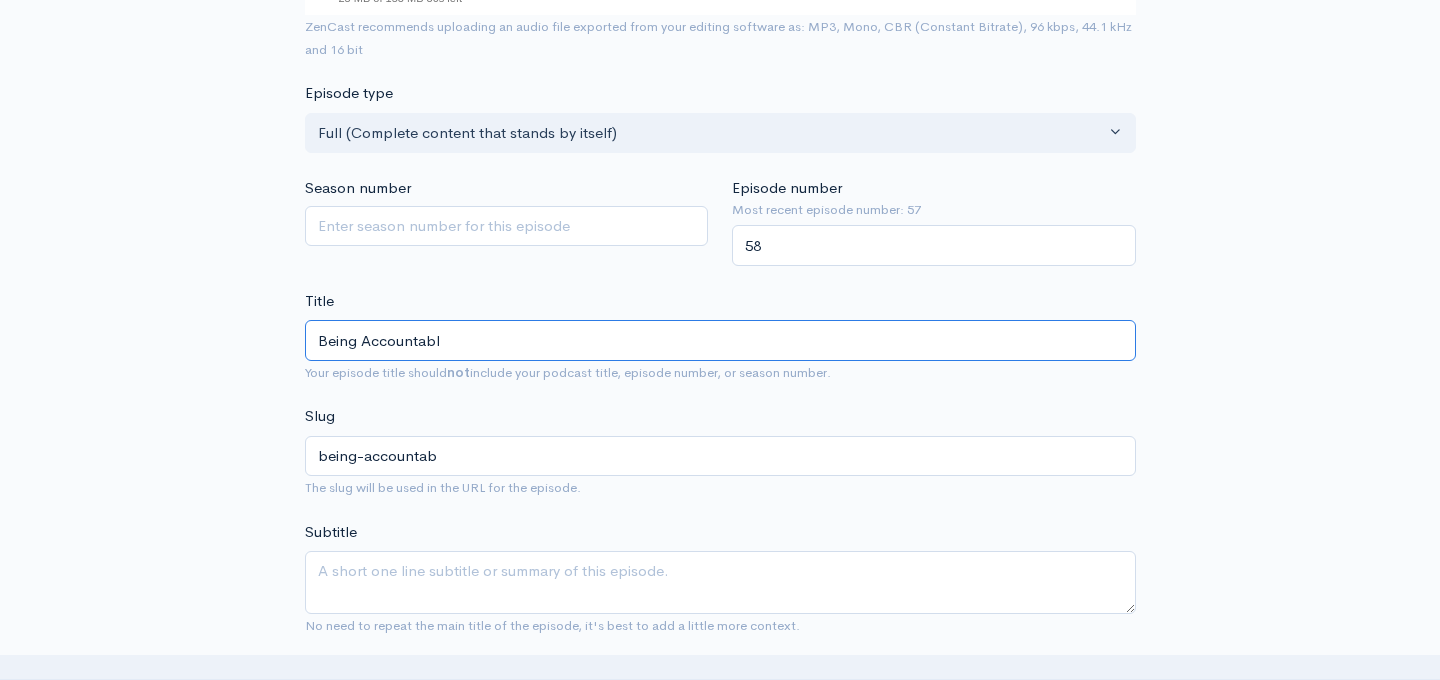 type on "being-accountabl" 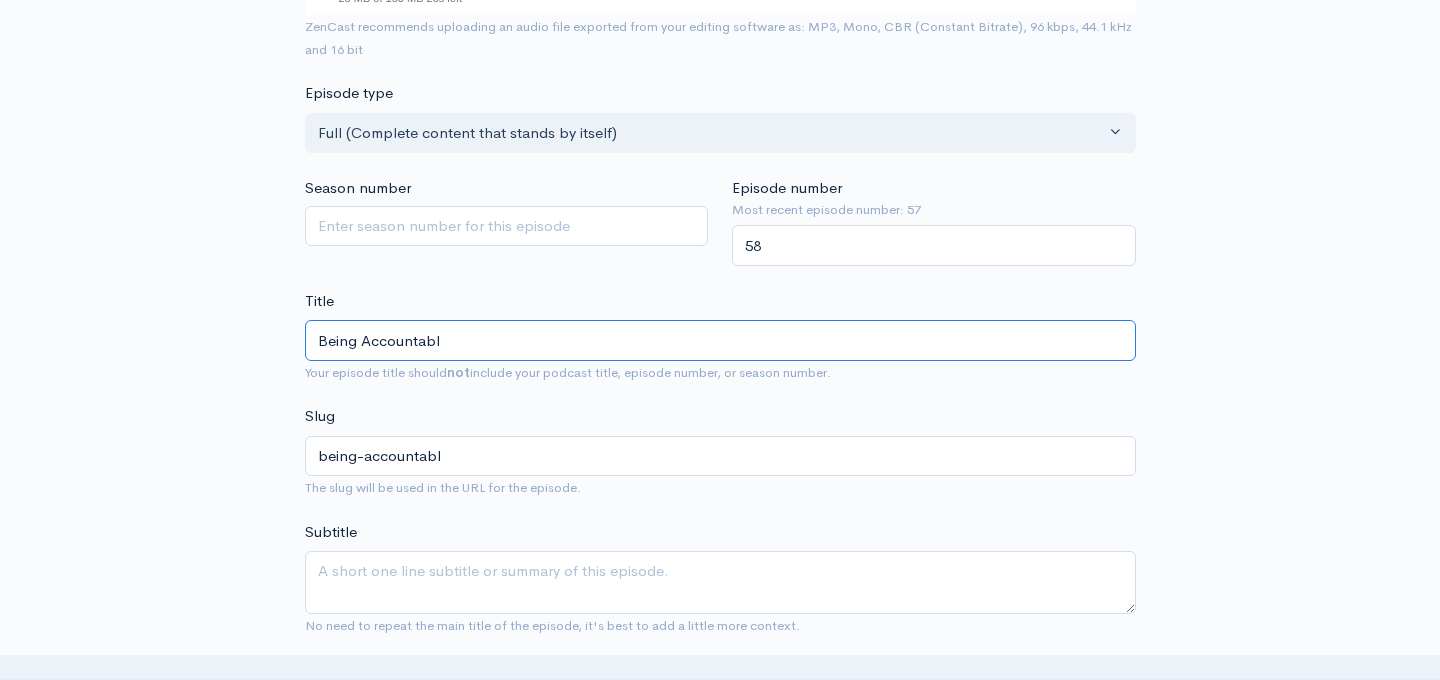 type on "Being Accountable" 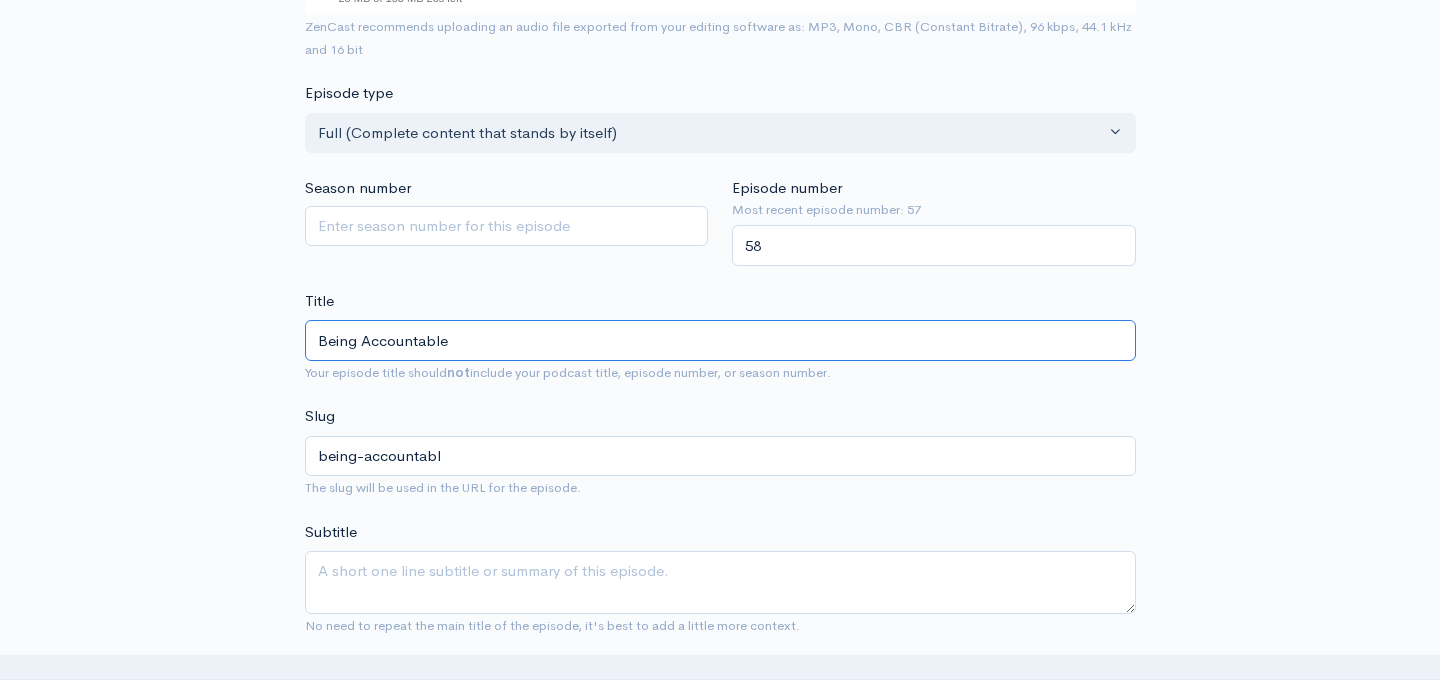 type on "being-accountable" 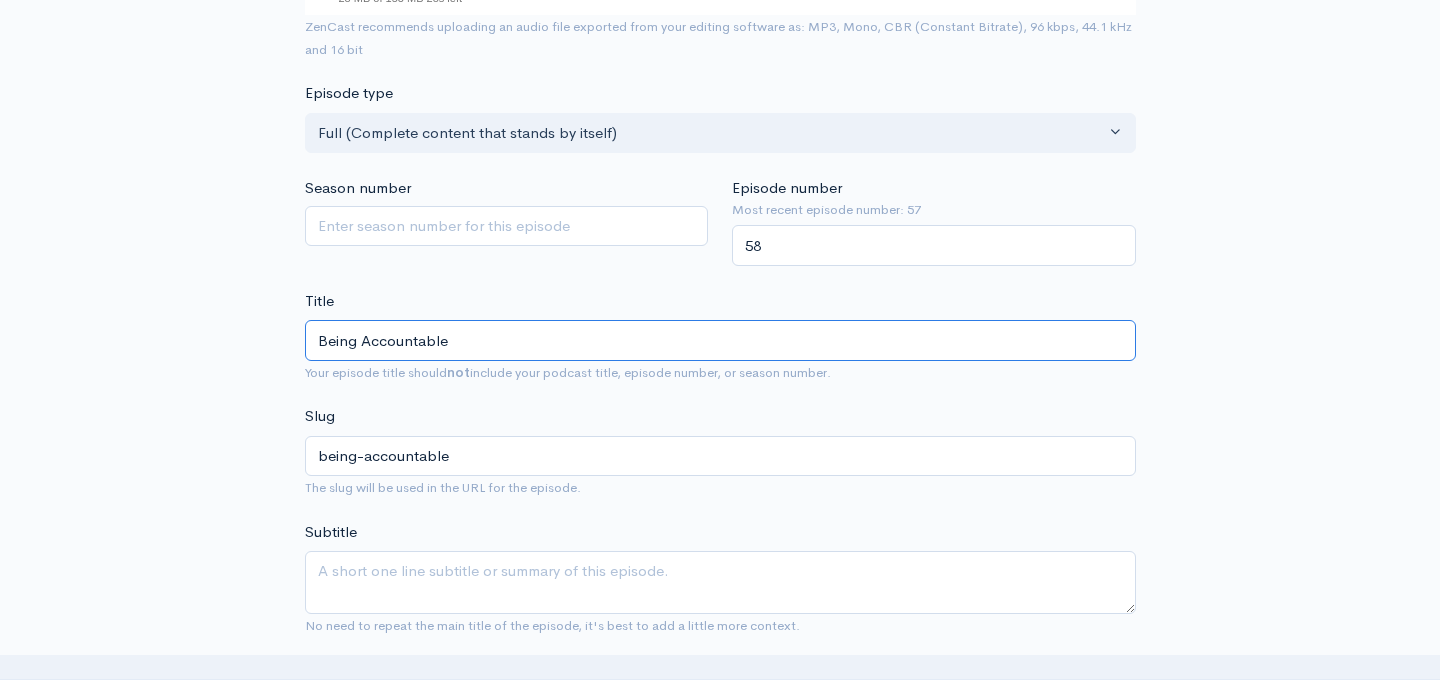 type on "Being Accountable f" 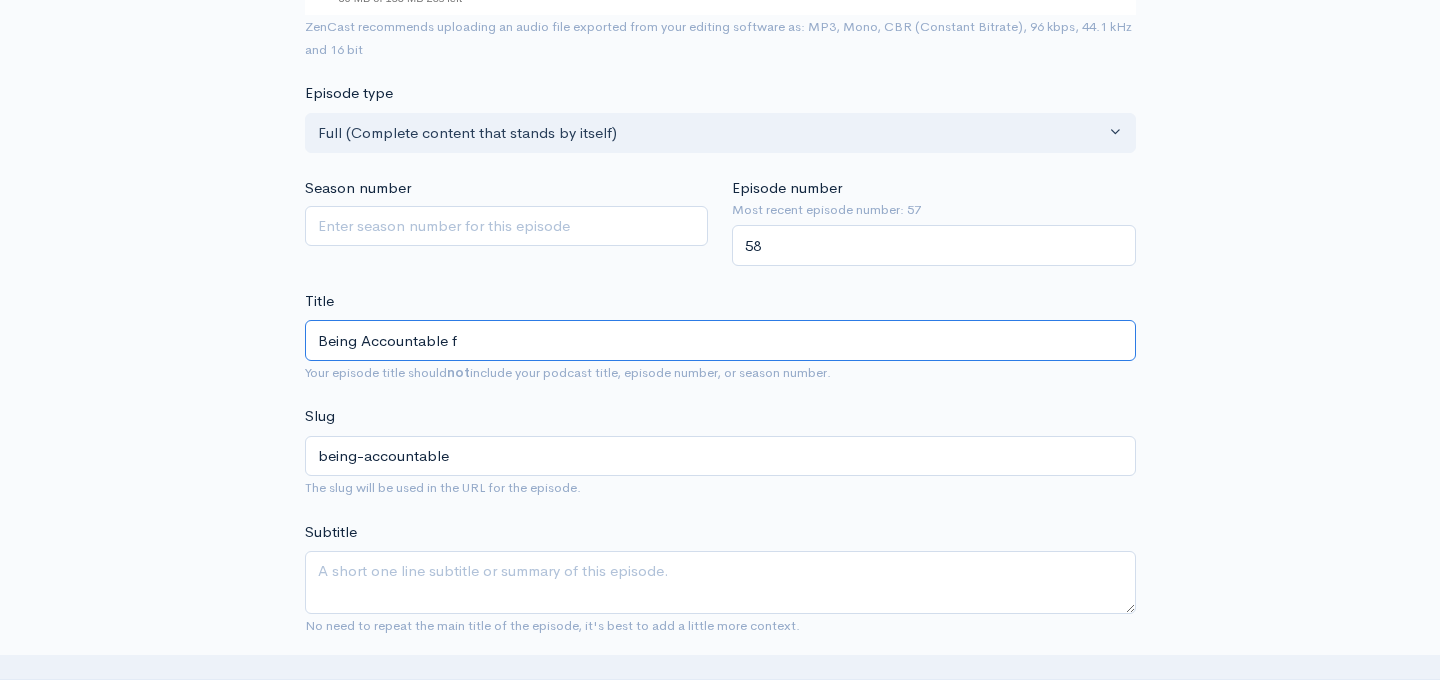 type on "being-accountable-f" 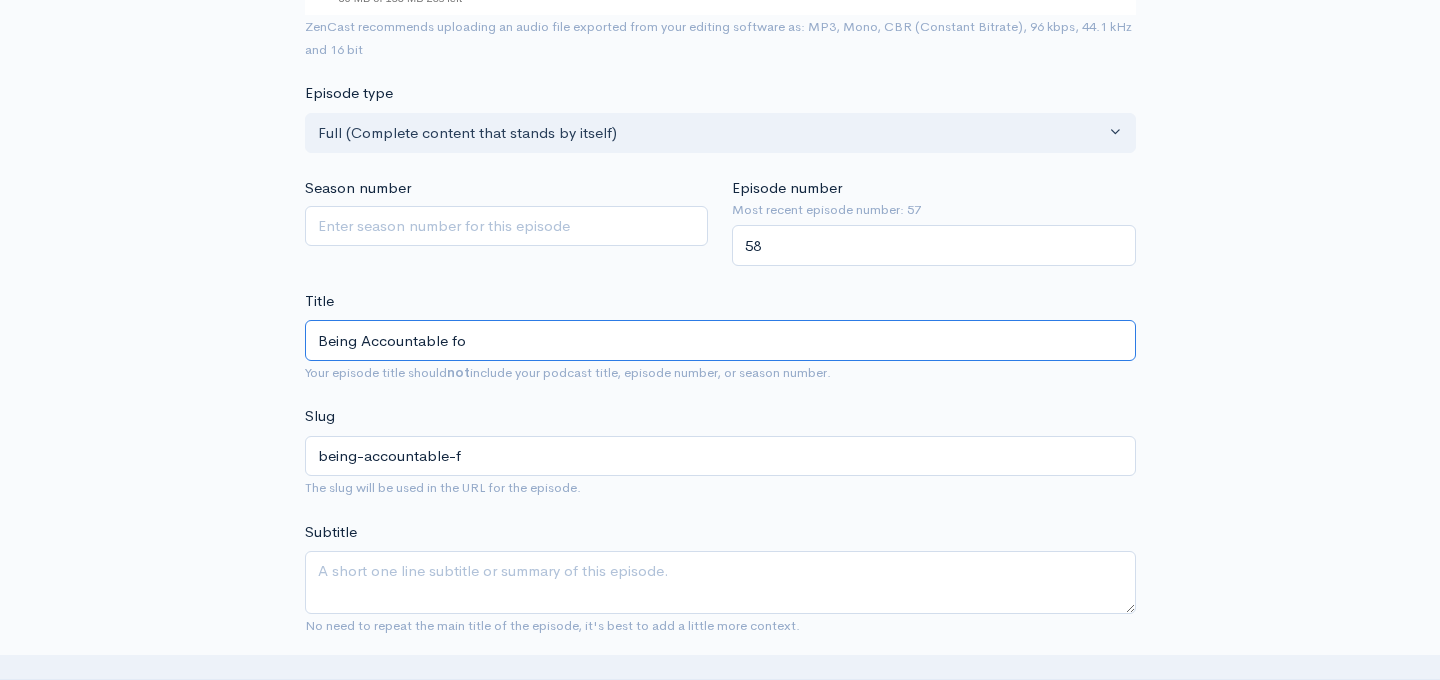 type on "Being Accountable for" 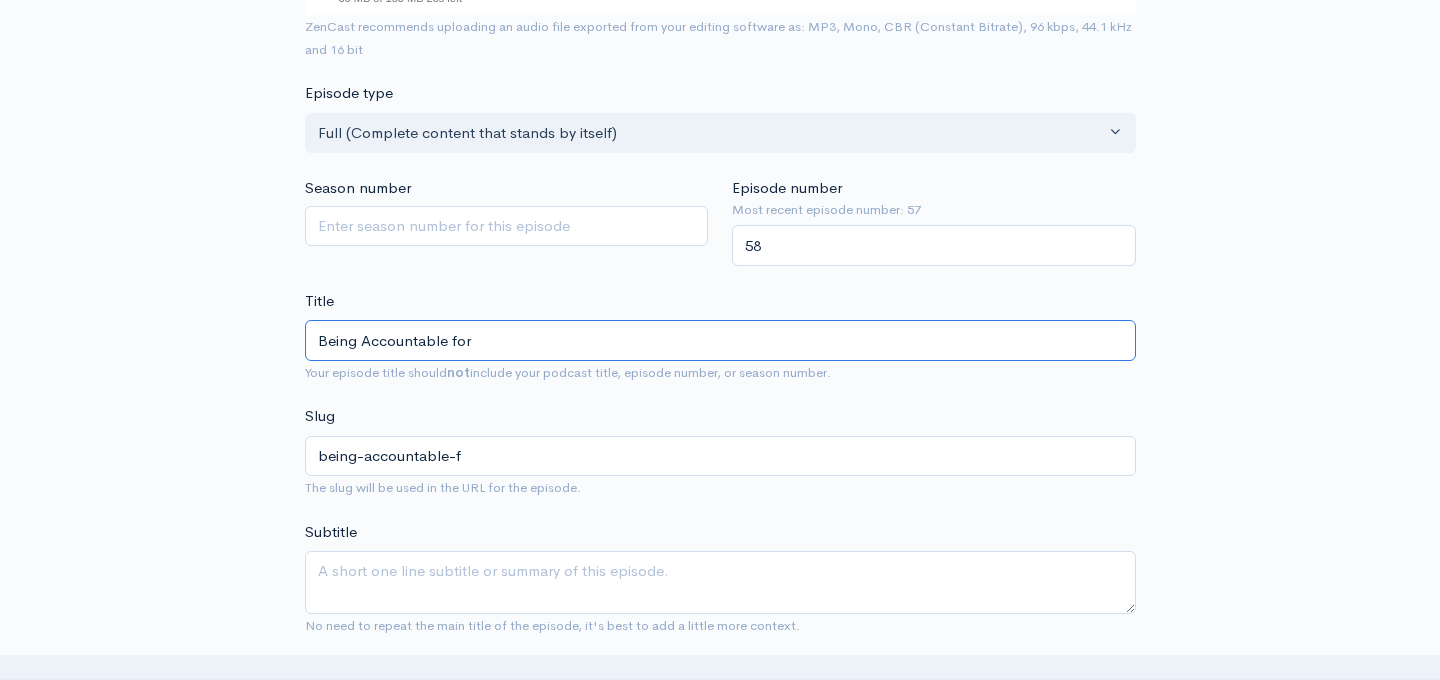 type on "being-accountable-for" 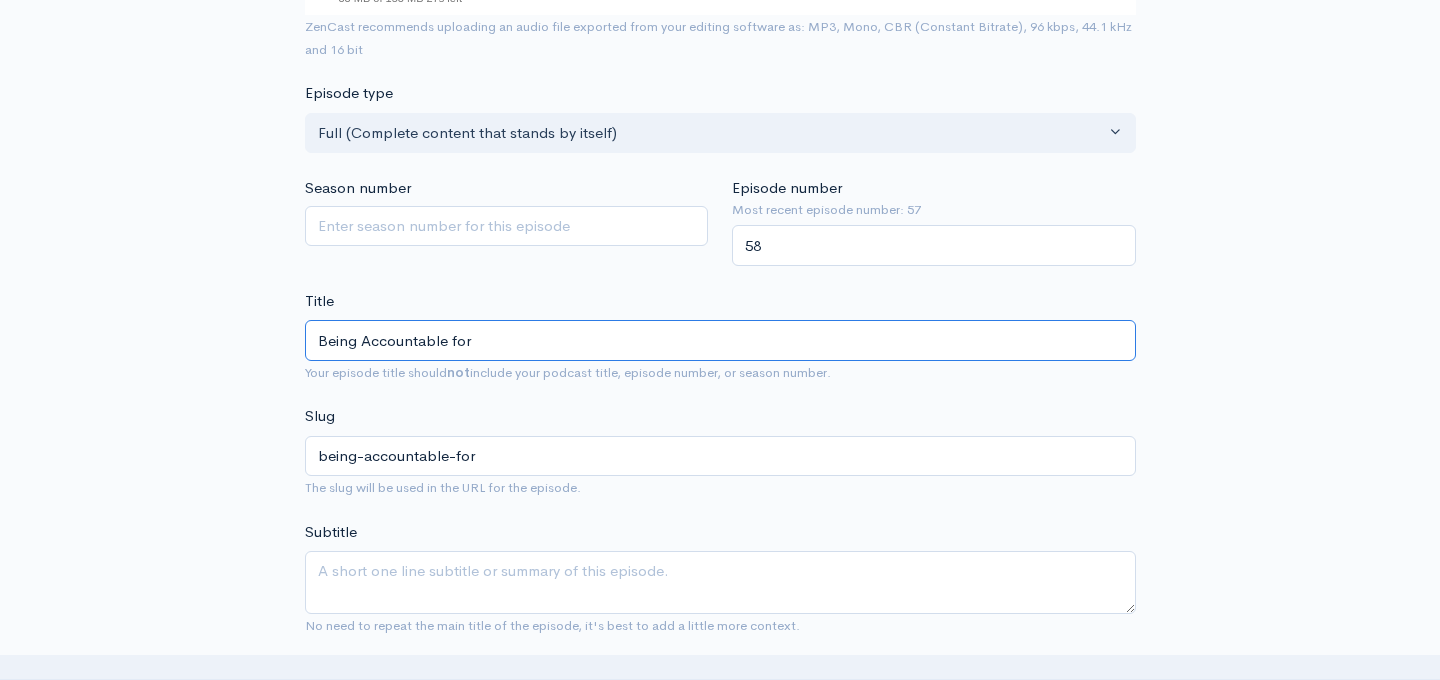 type on "Being Accountable for Y" 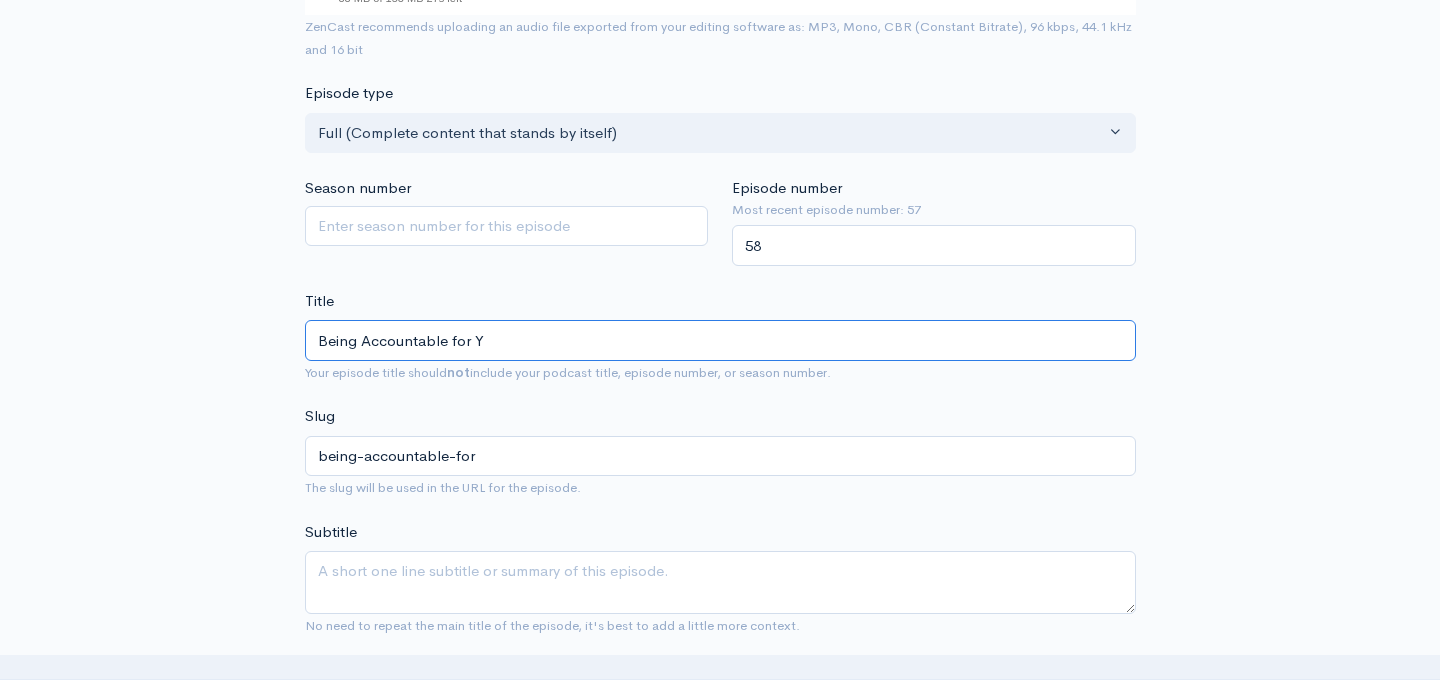 type on "being-accountable-for-y" 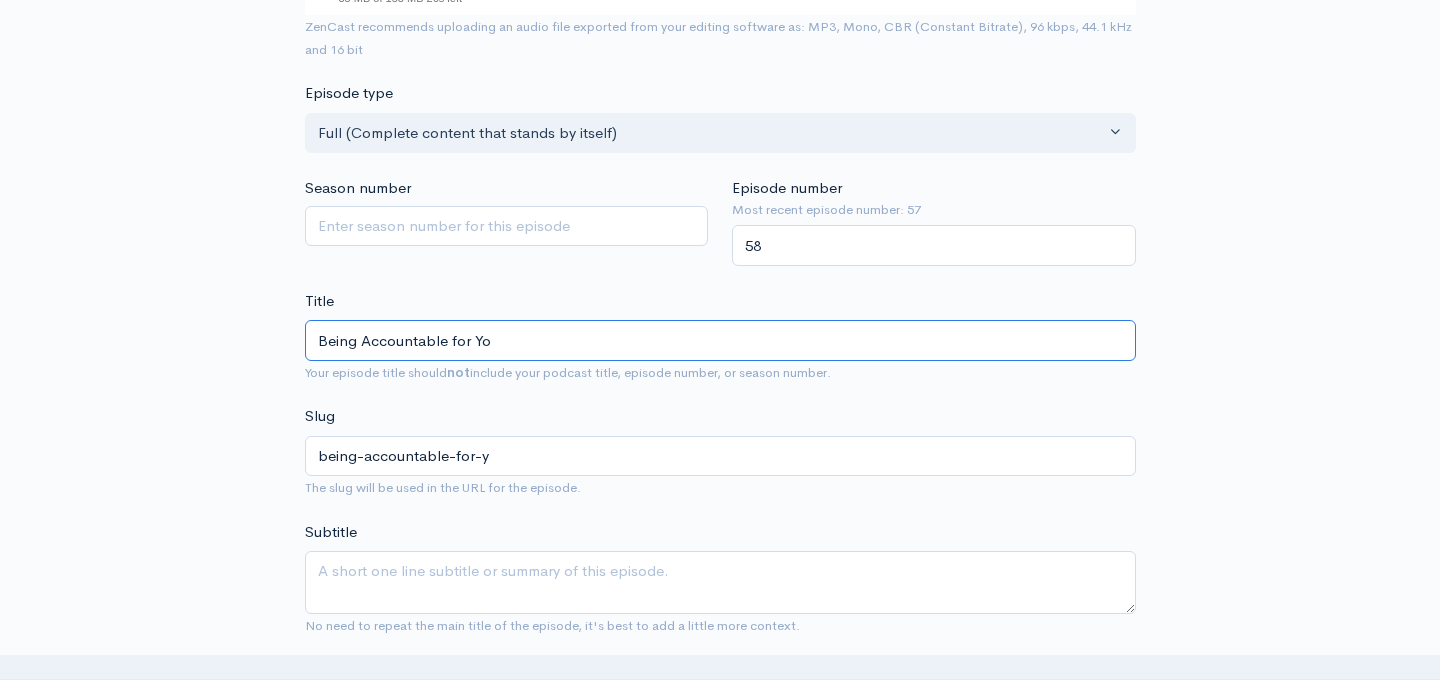 type on "Being Accountable for You" 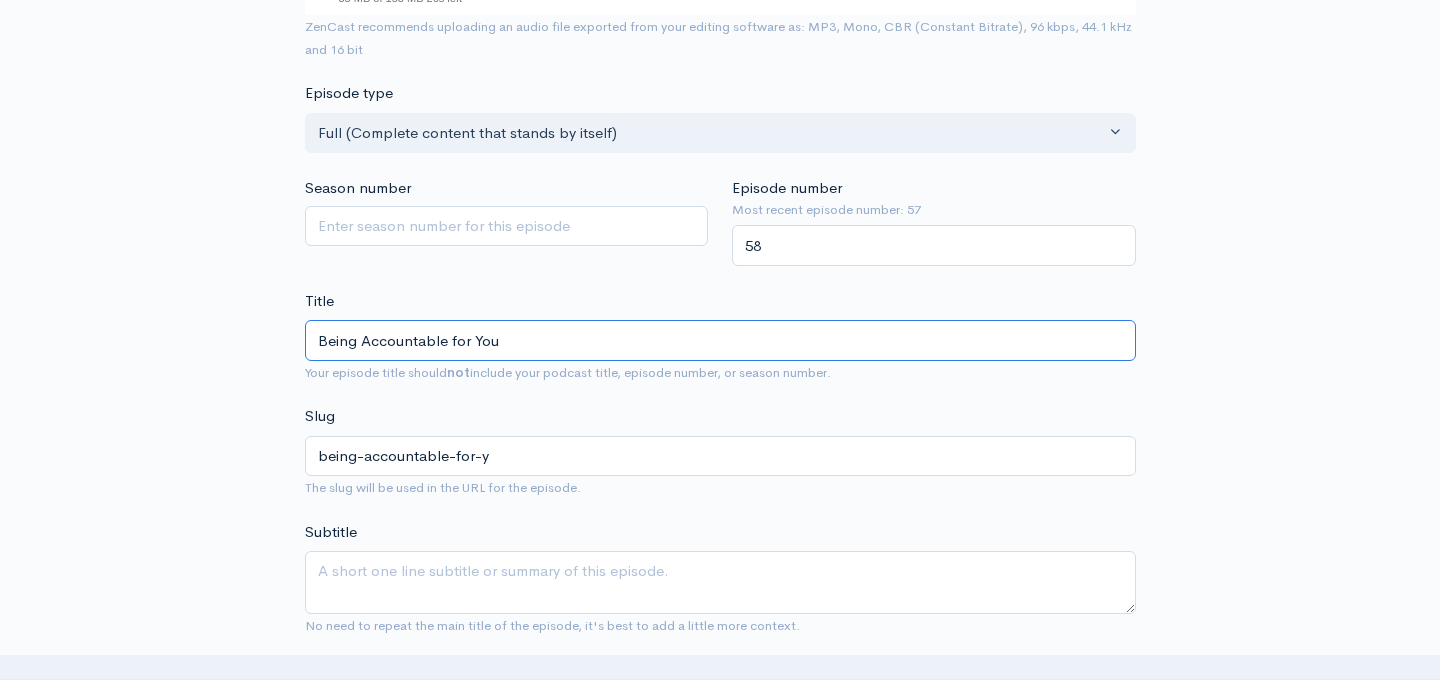 type on "being-accountable-for-you" 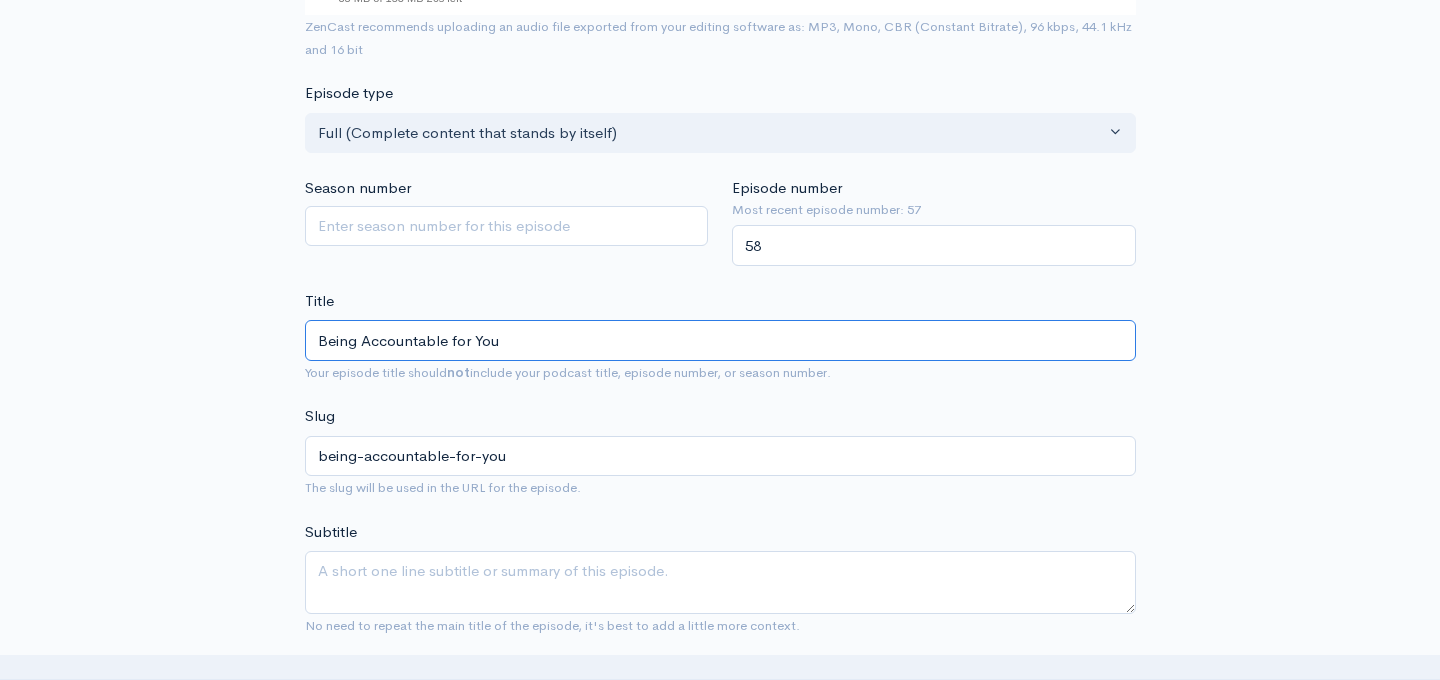 type on "Being Accountable for Your" 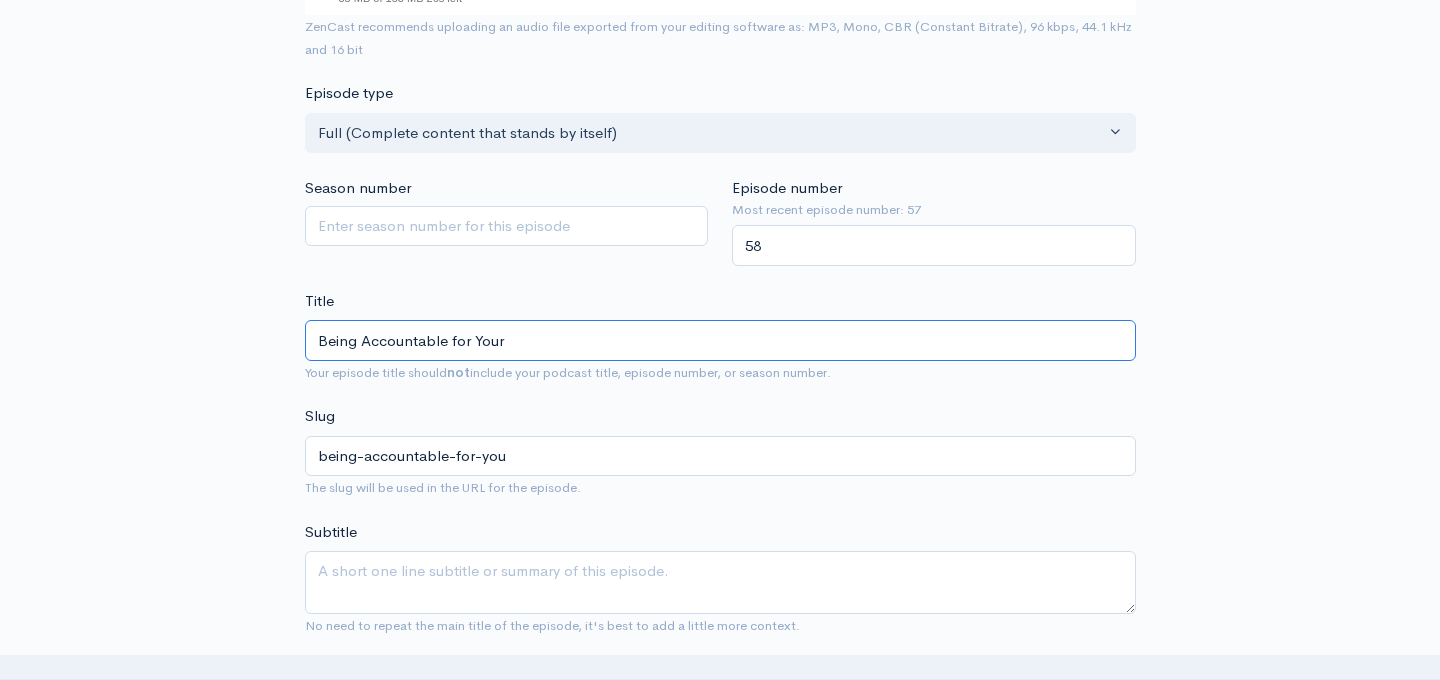 type on "being-accountable-for-your" 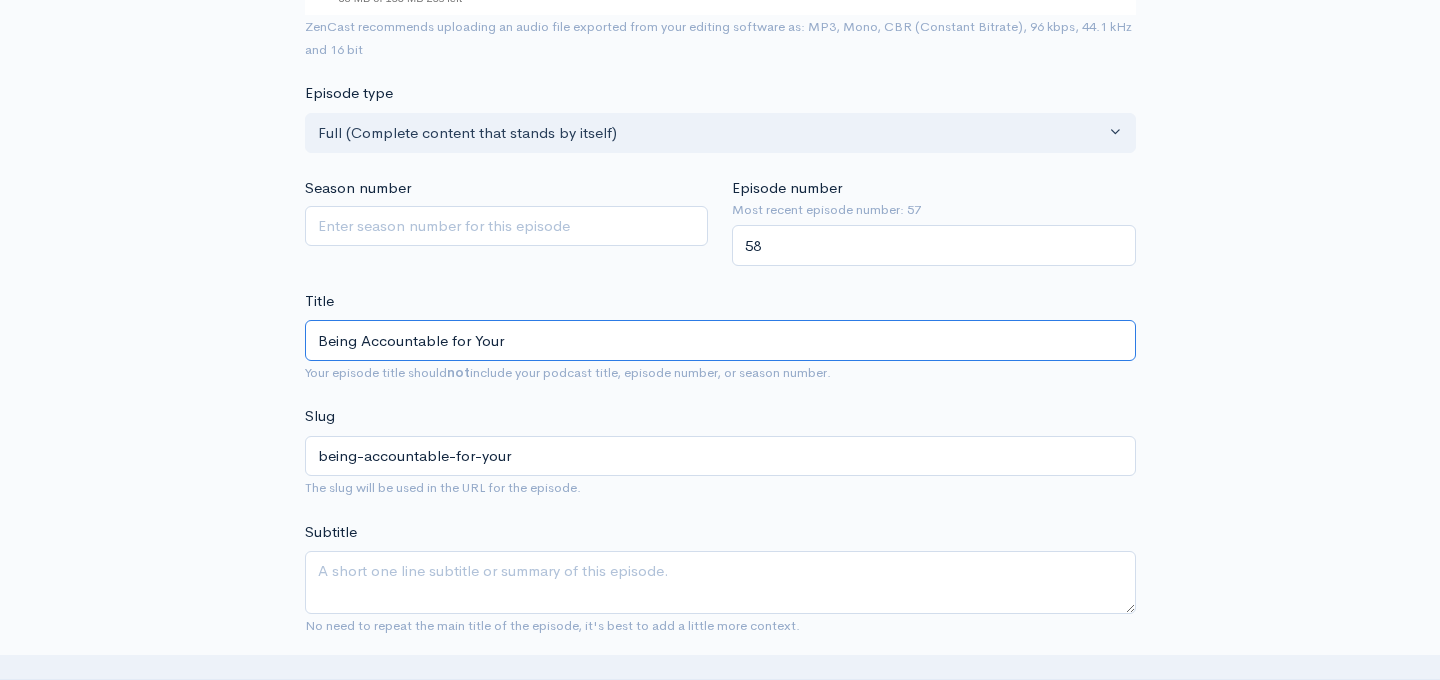 type on "Being Accountable for Your T" 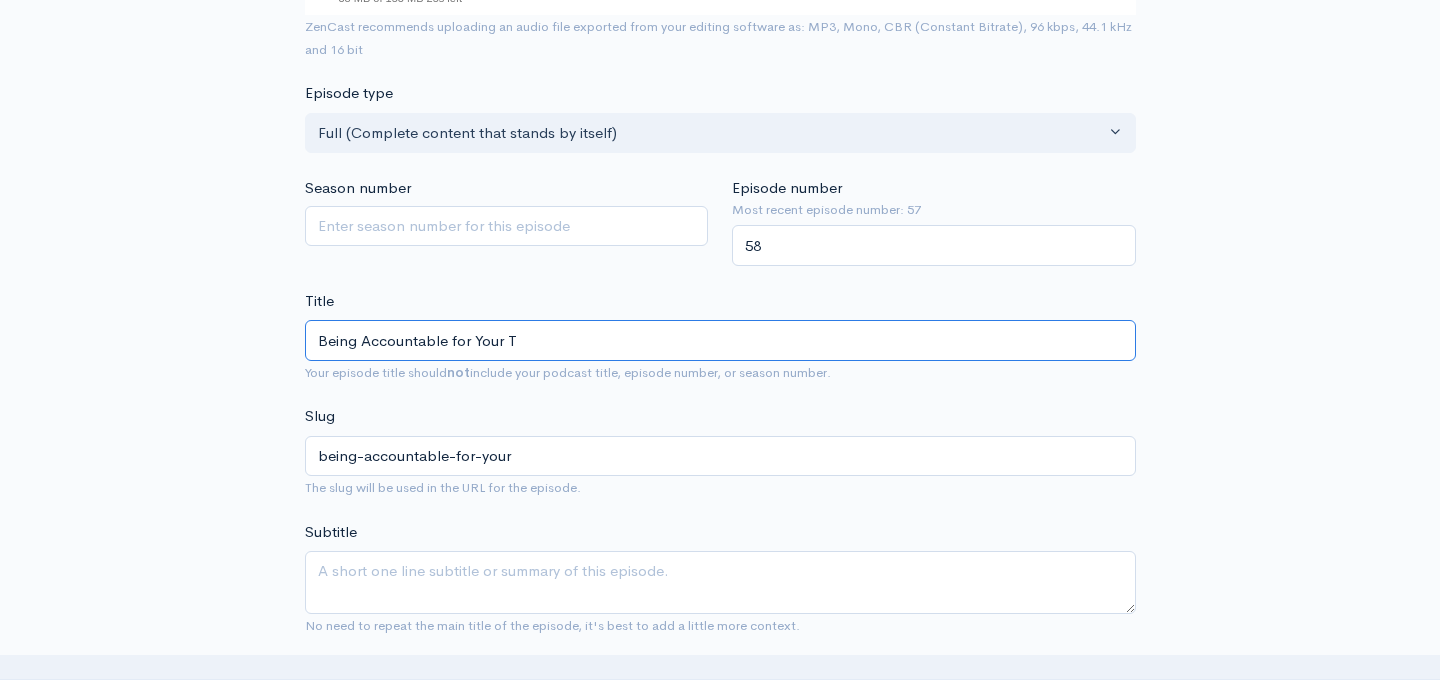 type on "being-accountable-for-your-t" 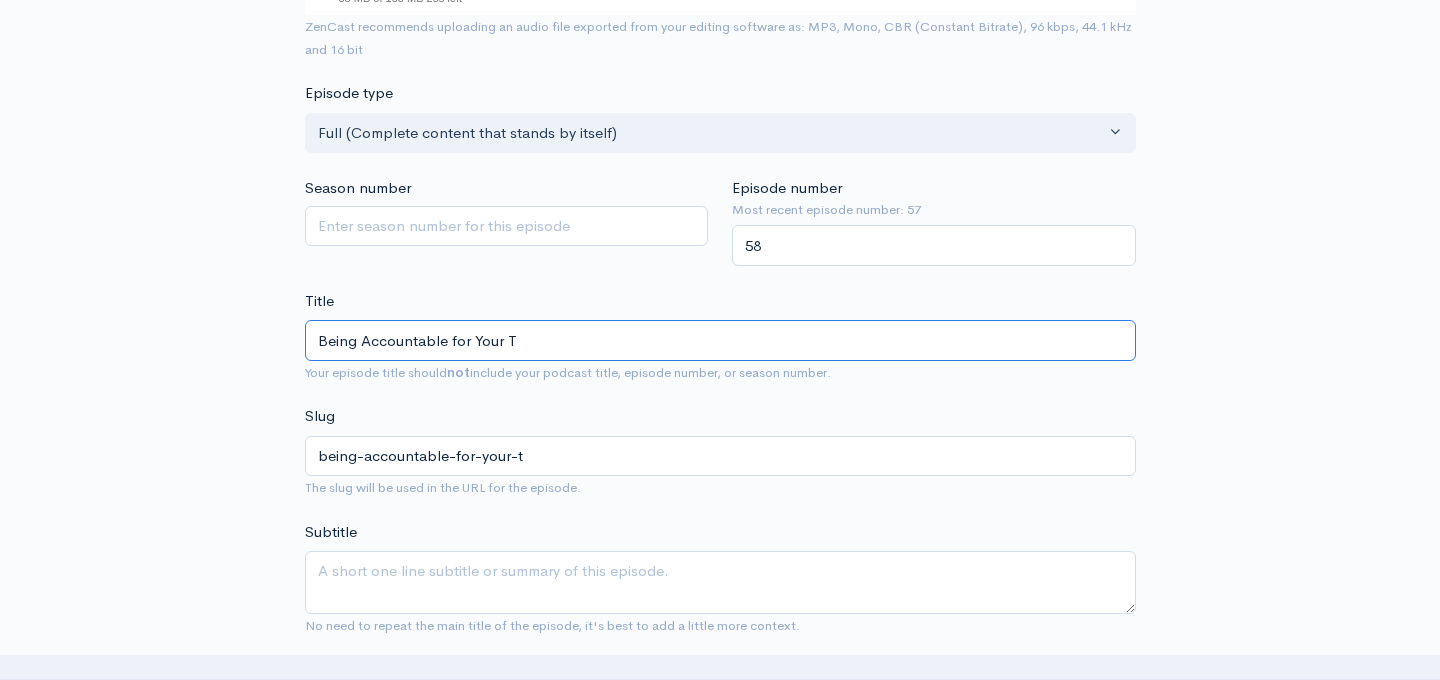 type on "Being Accountable for Your Te" 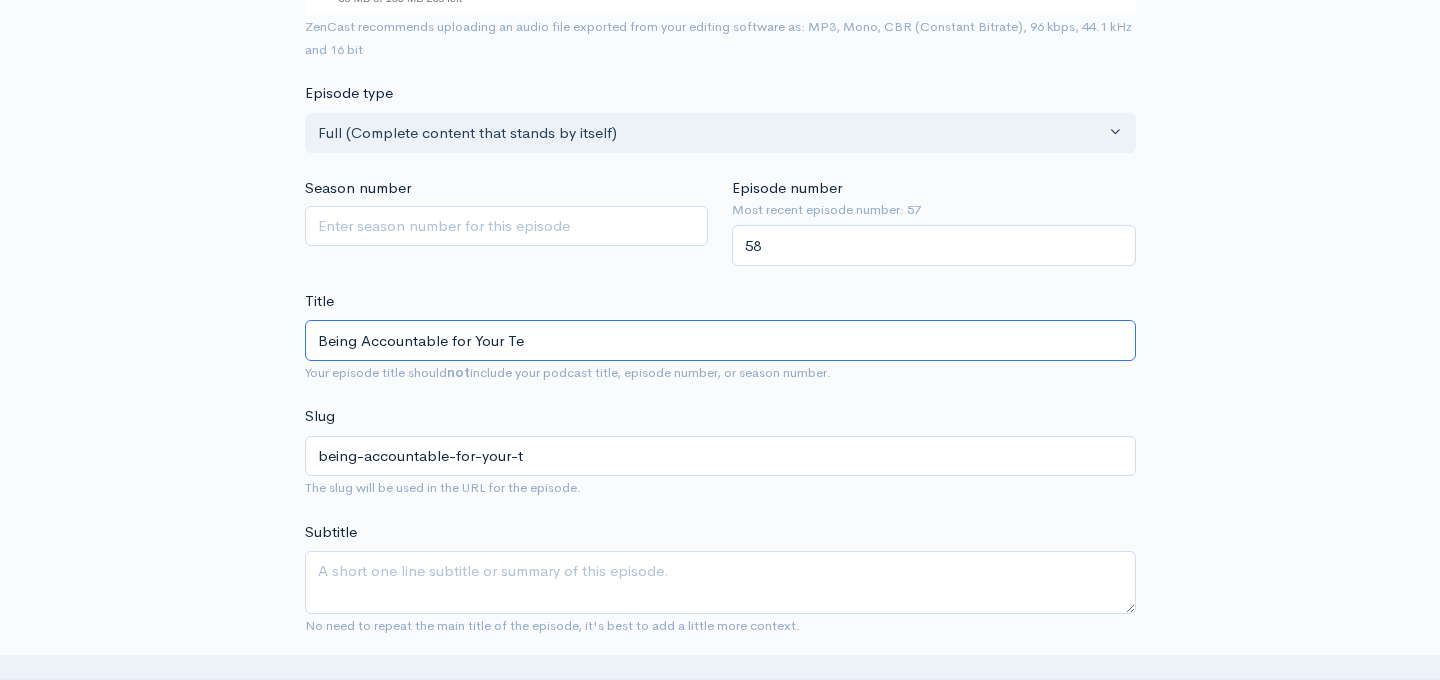 type on "being-accountable-for-your-te" 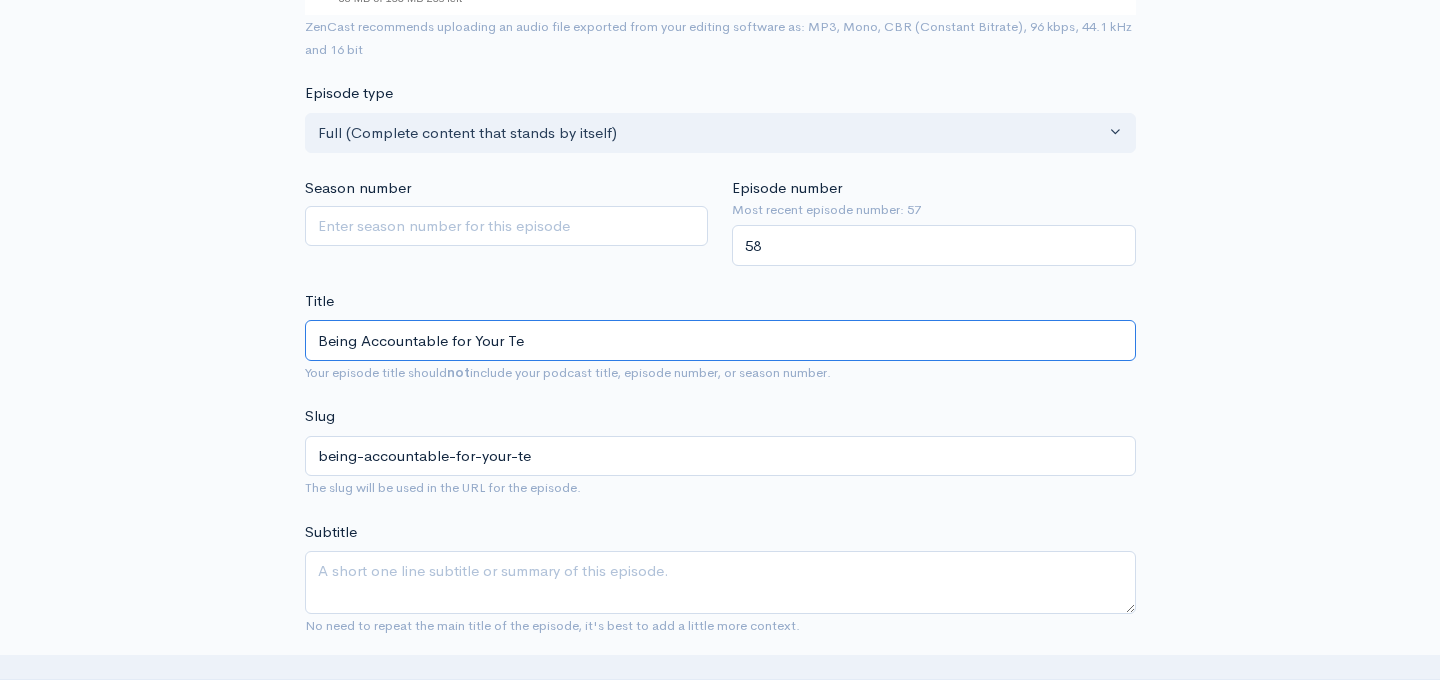 type on "Being Accountable for Your Tea" 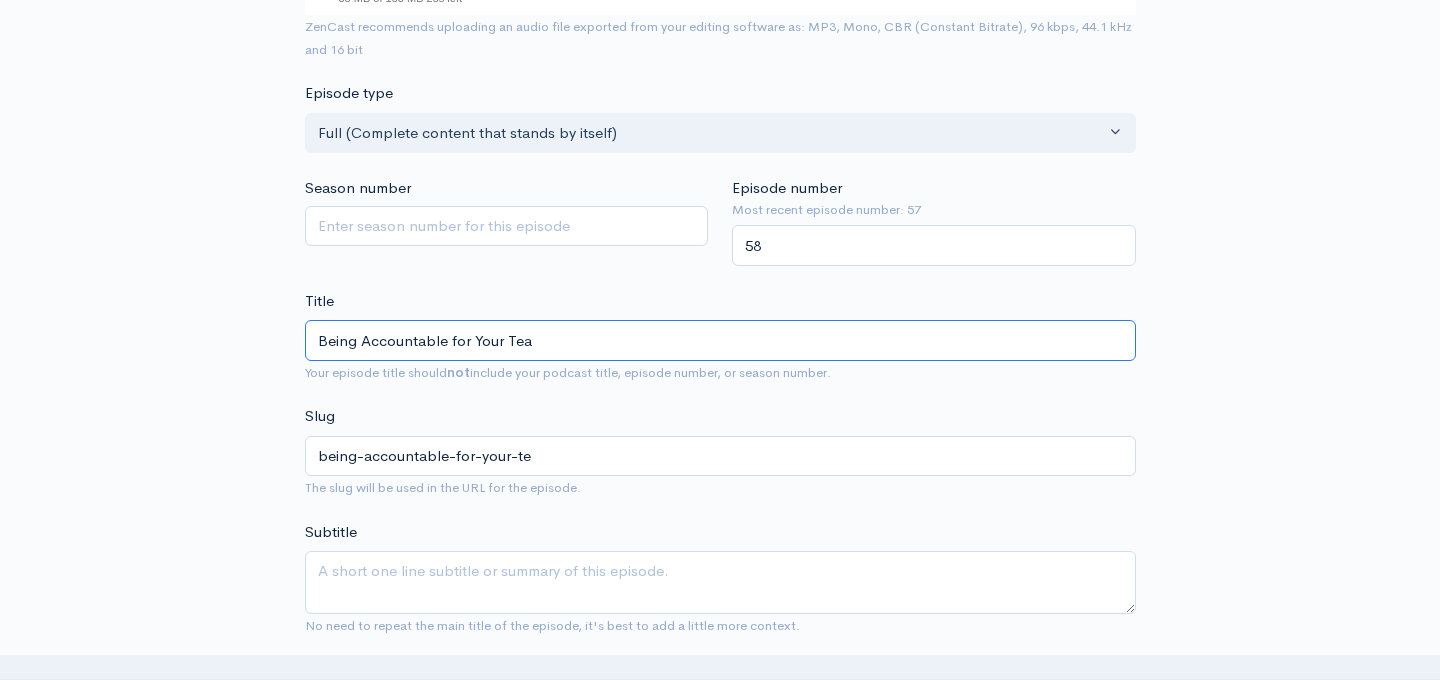 type on "being-accountable-for-your-tea" 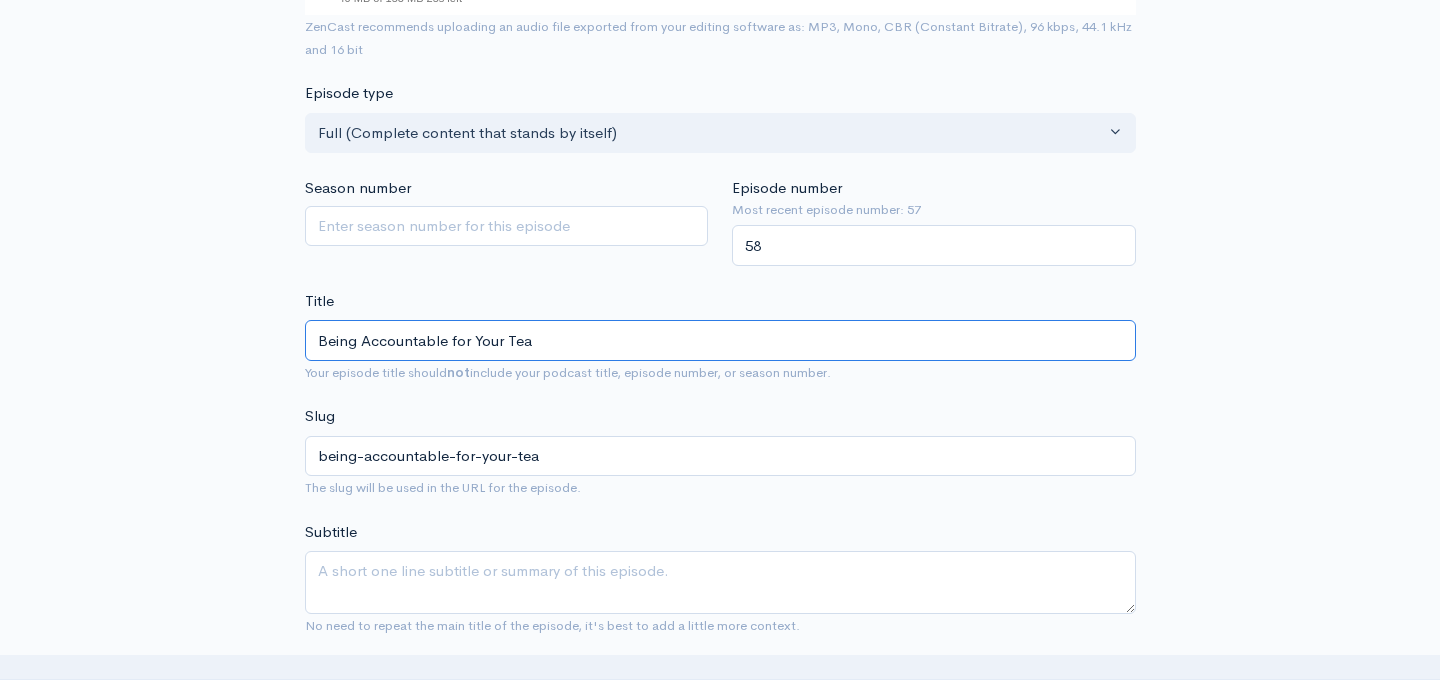 type on "Being Accountable for Your Team" 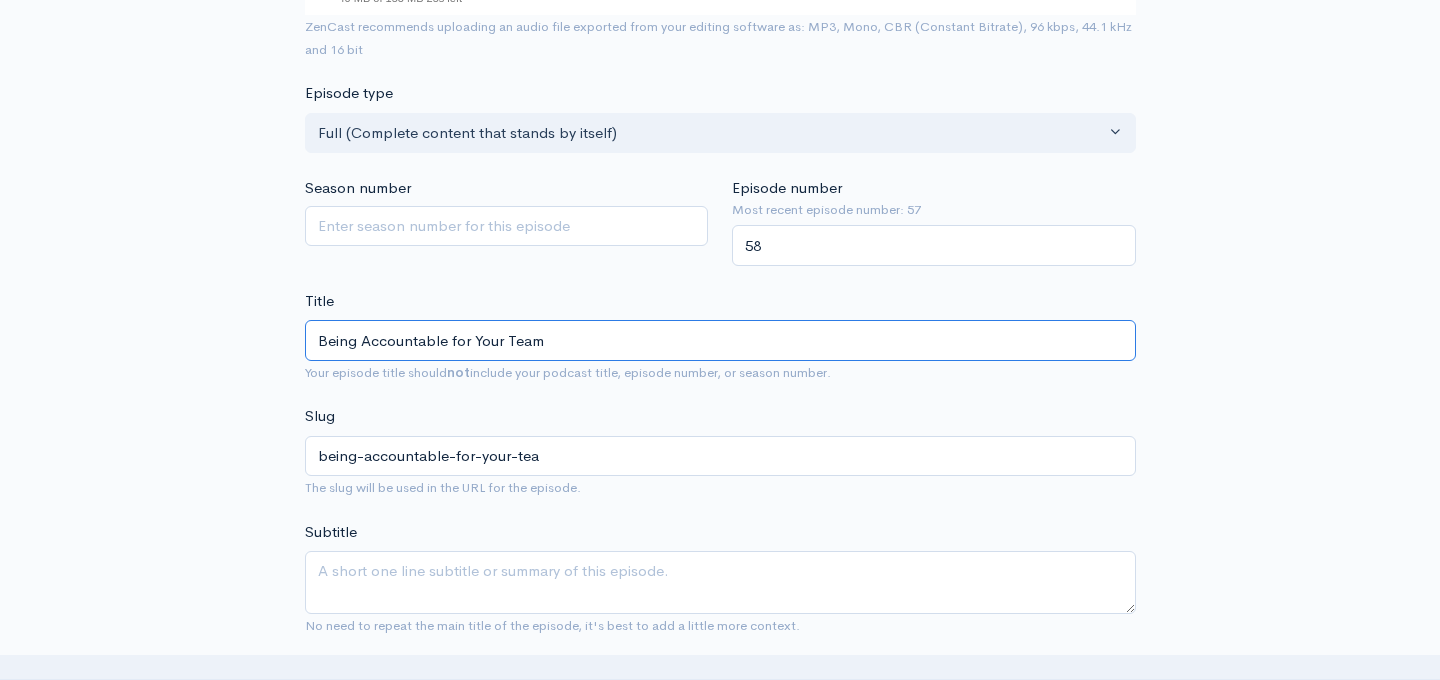 type on "being-accountable-for-your-team" 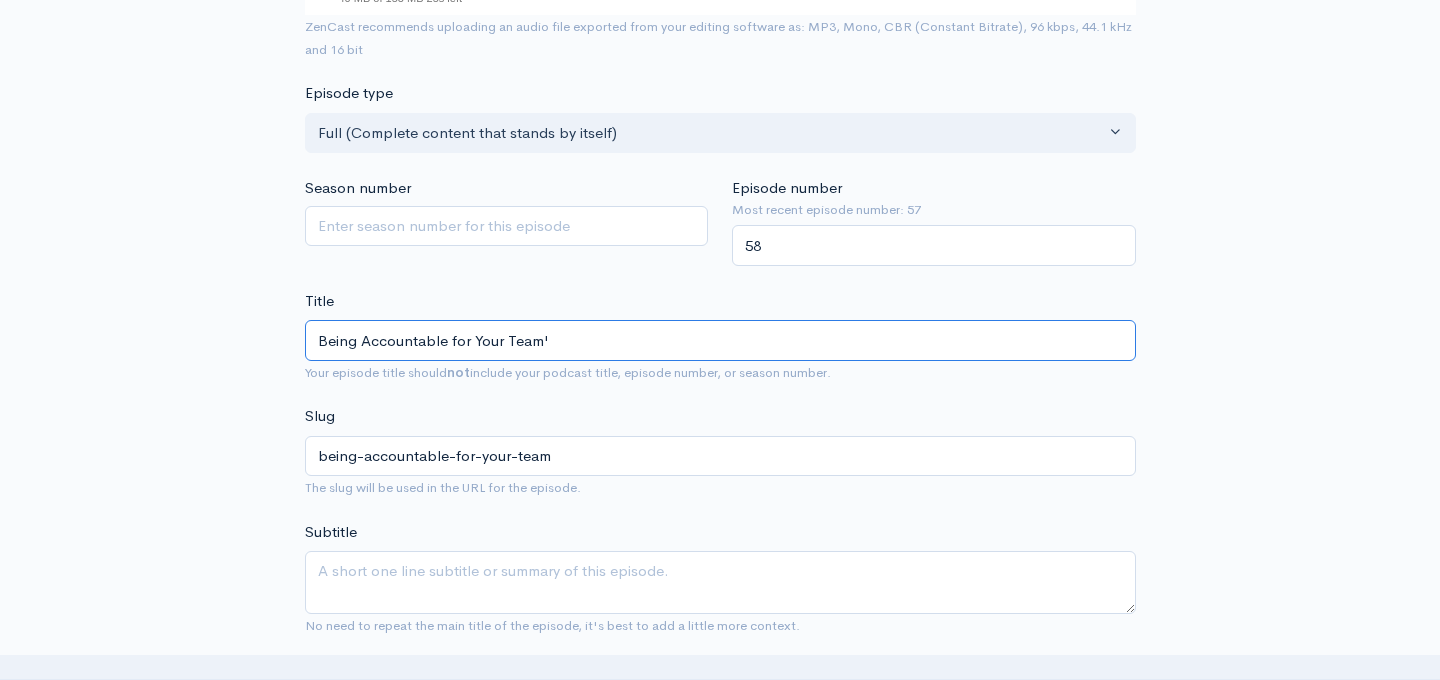 type on "Being Accountable for Your Team's" 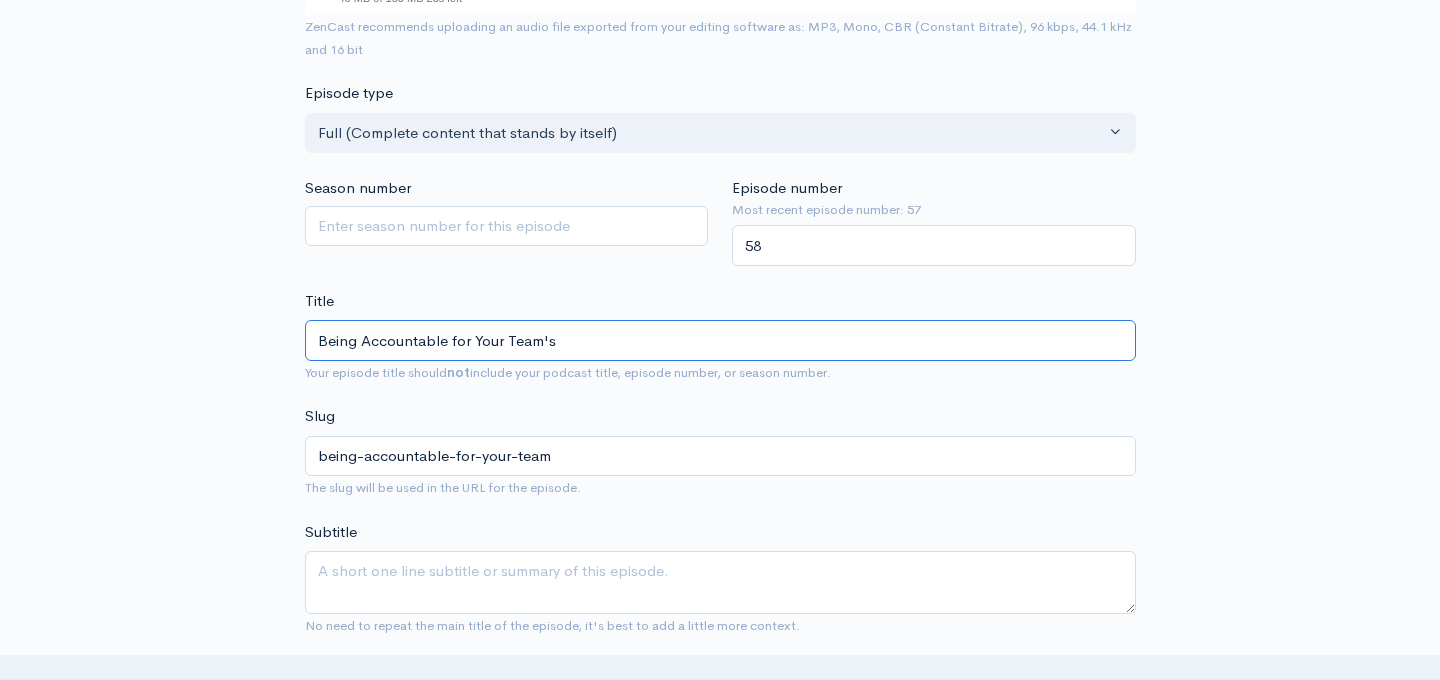 type on "being-accountable-for-your-teams" 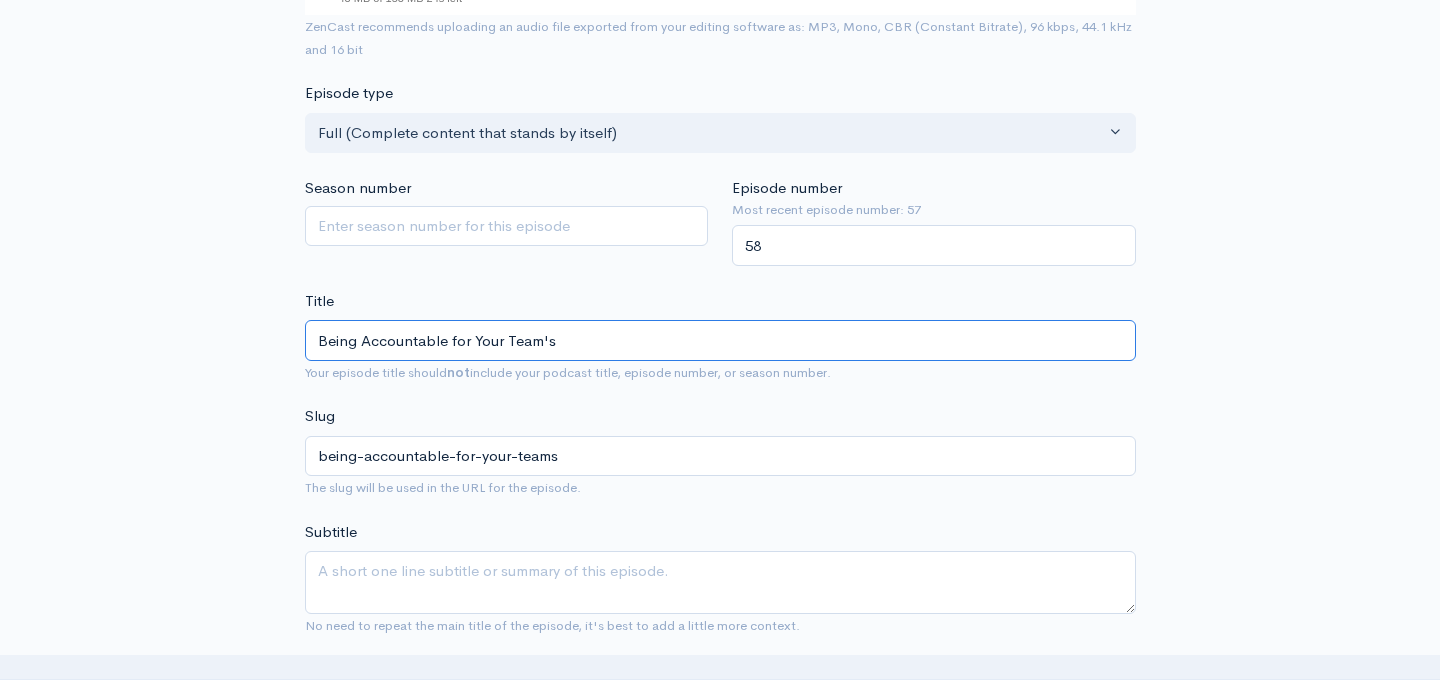 type on "Being Accountable for Your Team's A" 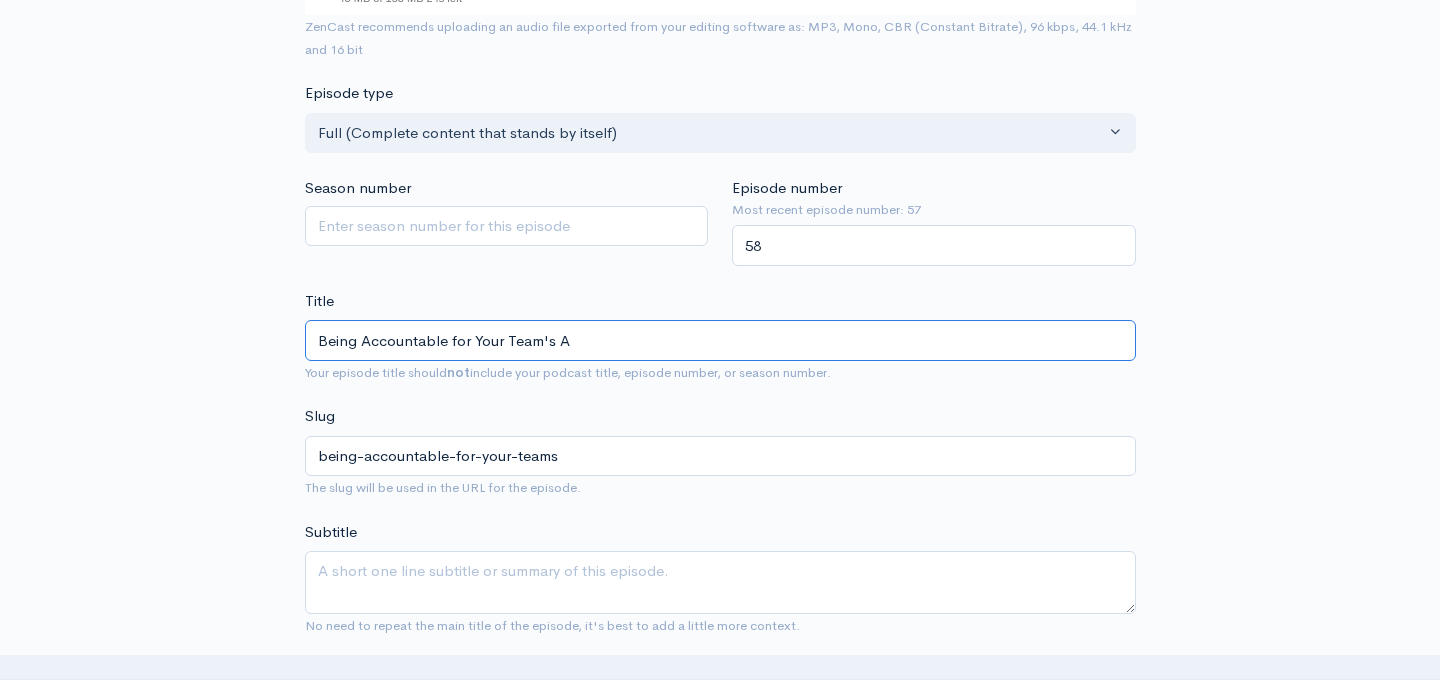 type on "being-accountable-for-your-teams-a" 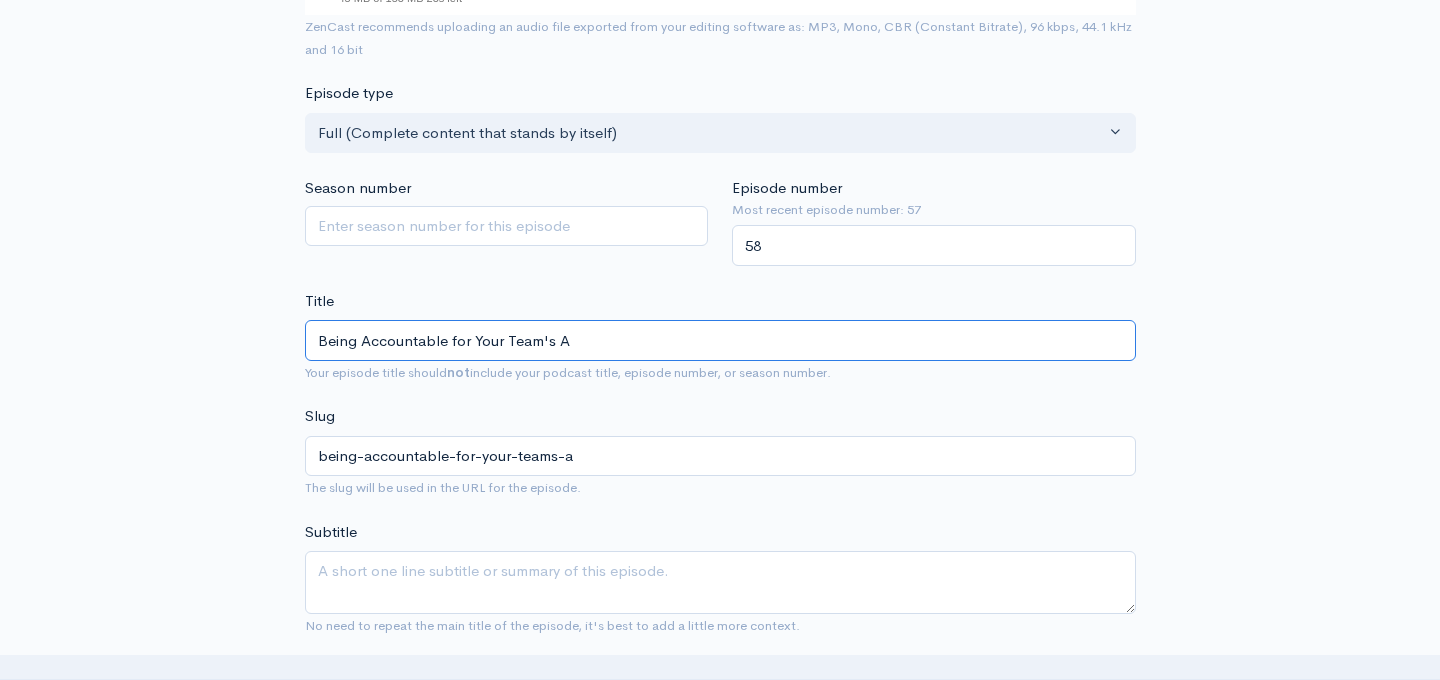 type on "Being Accountable for Your Team's Au" 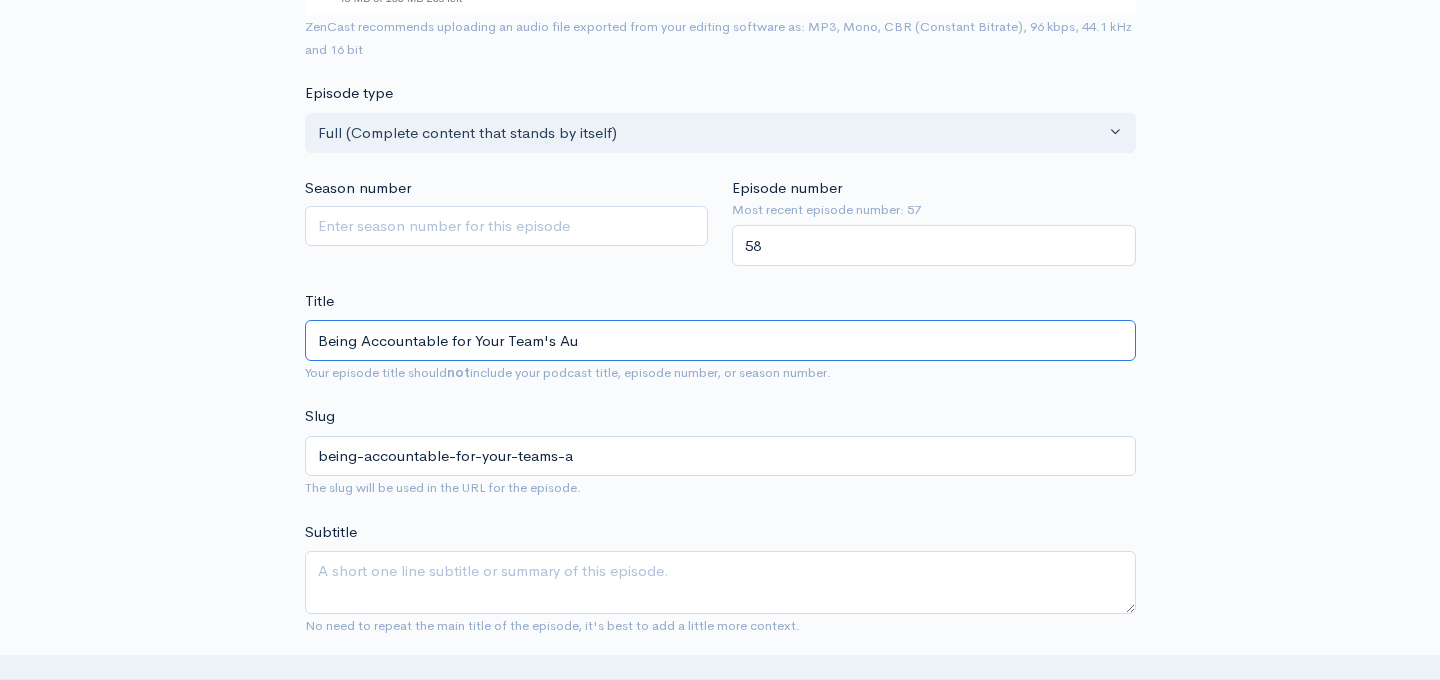 type on "being-accountable-for-your-teams-au" 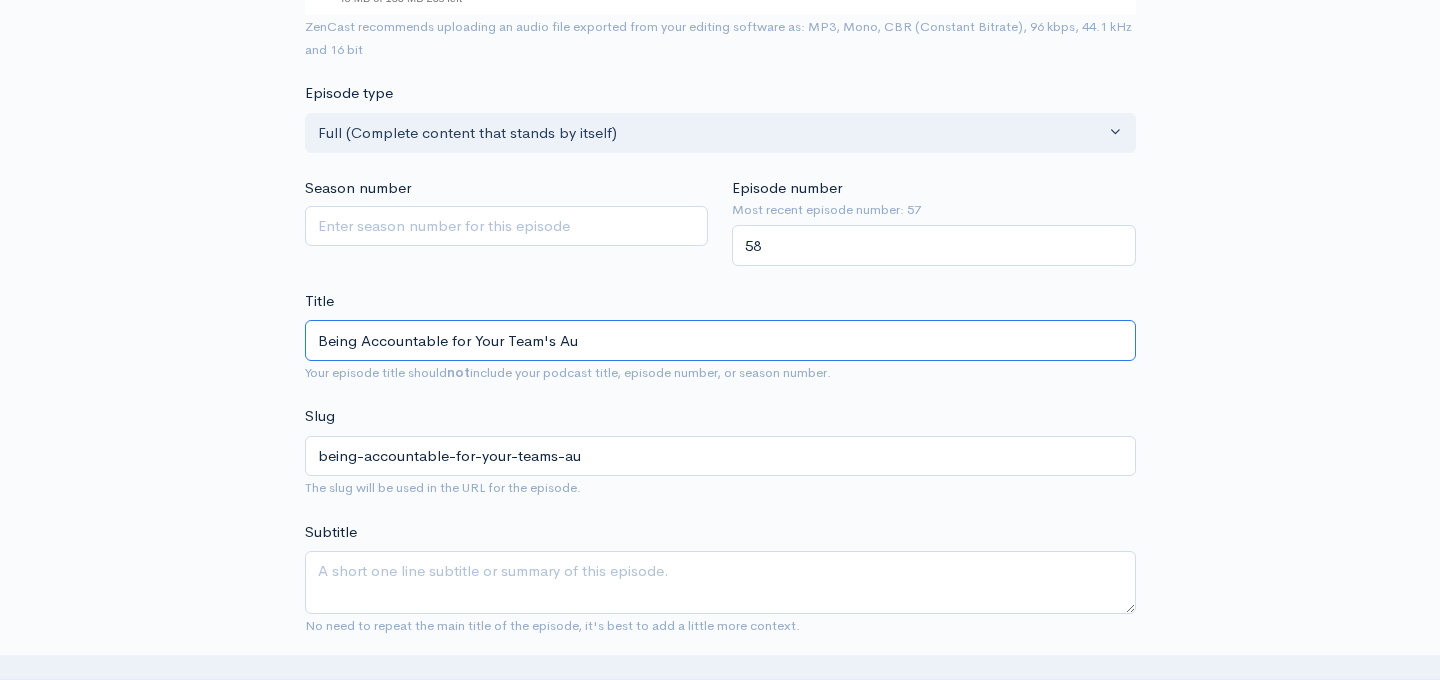 type on "Being Accountable for Your Team's Aut" 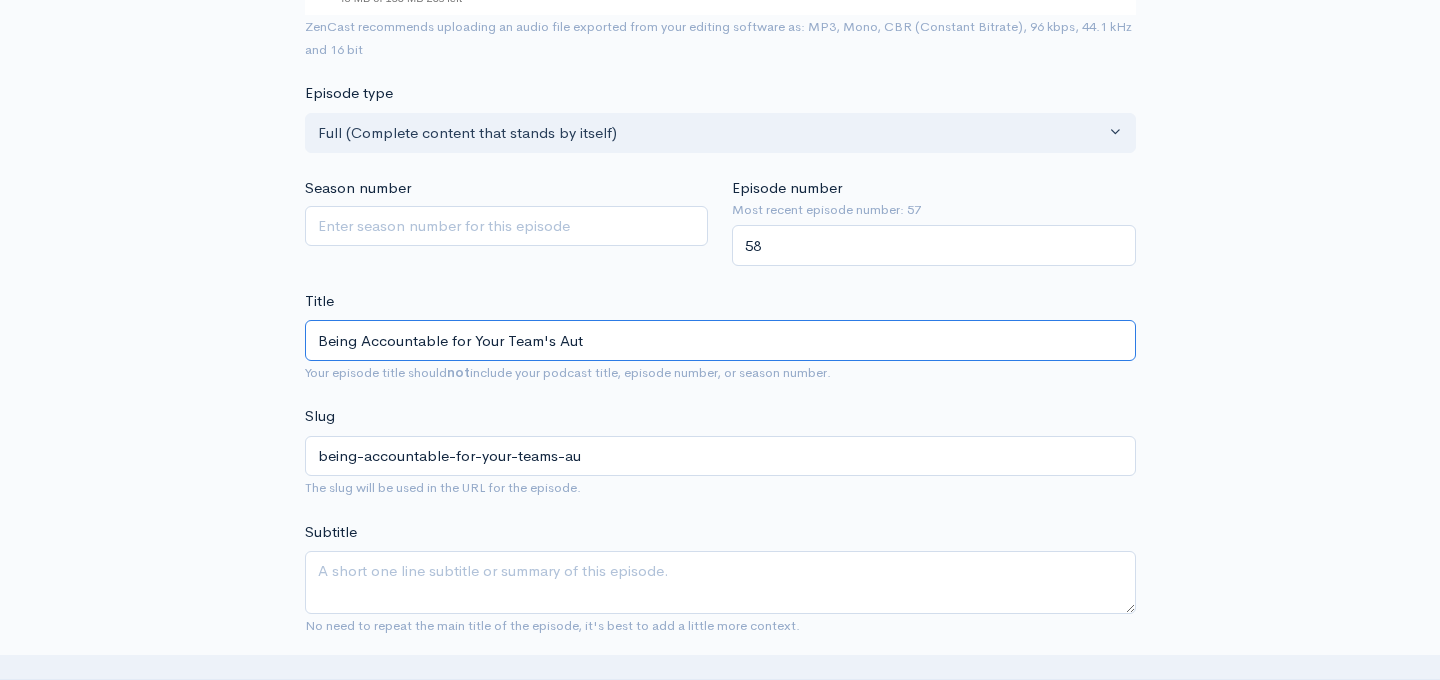 type on "being-accountable-for-your-teams-aut" 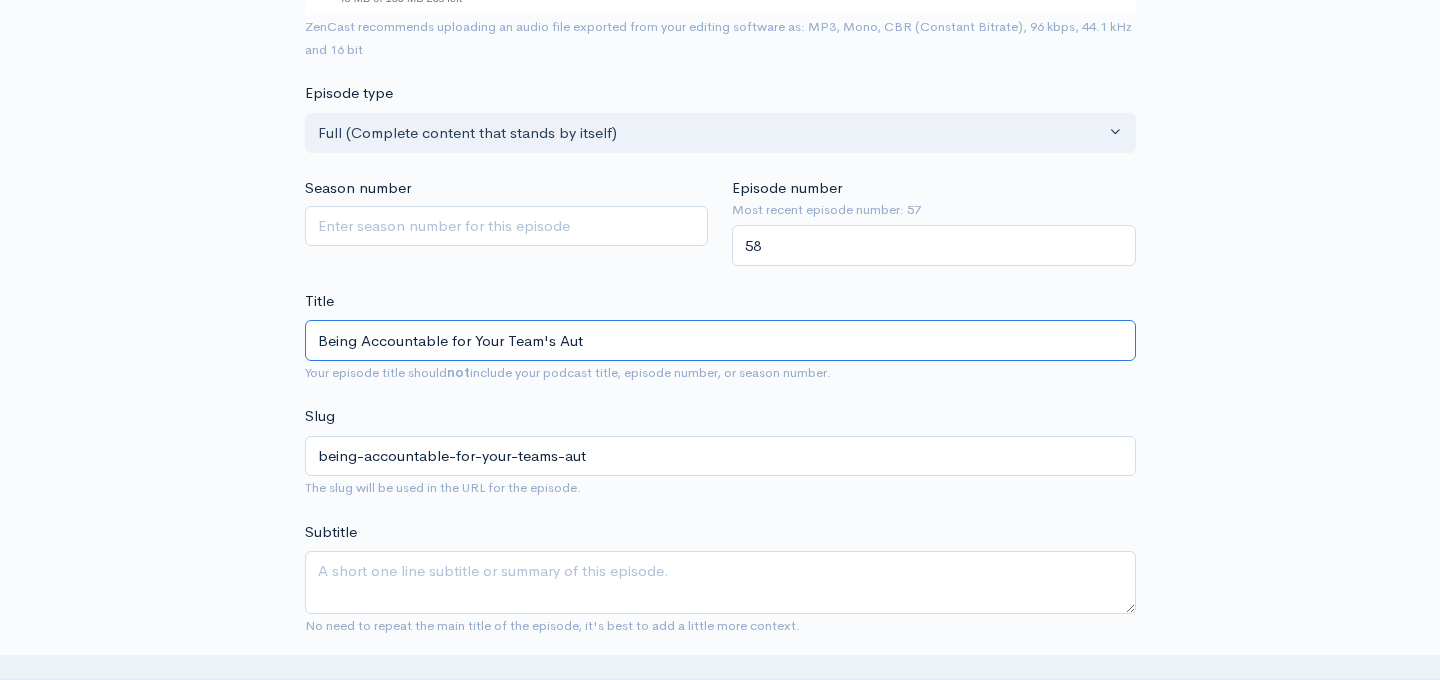 type on "Being Accountable for Your Team's Auto" 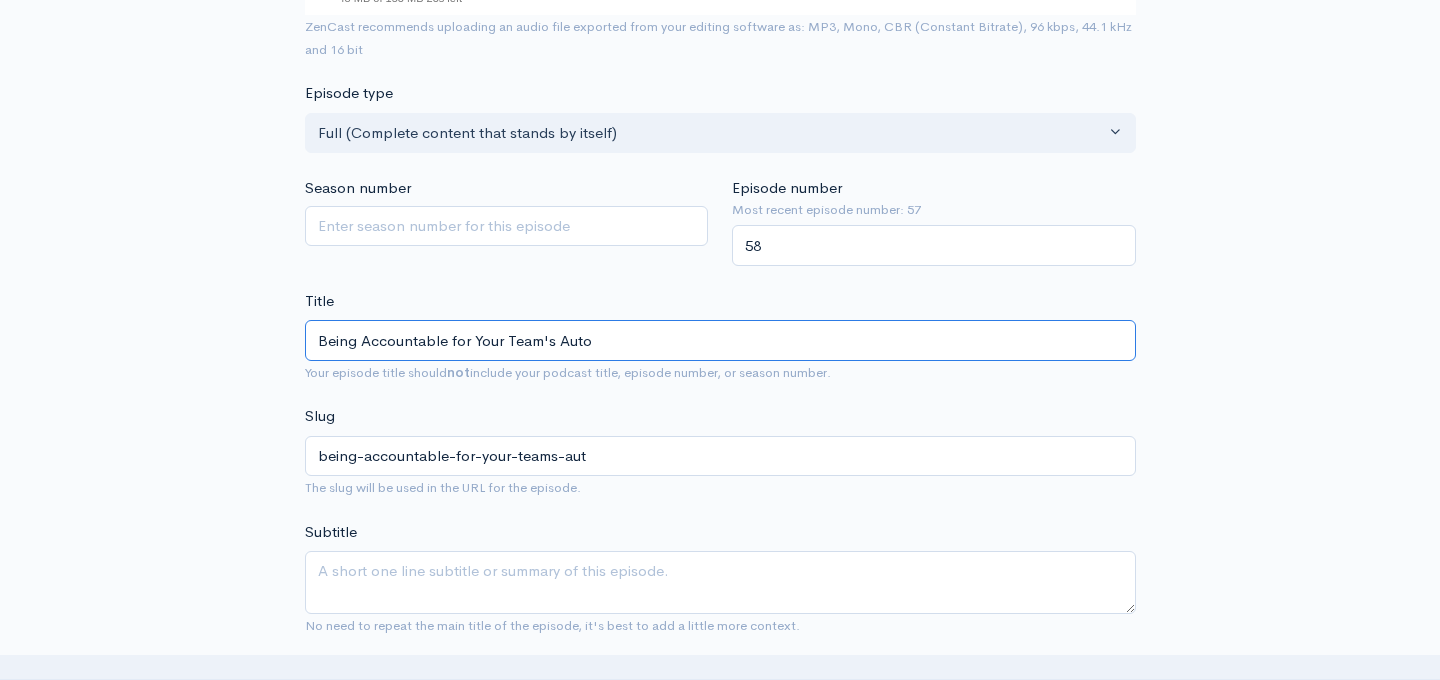 type on "being-accountable-for-your-teams-auto" 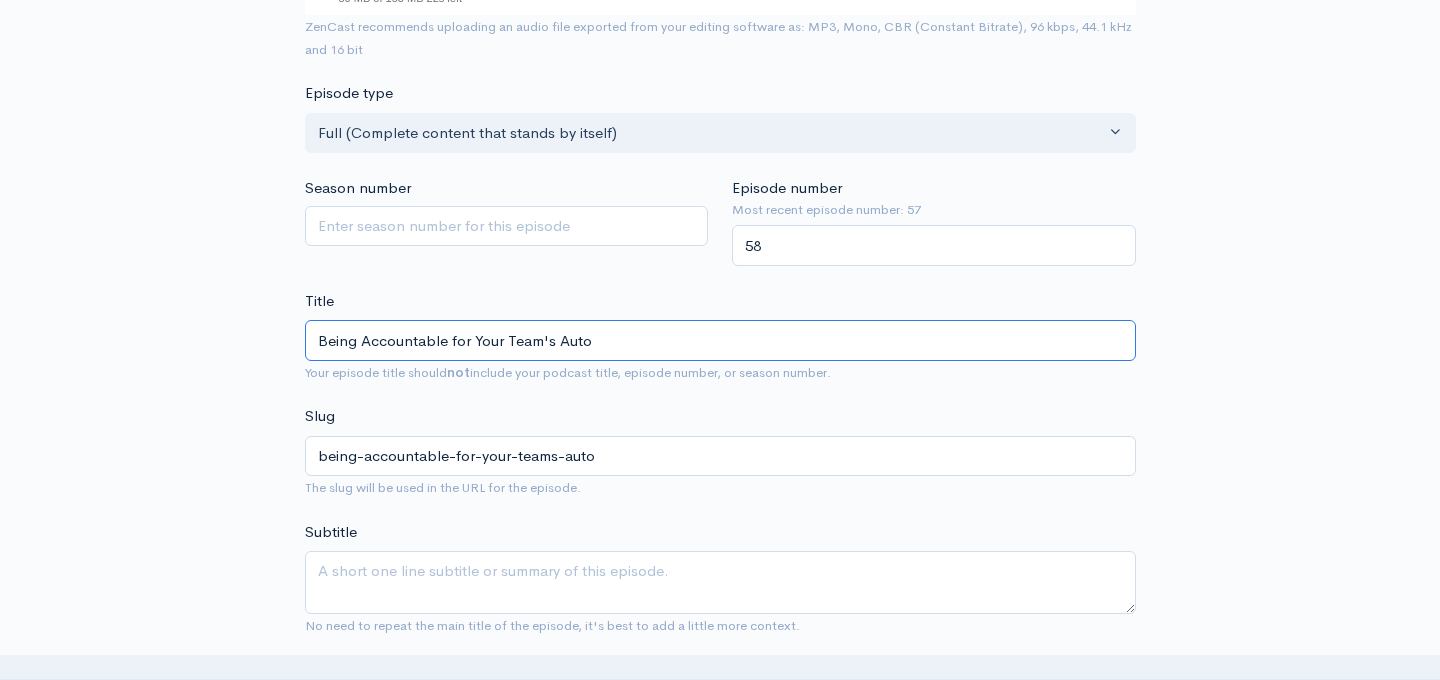 type on "Being Accountable for Your Team's Auton" 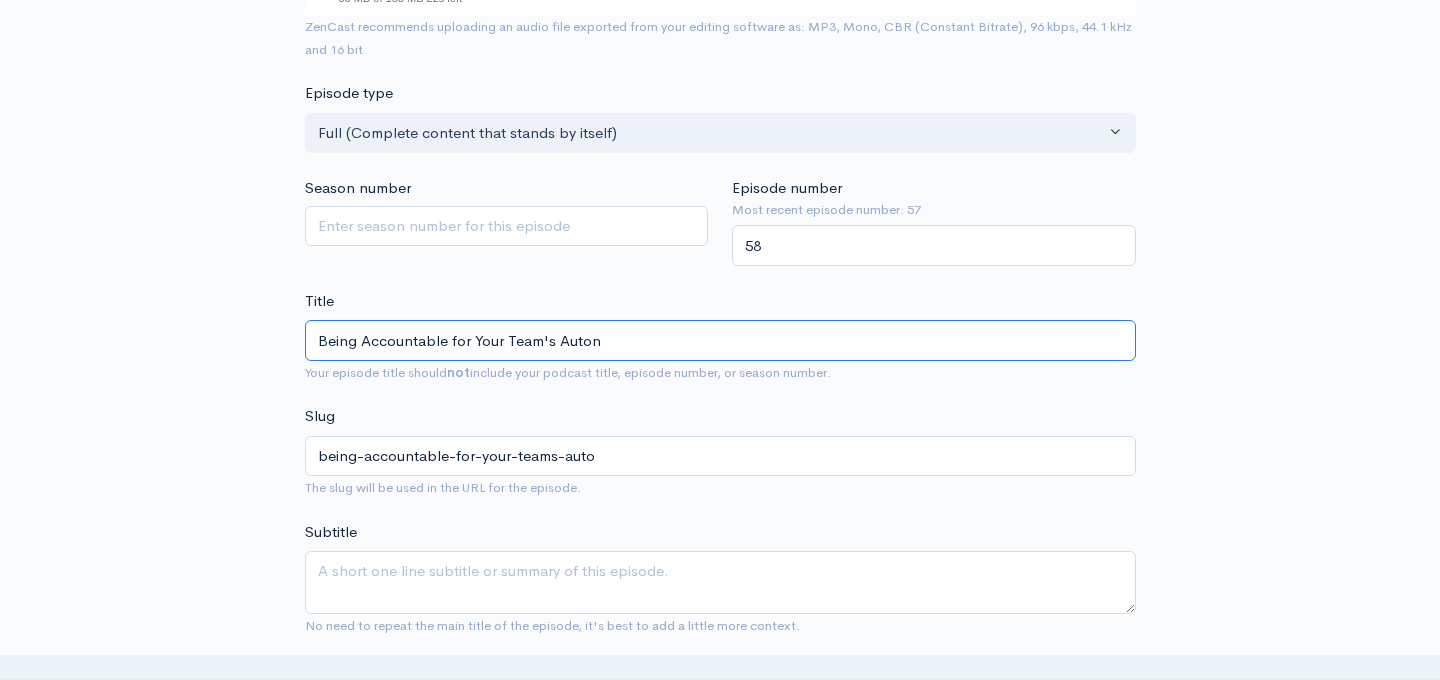 type on "being-accountable-for-your-teams-auton" 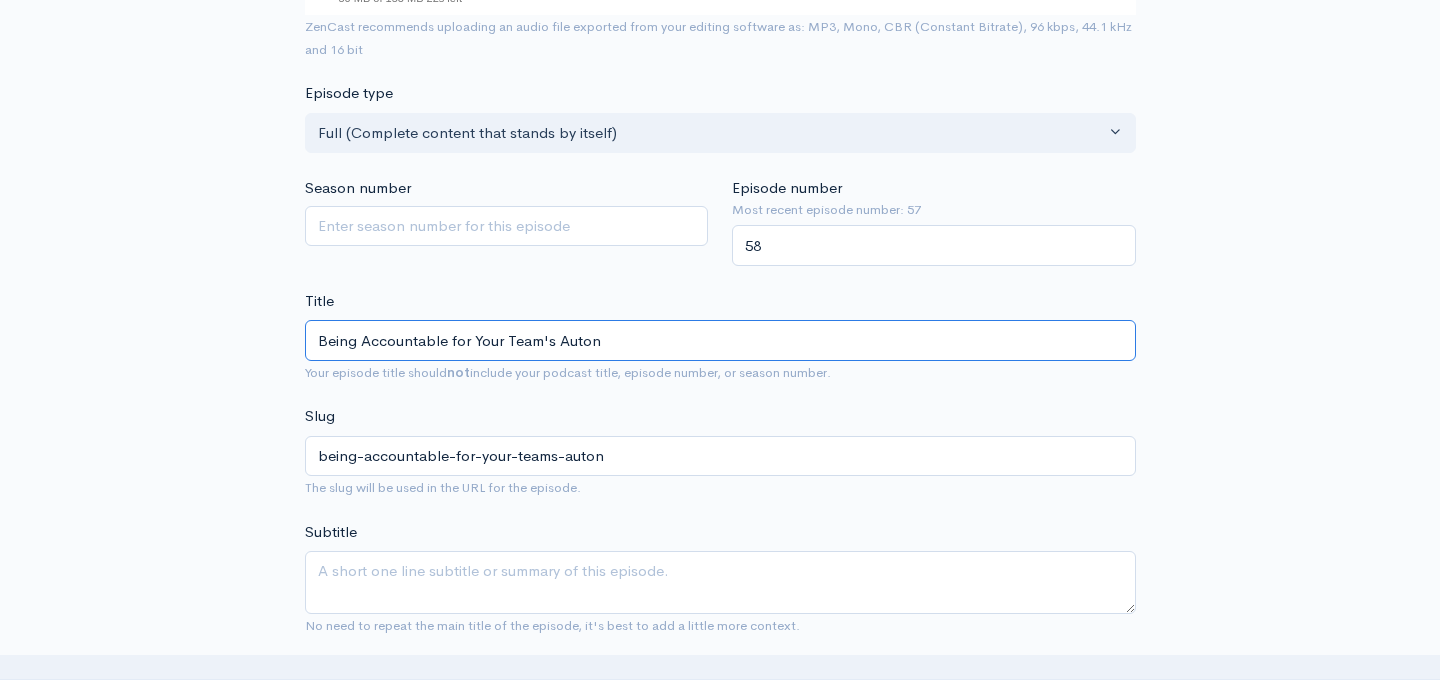 type on "Being Accountable for Your Team's Autono" 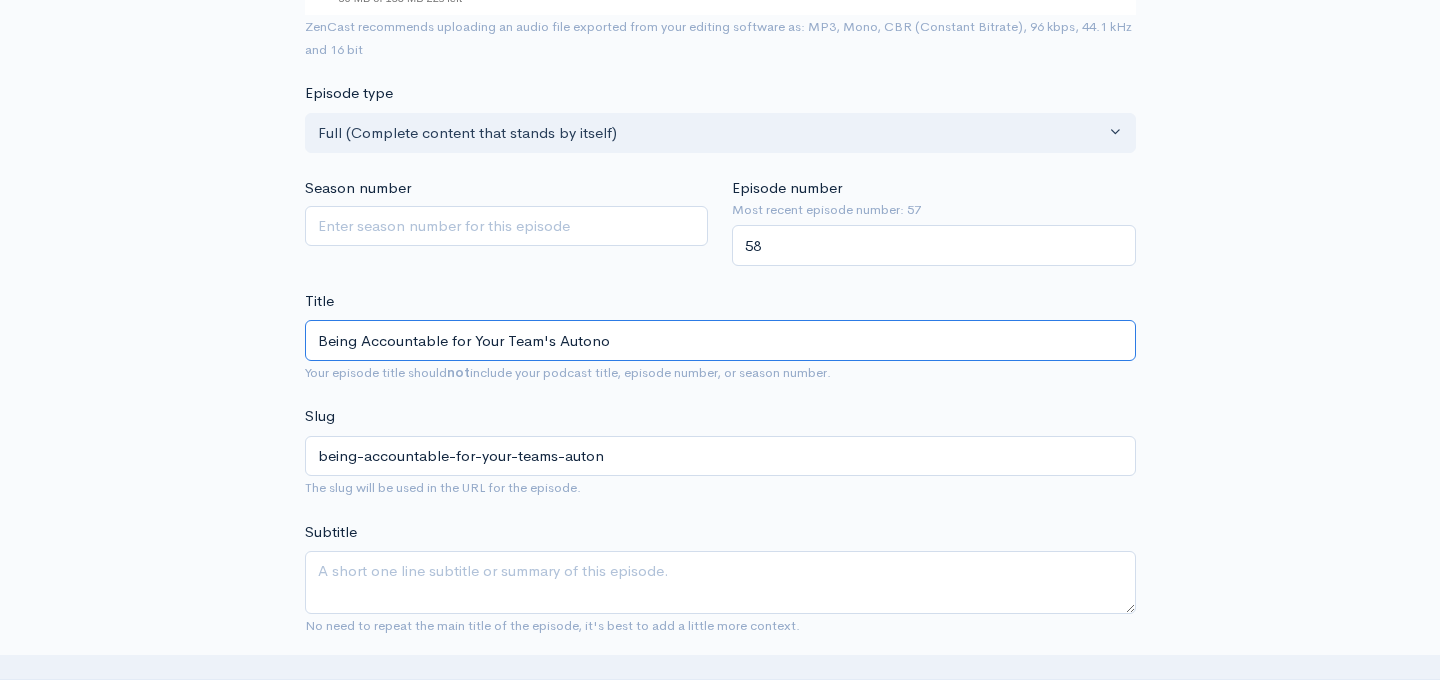 type on "being-accountable-for-your-teams-autono" 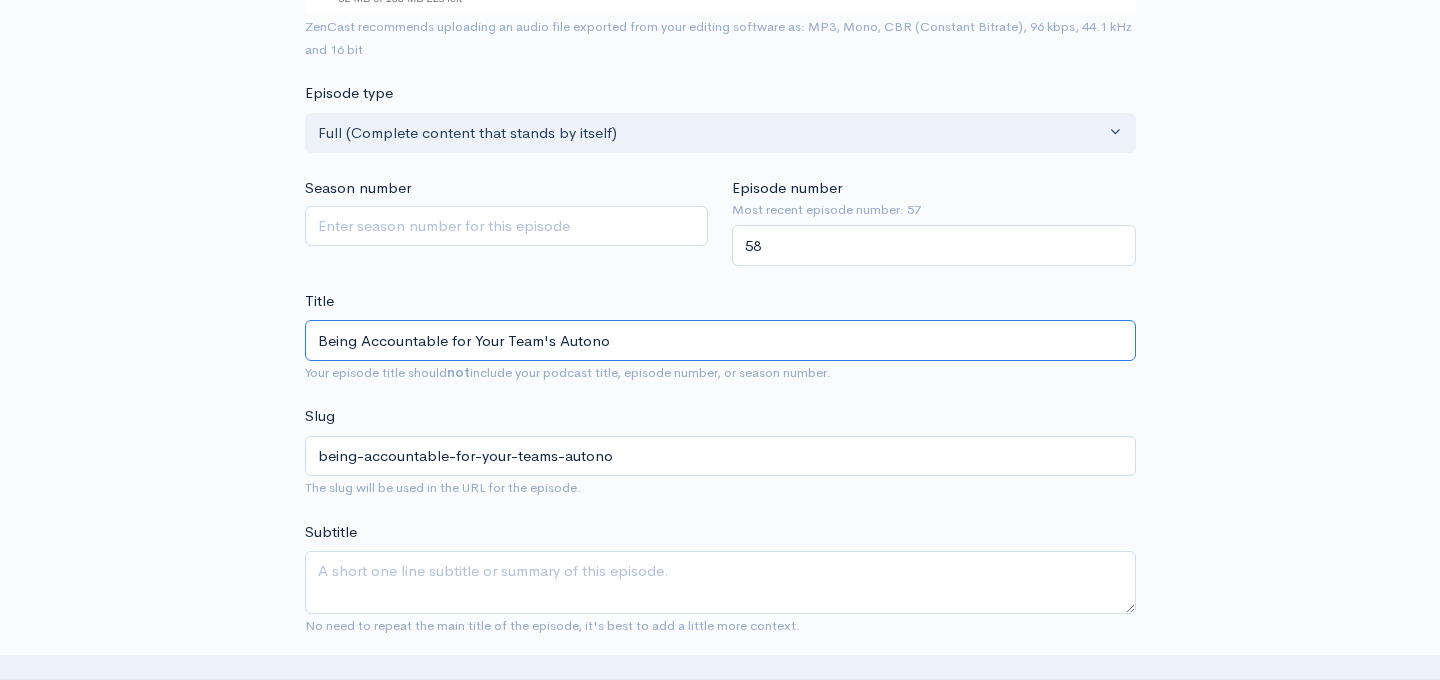 type on "Being Accountable for Your Team's Autonom" 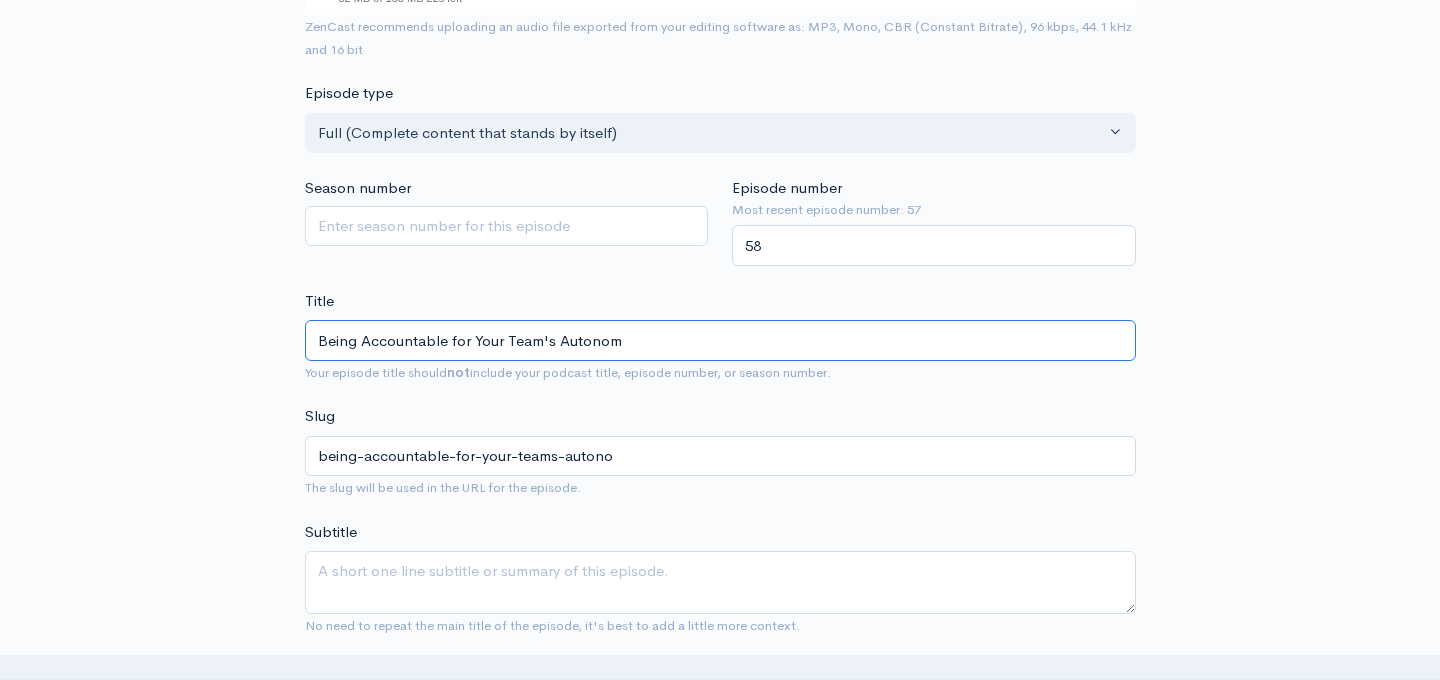 type on "being-accountable-for-your-teams-autonom" 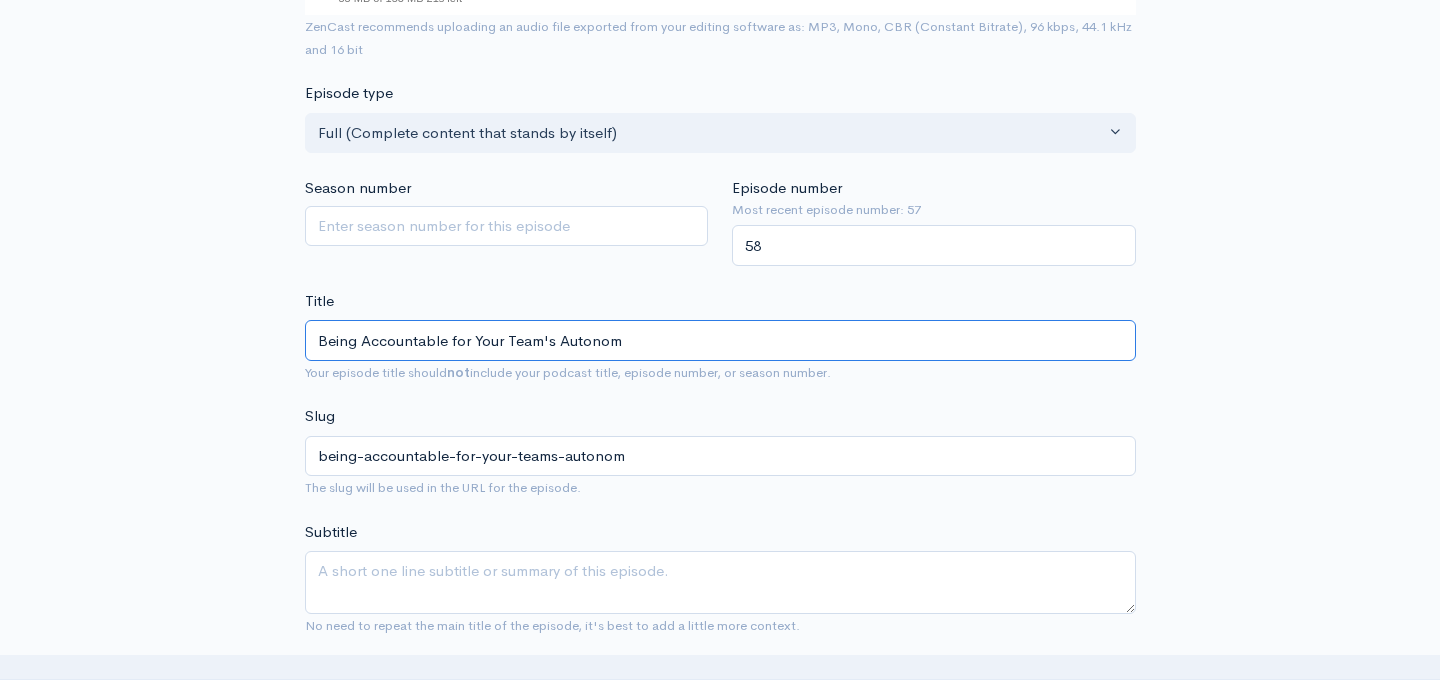 type on "Being Accountable for Your Team's Autonomy" 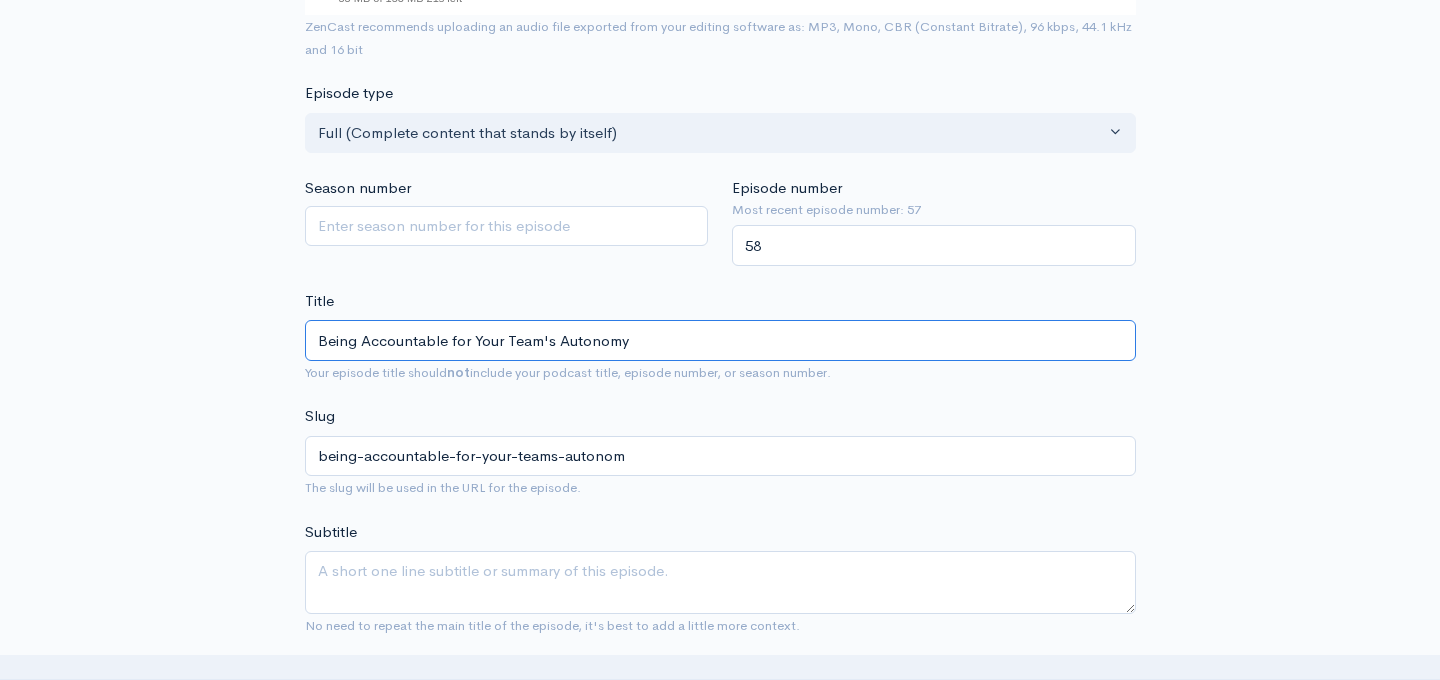 type on "being-accountable-for-your-teams-autonomy" 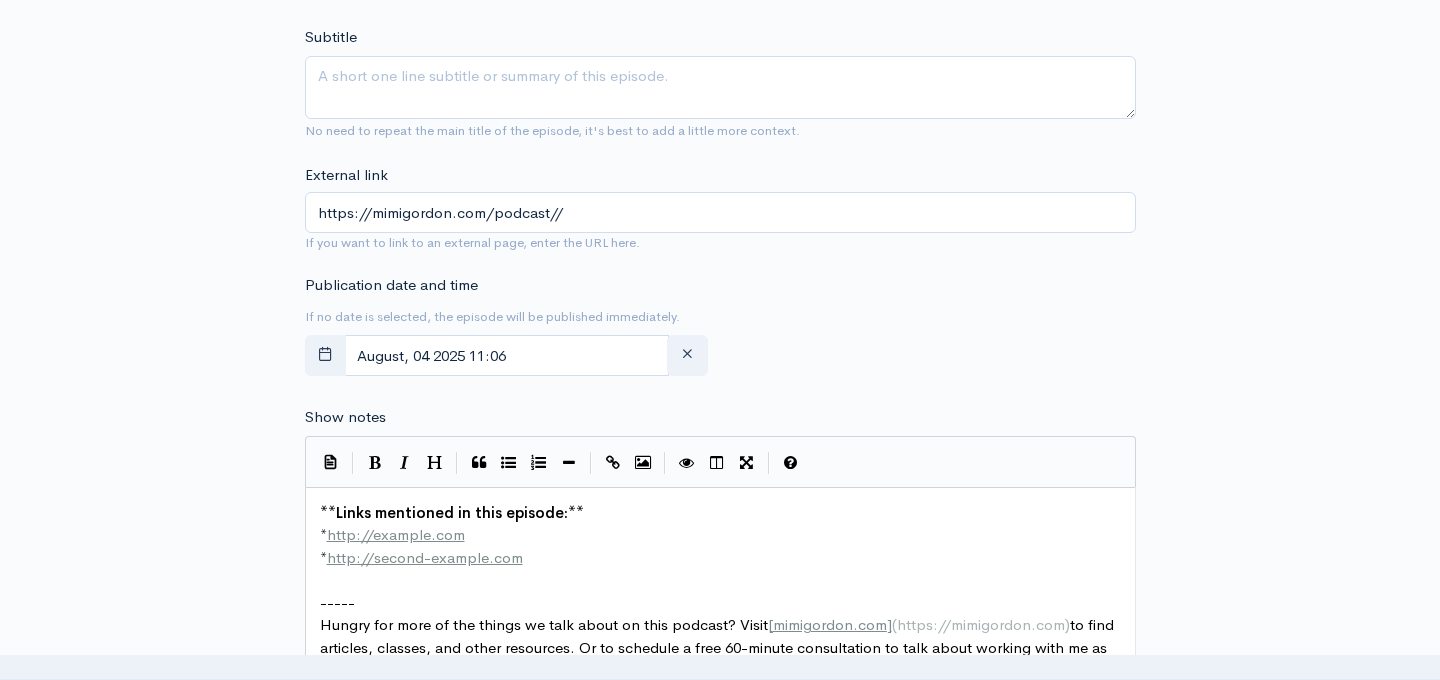 scroll, scrollTop: 875, scrollLeft: 0, axis: vertical 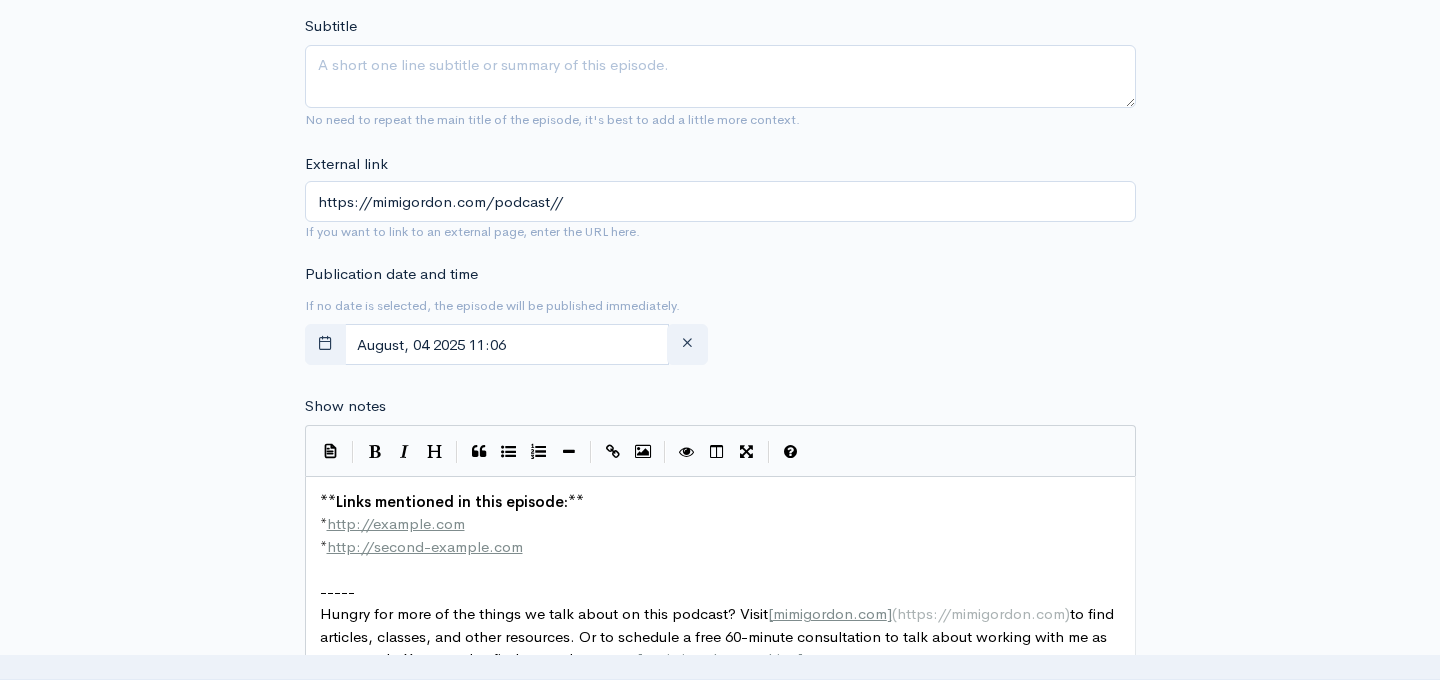 type on "Being Accountable for Your Team's Autonomy" 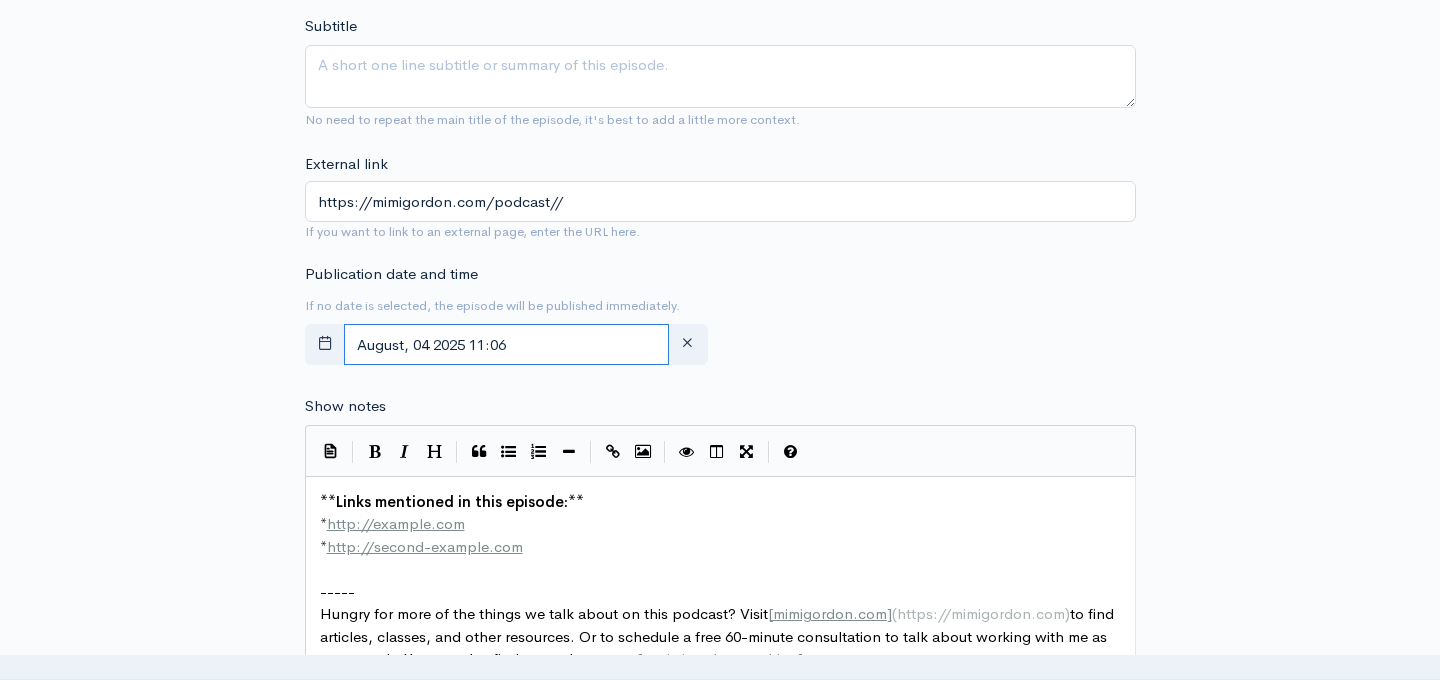 click on "August, 04 2025 11:06" at bounding box center (507, 344) 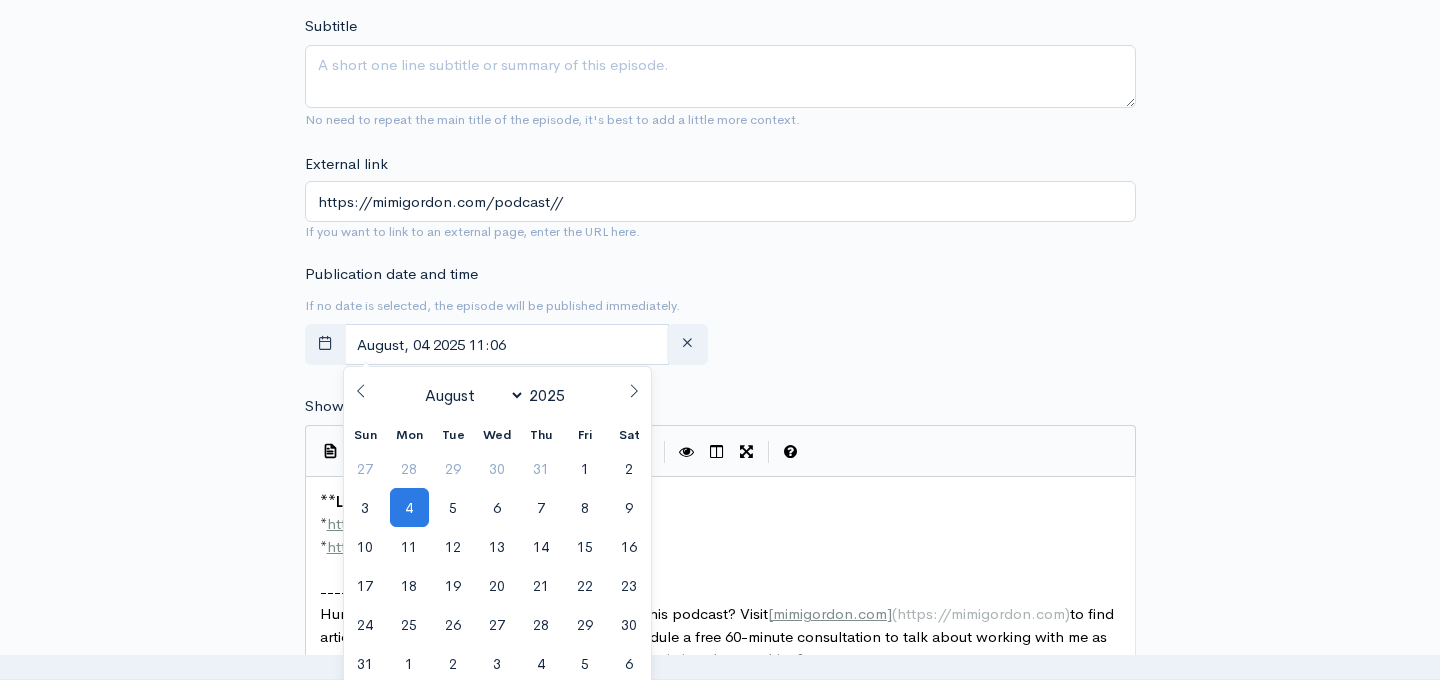 click 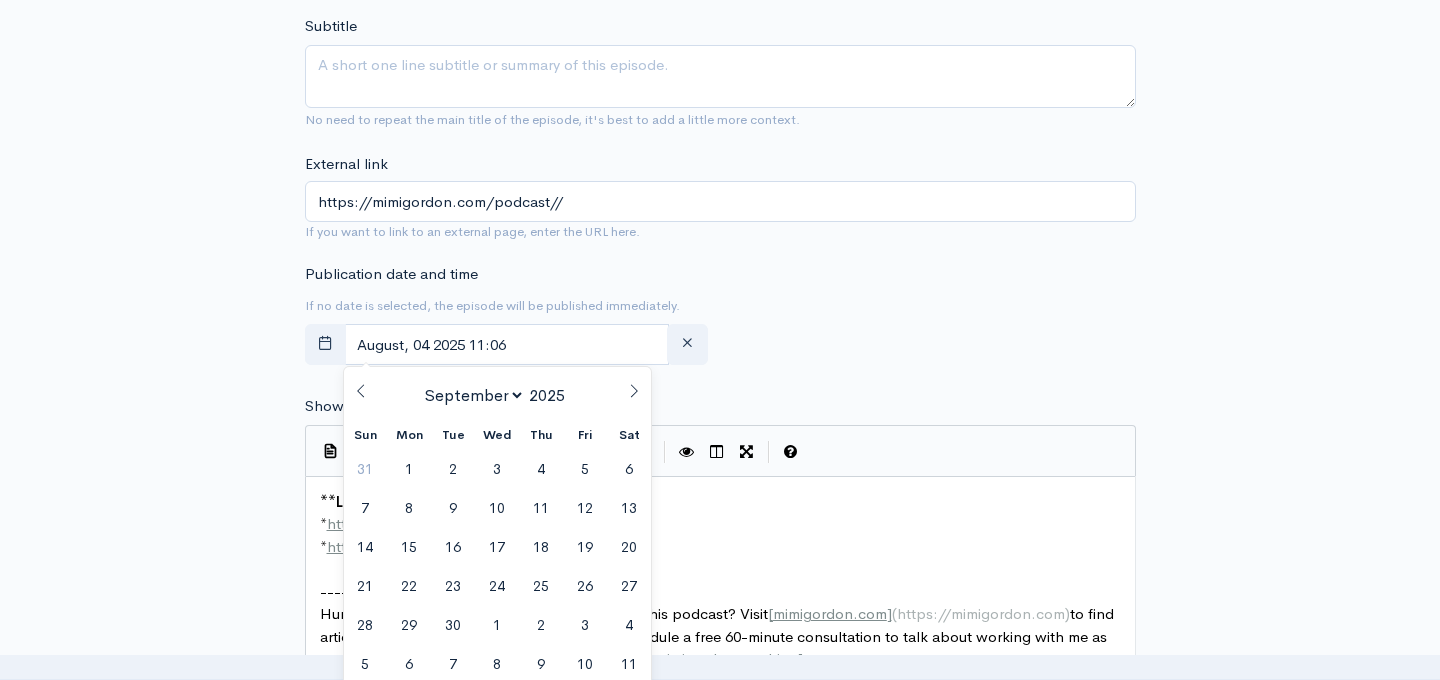 click 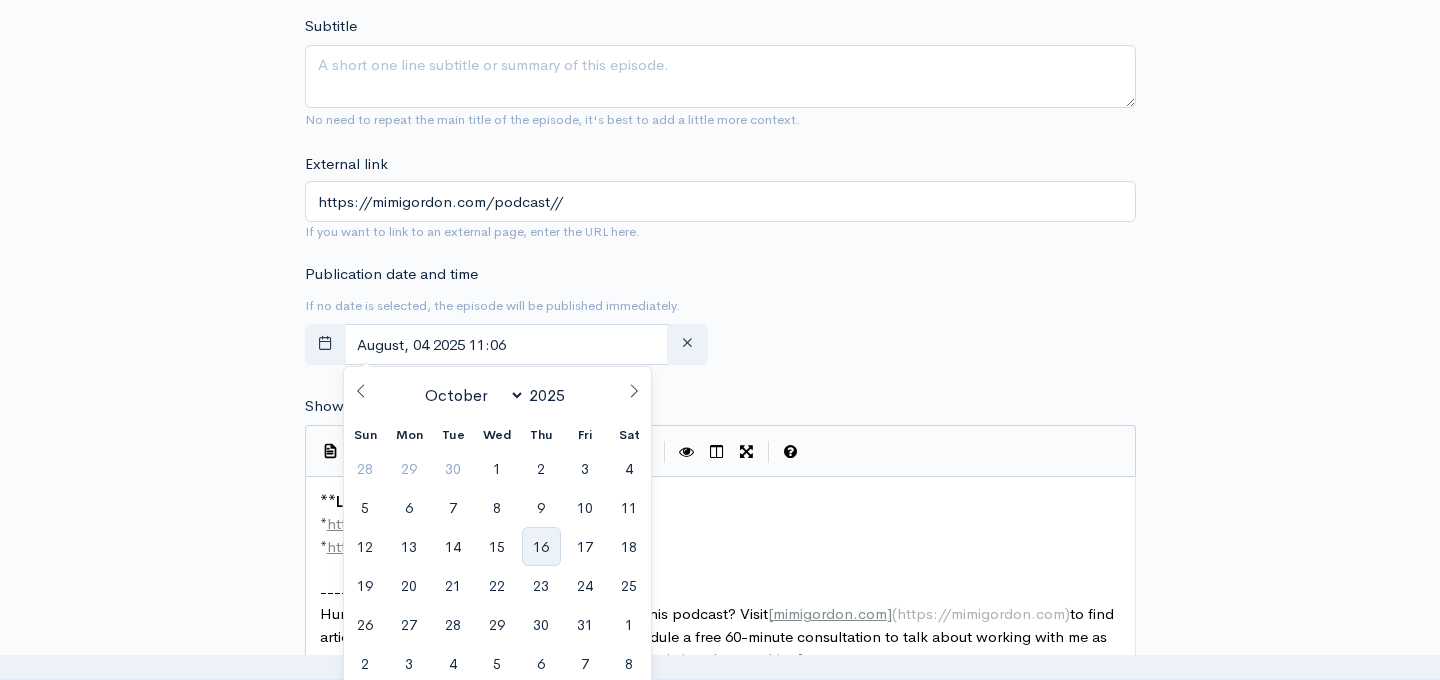 click on "16" at bounding box center (541, 546) 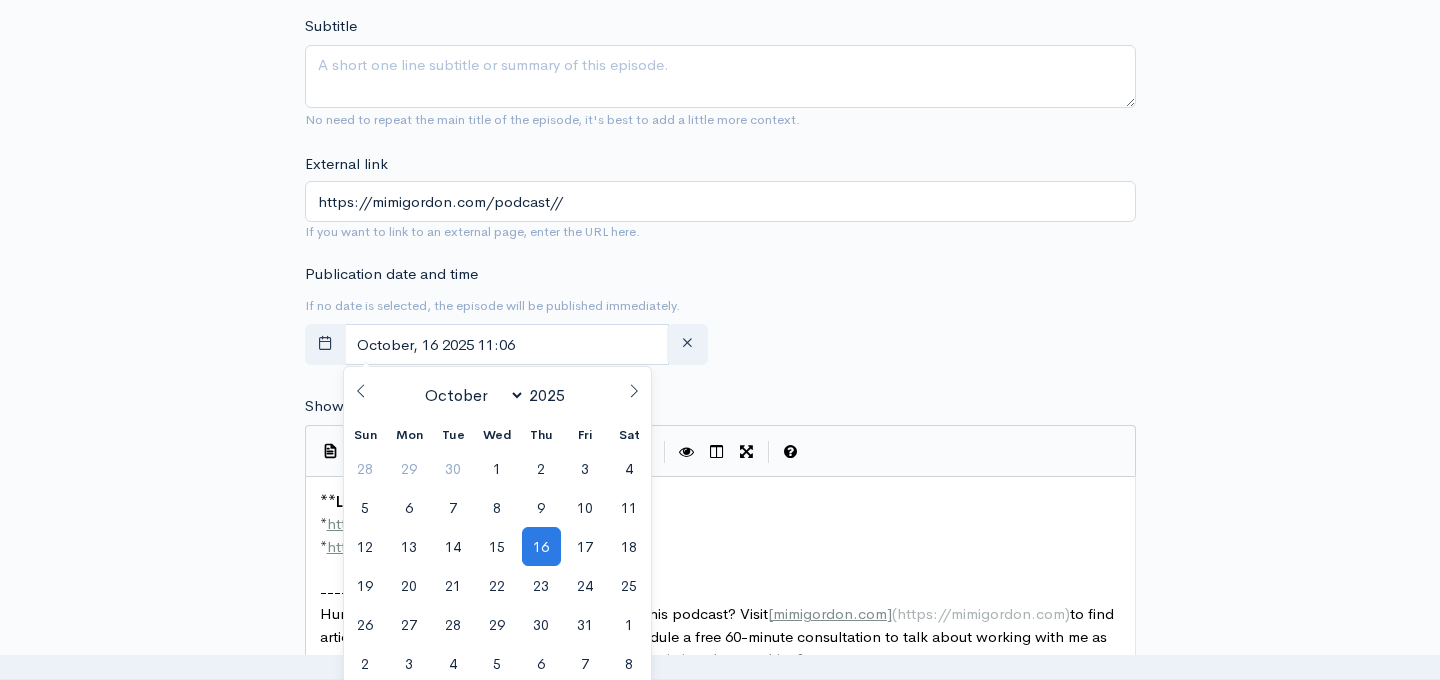 scroll, scrollTop: 1238, scrollLeft: 0, axis: vertical 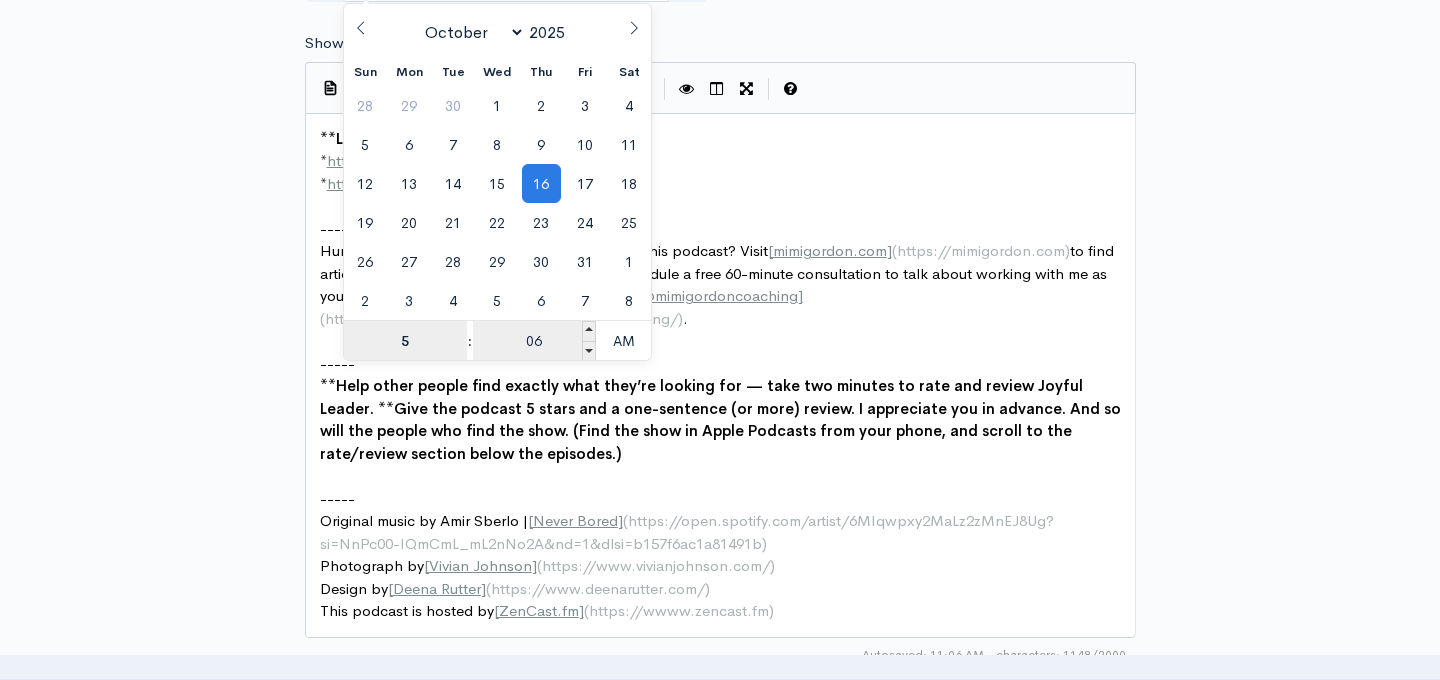 type on "5" 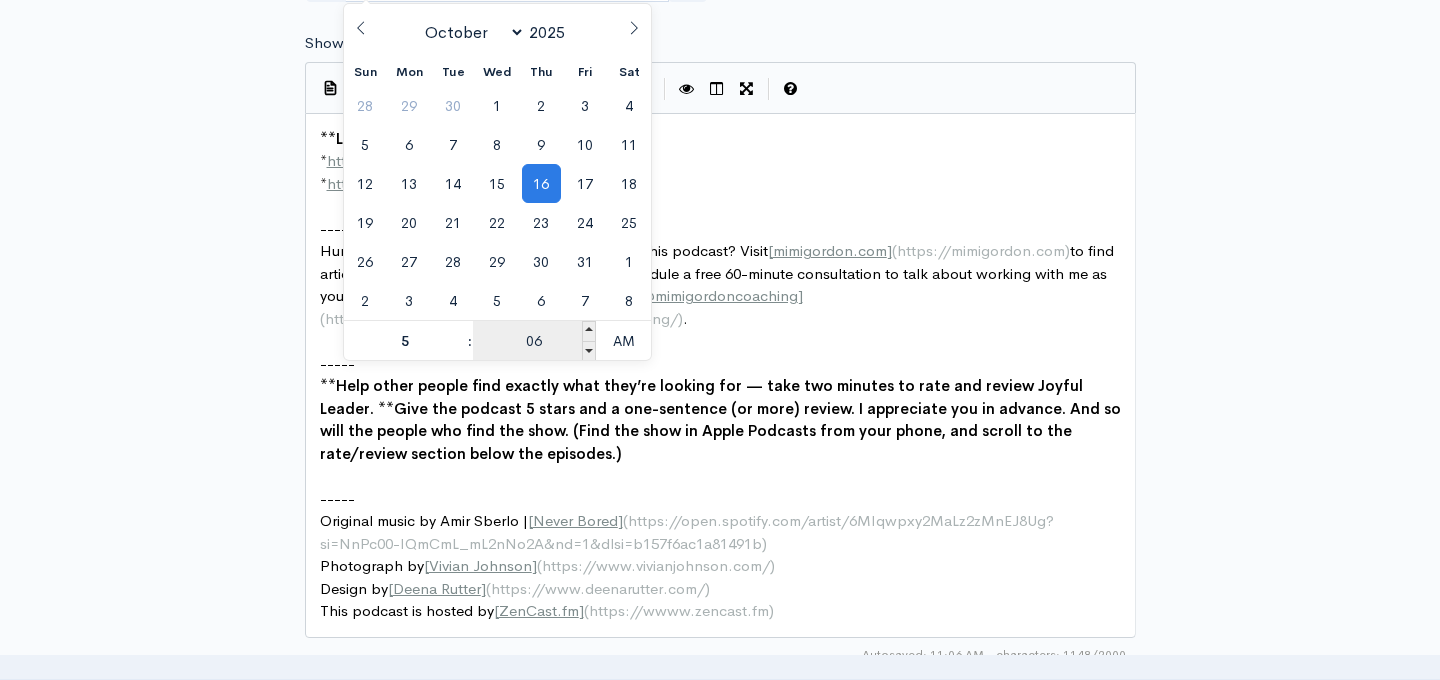 type on "October, 16 2025 05:06" 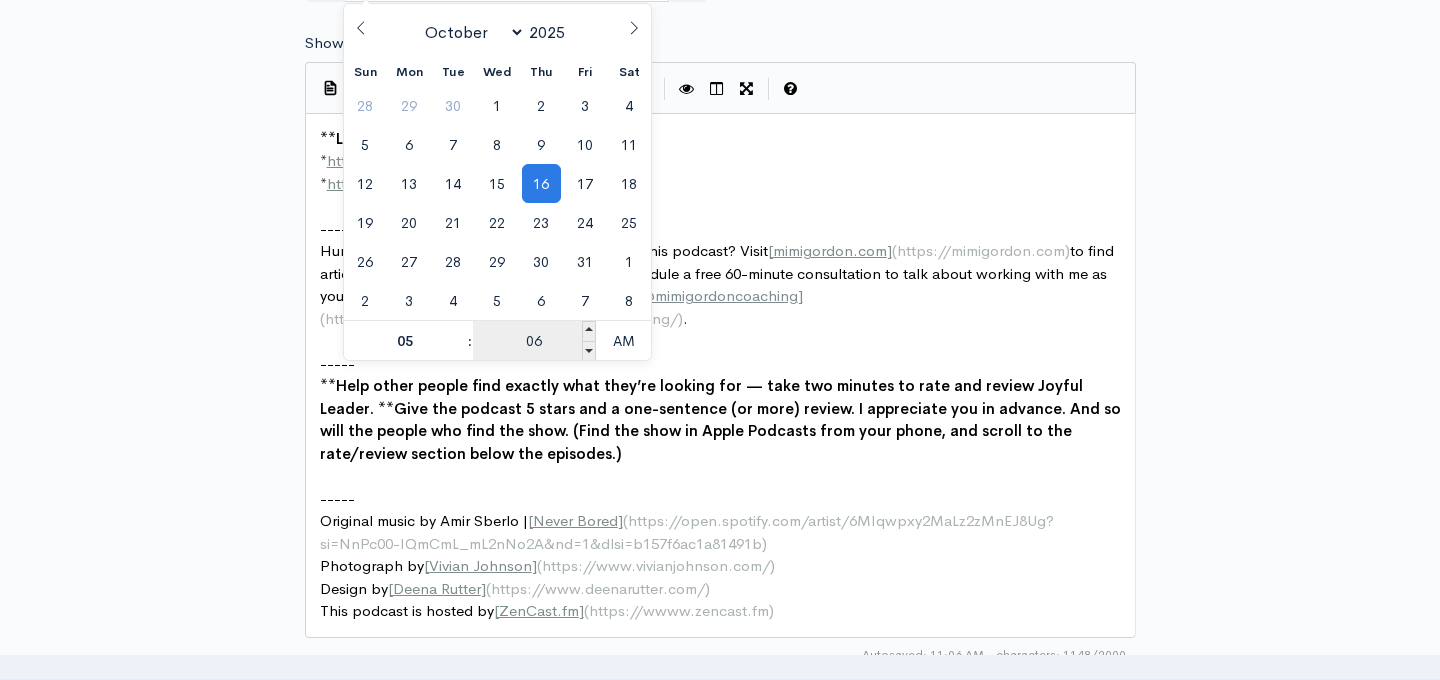 click on "06" at bounding box center [534, 341] 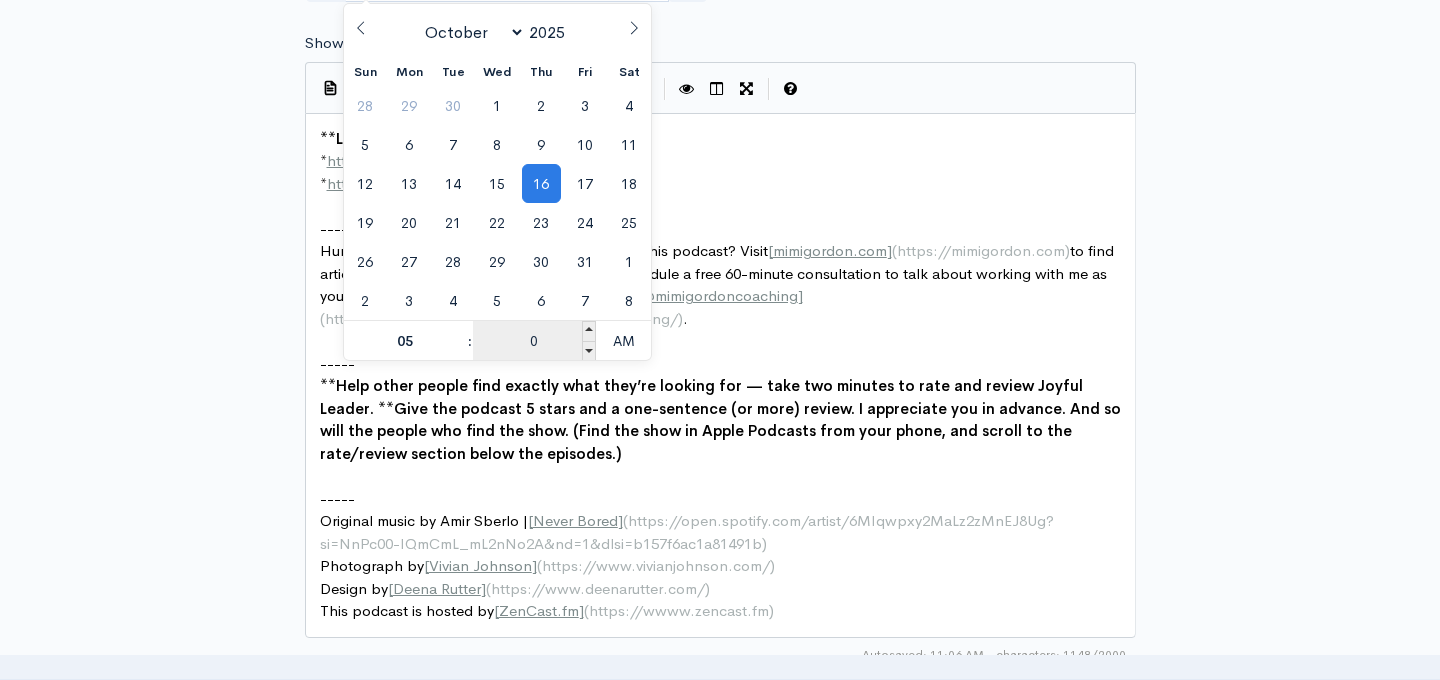 type on "00" 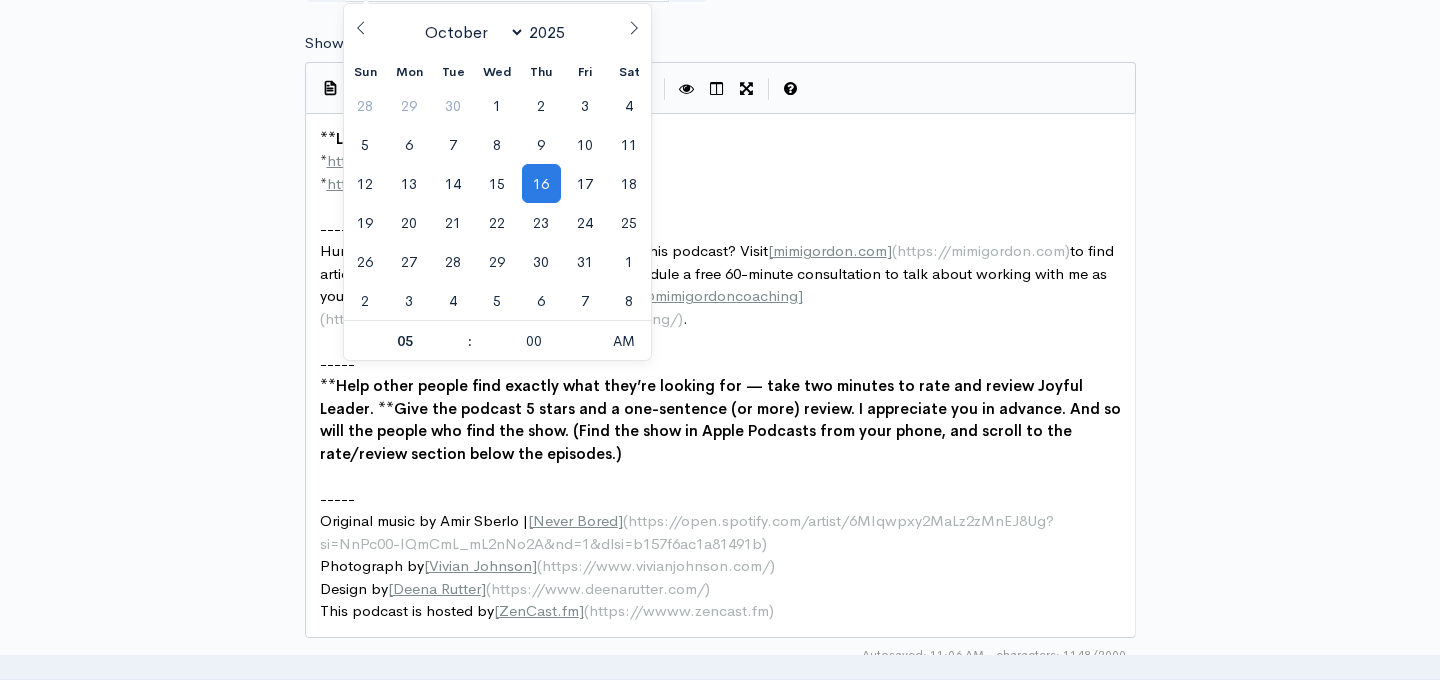 type on "October, 16 2025 05:00" 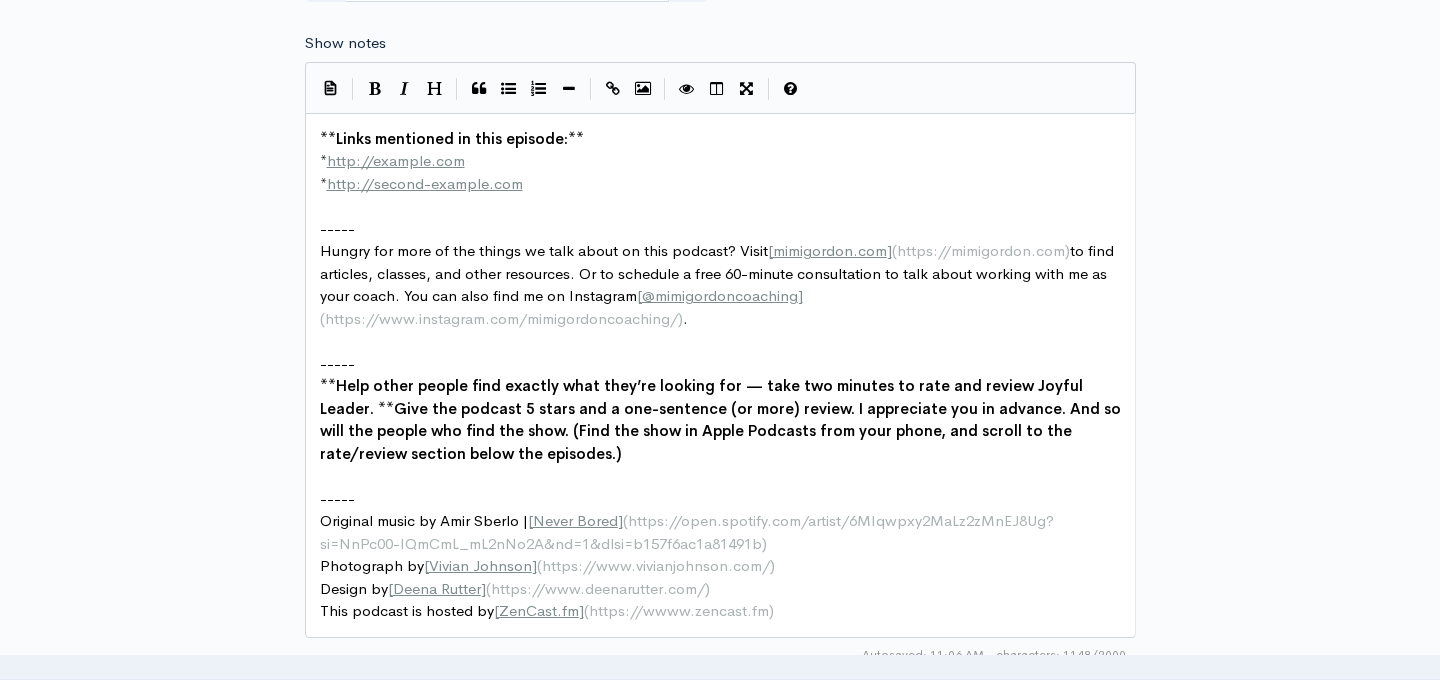 click on "Show notes   | | | | | xxxxxxxxxx   ** Links mentioned in this episode: ** *  http://example.com *  http://second-example.com ​ ----- Hungry for more of the things we talk about on this podcast? Visit  [ mimigordon.com ] ( https://mimigordon.com )  to find articles, classes, and other resources. Or to schedule a free 60-minute consultation to talk about working with me as your coach. You can also find me on Instagram  [ @mimigordoncoaching ] ( https://www.instagram.com/mimigordoncoaching/ ) . ​ ----- ** Help other people find exactly what they’re looking for — take two minutes to rate and review Joyful Leader. **Give the podcast 5 stars and a one-sentence (or more) review. I appreciate you in advance. And so will the people who find the show. (Find the show in Apple Podcasts from your phone, and scroll to the rate/review section below the episodes.) ​ ----- Original music by Amir Sberlo |  [ Never Bored ] ( ) Photograph by  [ Vivian Johnson ] ( https://www.vivianjohnson.com/ ) Design by  [ ] ( )" at bounding box center [720, 352] 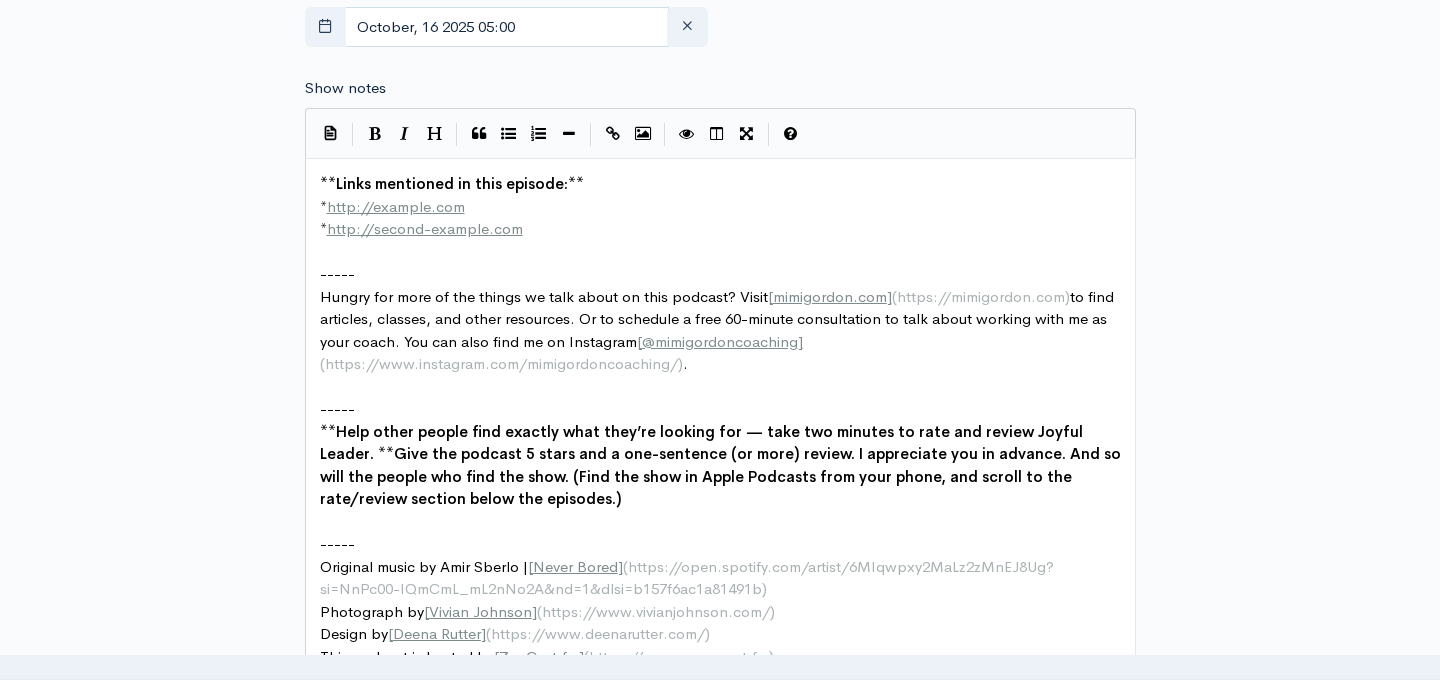 scroll, scrollTop: 1284, scrollLeft: 0, axis: vertical 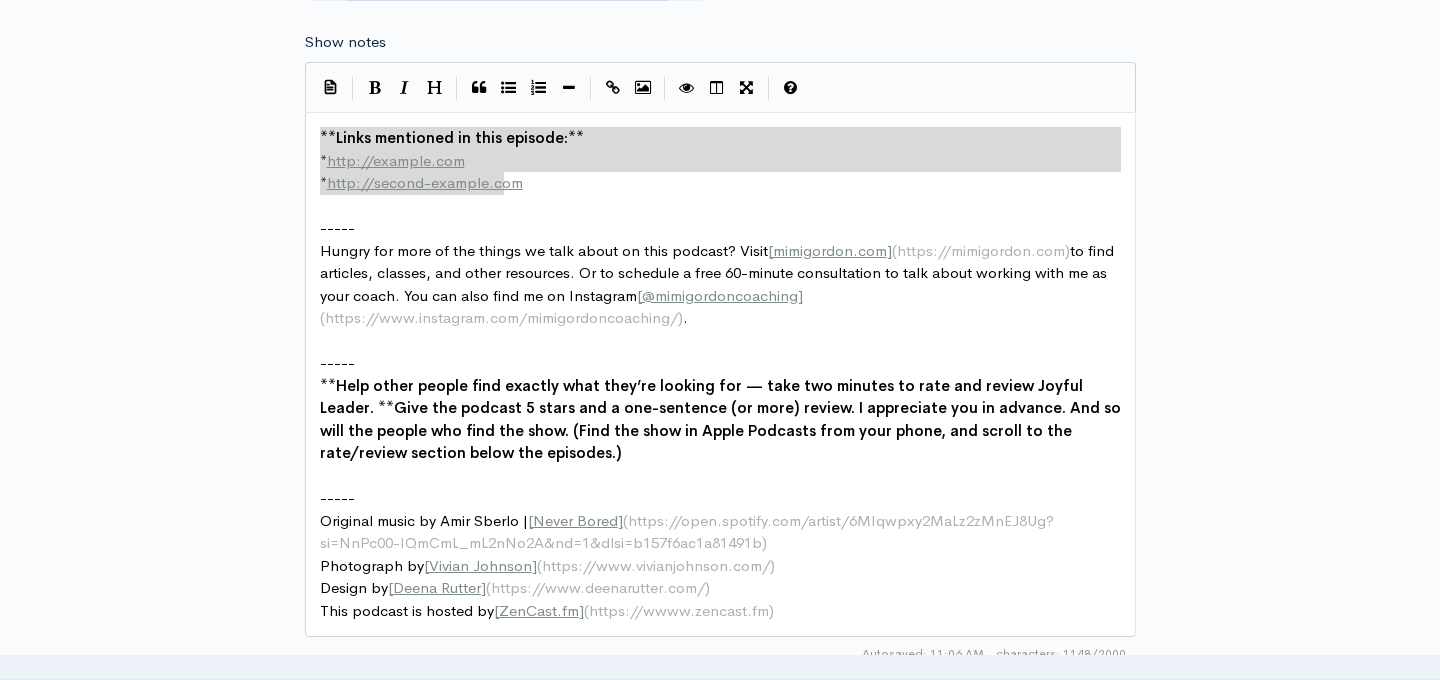 type on "**Links mentioned in this episode:**
* http://example.com
* http://second-example.com" 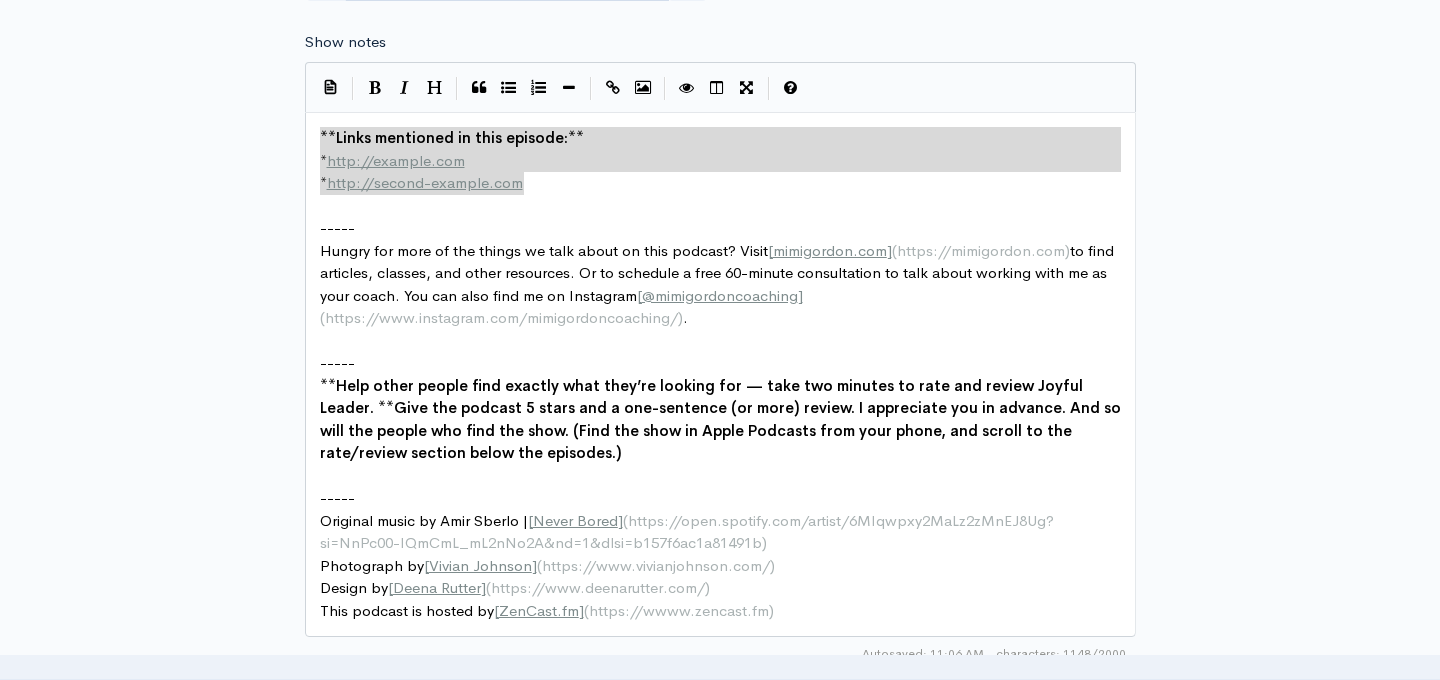 drag, startPoint x: 317, startPoint y: 133, endPoint x: 525, endPoint y: 185, distance: 214.40149 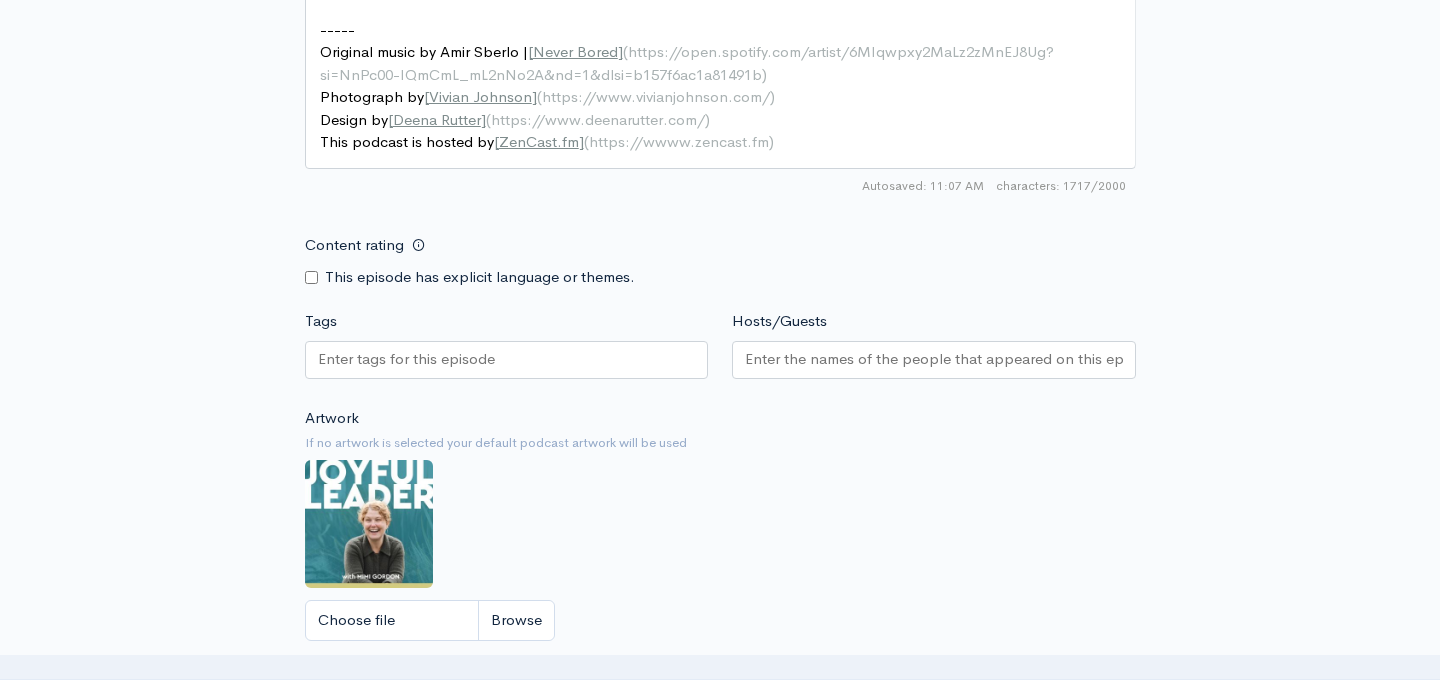 scroll, scrollTop: 1990, scrollLeft: 0, axis: vertical 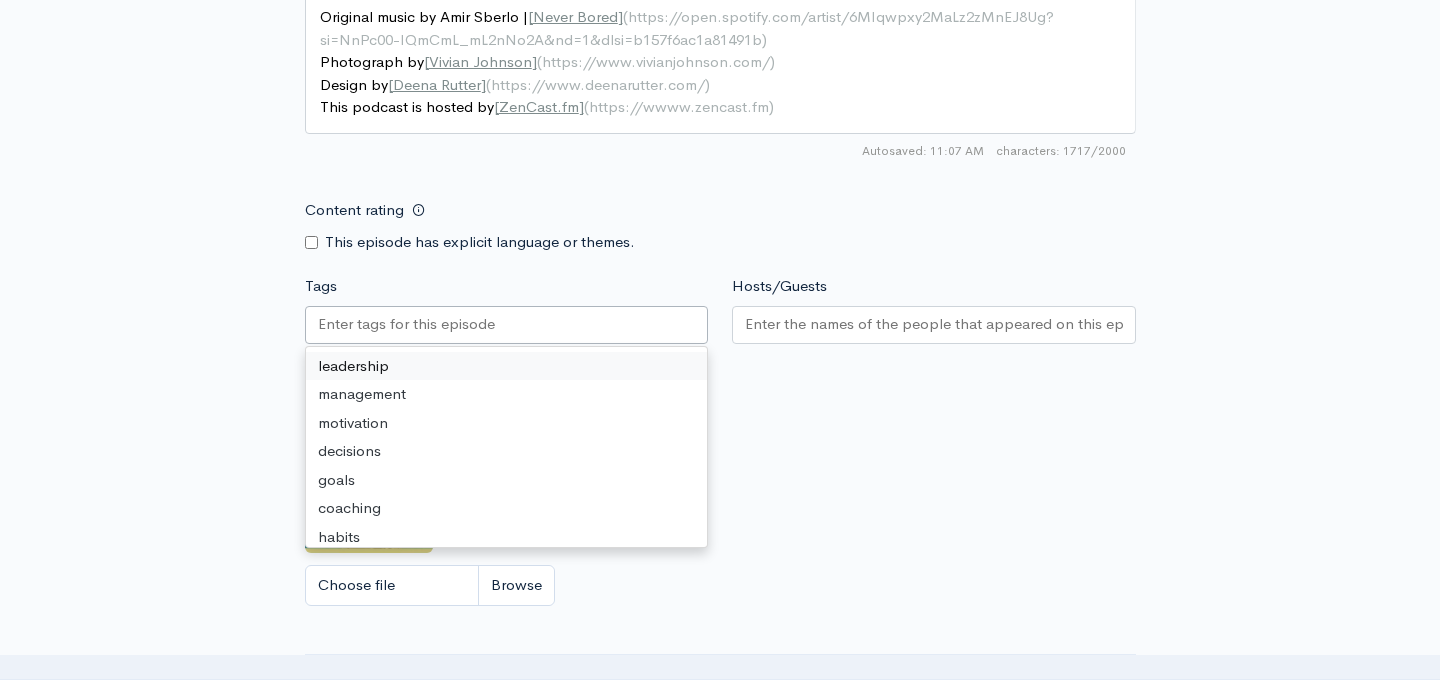 click on "Tags" at bounding box center [408, 324] 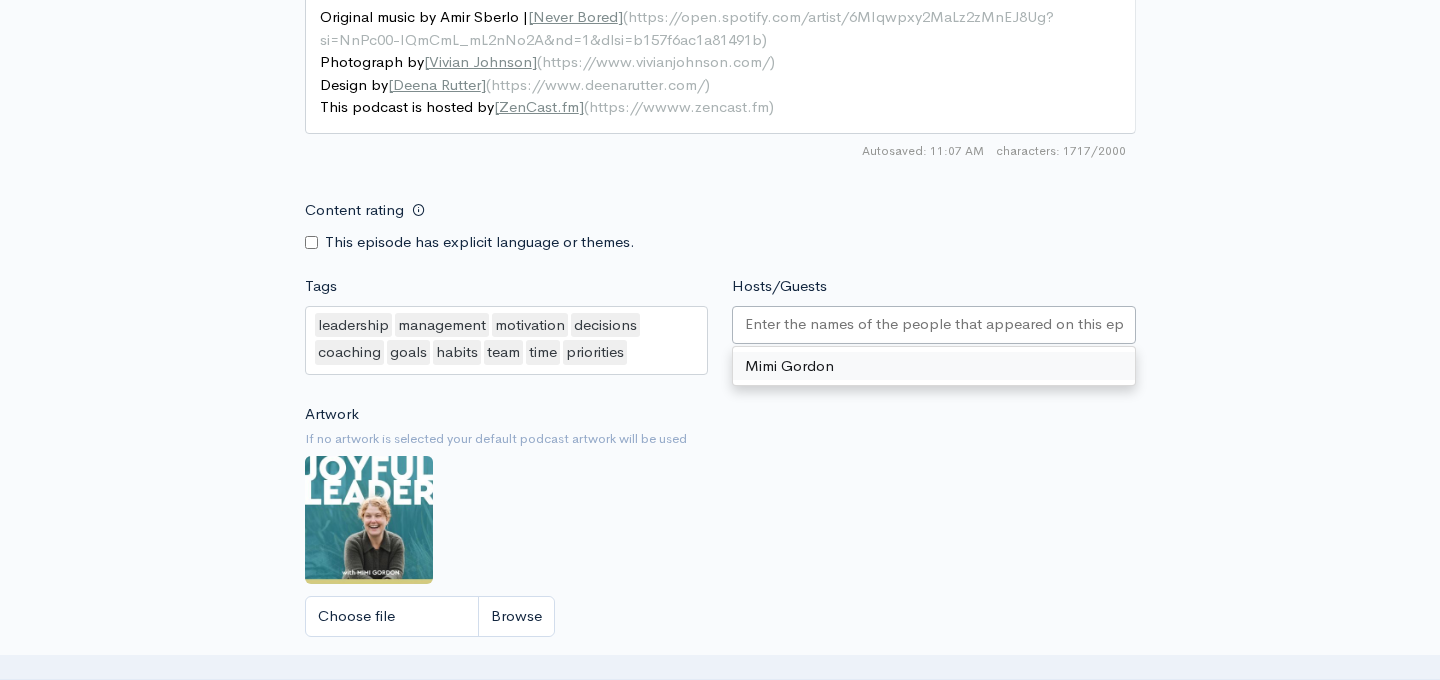 click on "Hosts/Guests" at bounding box center [934, 324] 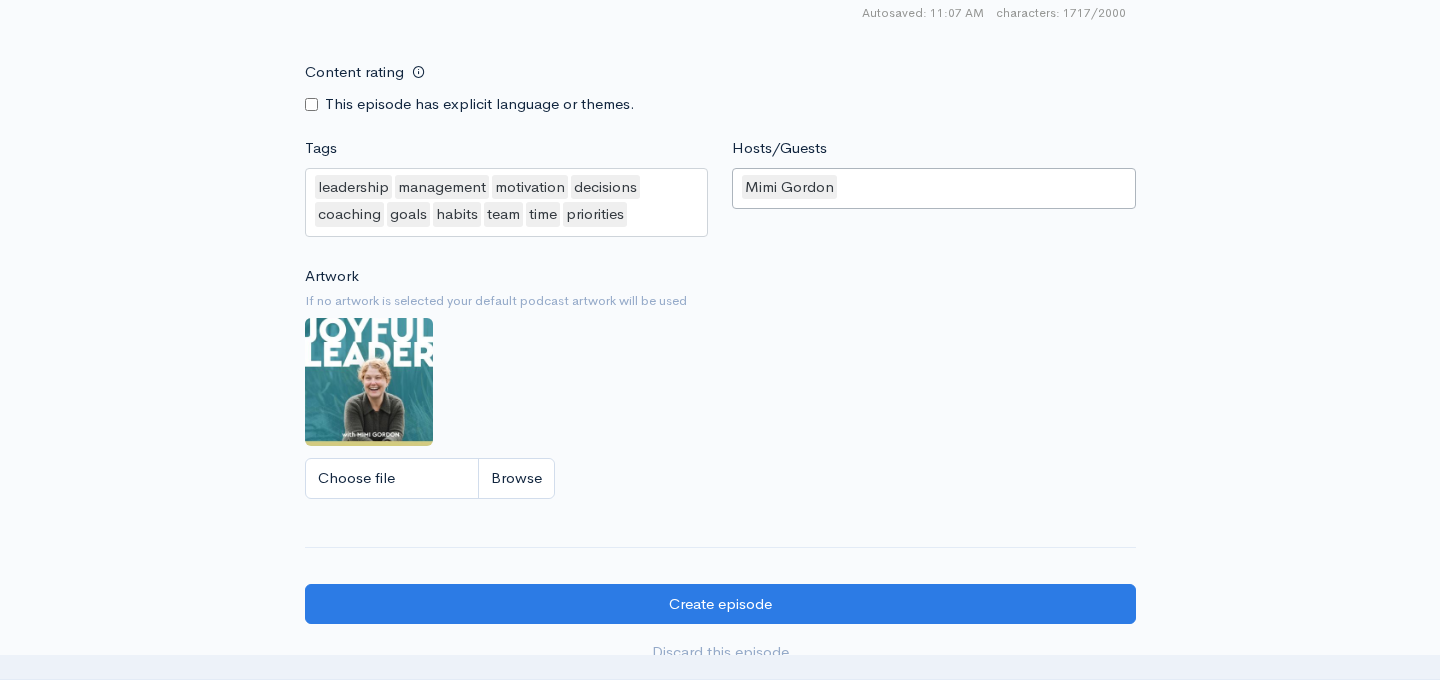 scroll, scrollTop: 2130, scrollLeft: 0, axis: vertical 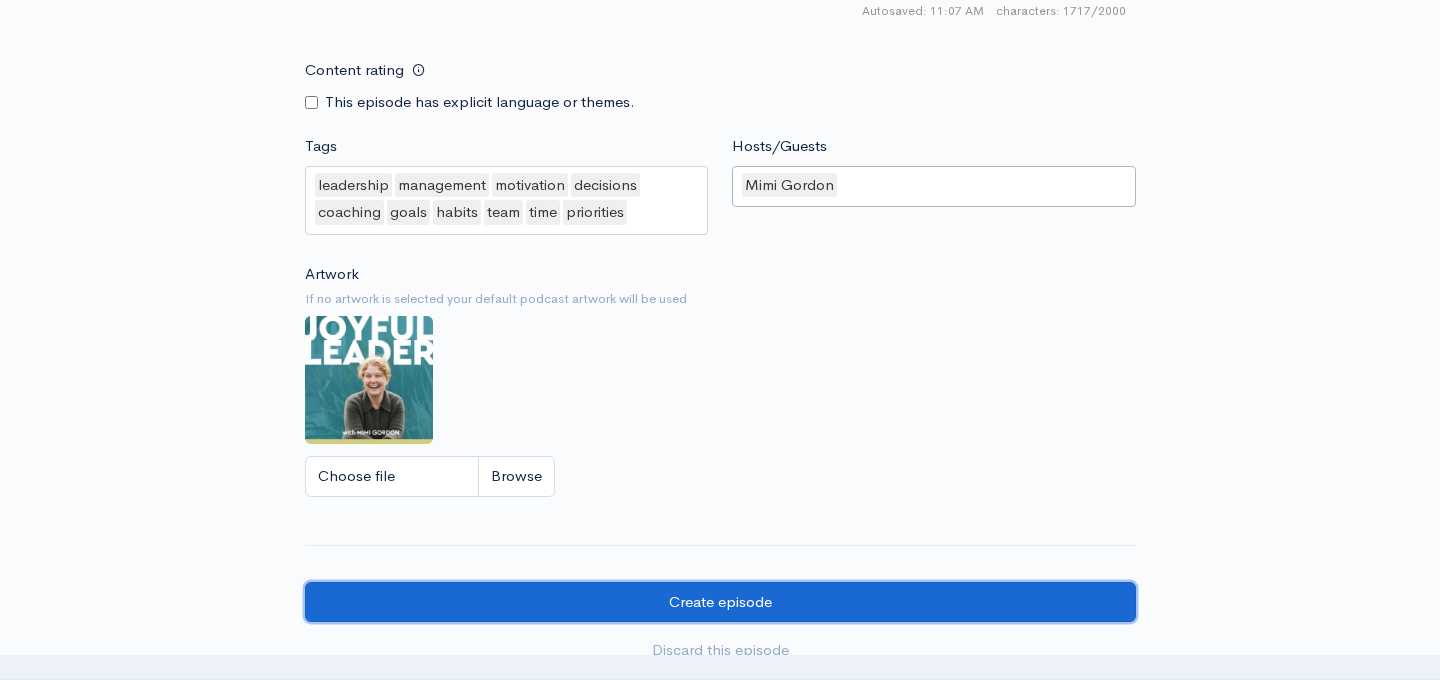 click on "Create episode" at bounding box center (720, 602) 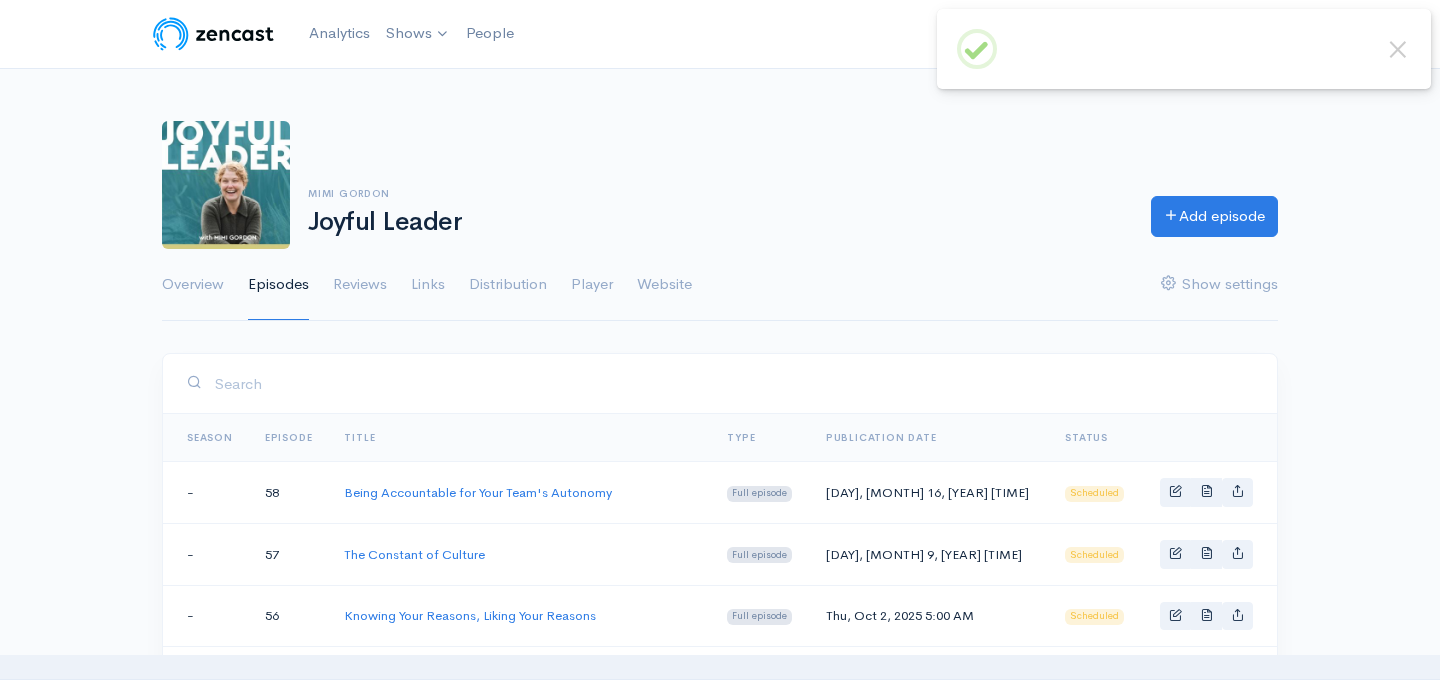 scroll, scrollTop: 0, scrollLeft: 0, axis: both 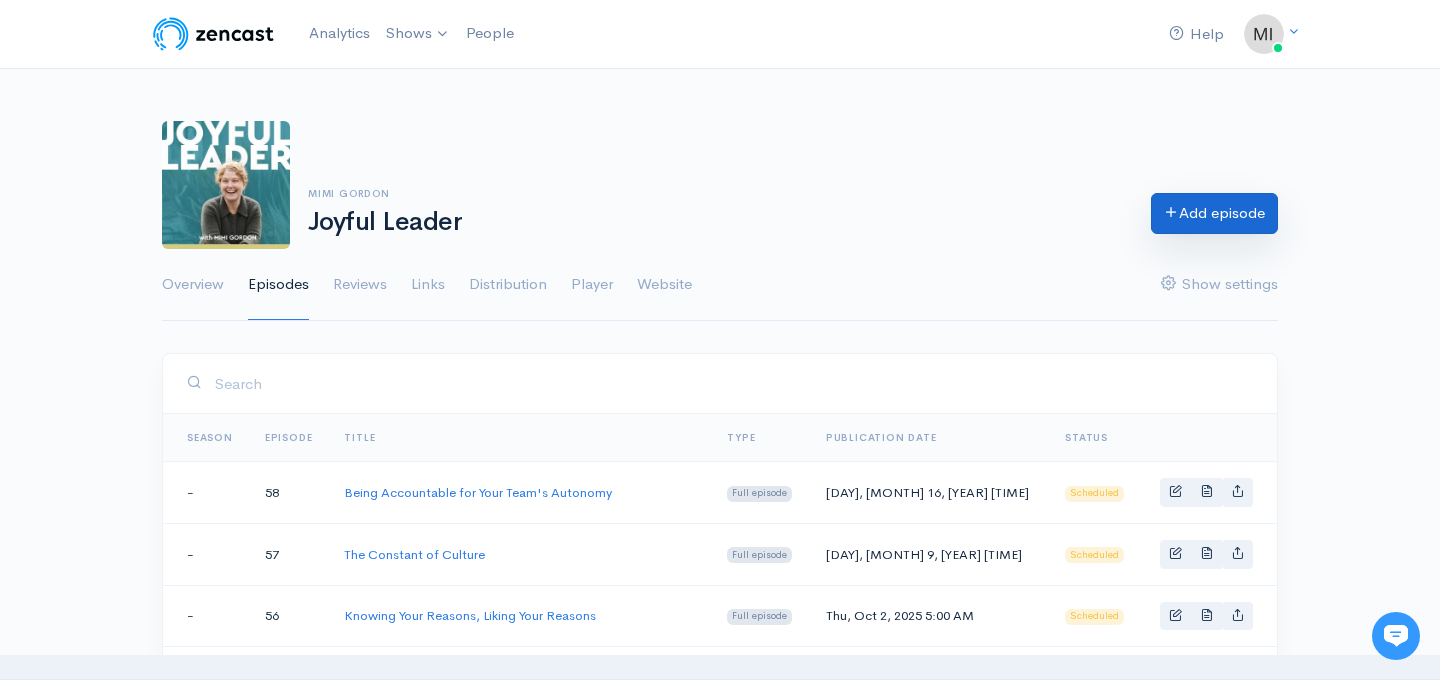click on "Add episode" at bounding box center [1214, 213] 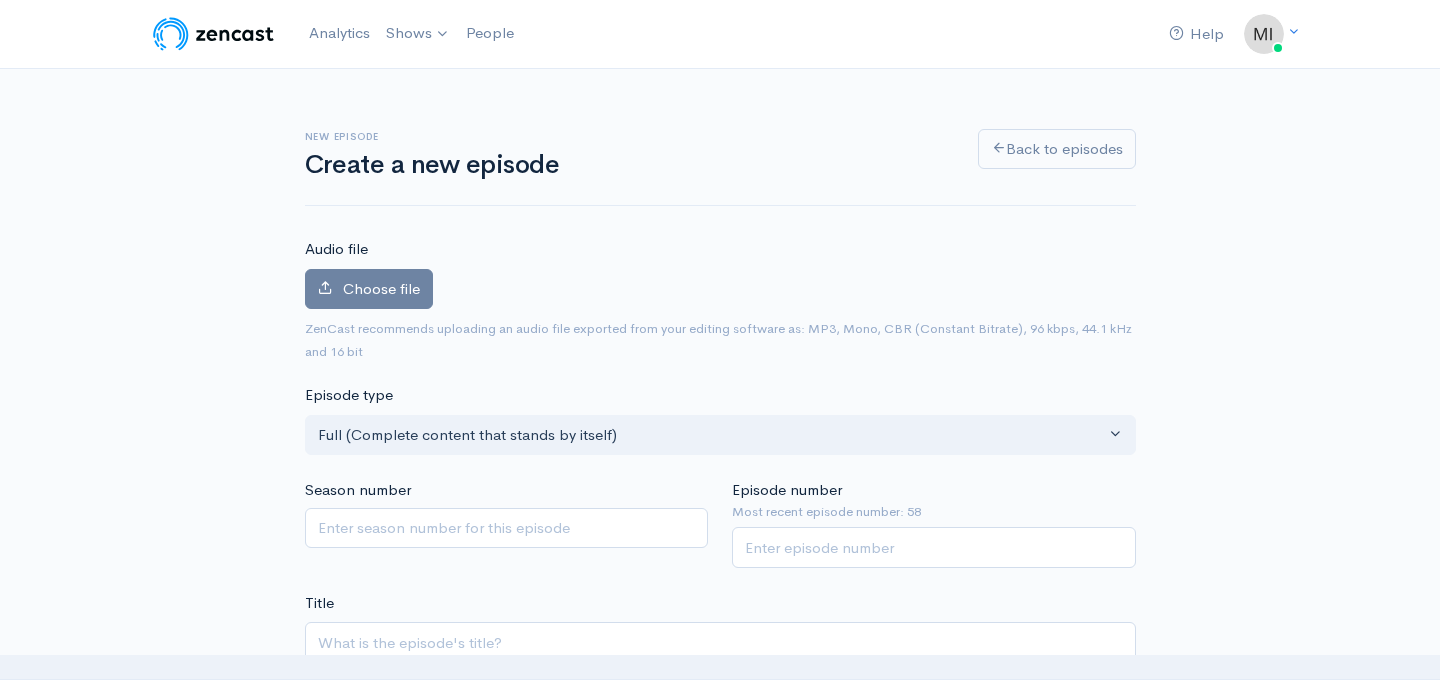 scroll, scrollTop: 0, scrollLeft: 0, axis: both 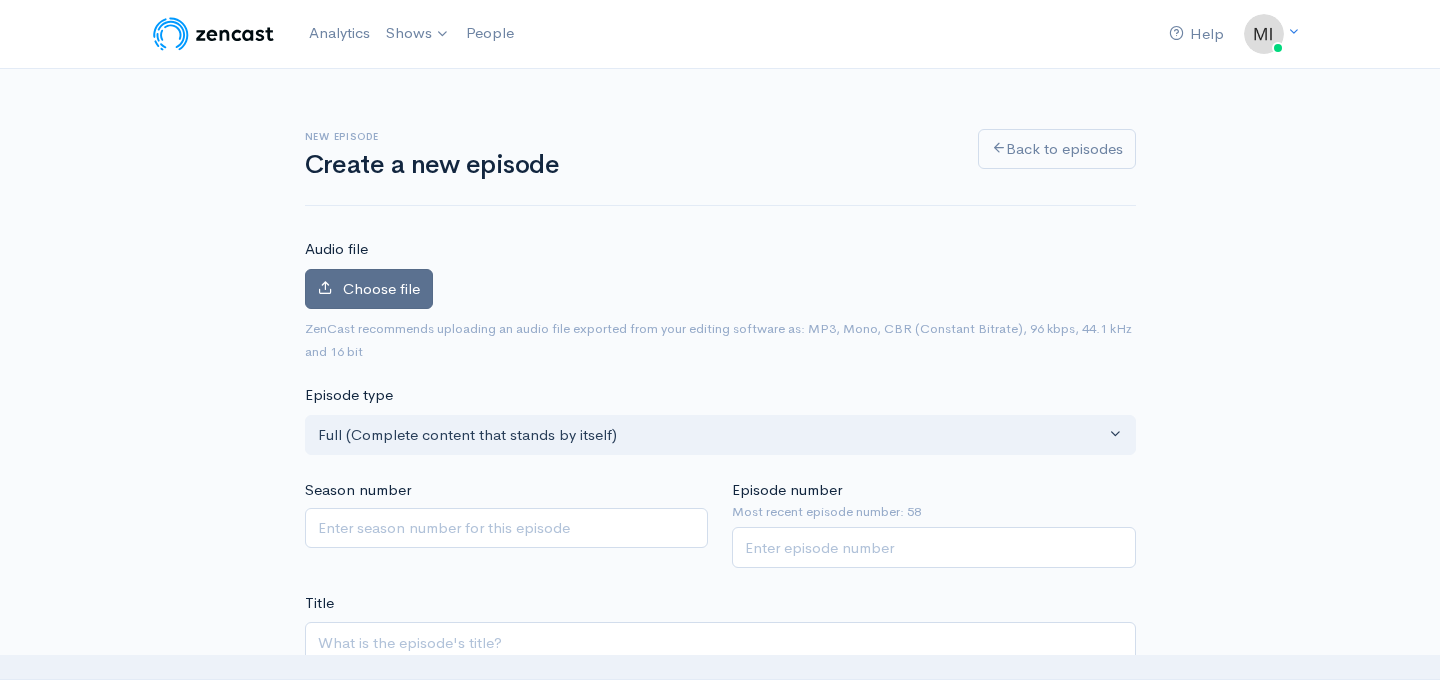 click on "Choose file" at bounding box center (381, 288) 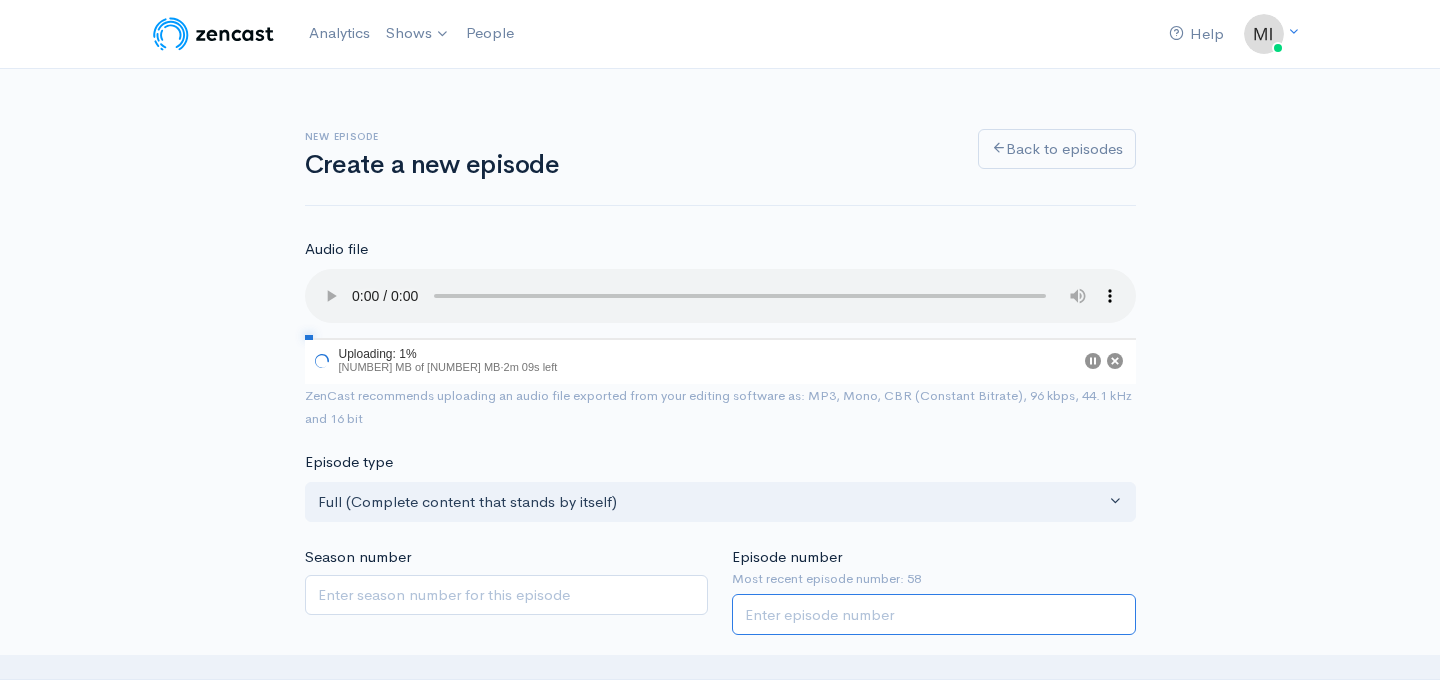 click on "Episode number" at bounding box center [934, 614] 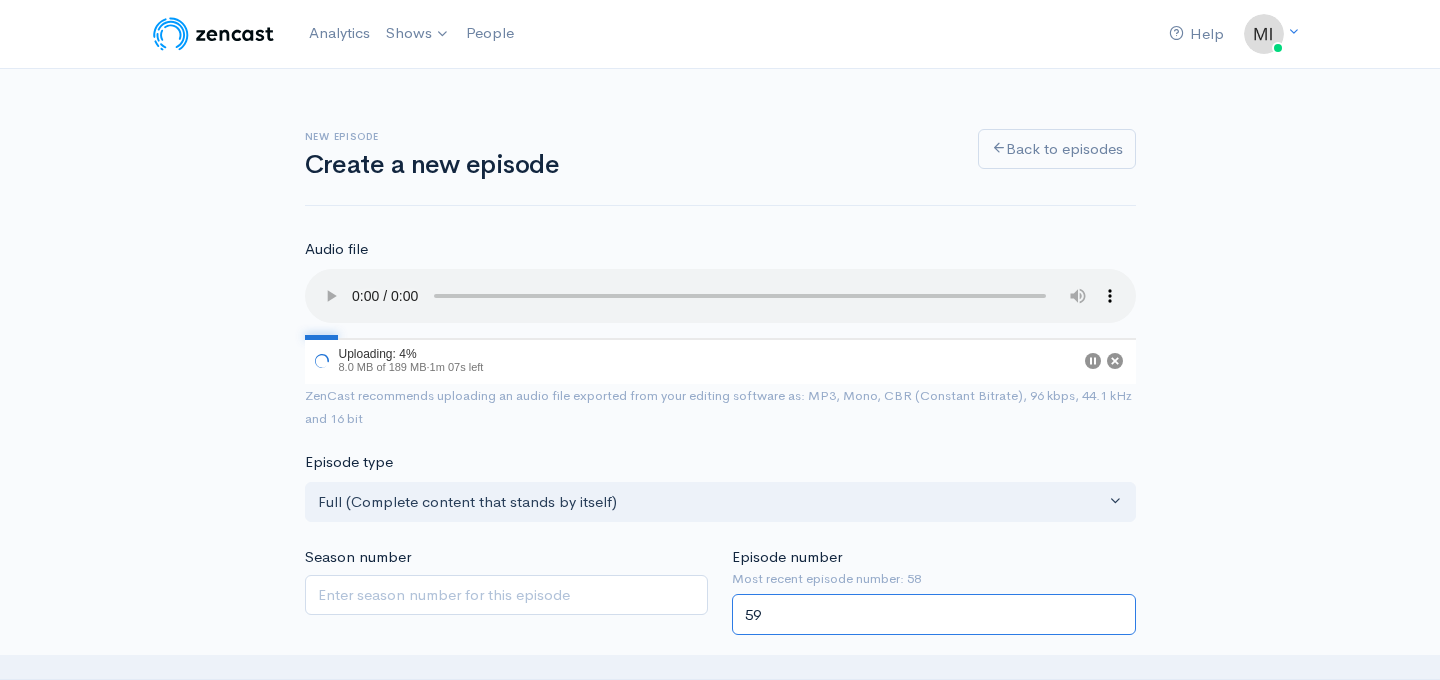 type on "59" 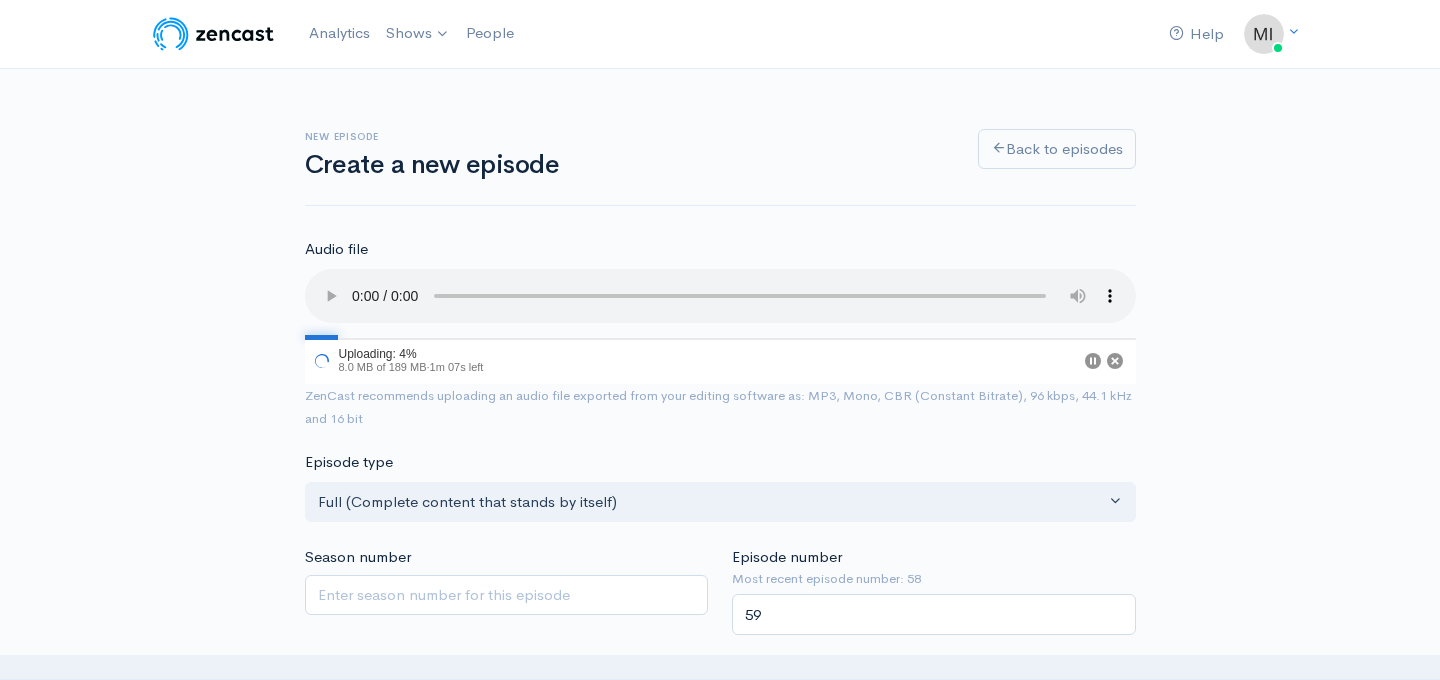 scroll, scrollTop: 369, scrollLeft: 0, axis: vertical 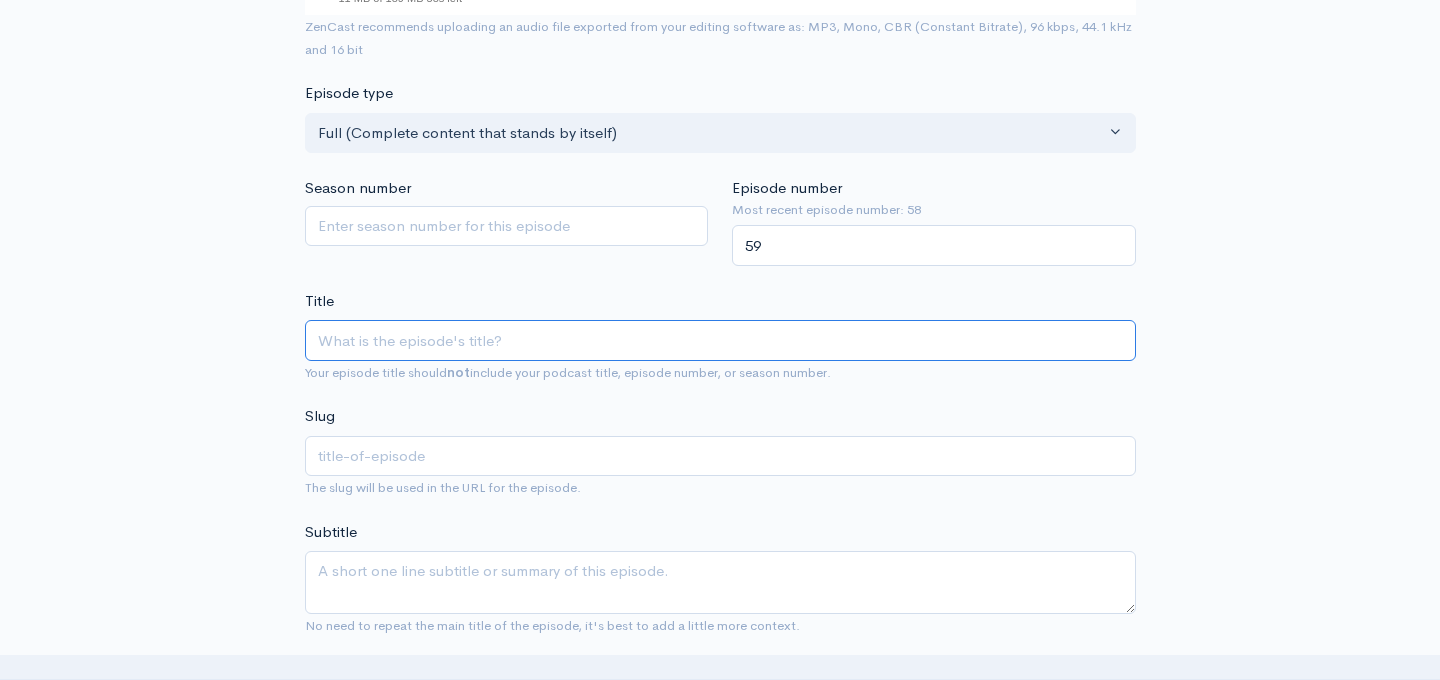 type on "R" 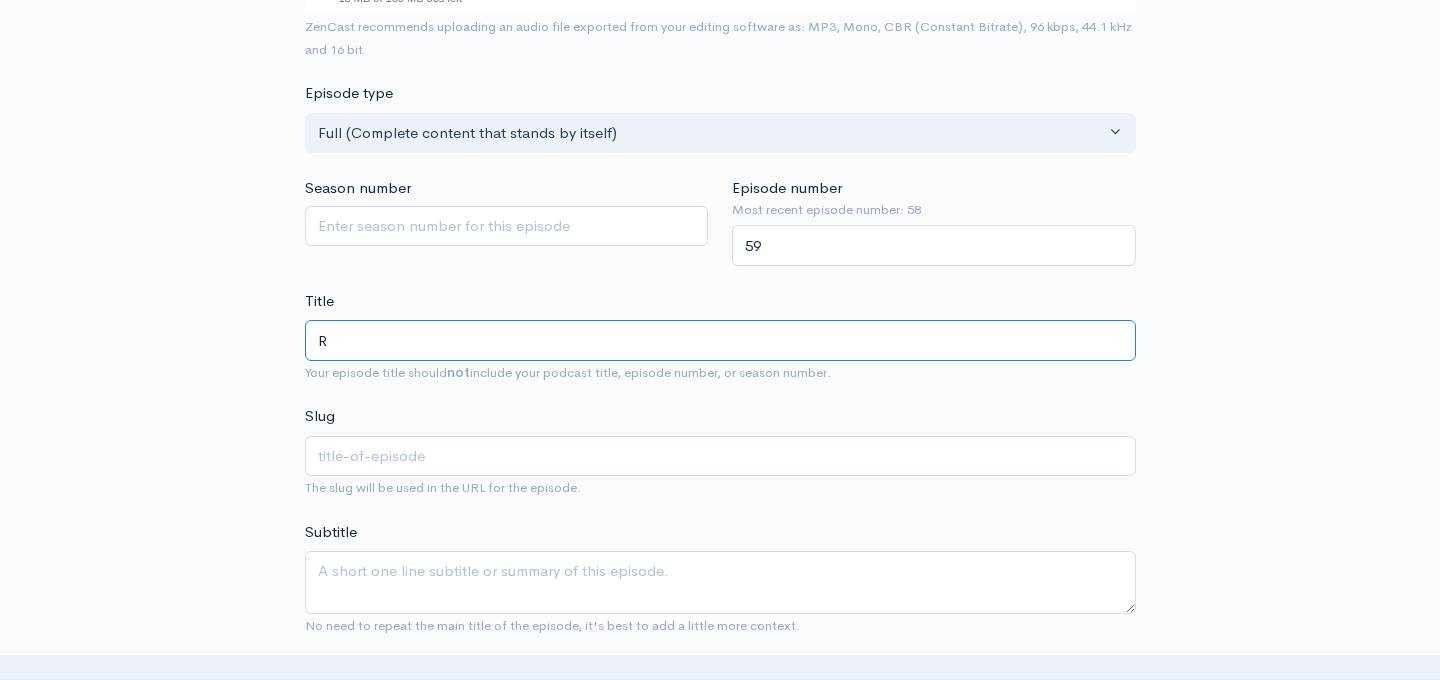 type on "r" 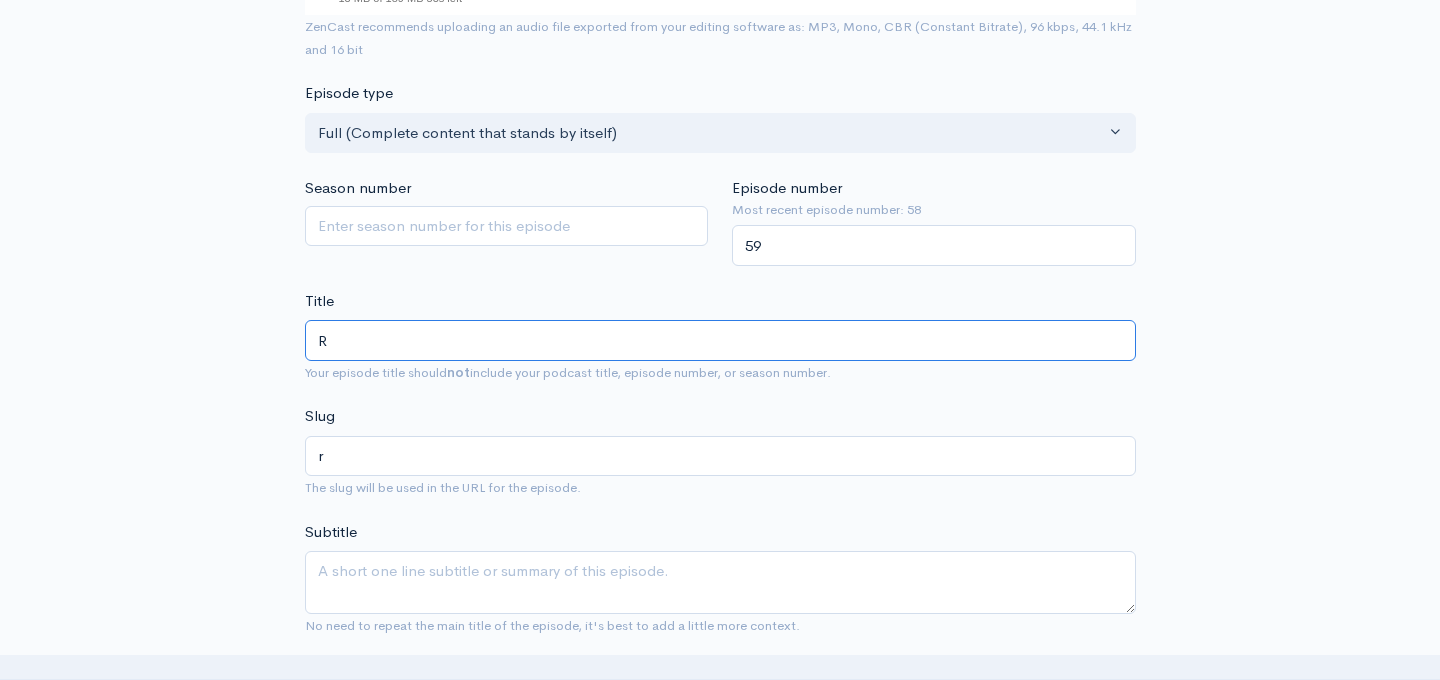 type on "Ro" 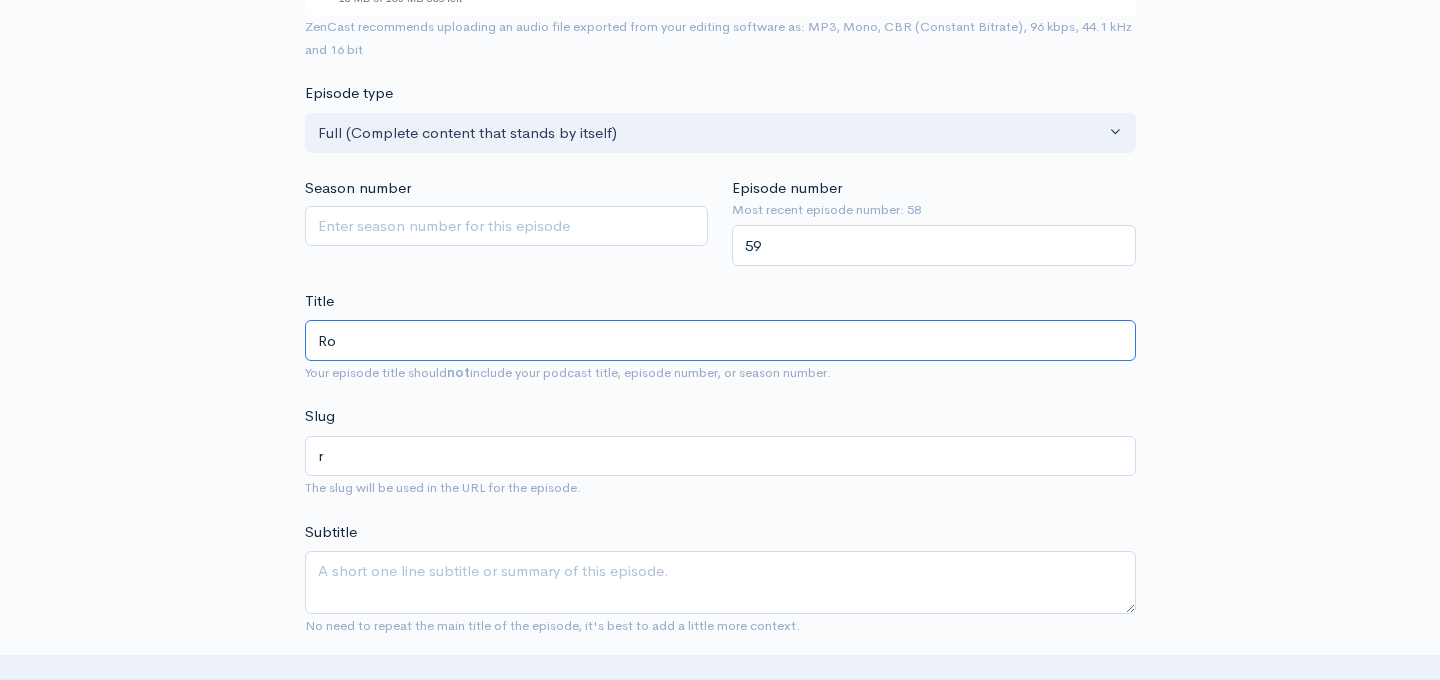 type on "ro" 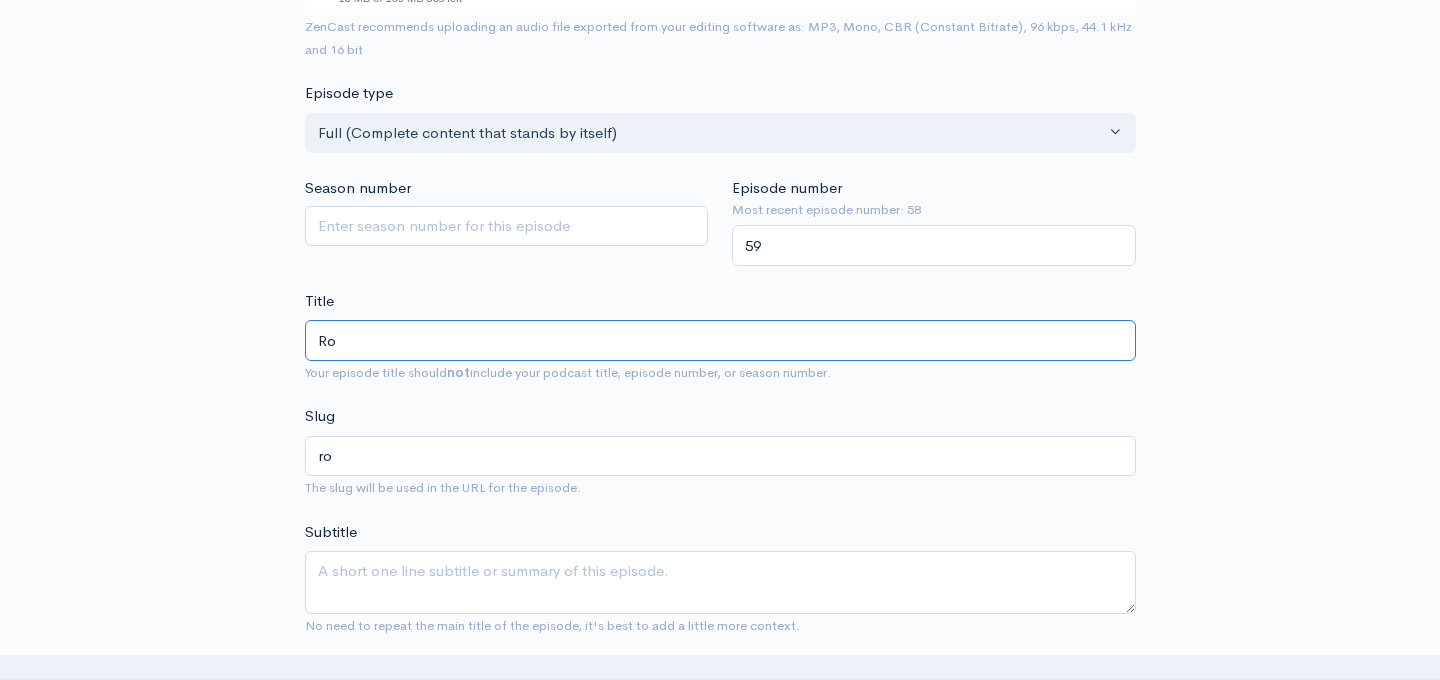 type on "Roe" 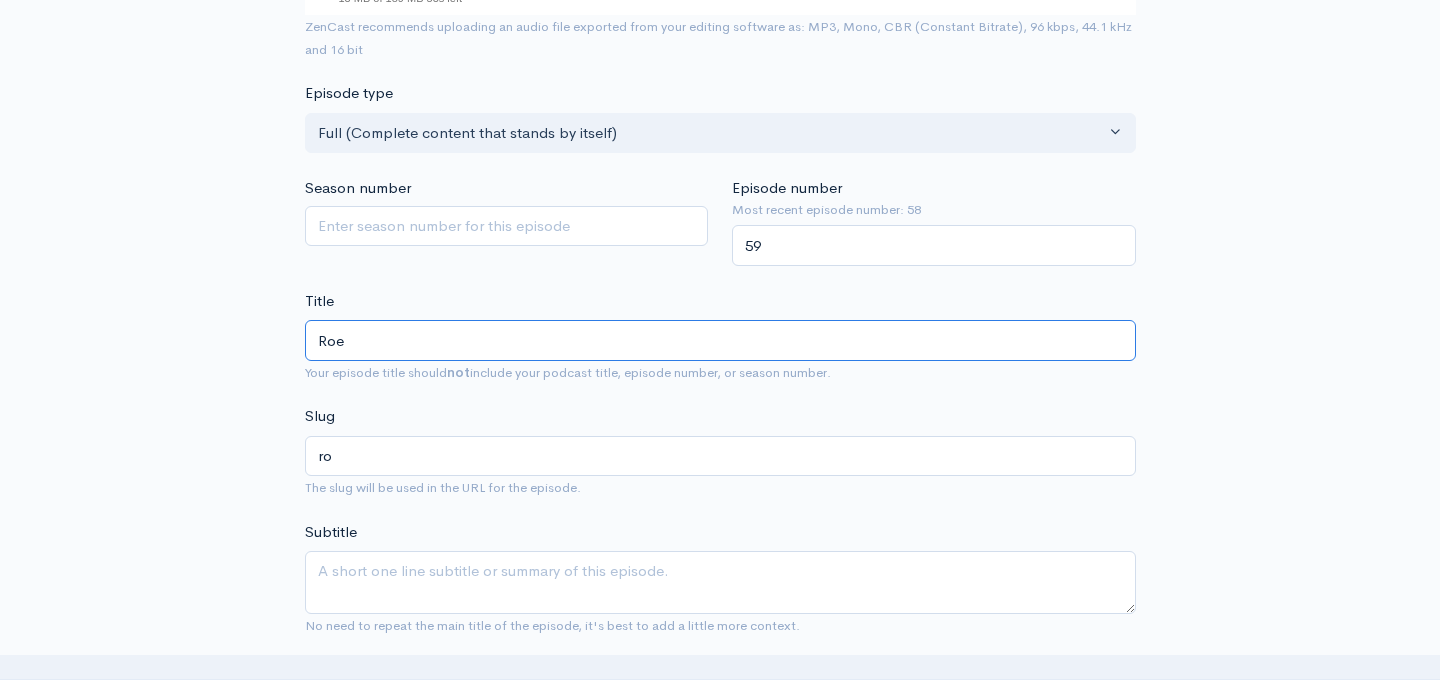 type on "roe" 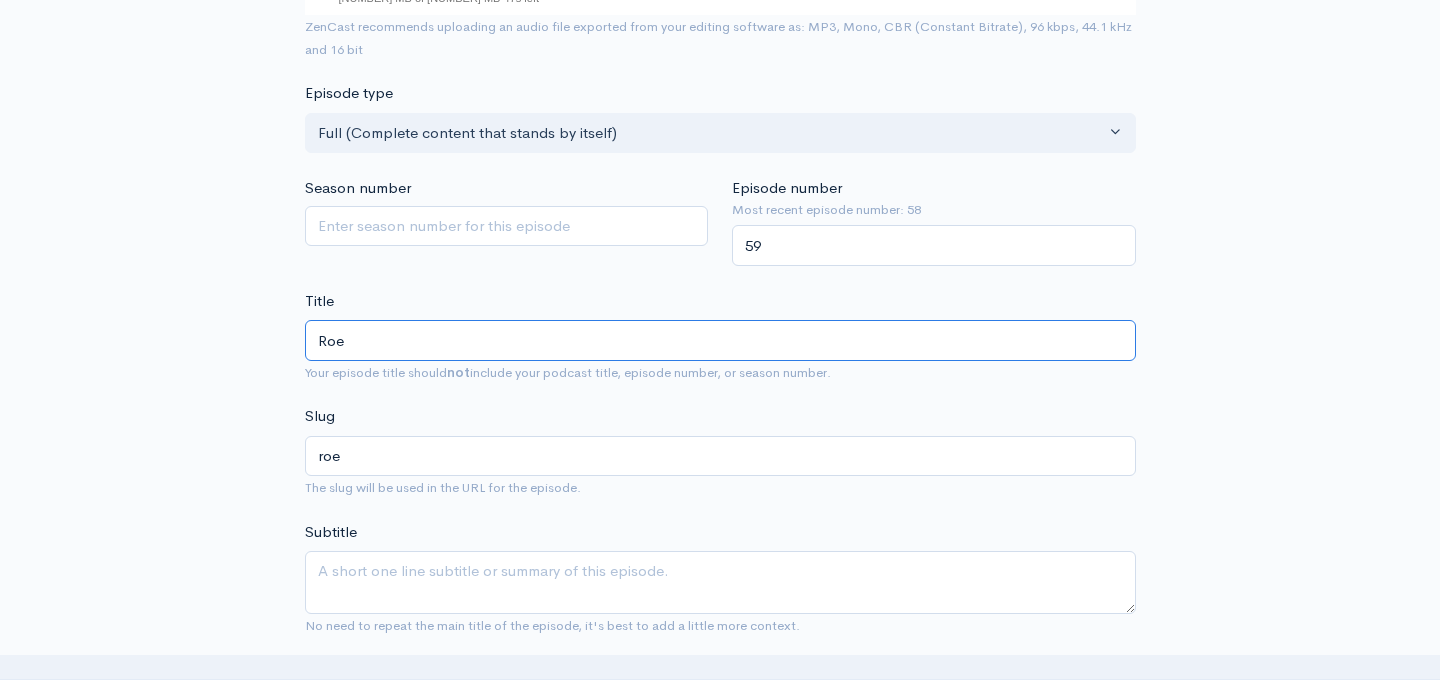 type on "Ro" 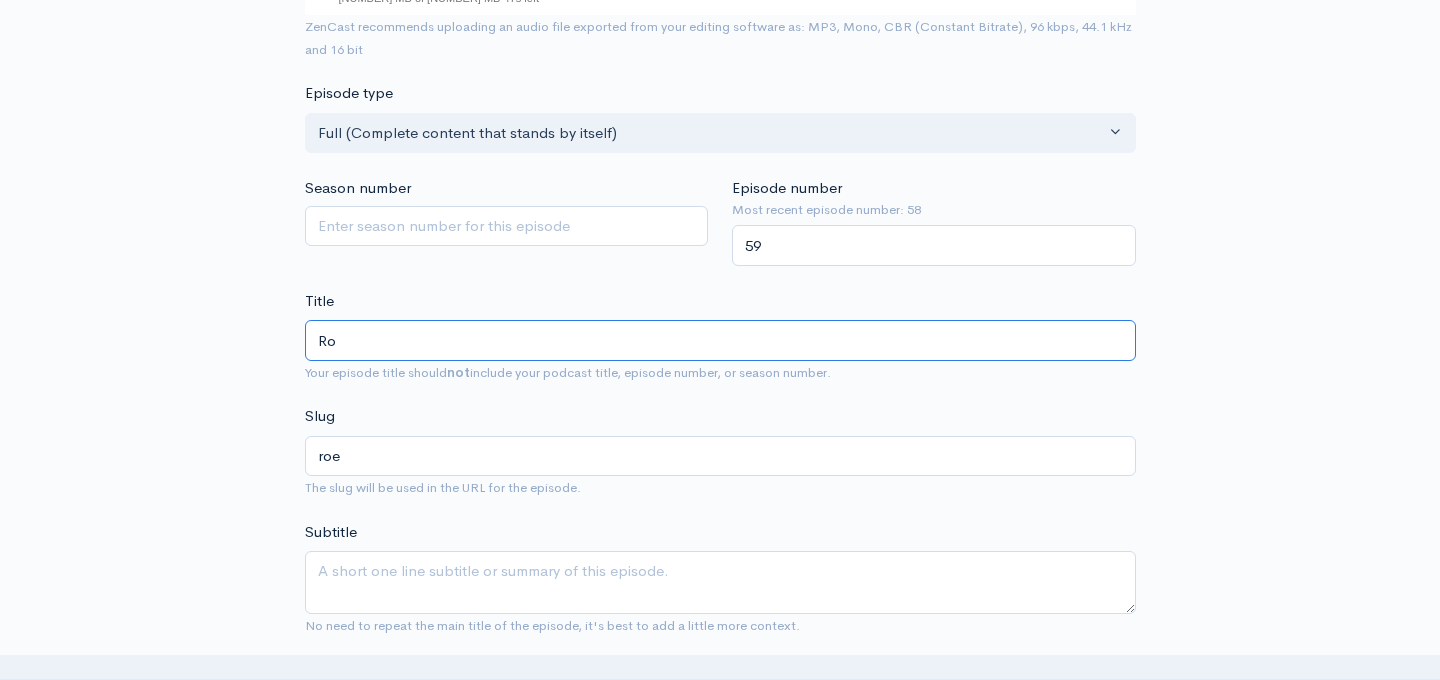 type on "ro" 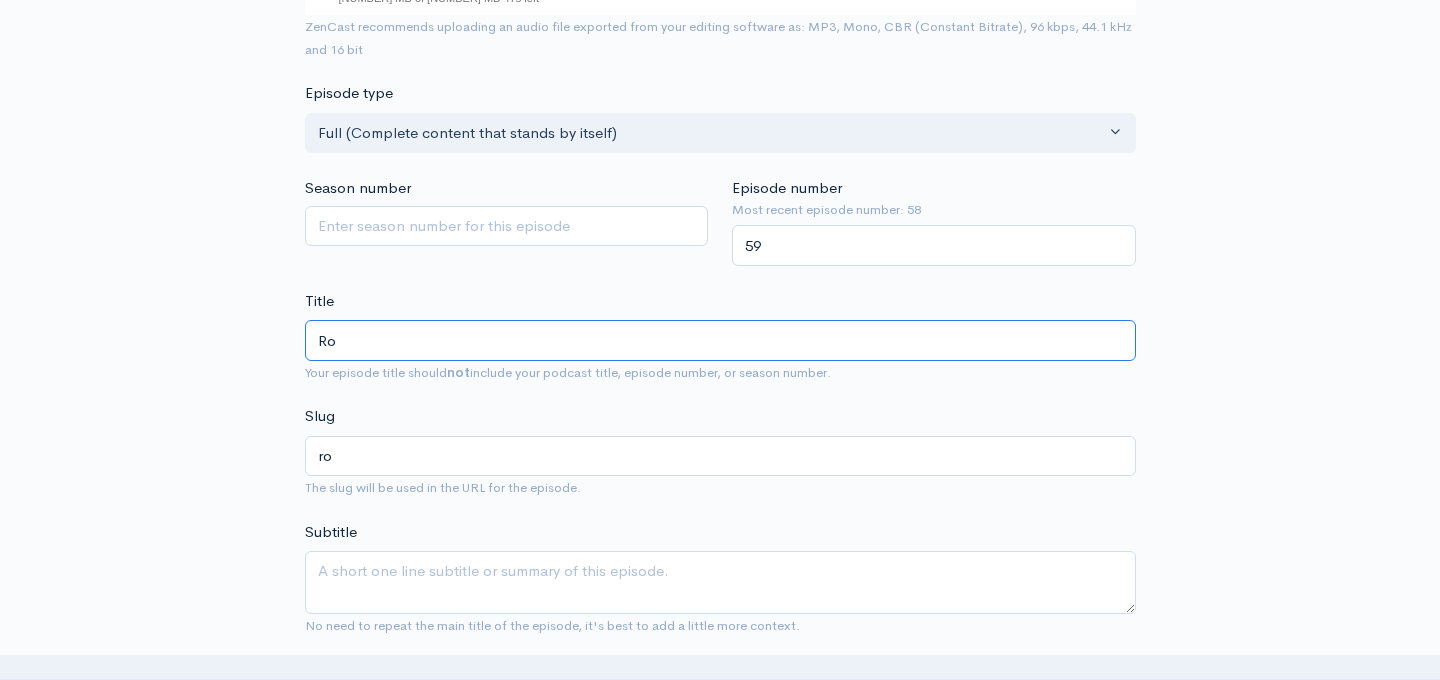 type on "Rol" 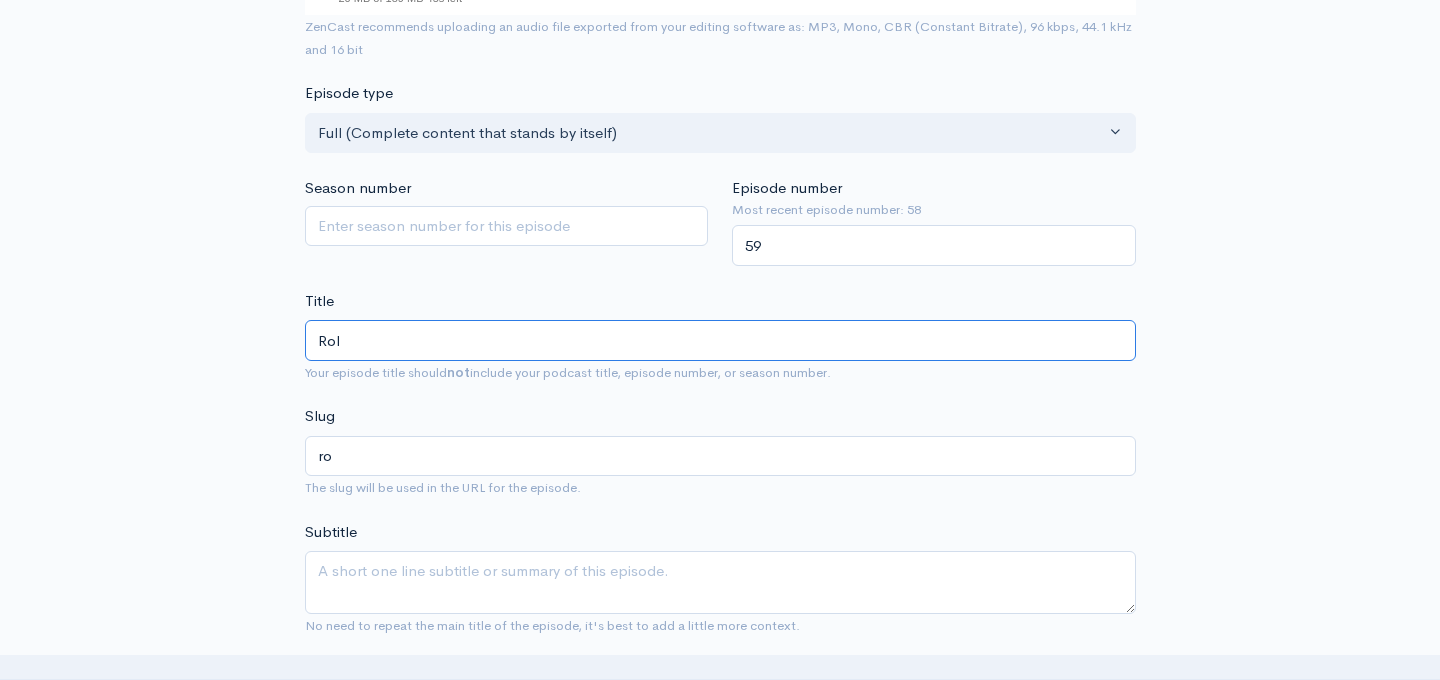type on "rol" 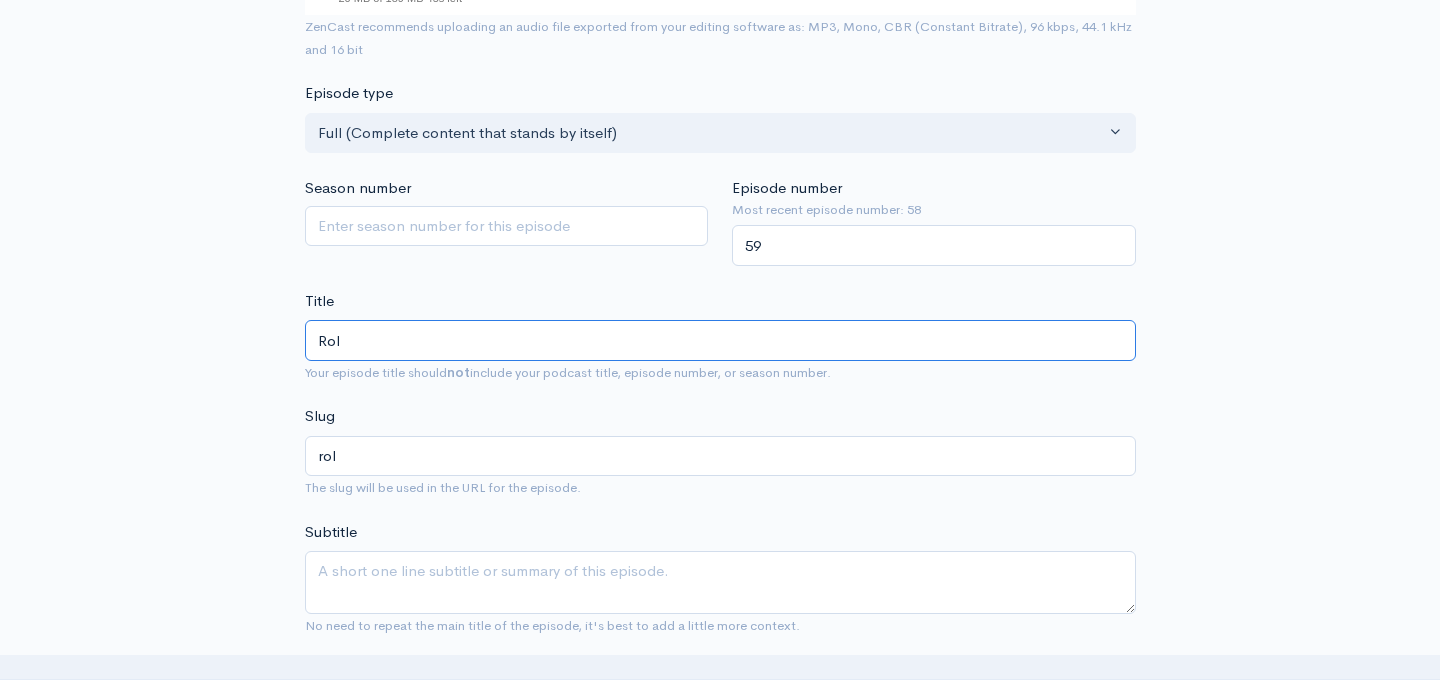 type on "Role" 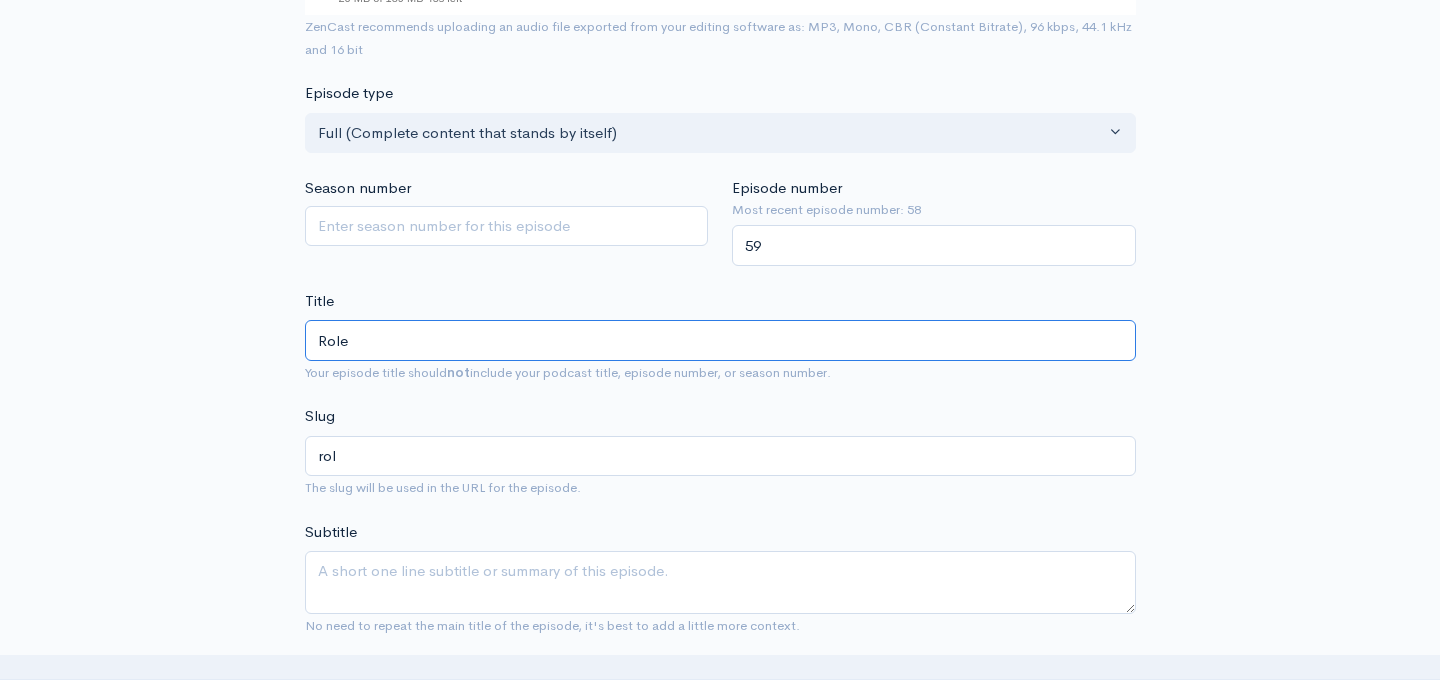 type on "role" 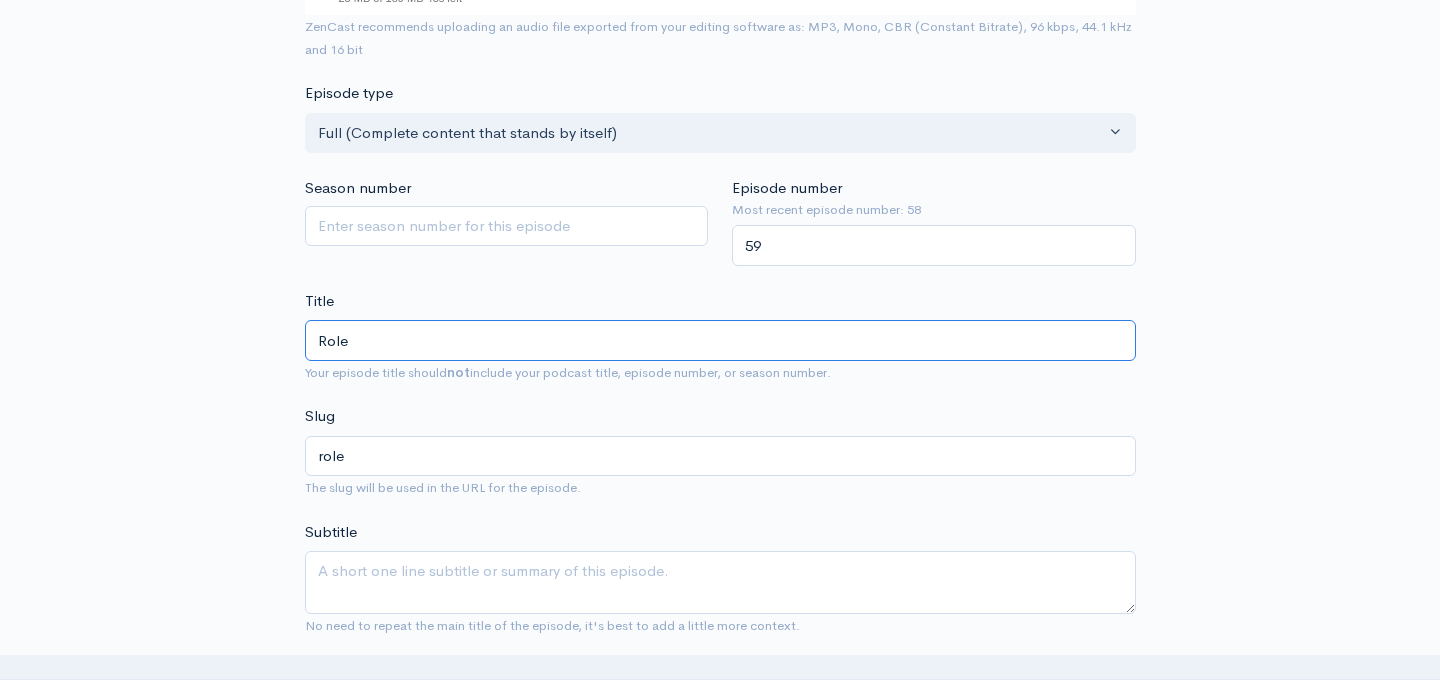 type on "Role M" 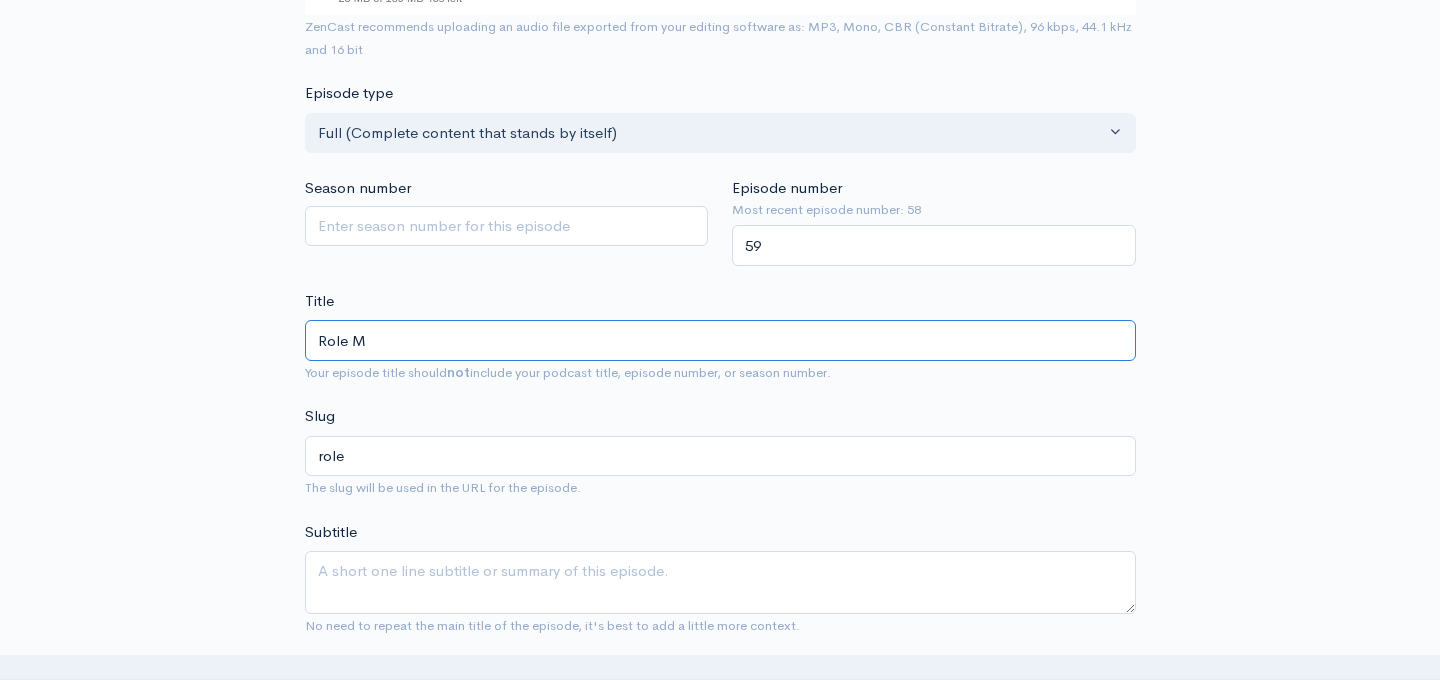 type on "role-m" 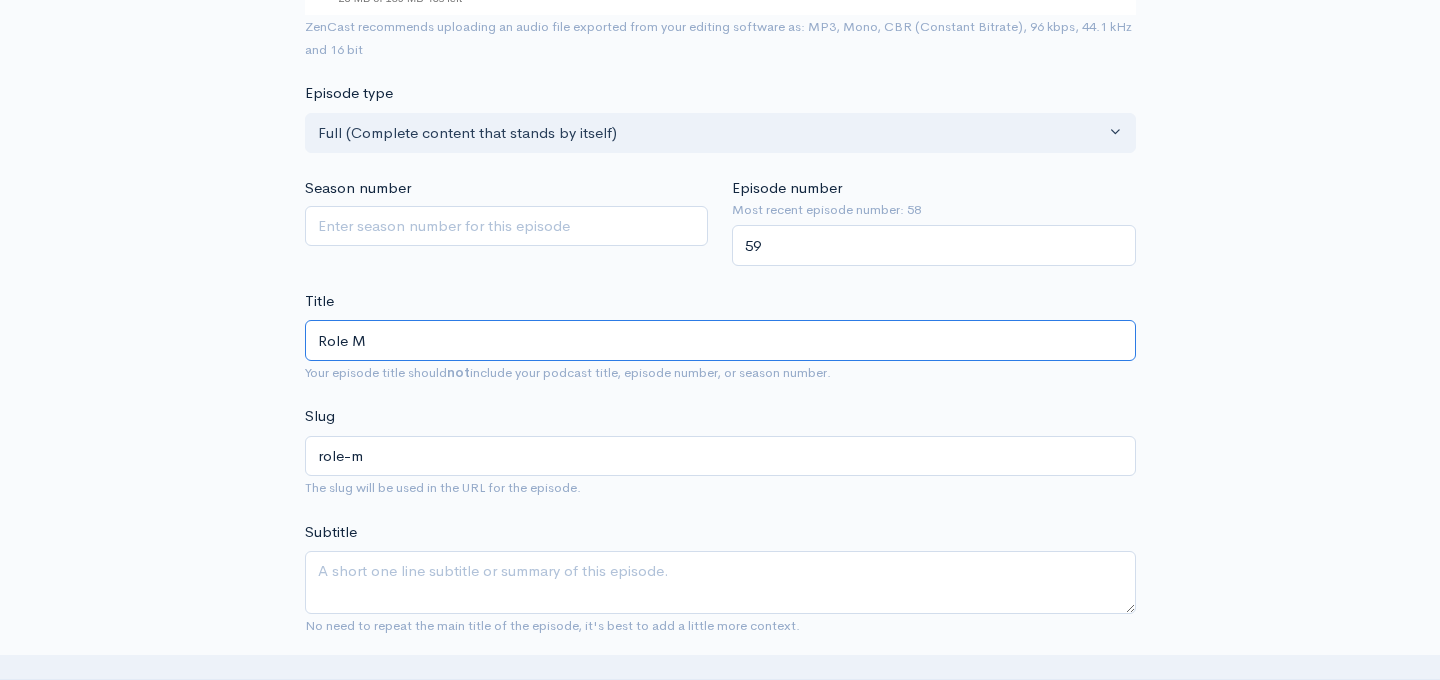 type on "Role Mo" 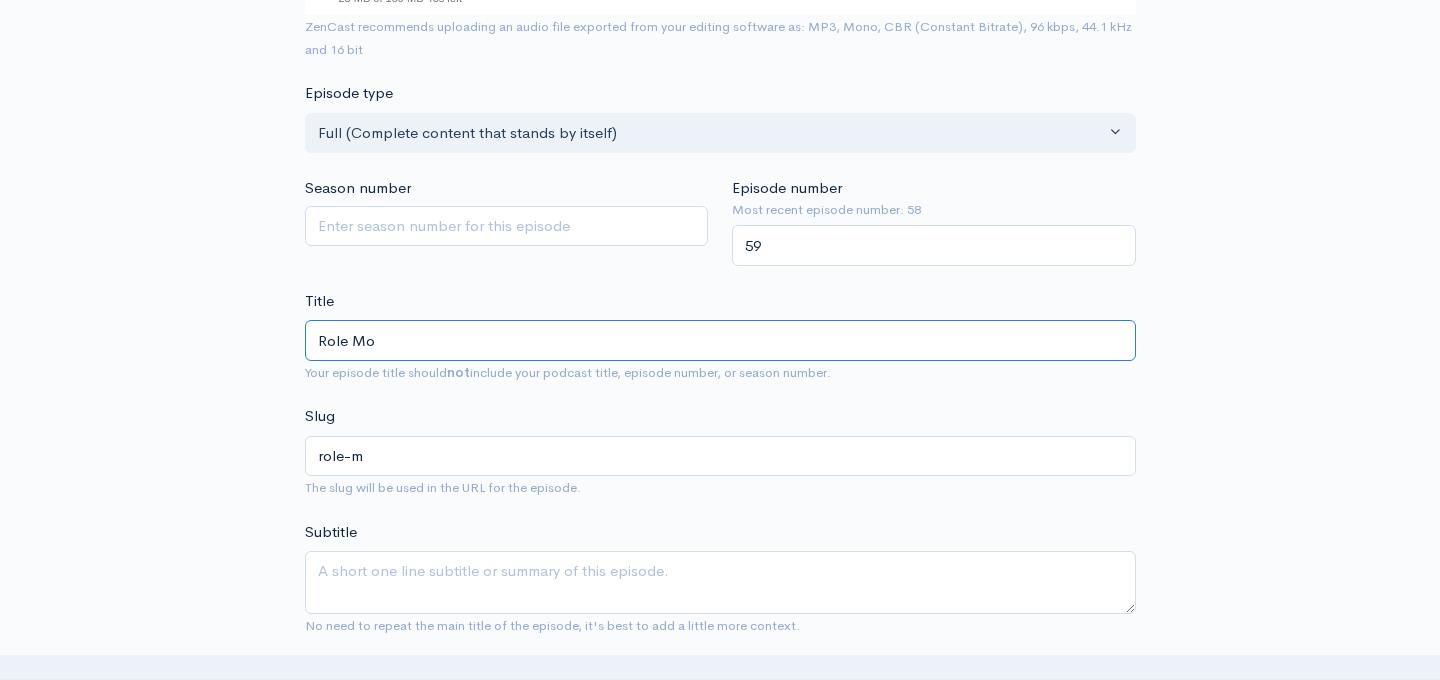 type on "role-mo" 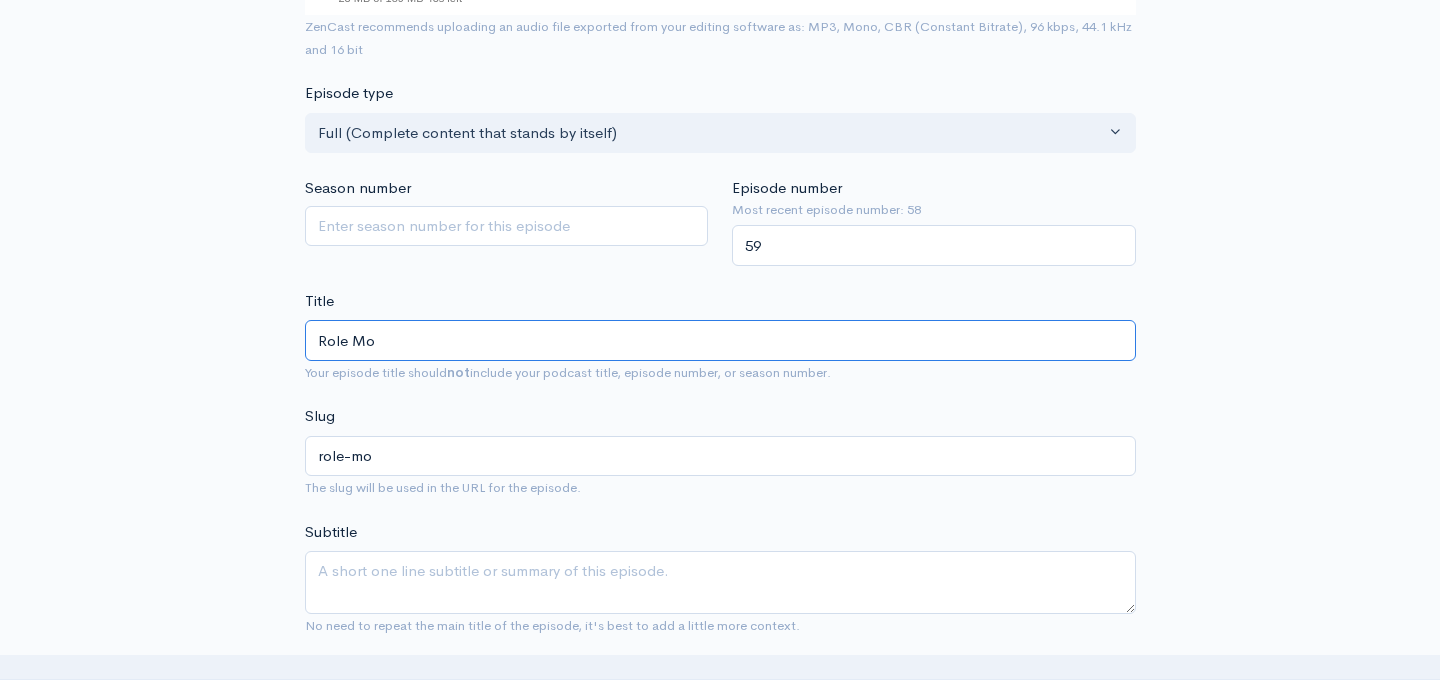 type on "Role Mod" 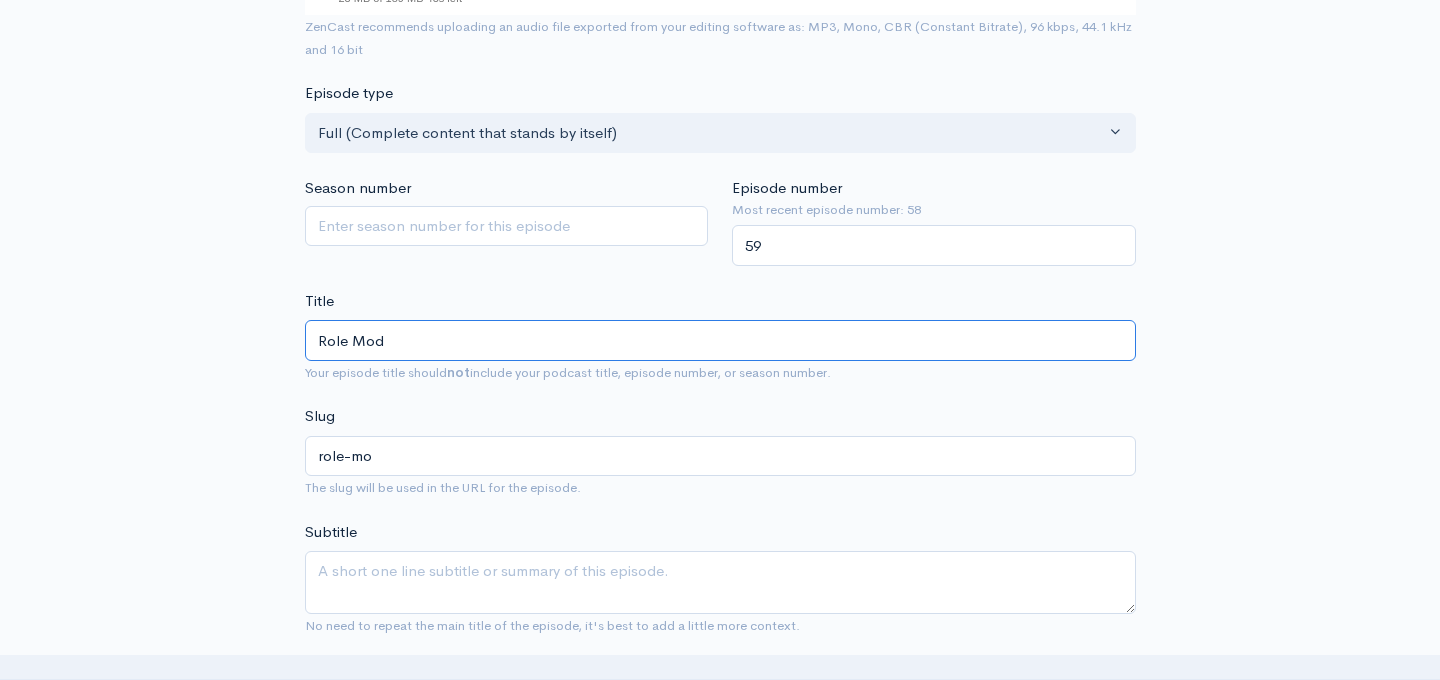 type on "role-mod" 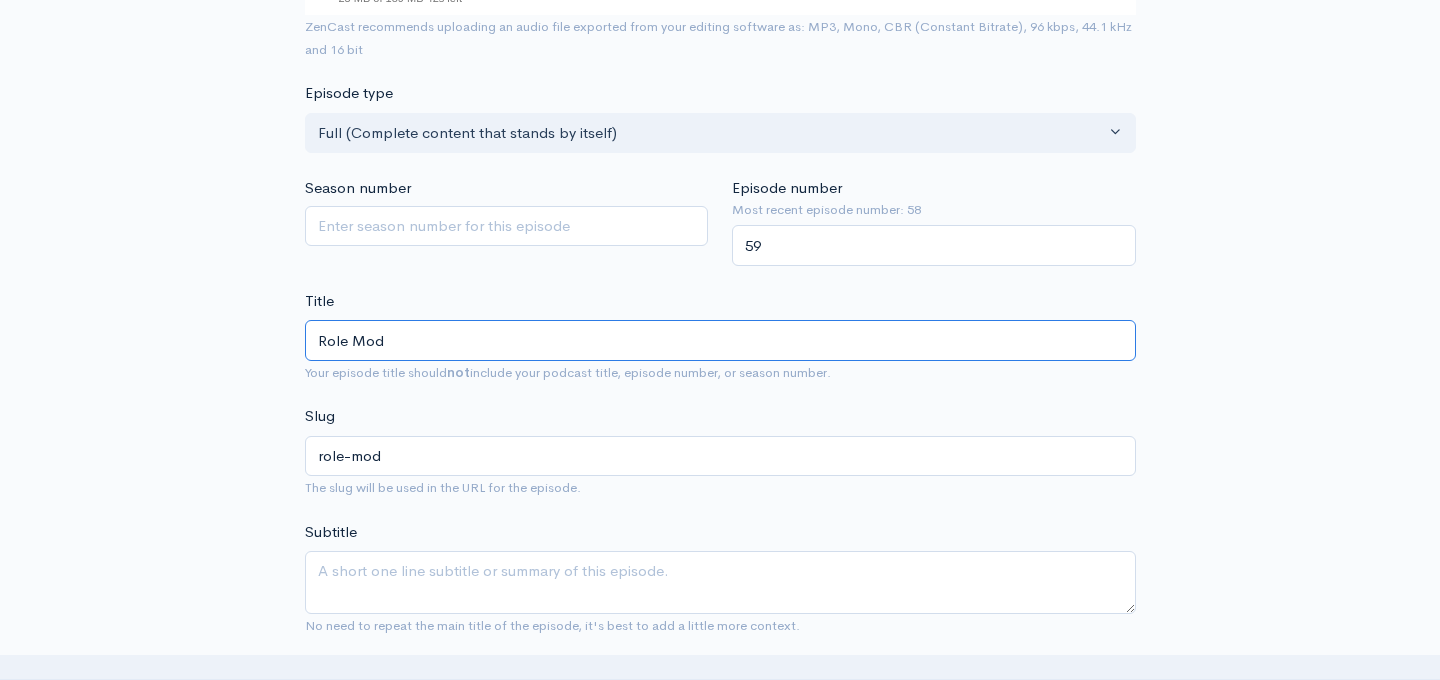 type on "Role Mode" 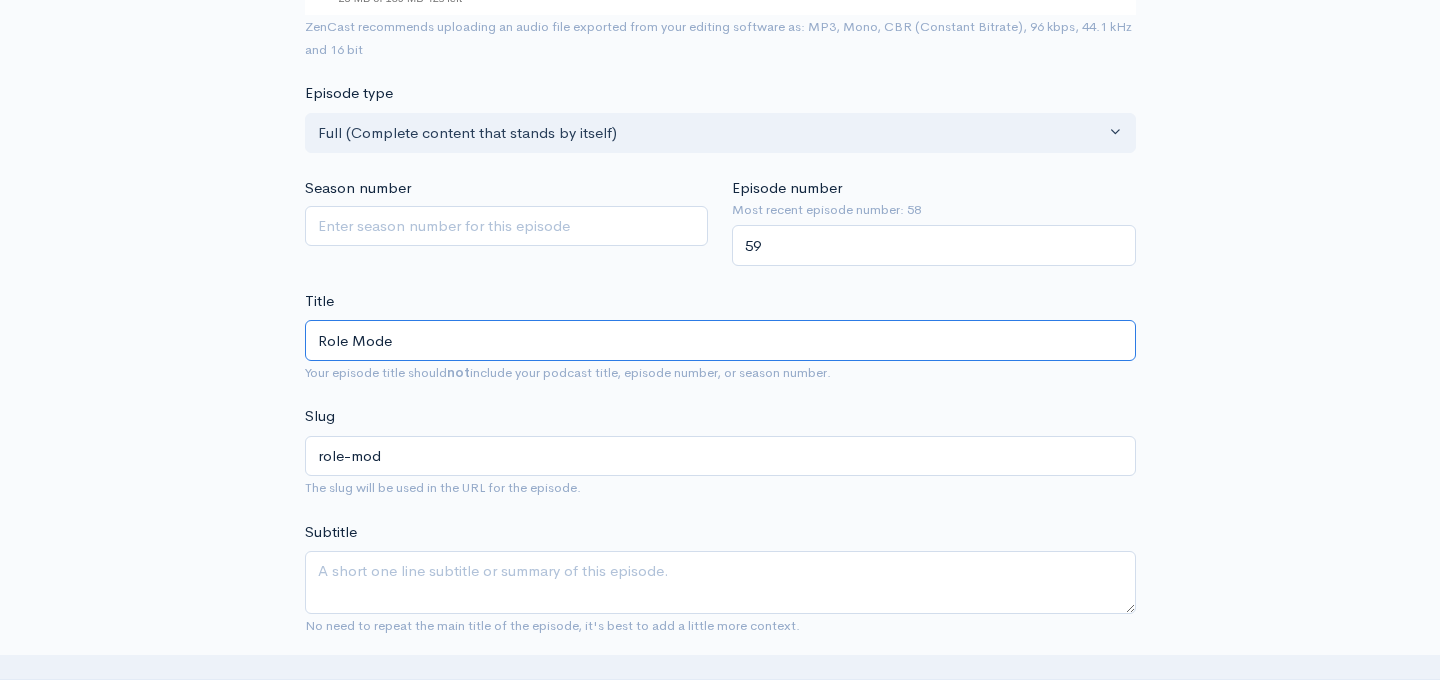 type on "role-mode" 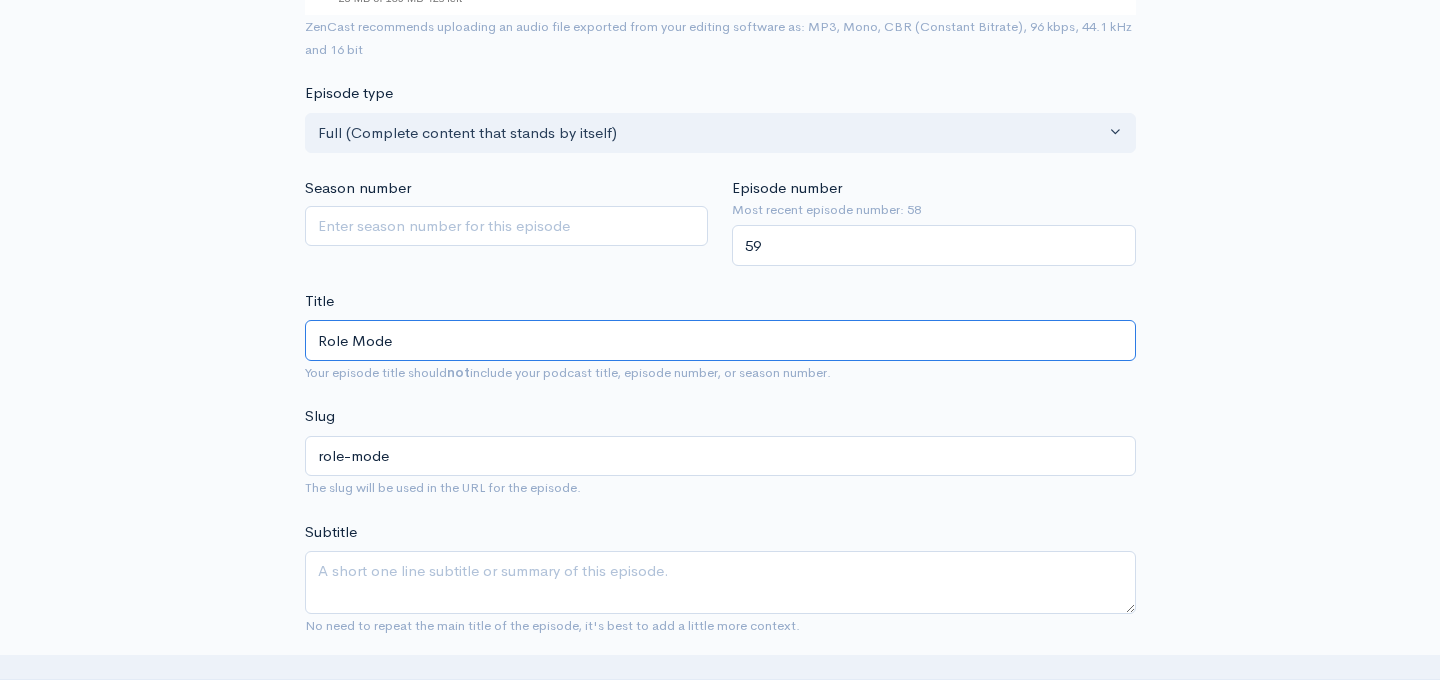 type on "Role Model" 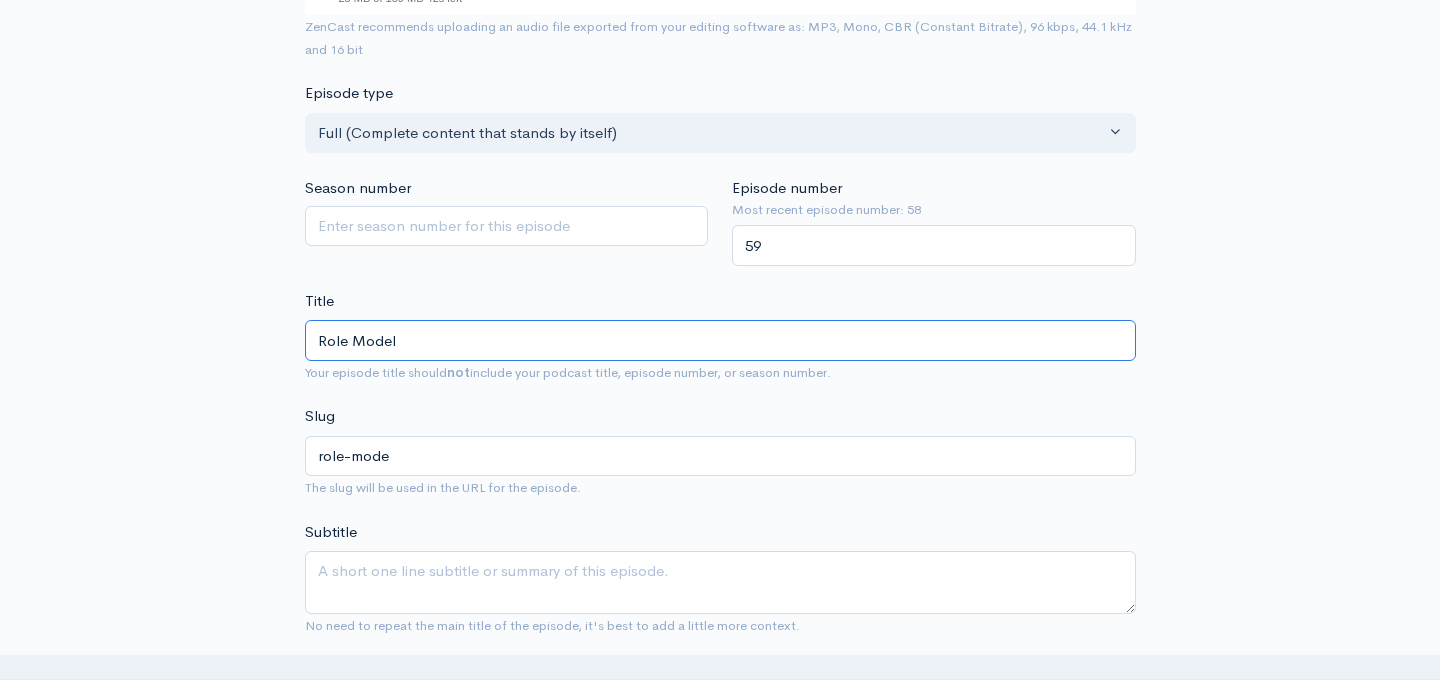 type on "role-model" 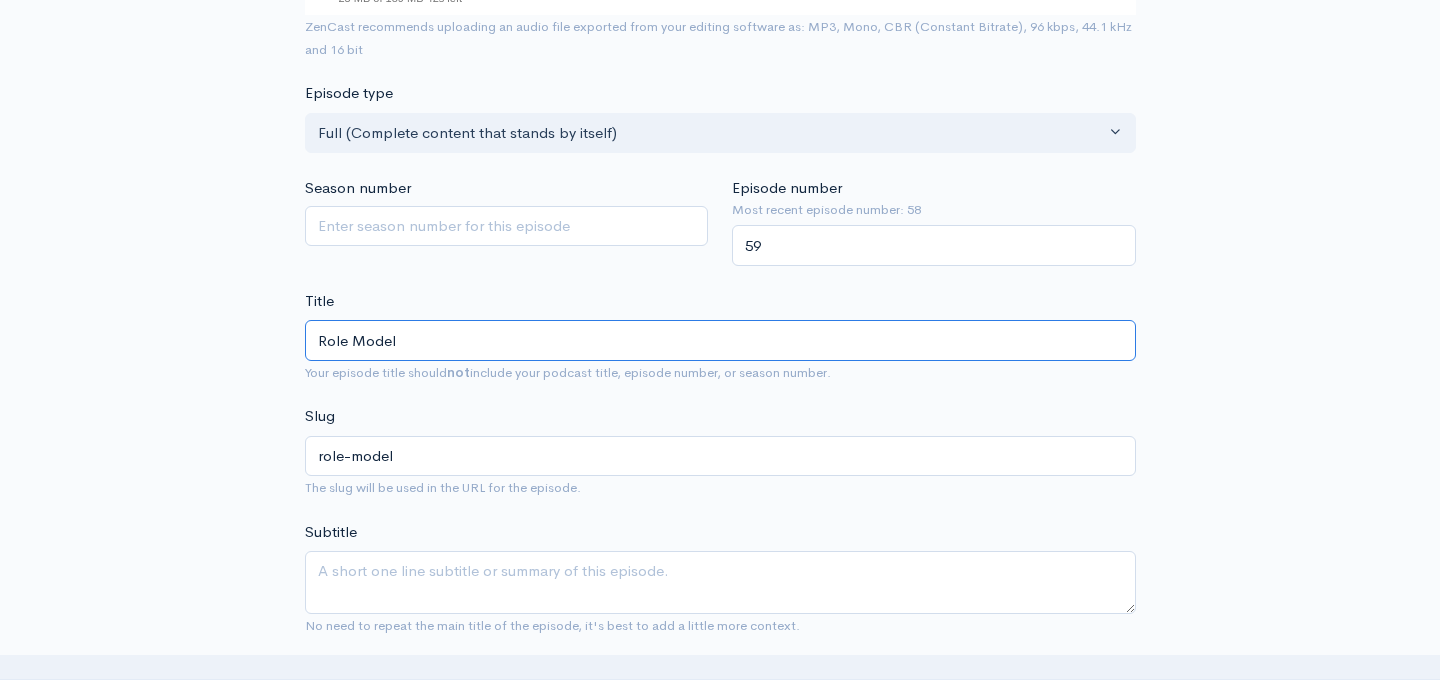 type on "Role Modeli" 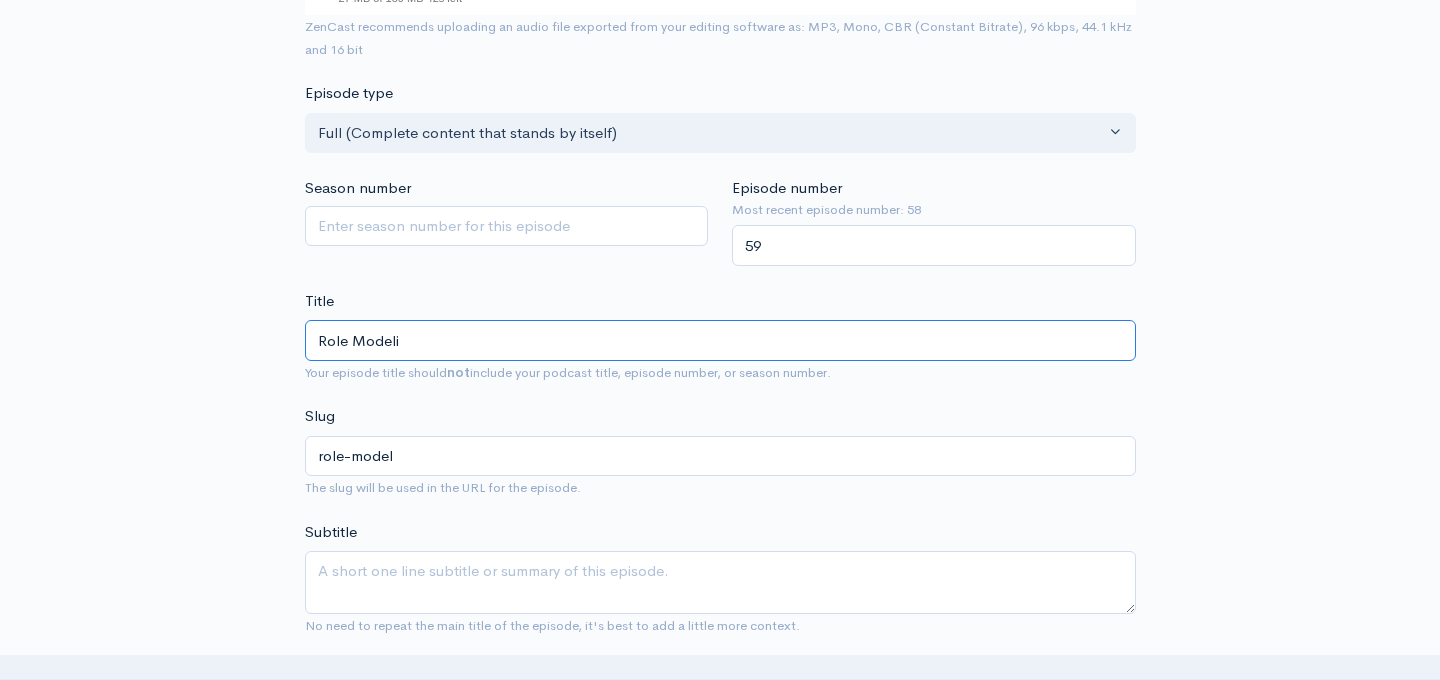 type on "role-modeli" 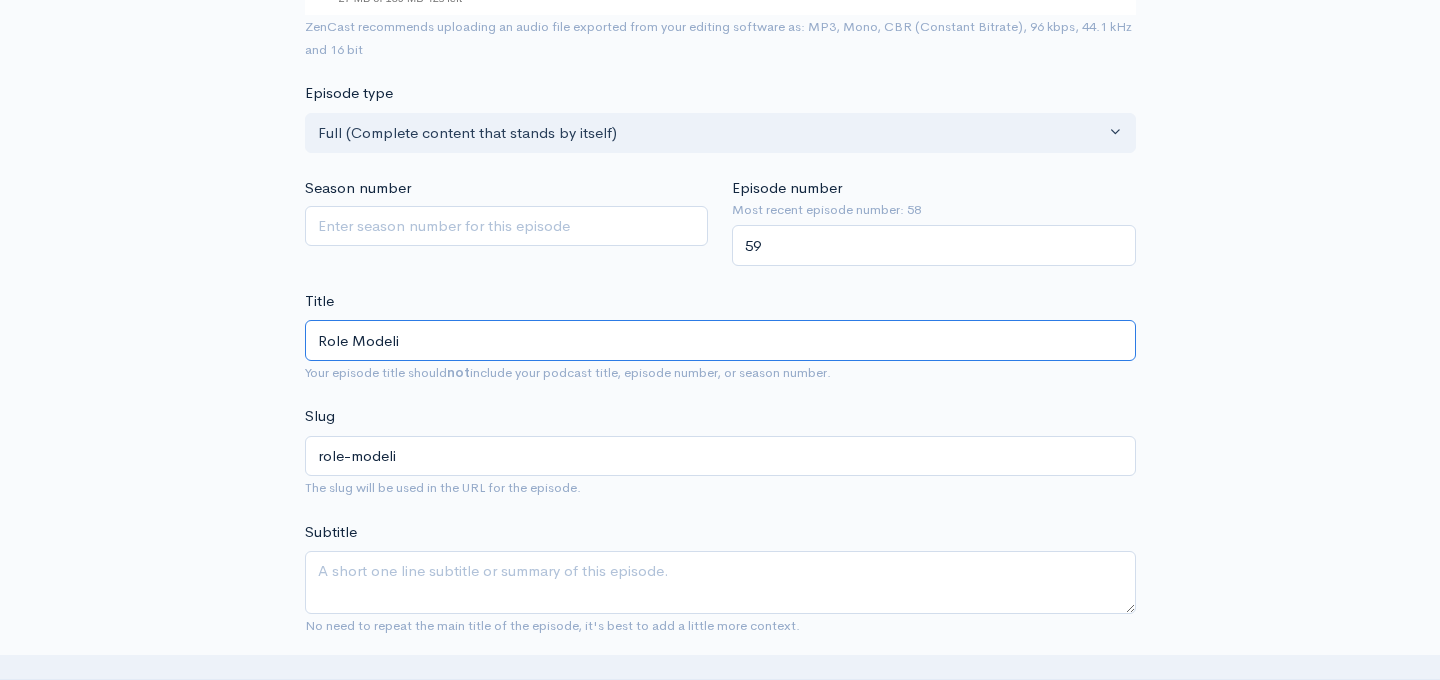 type on "Role Modelin" 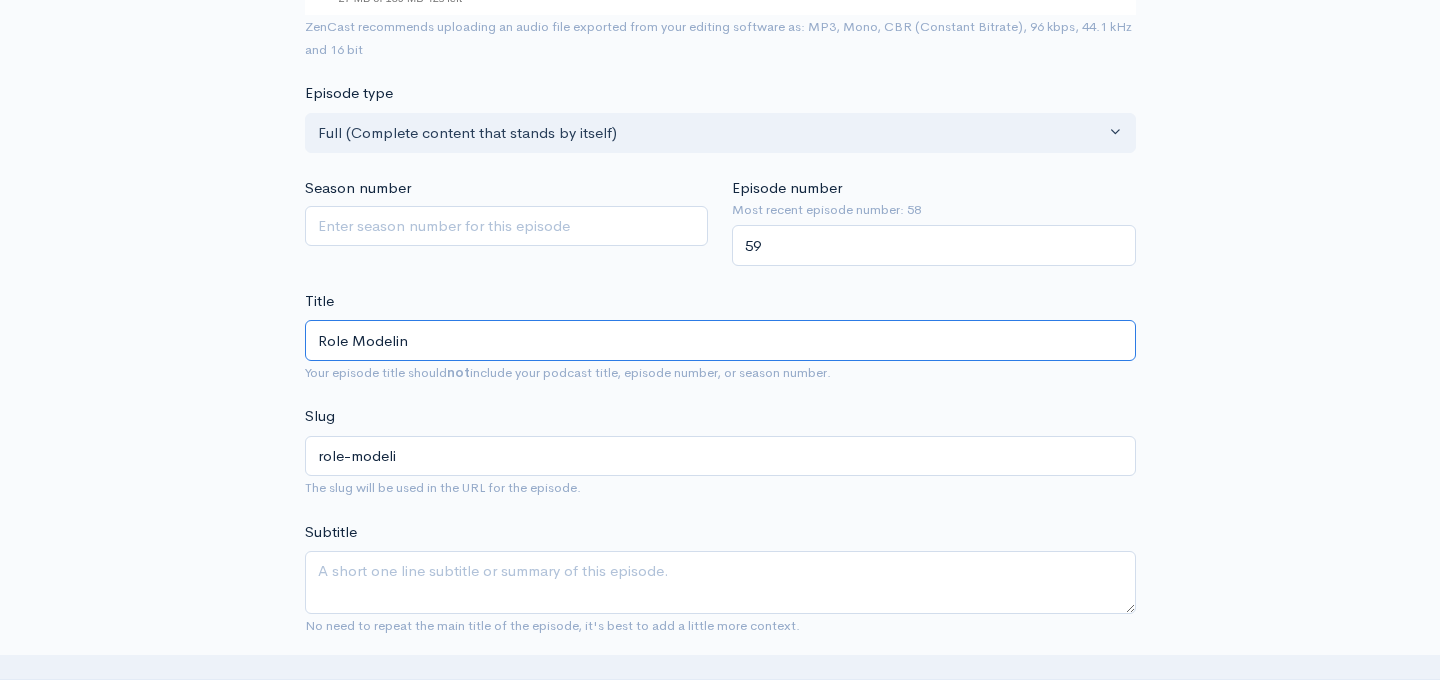 type on "role-modelin" 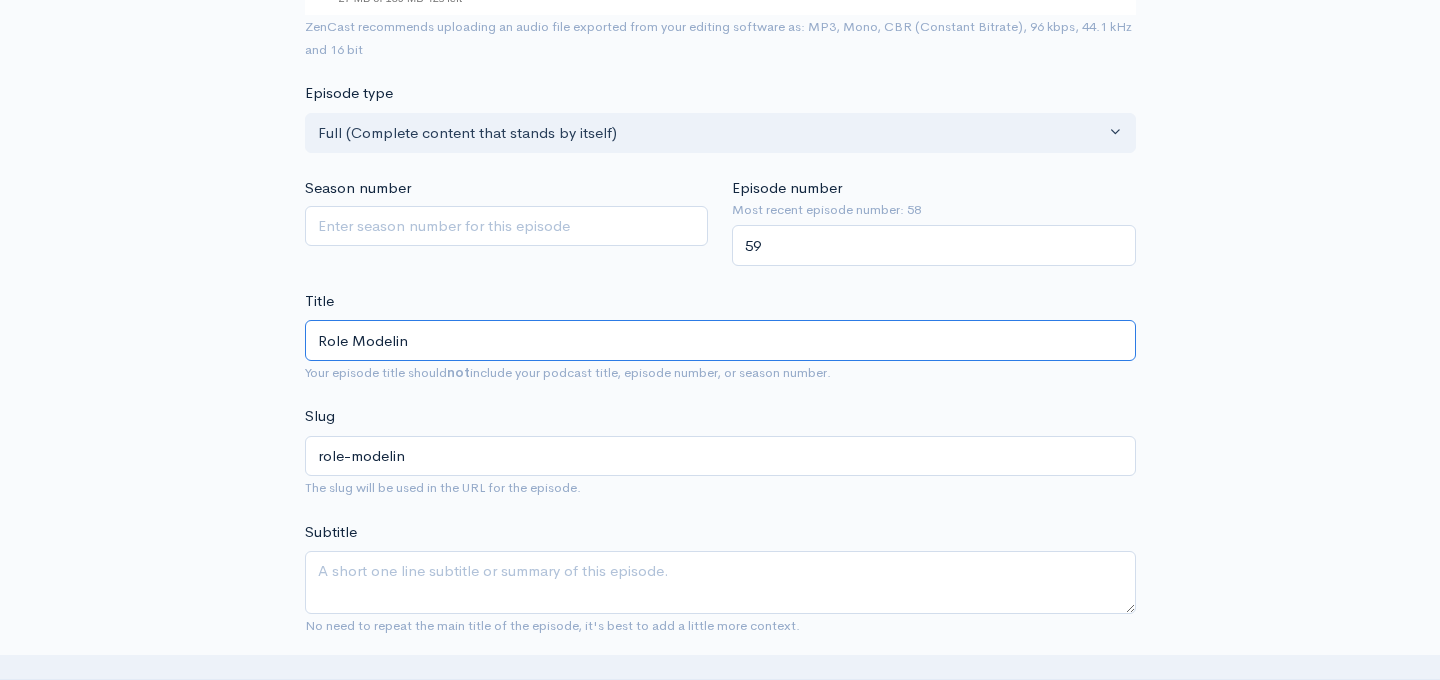type on "Role Modeling" 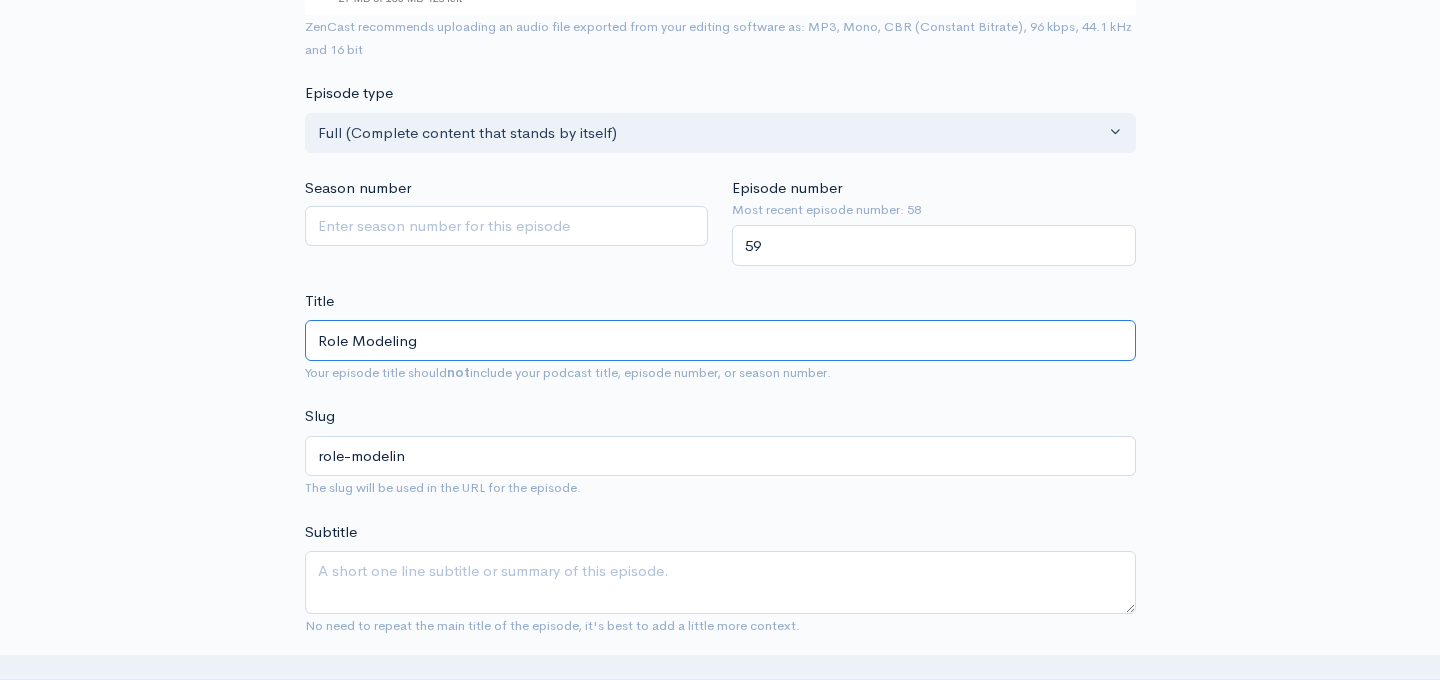 type on "role-modeling" 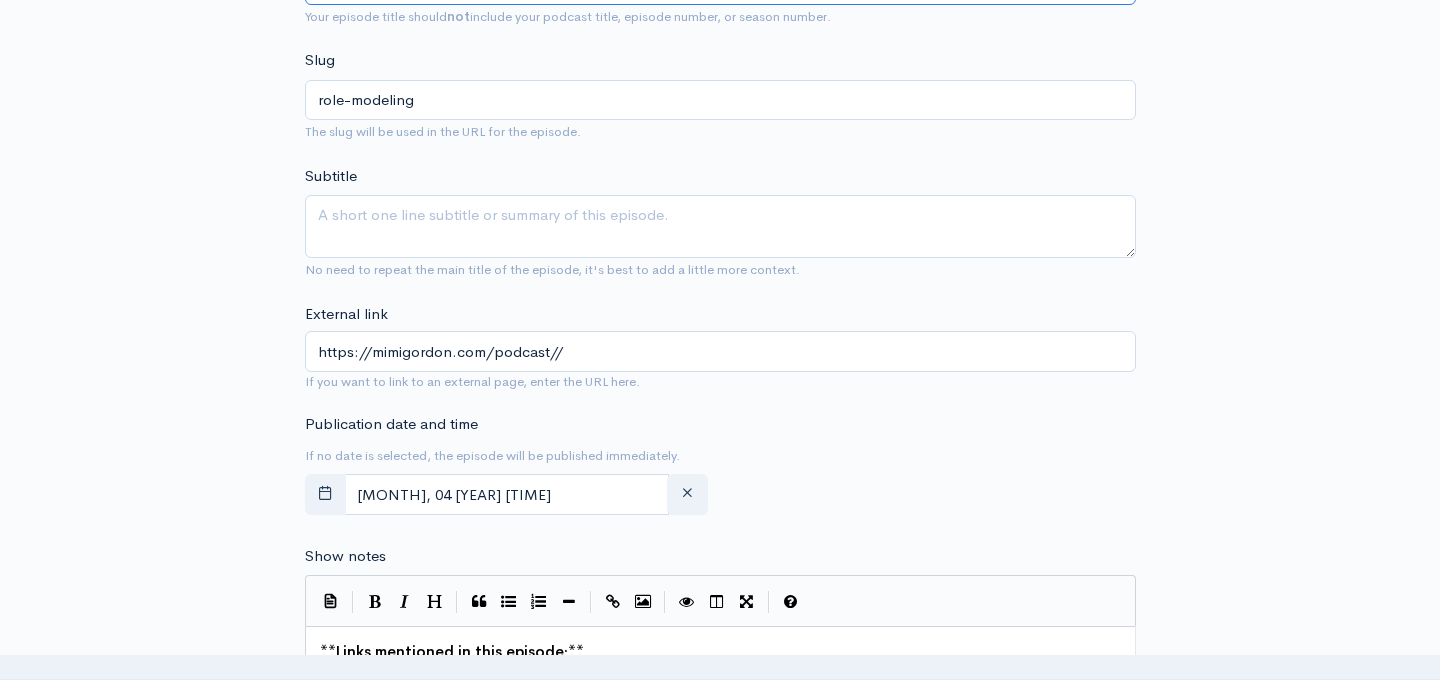 scroll, scrollTop: 902, scrollLeft: 0, axis: vertical 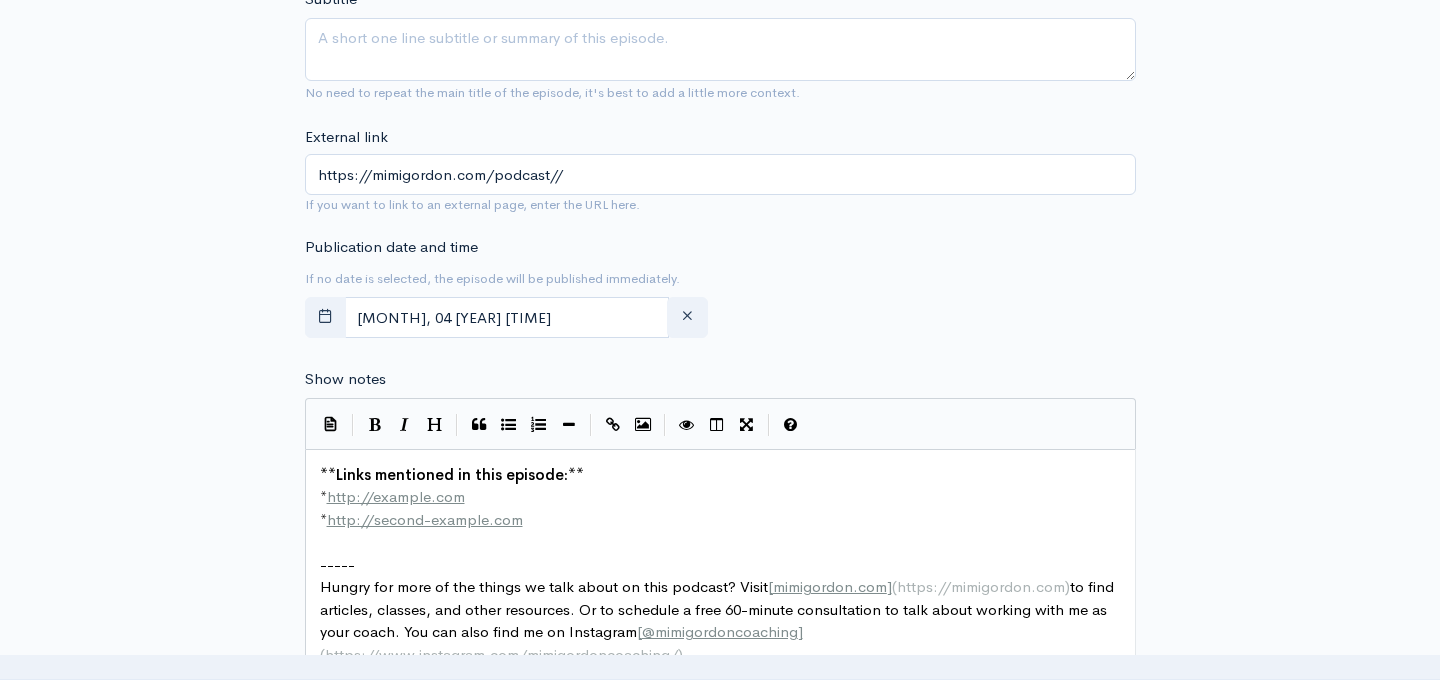 type on "Role Modeling" 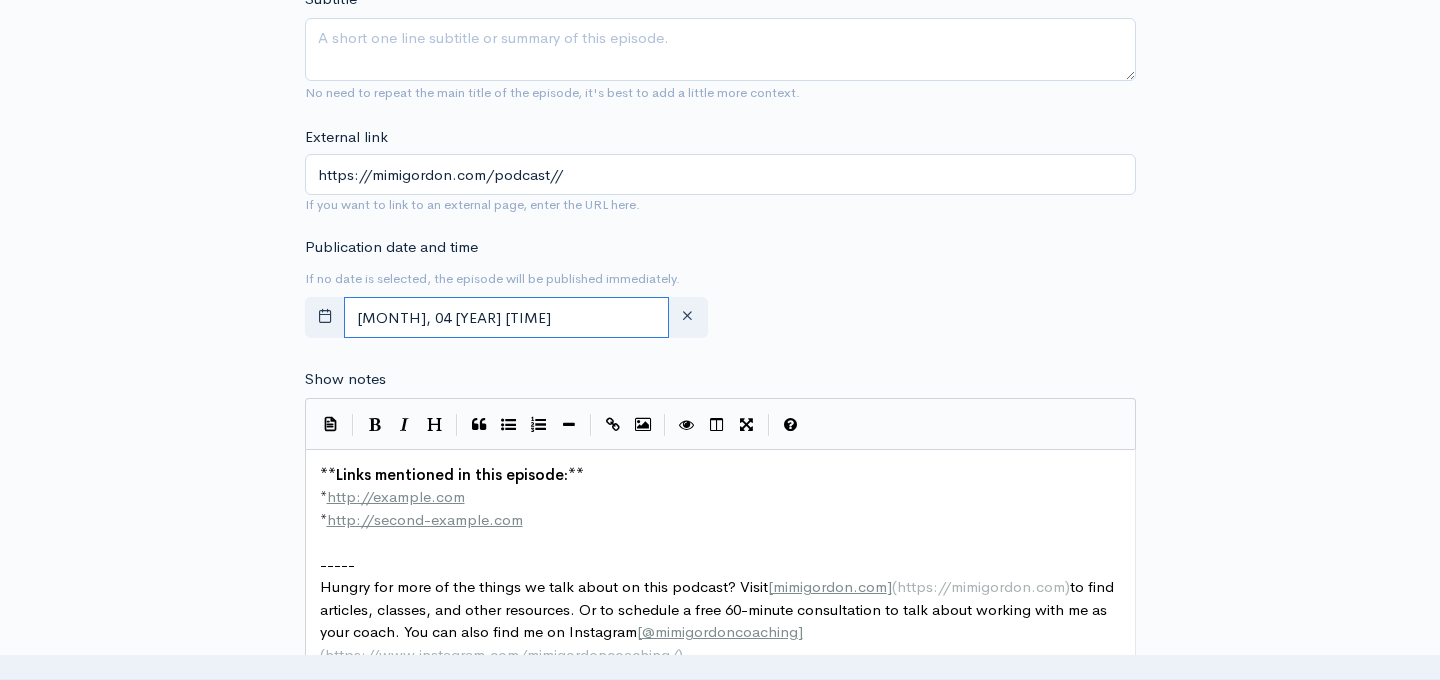 click on "[MONTH], 04 [YEAR] [TIME]" at bounding box center (507, 317) 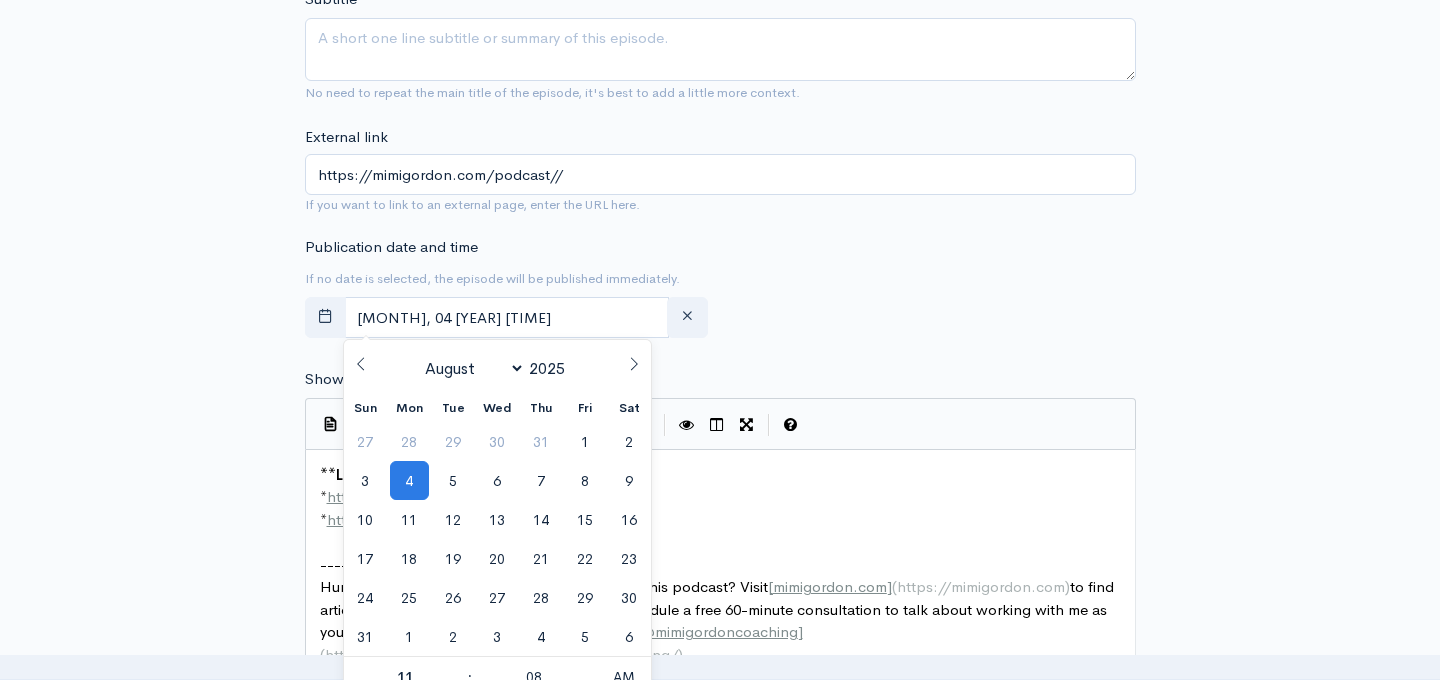 click 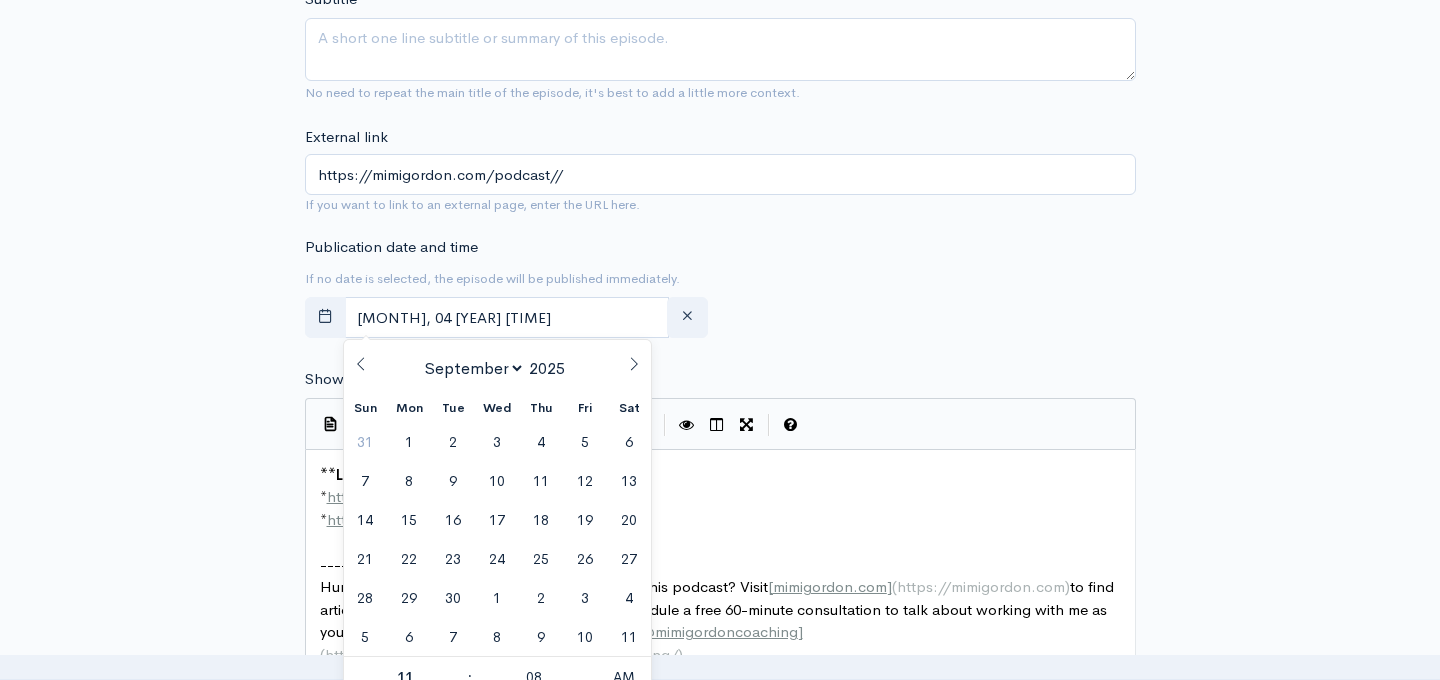 click 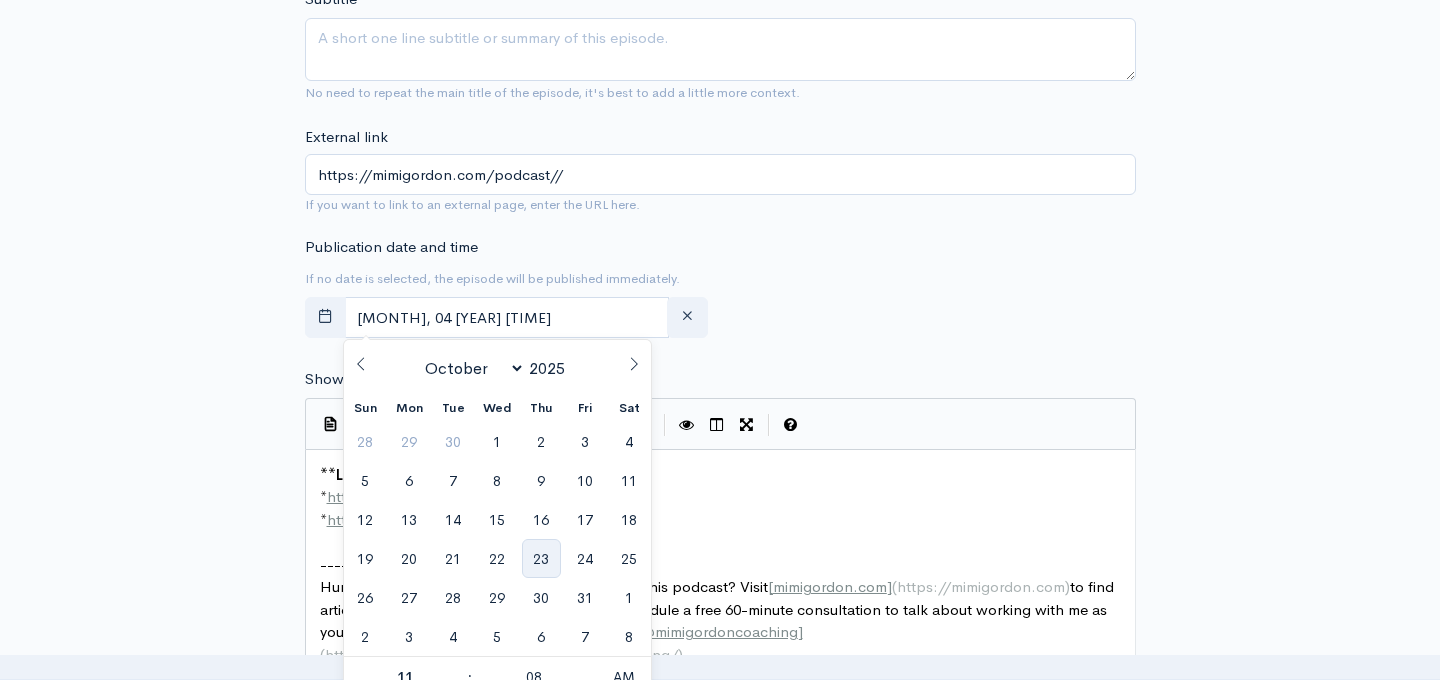 click on "23" at bounding box center [541, 558] 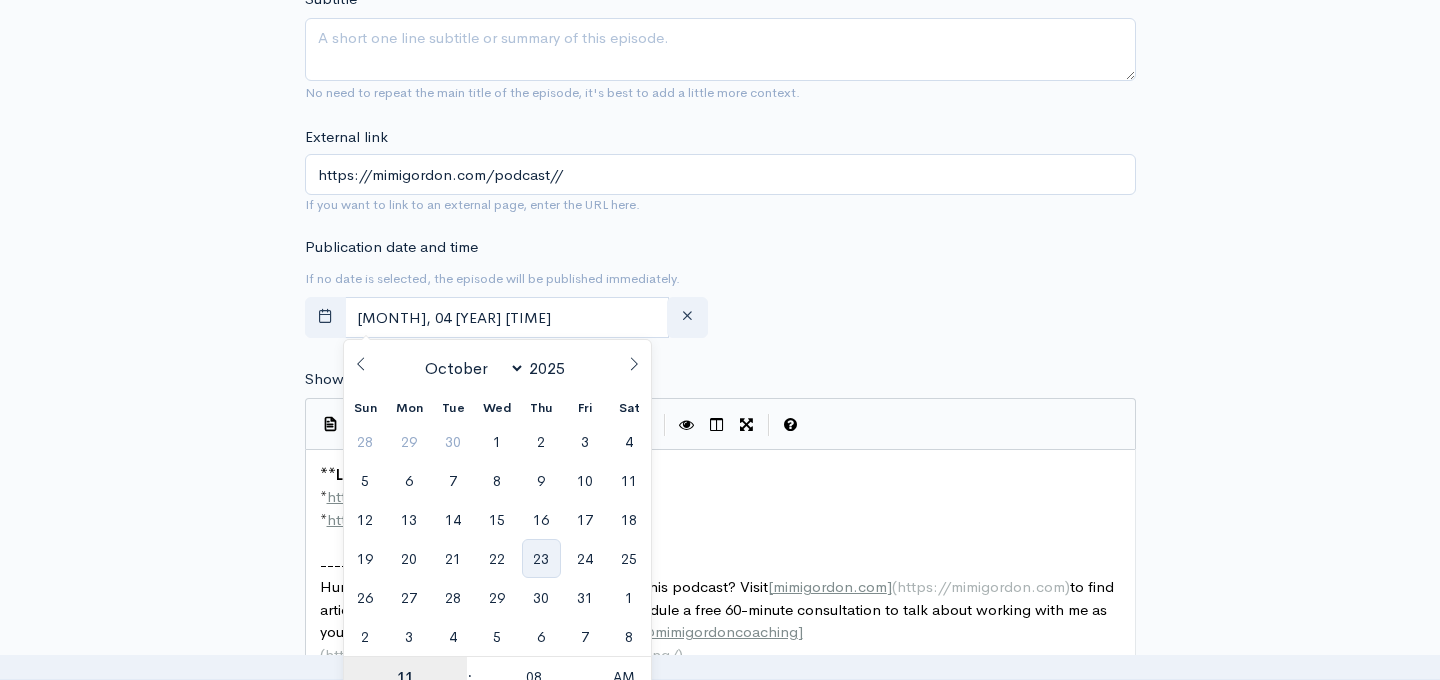 type on "[MONTH], 23 [YEAR] [TIME]" 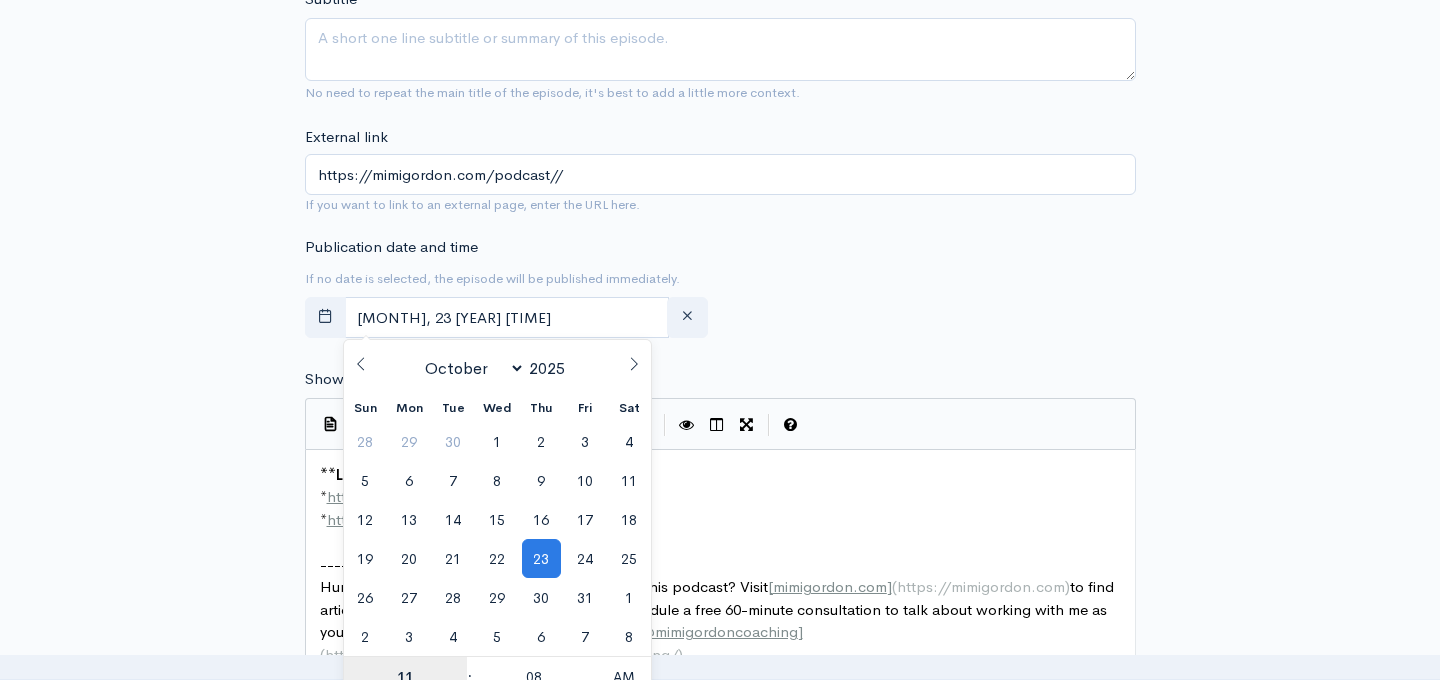 scroll, scrollTop: 918, scrollLeft: 0, axis: vertical 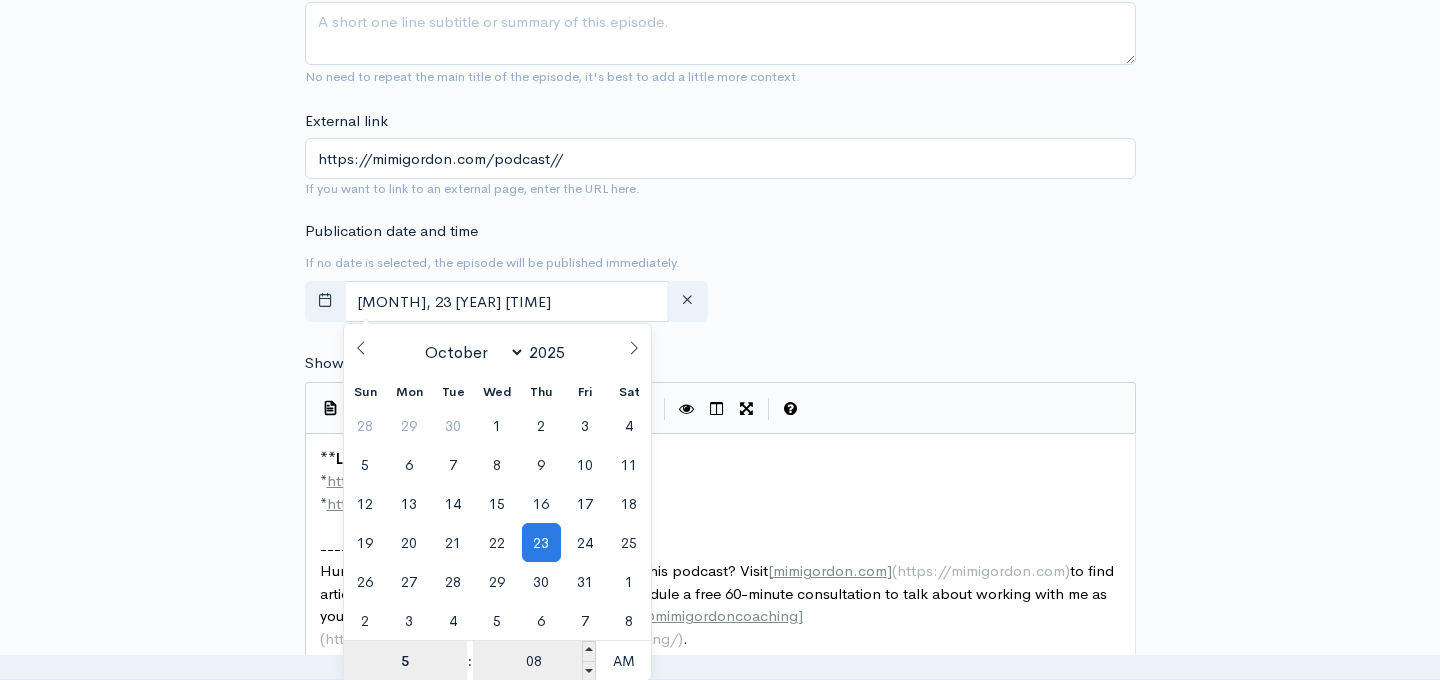 type on "5" 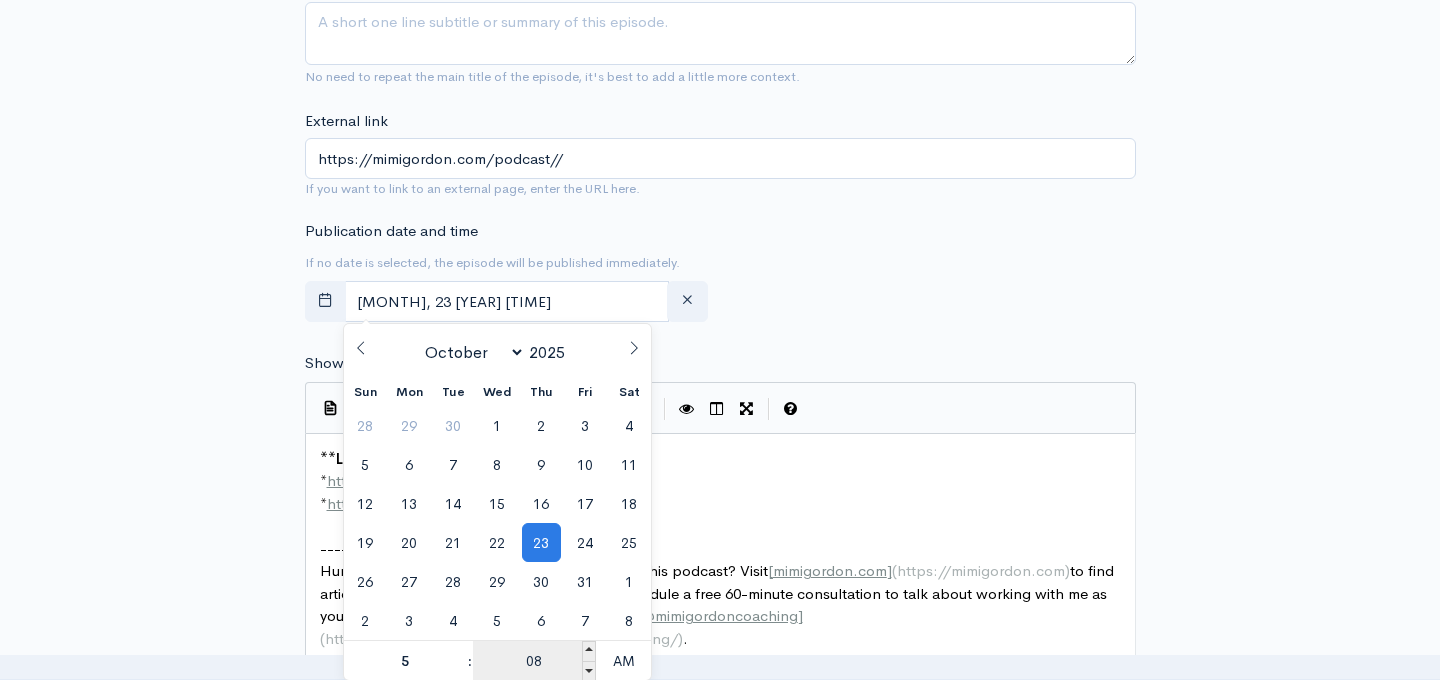 type on "[MONTH], 23 [YEAR] [TIME]" 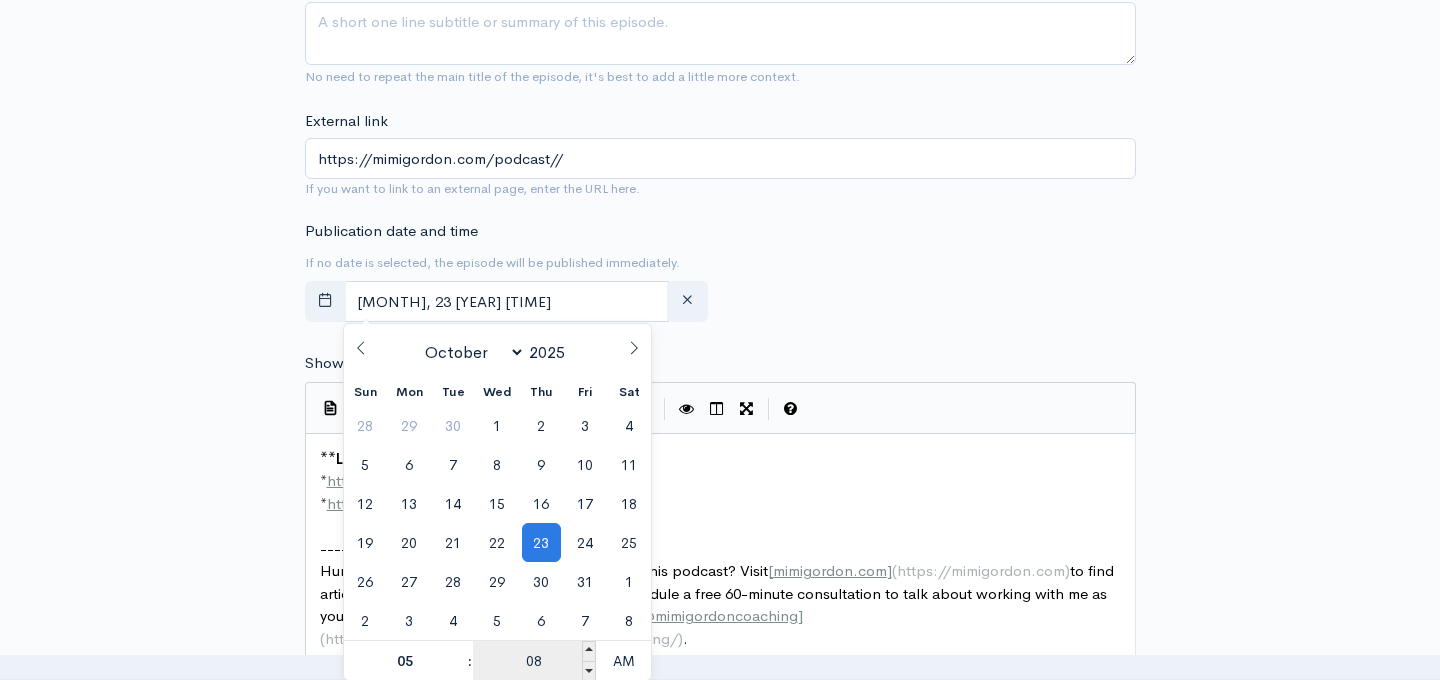 click on "08" at bounding box center (534, 661) 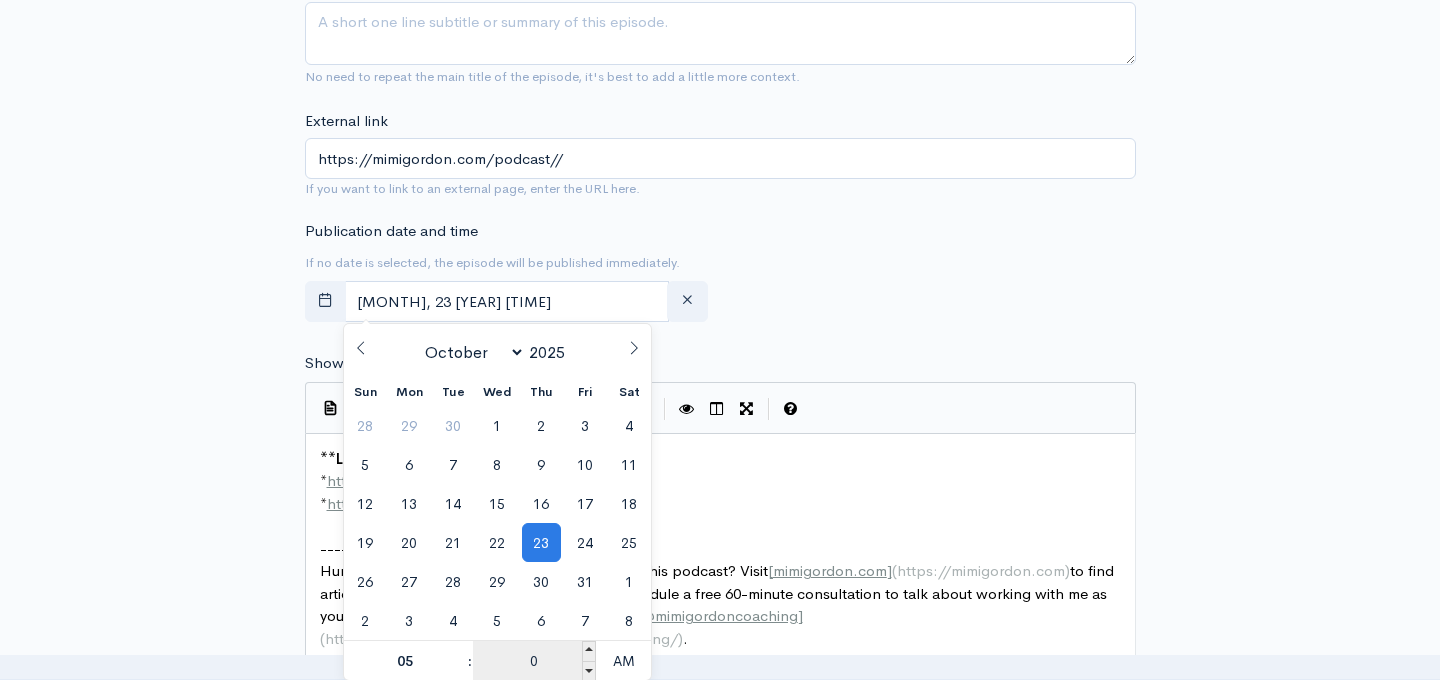 type on "00" 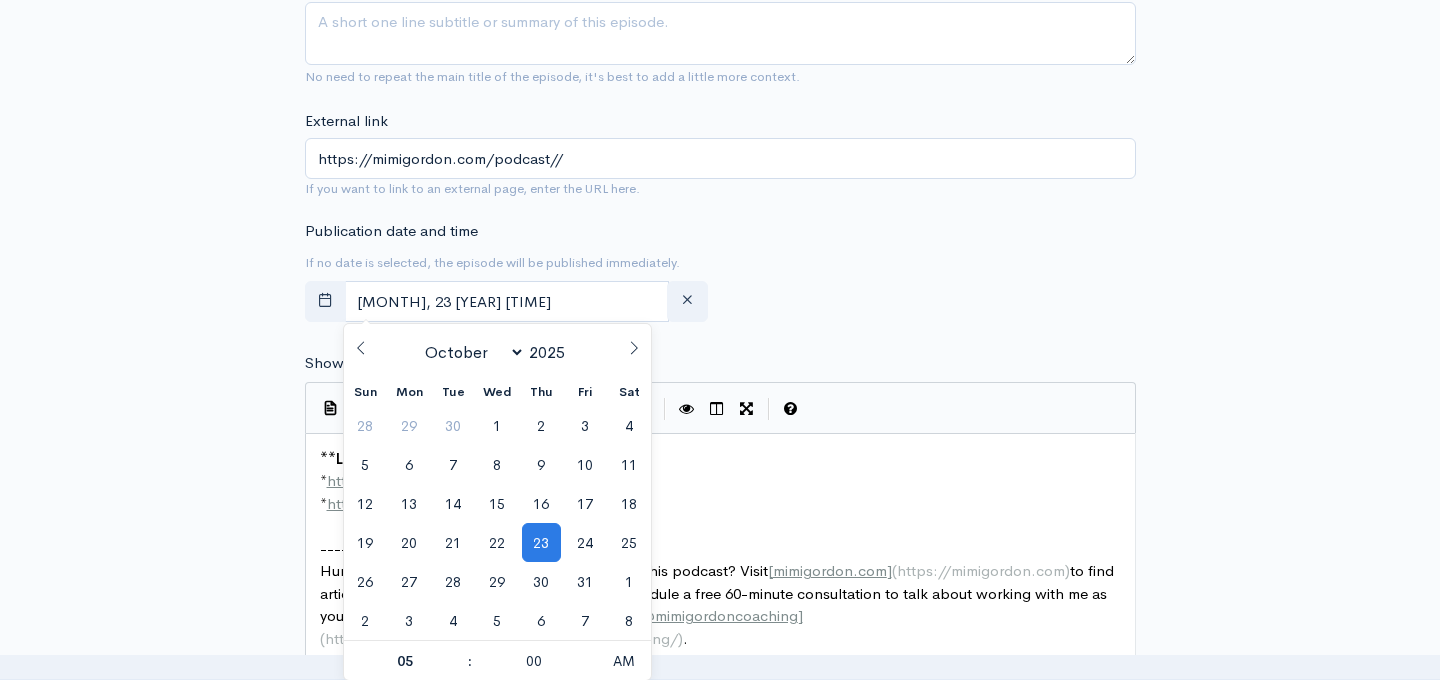 type on "October, 23 2025 05:00" 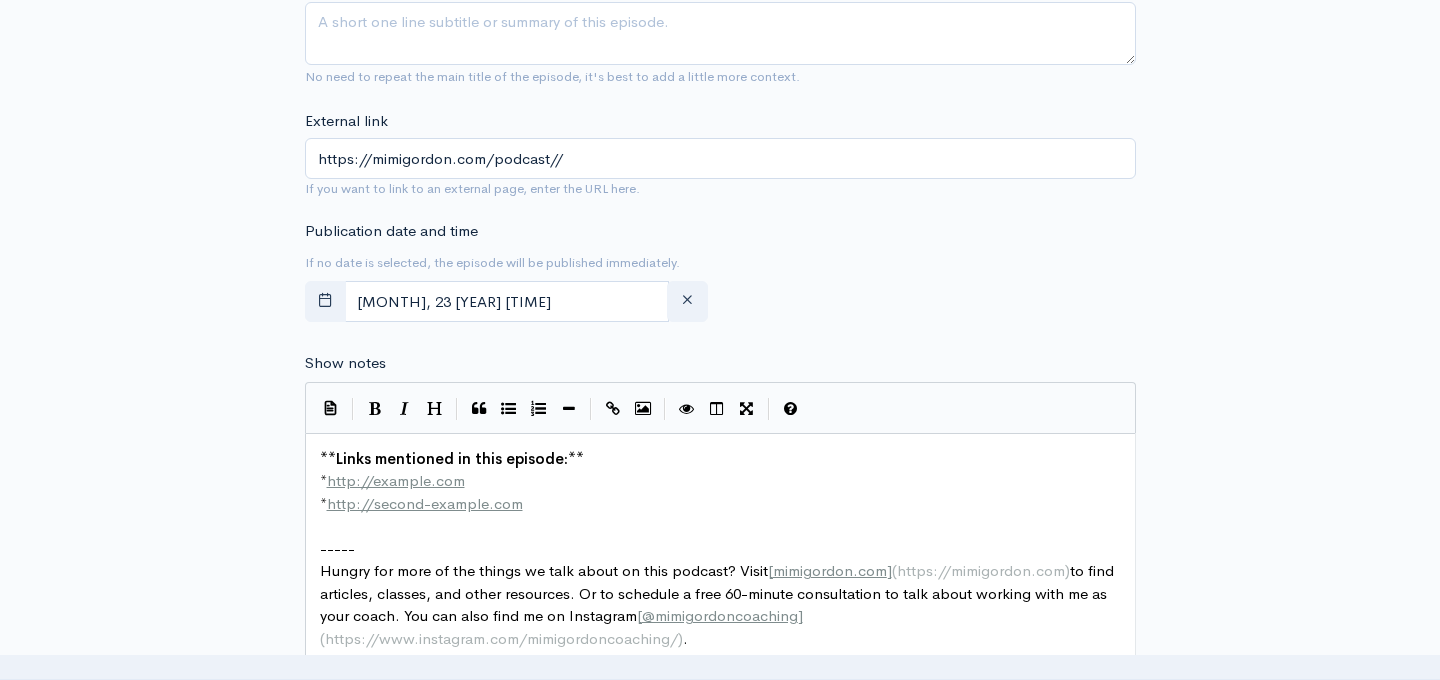 click on "Publication date and time   If no date is selected, the episode will be published immediately.     October, 23 2025 05:00" at bounding box center [720, 275] 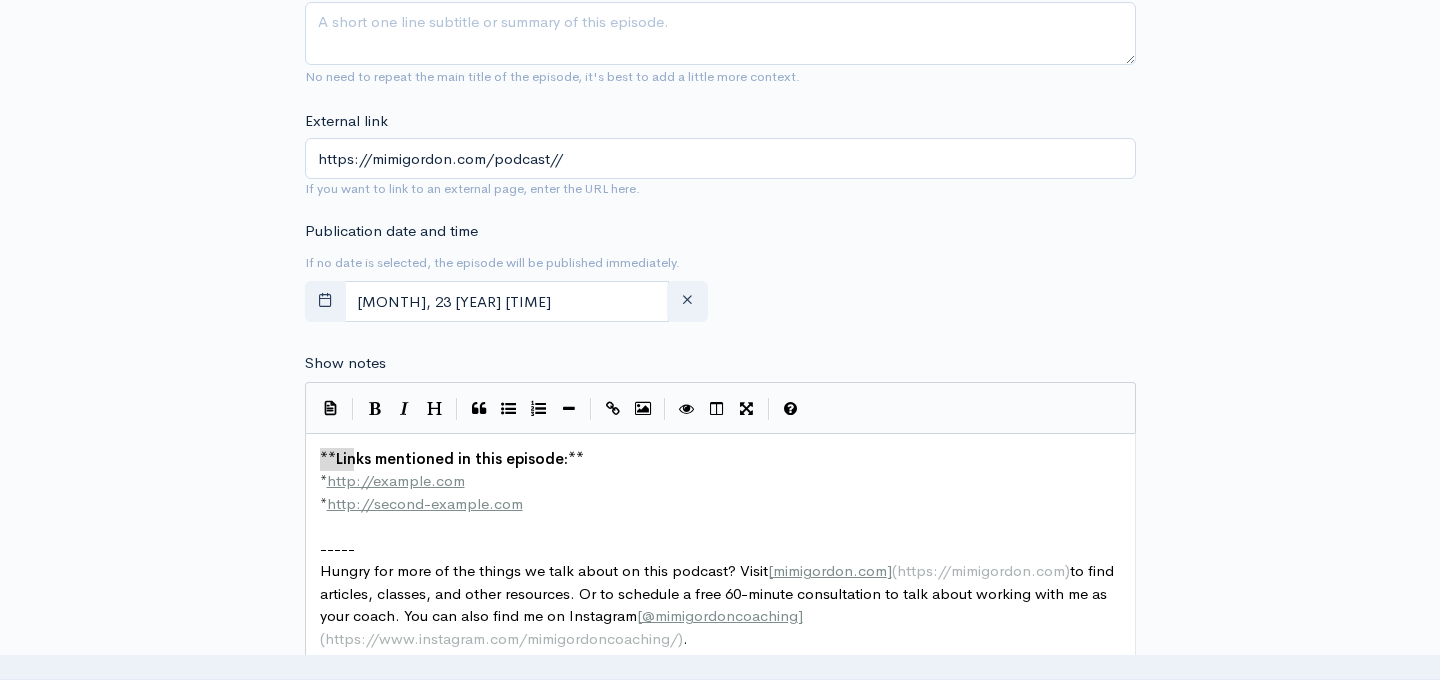 scroll, scrollTop: 1, scrollLeft: 0, axis: vertical 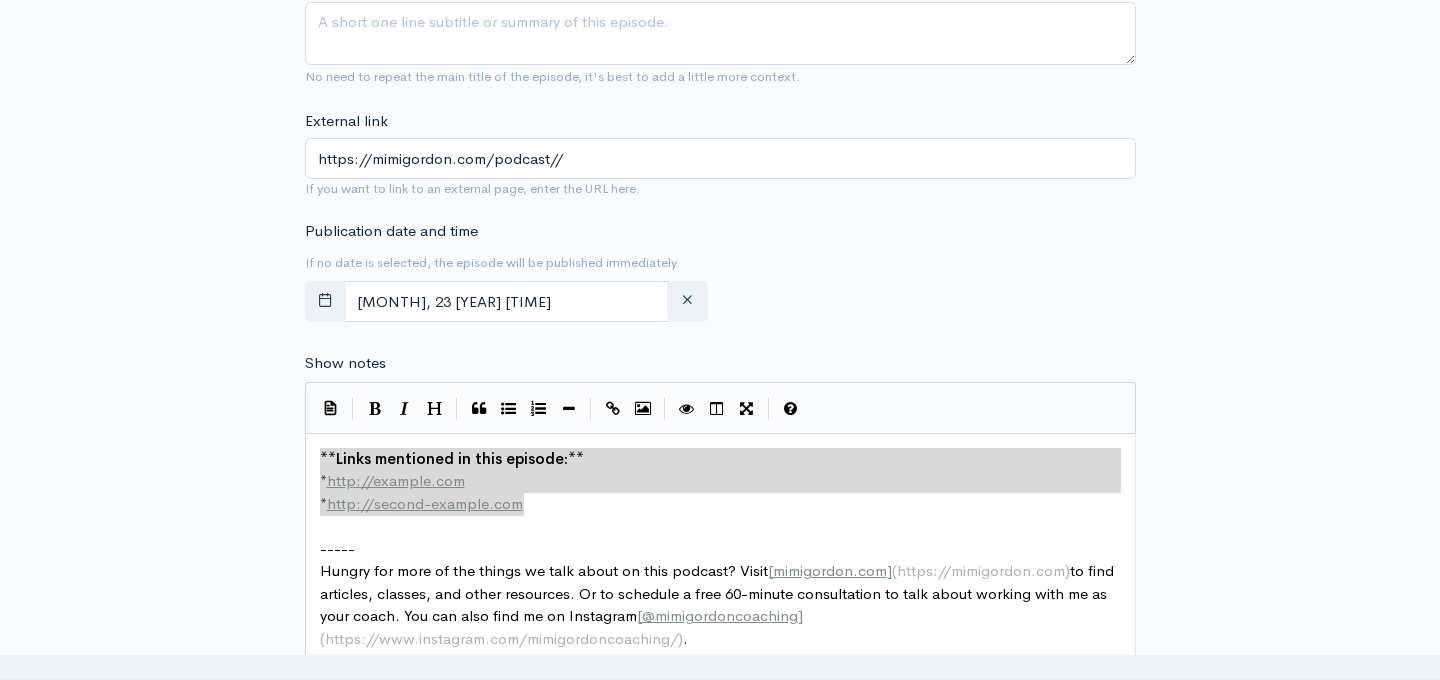 drag, startPoint x: 320, startPoint y: 454, endPoint x: 541, endPoint y: 514, distance: 229 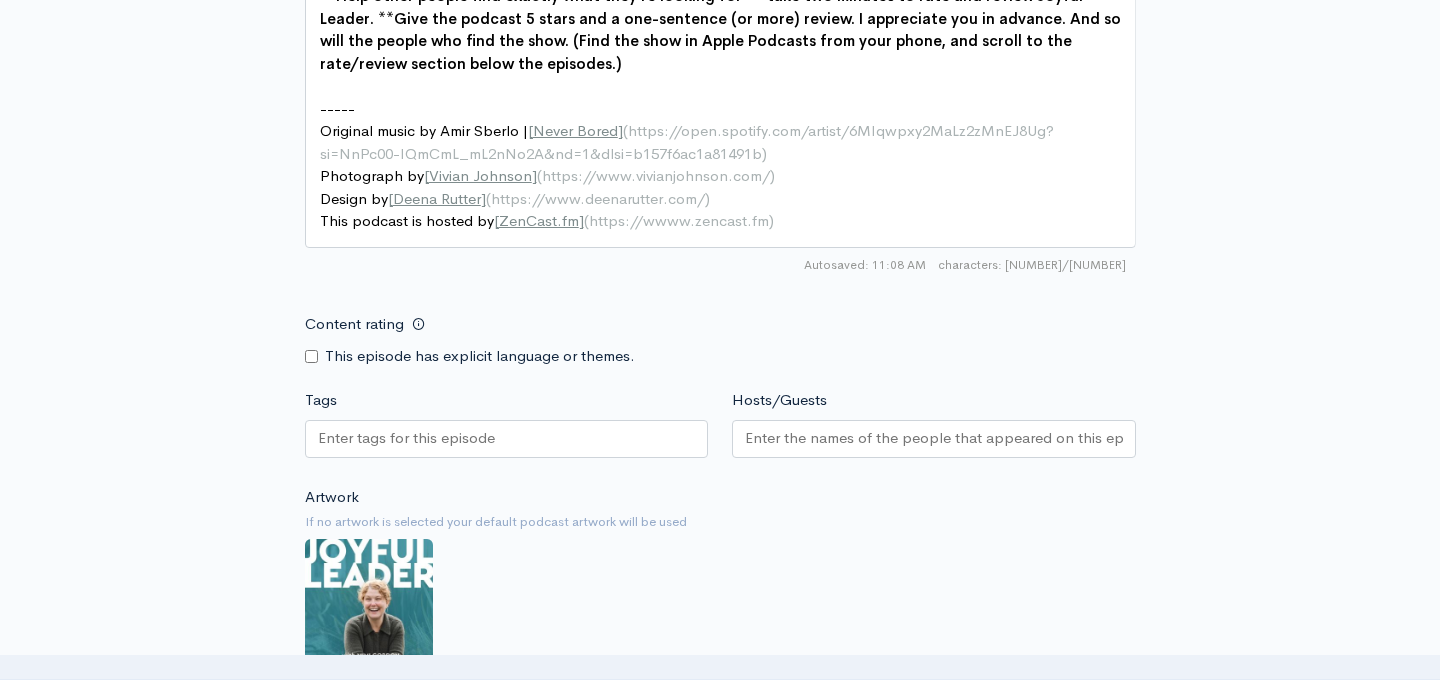 scroll, scrollTop: 1878, scrollLeft: 0, axis: vertical 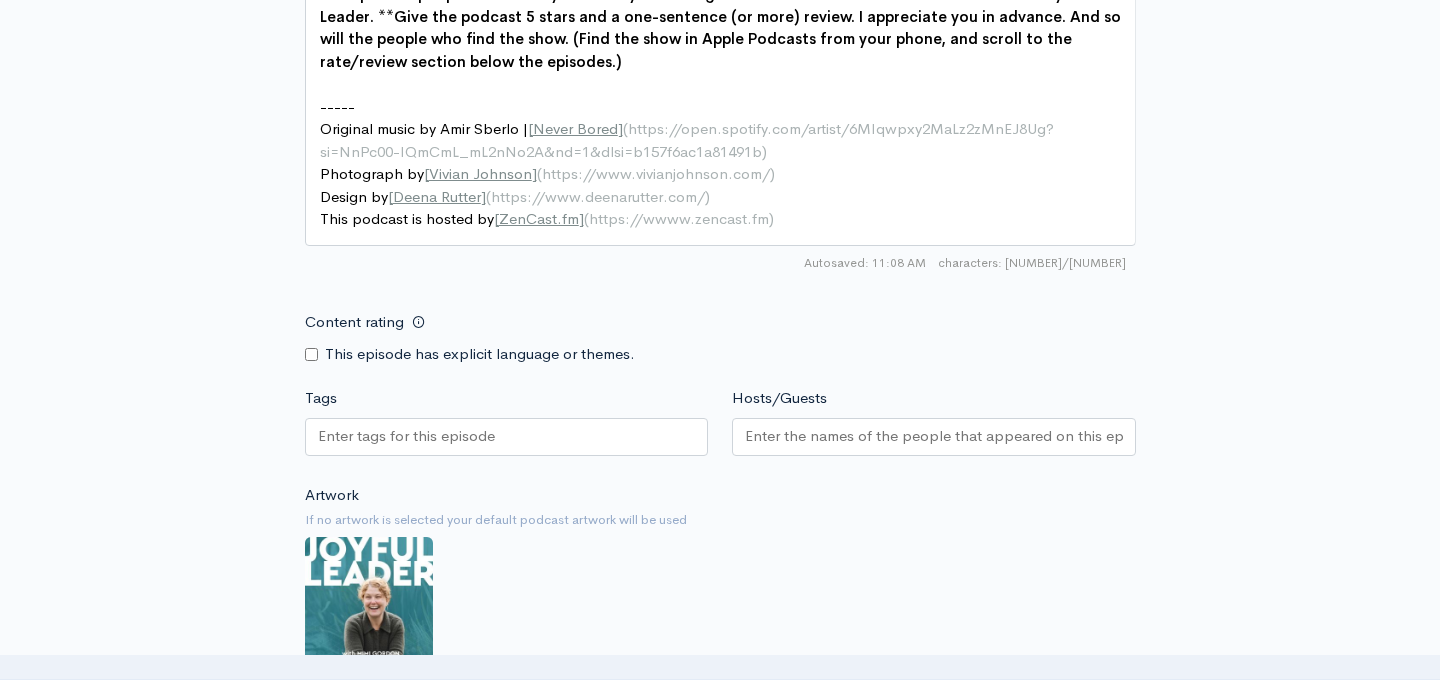 click on "Tags" at bounding box center (408, 436) 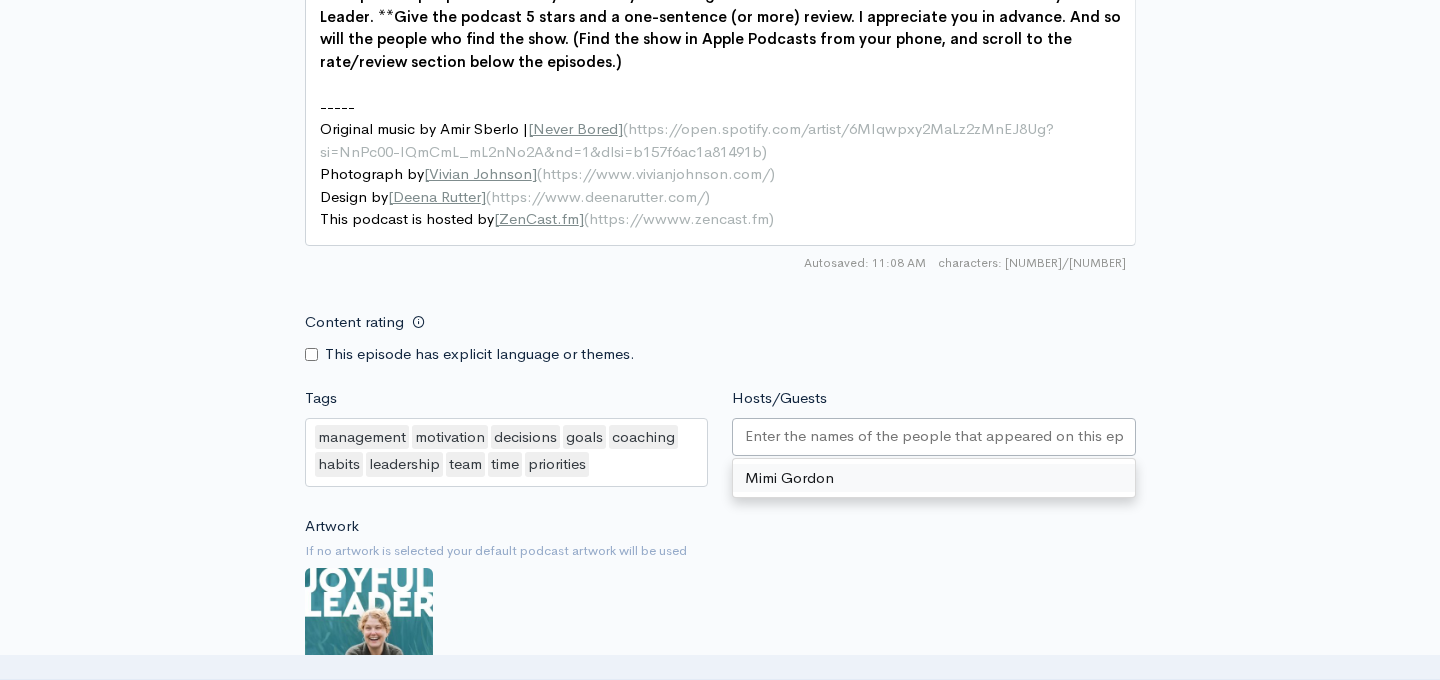 click on "Hosts/Guests" at bounding box center [934, 436] 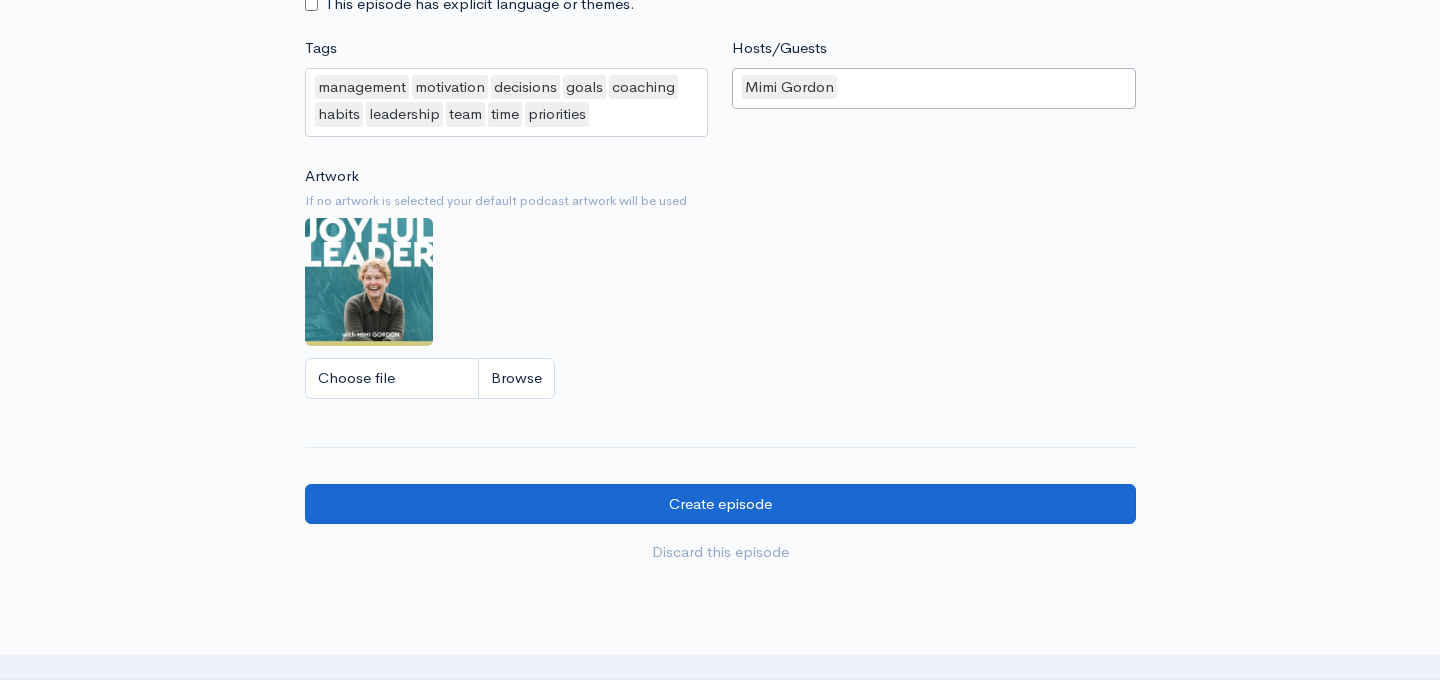 scroll, scrollTop: 2282, scrollLeft: 0, axis: vertical 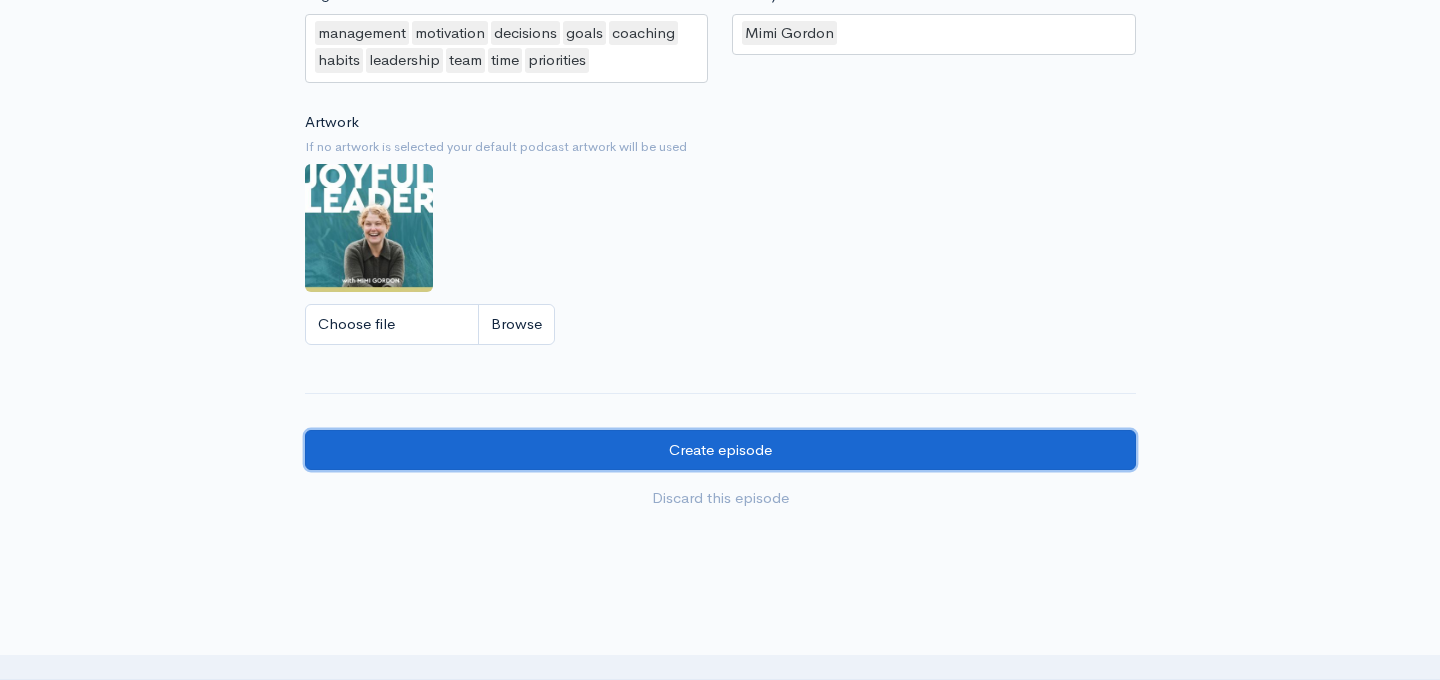 click on "Create episode" at bounding box center (720, 450) 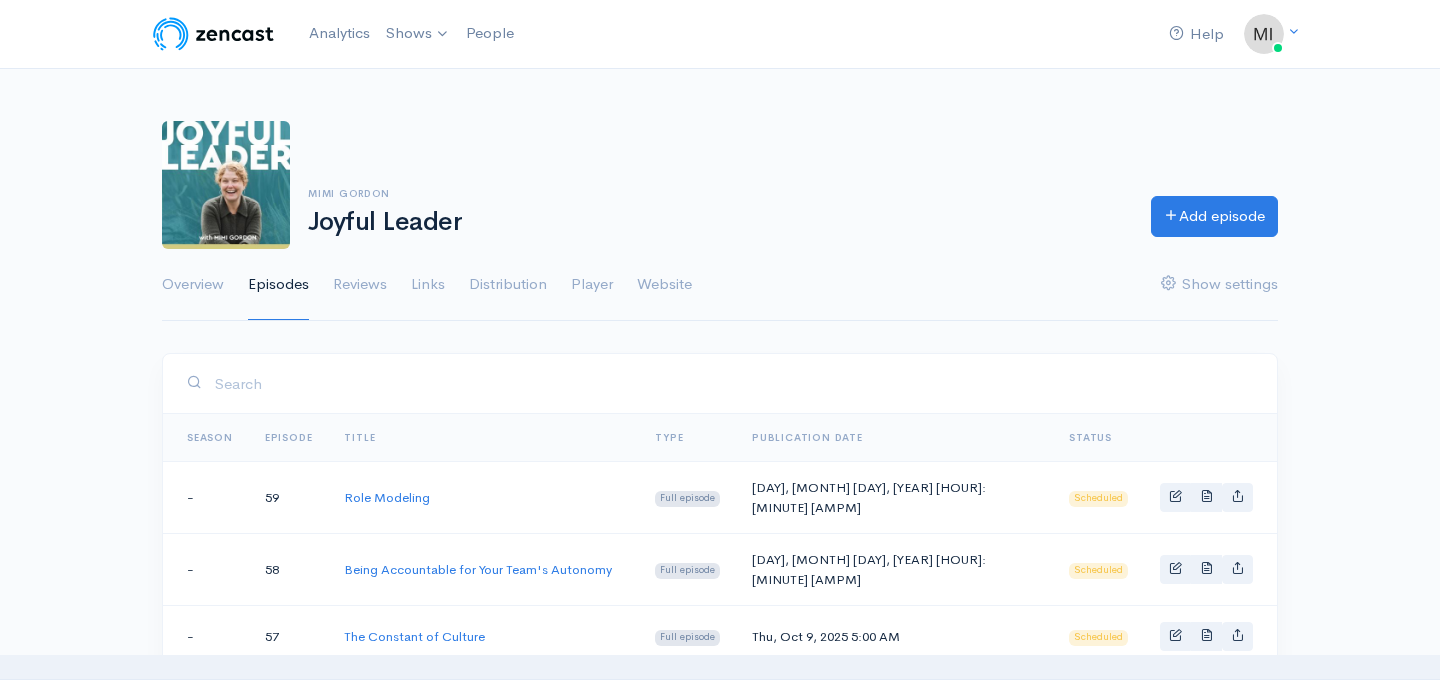 scroll, scrollTop: 0, scrollLeft: 0, axis: both 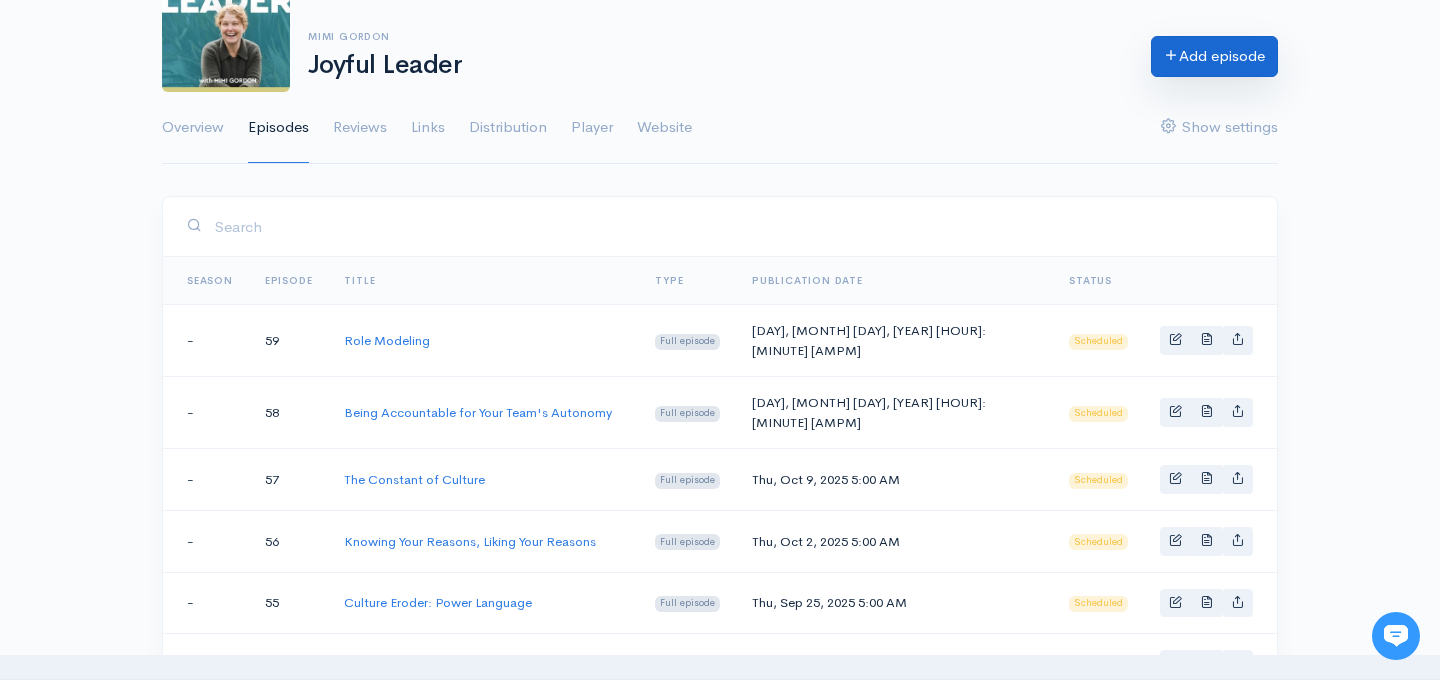 click on "Add episode" at bounding box center [1214, 56] 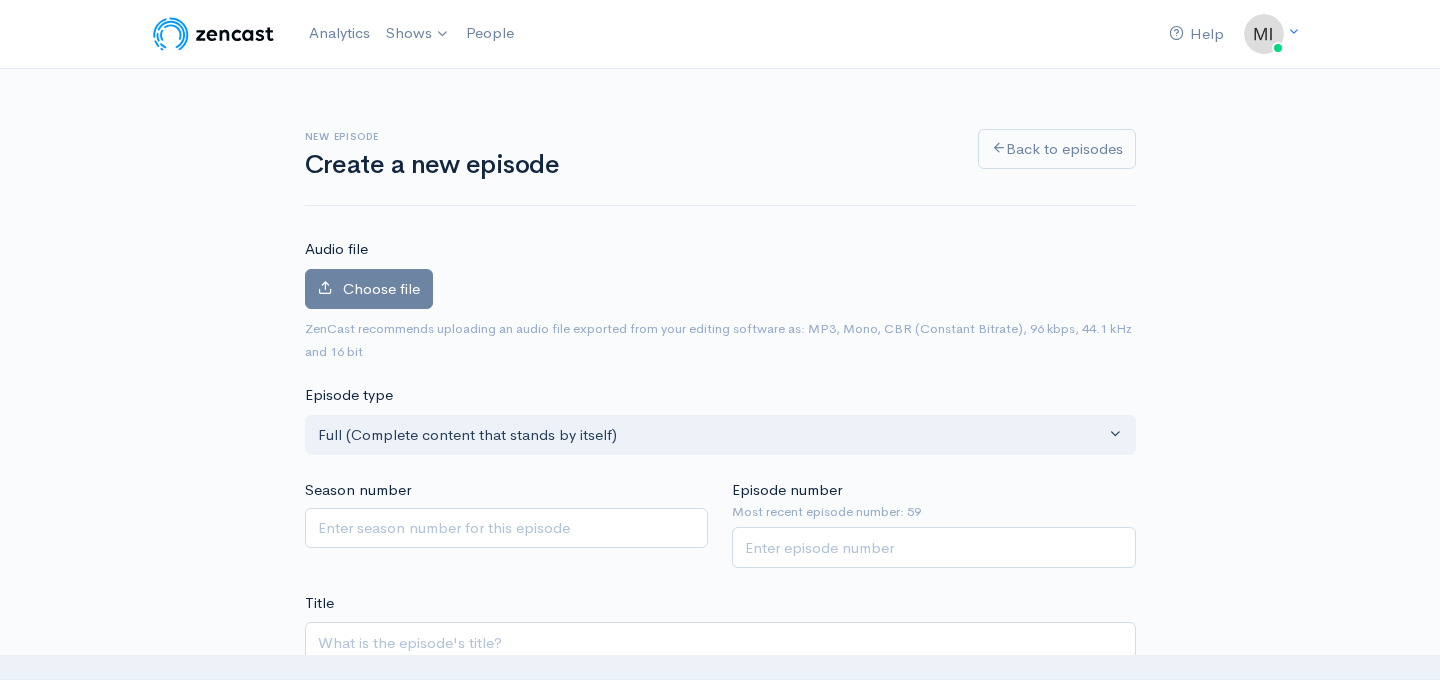 scroll, scrollTop: 0, scrollLeft: 0, axis: both 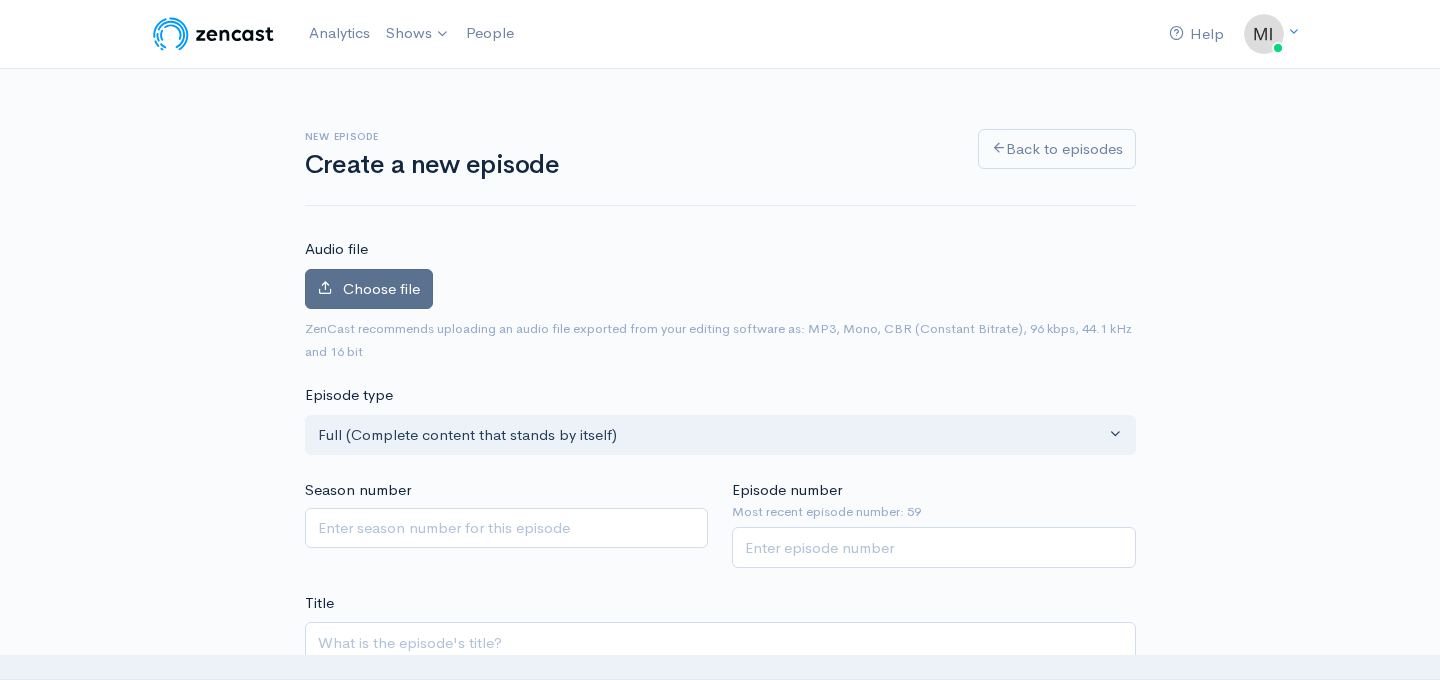 click on "Choose file" at bounding box center [381, 288] 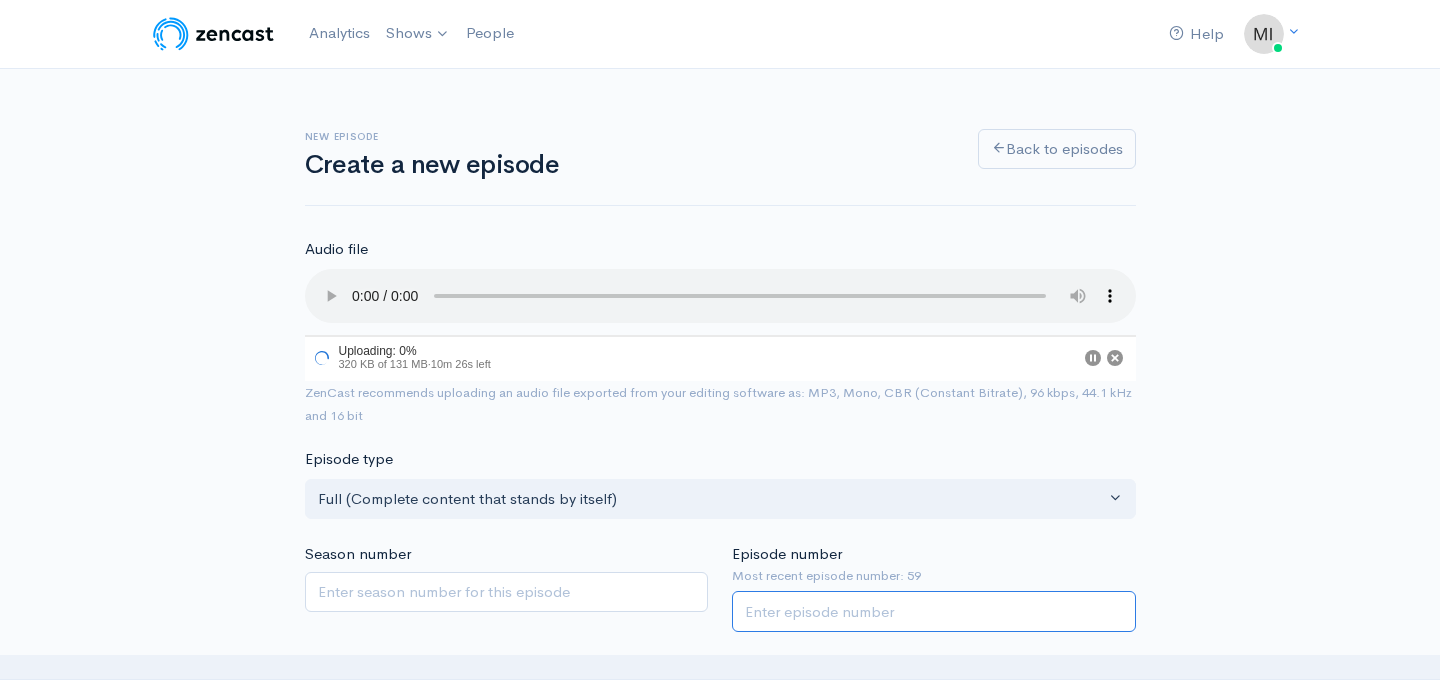 click on "Episode number" at bounding box center [934, 611] 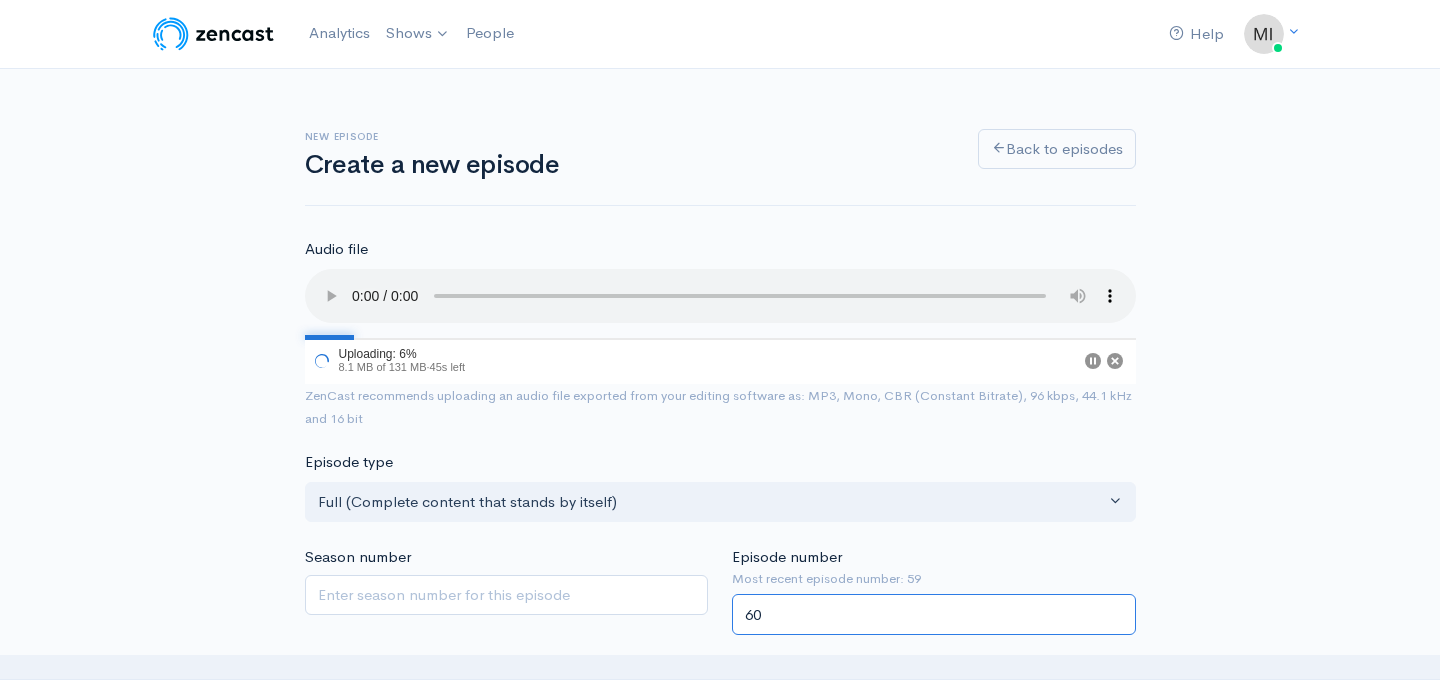 type on "60" 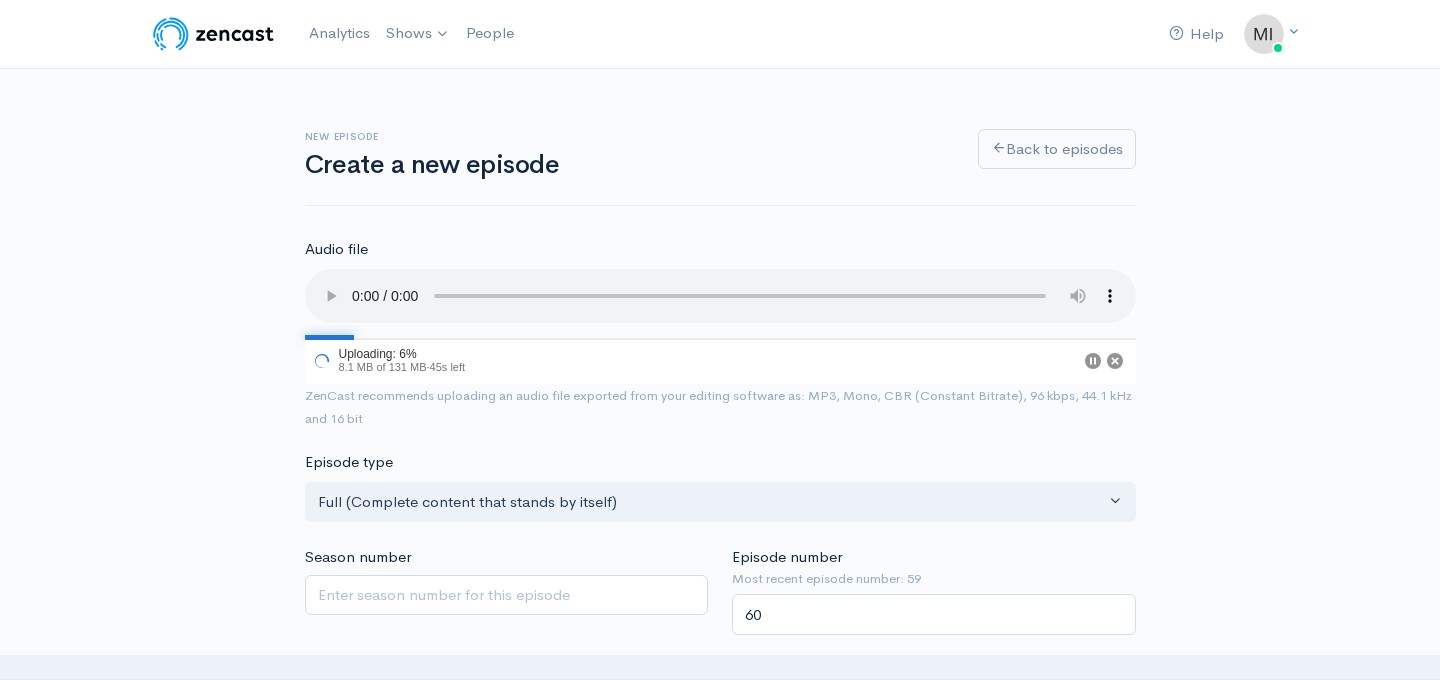 scroll, scrollTop: 369, scrollLeft: 0, axis: vertical 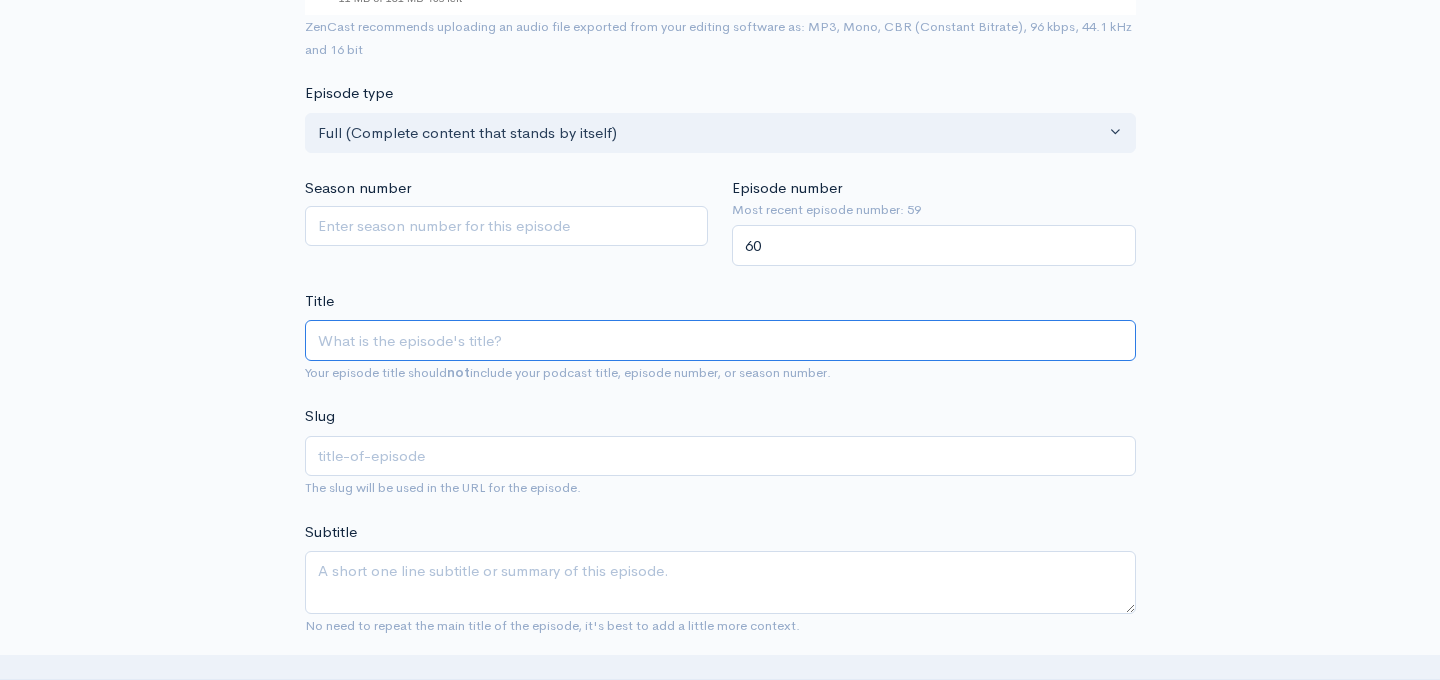 type on "C" 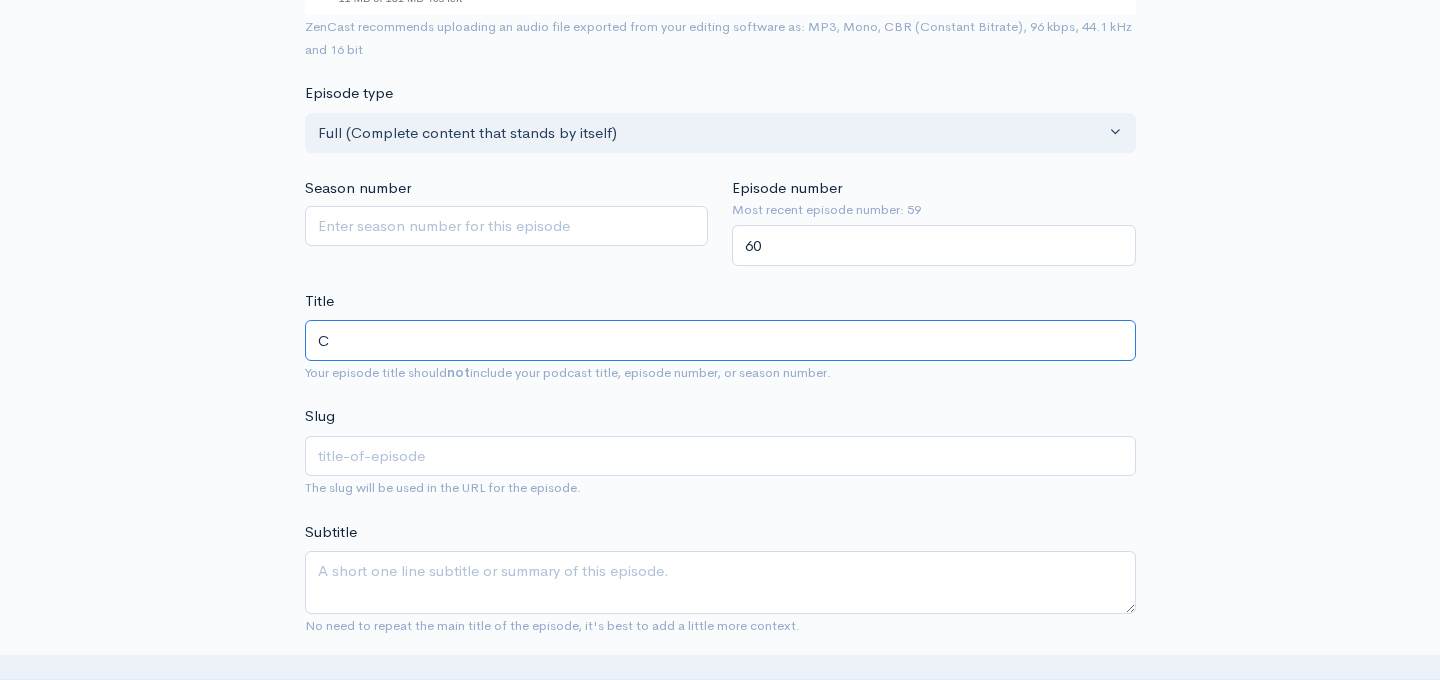 type on "c" 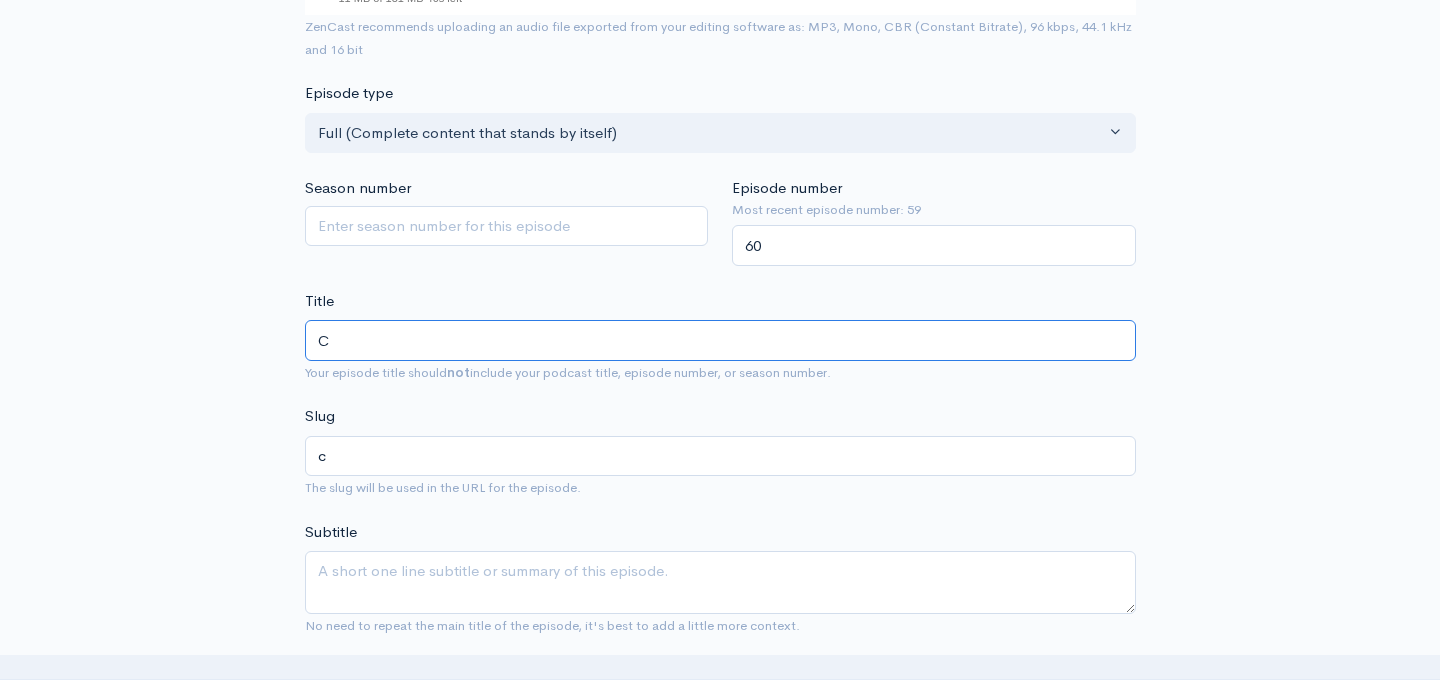 type on "Cu" 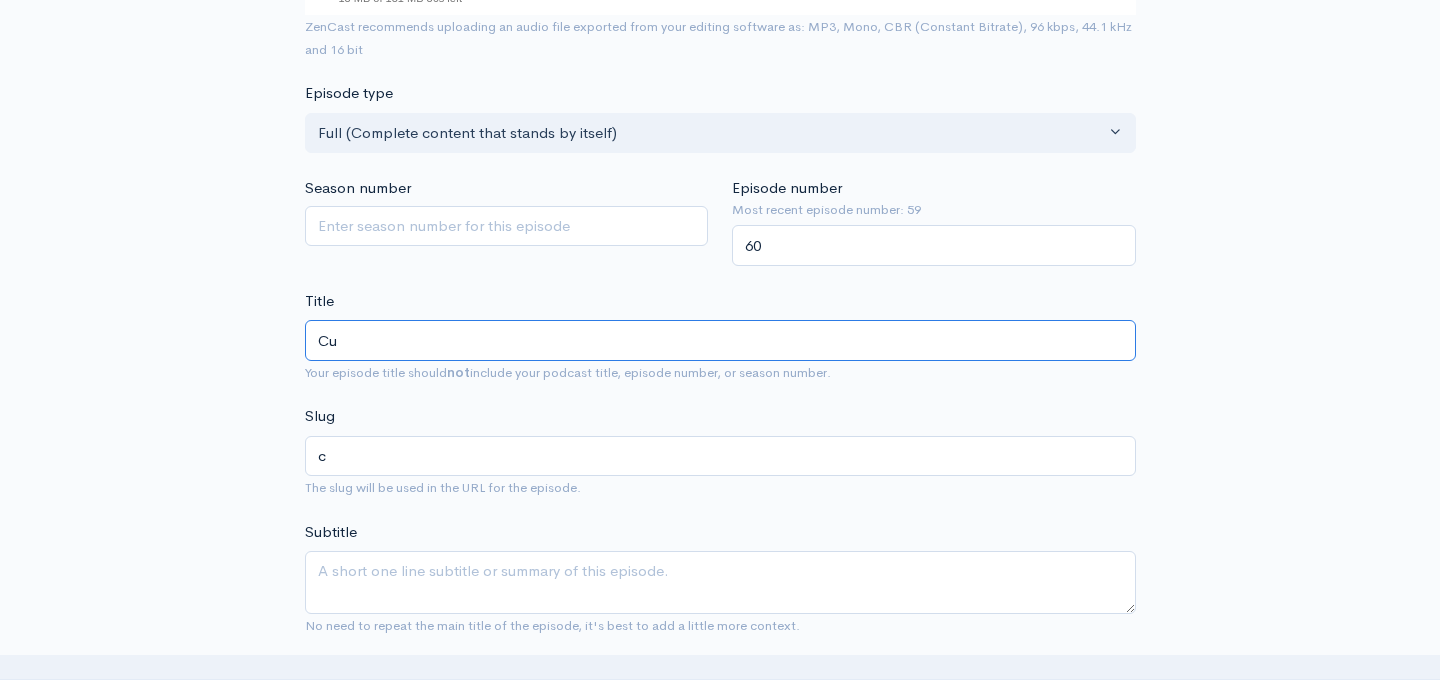 type on "cu" 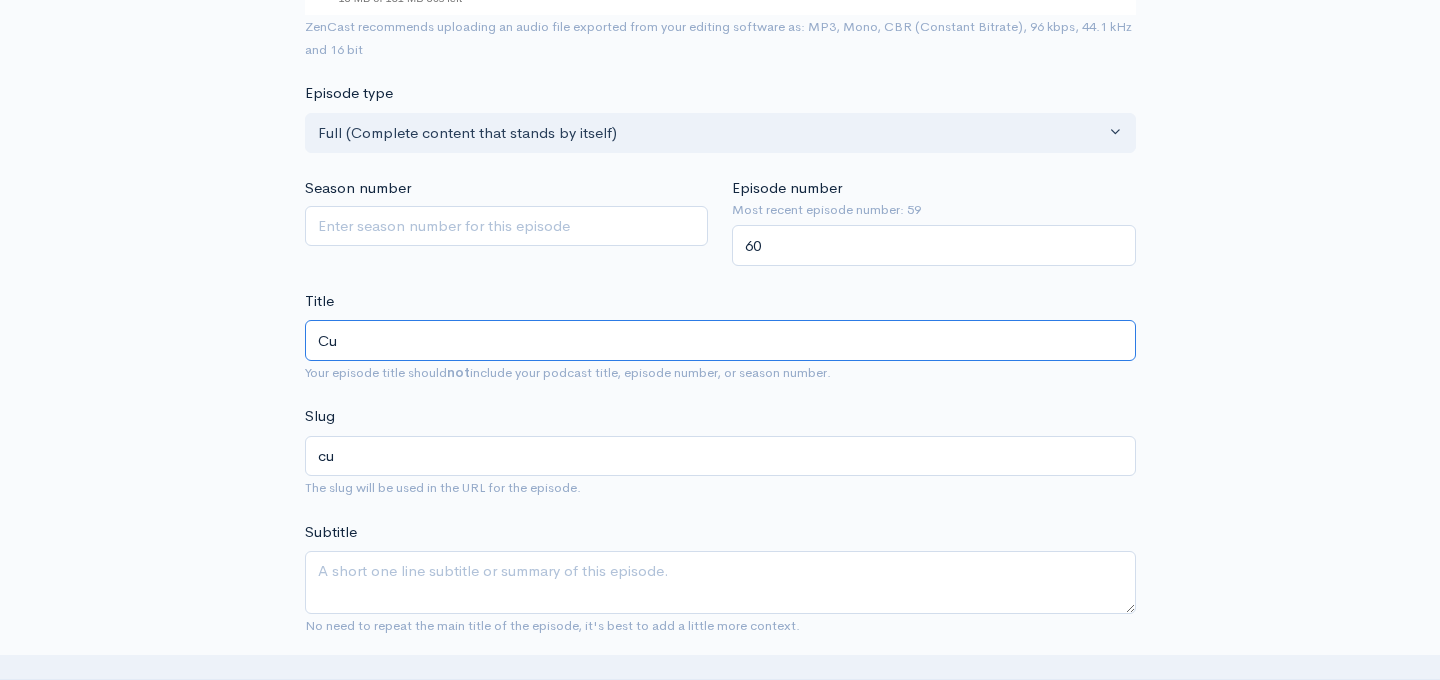 type on "Cut" 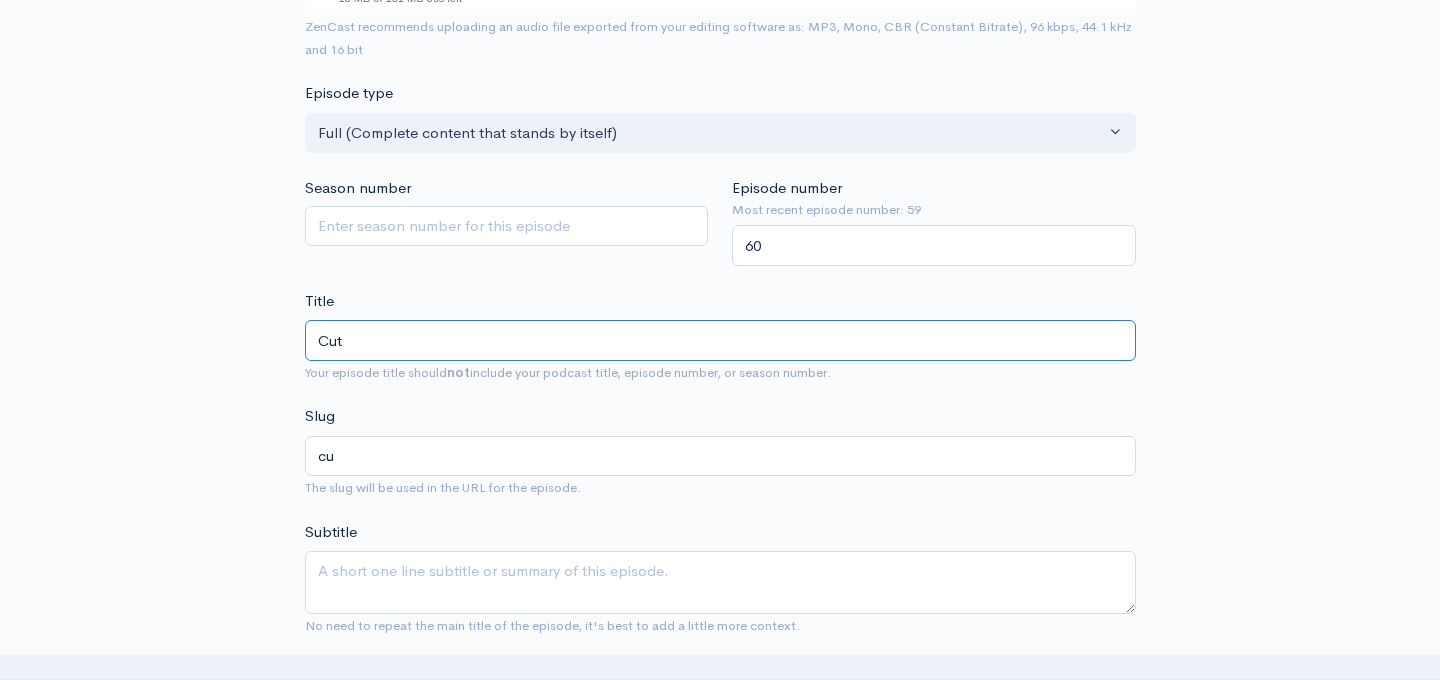type on "cut" 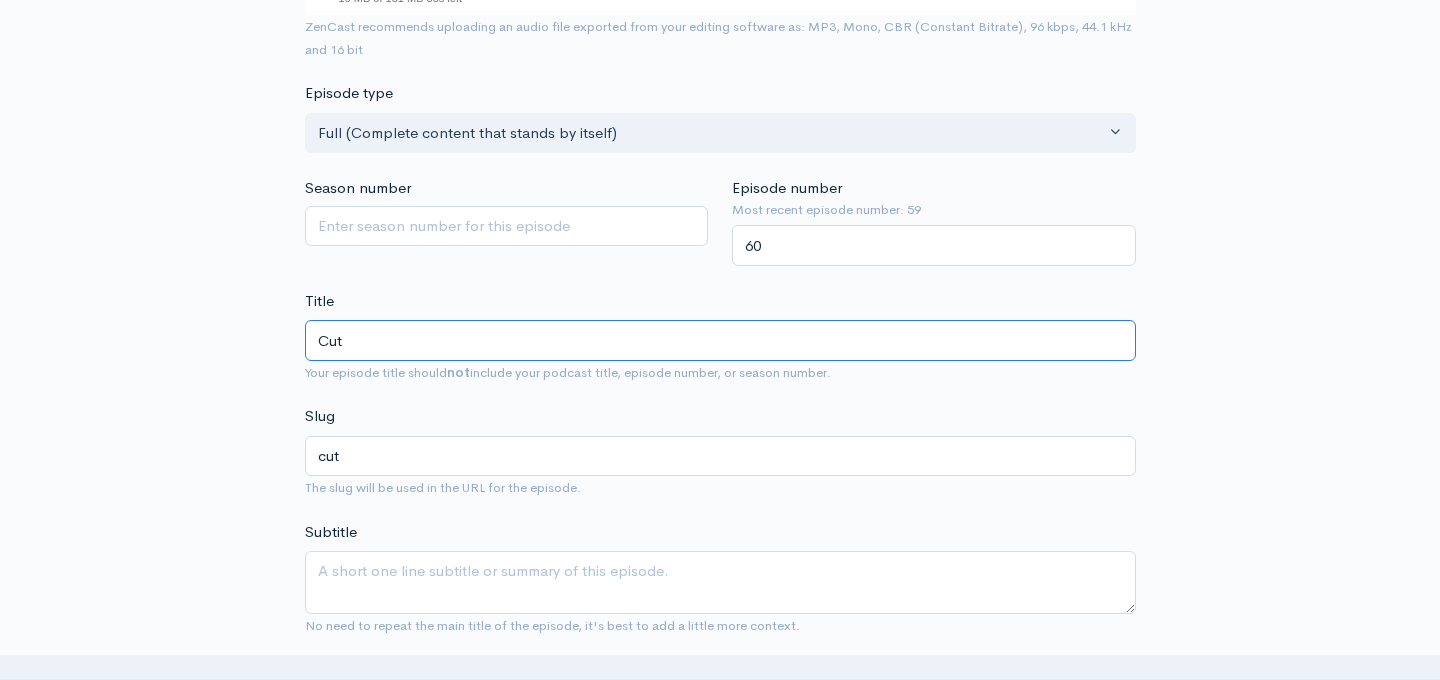 type on "Cu" 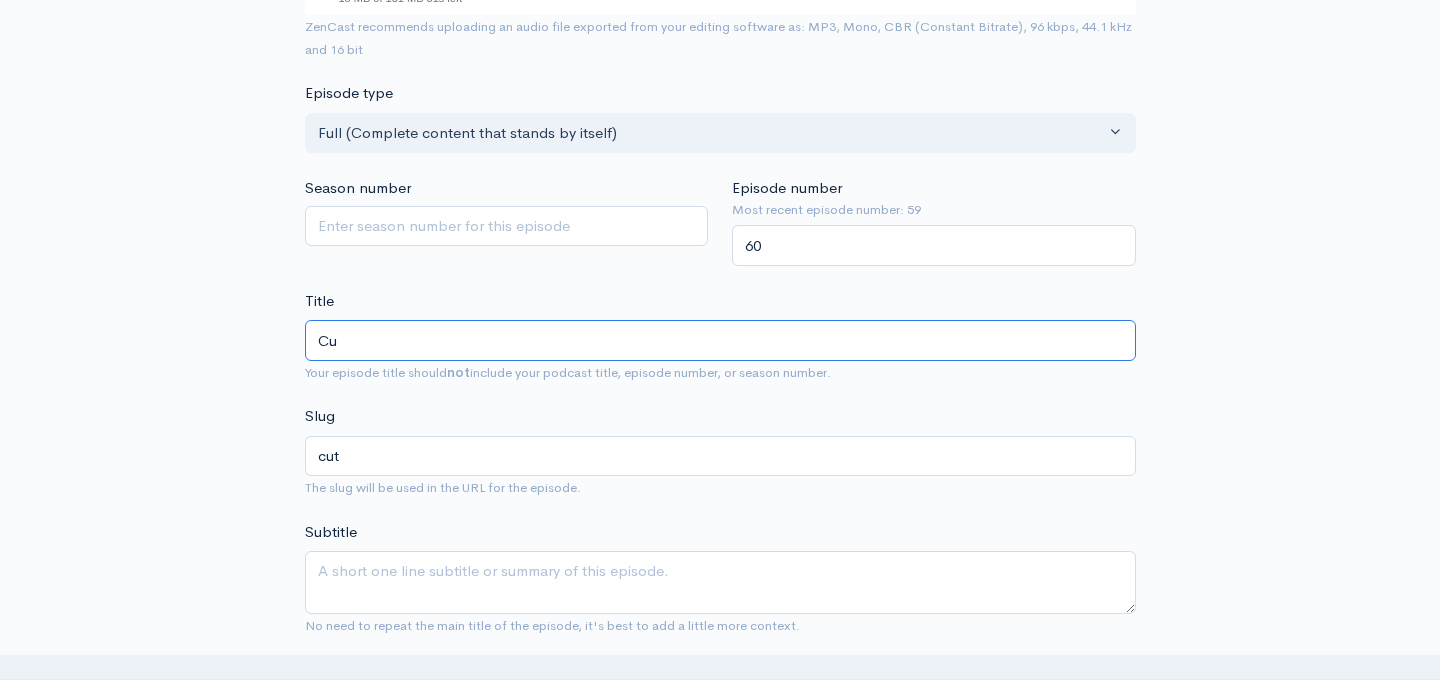 type on "cu" 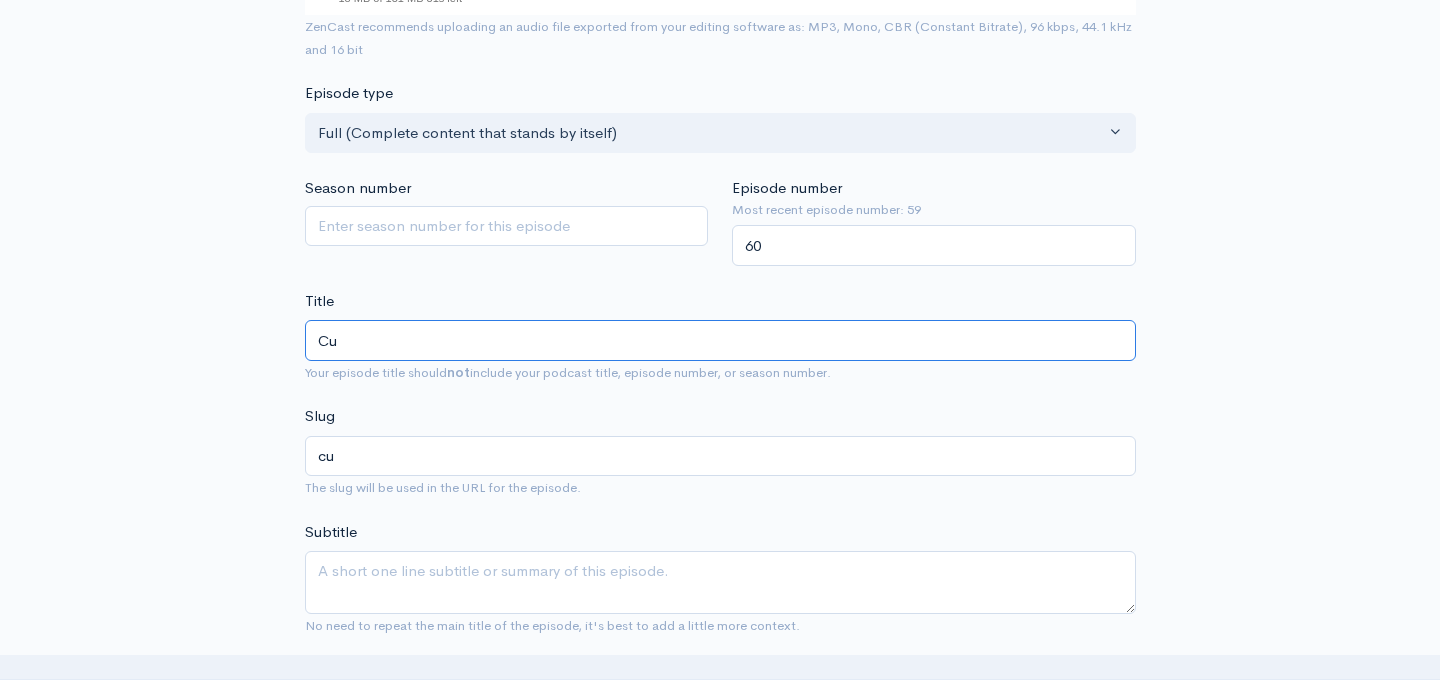 type on "Cul" 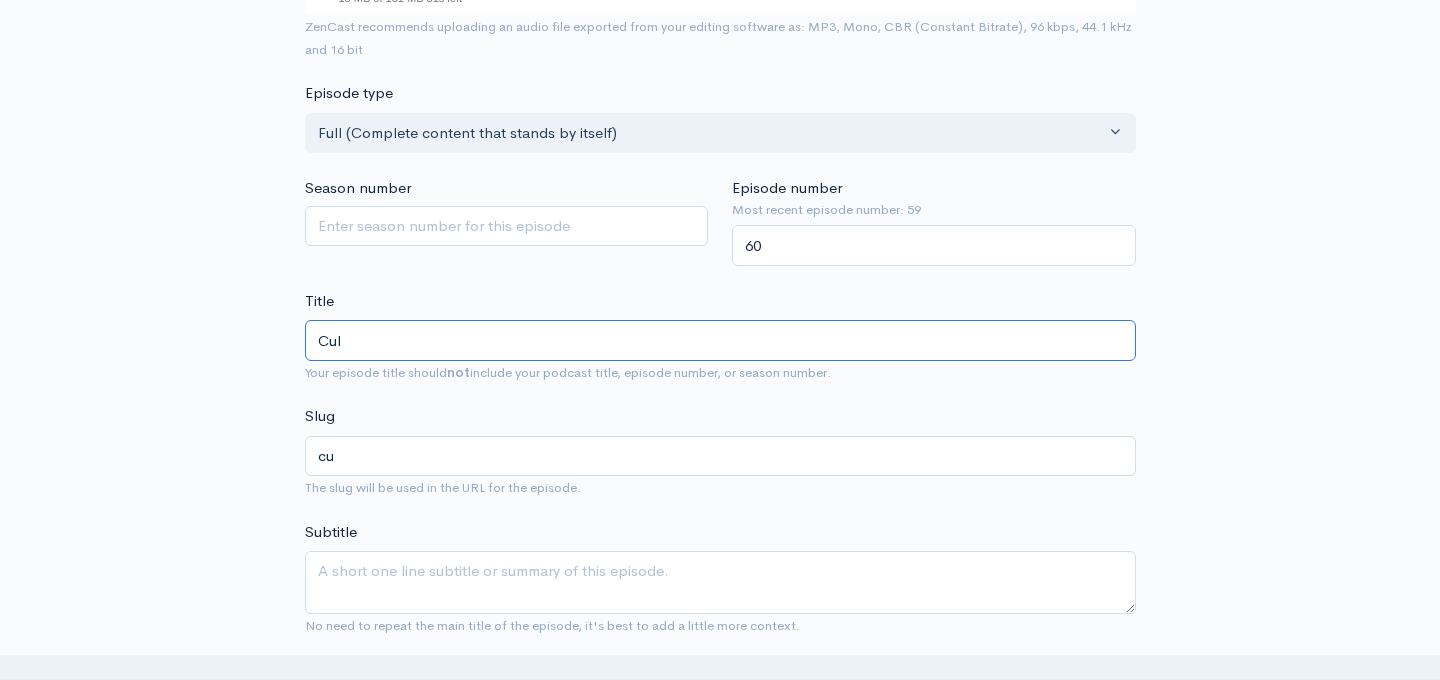 type on "cul" 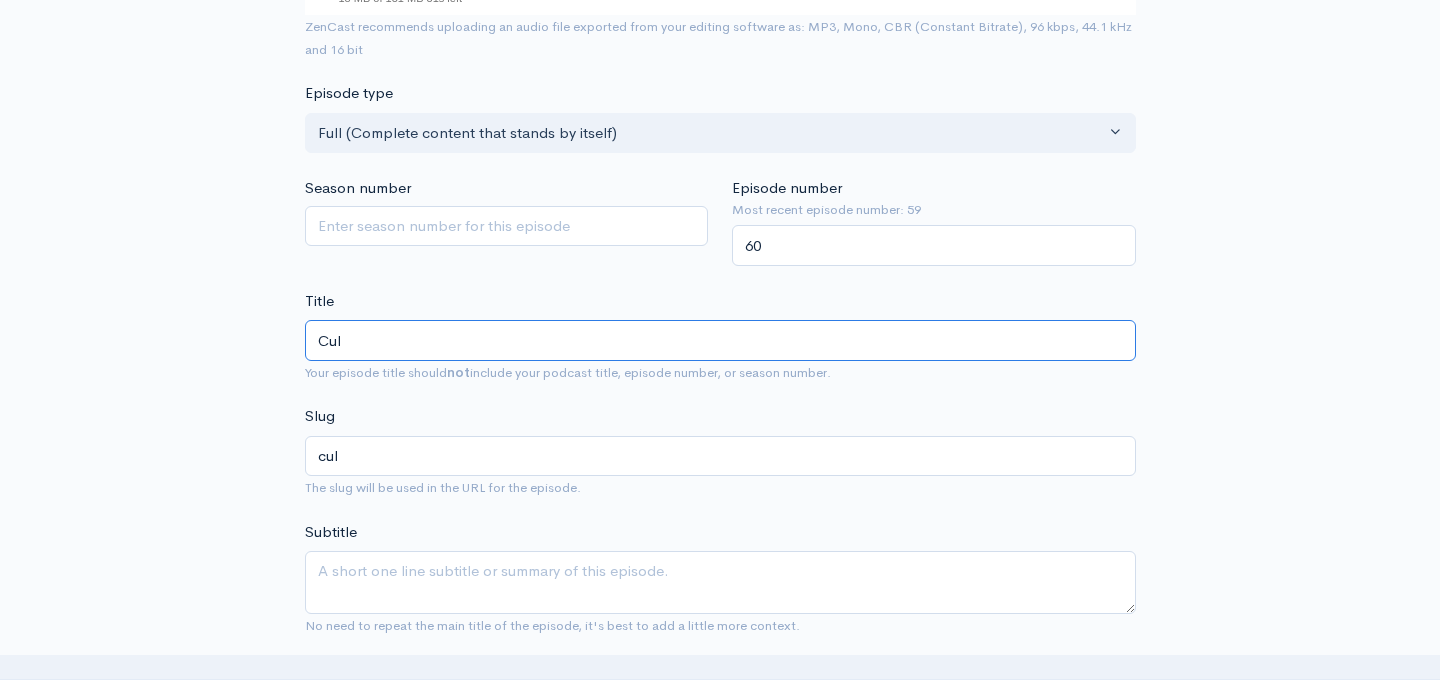 type on "Cult" 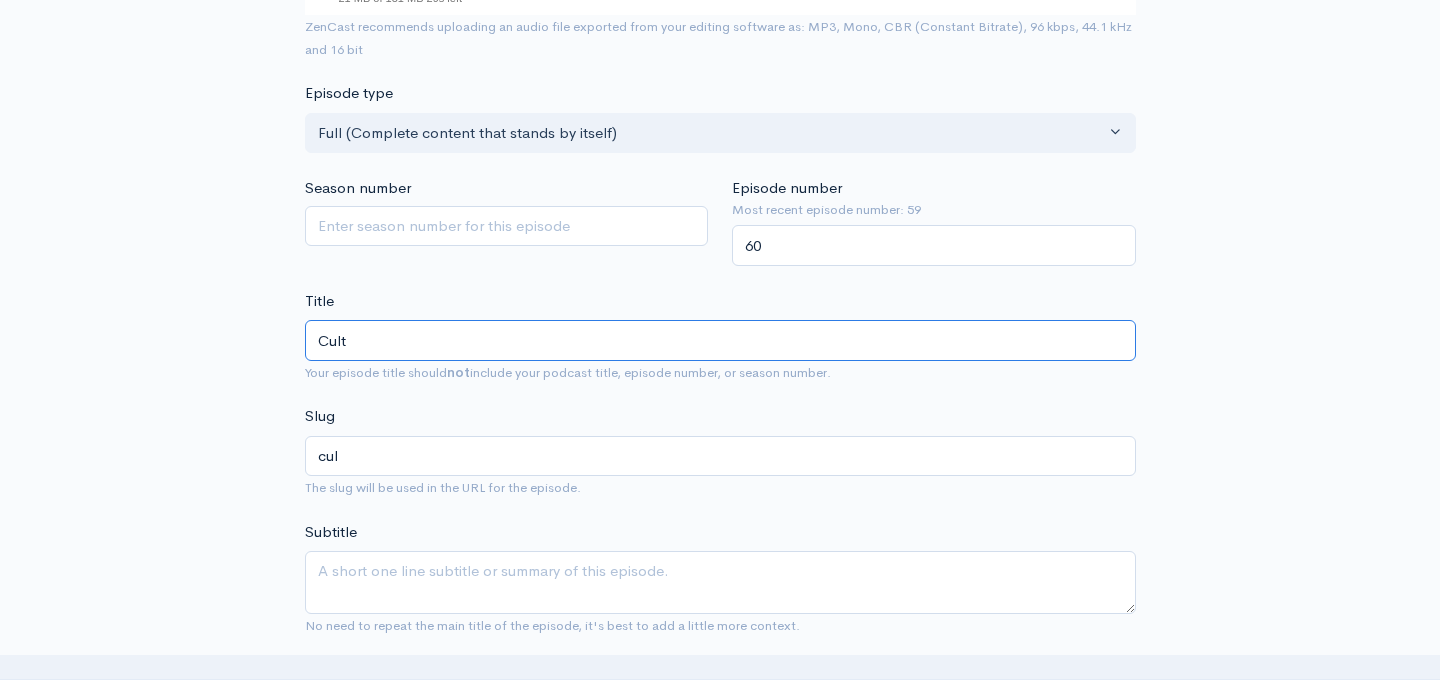 type on "cult" 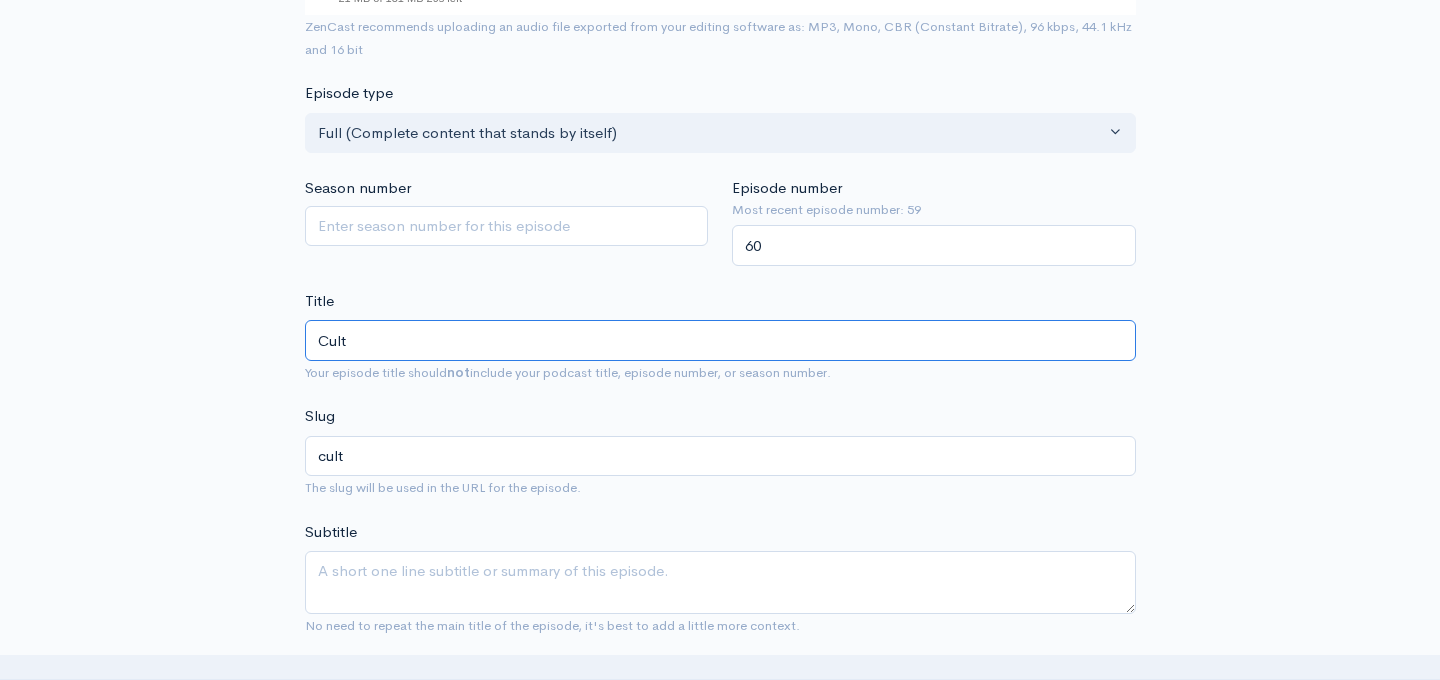 type on "Cultu" 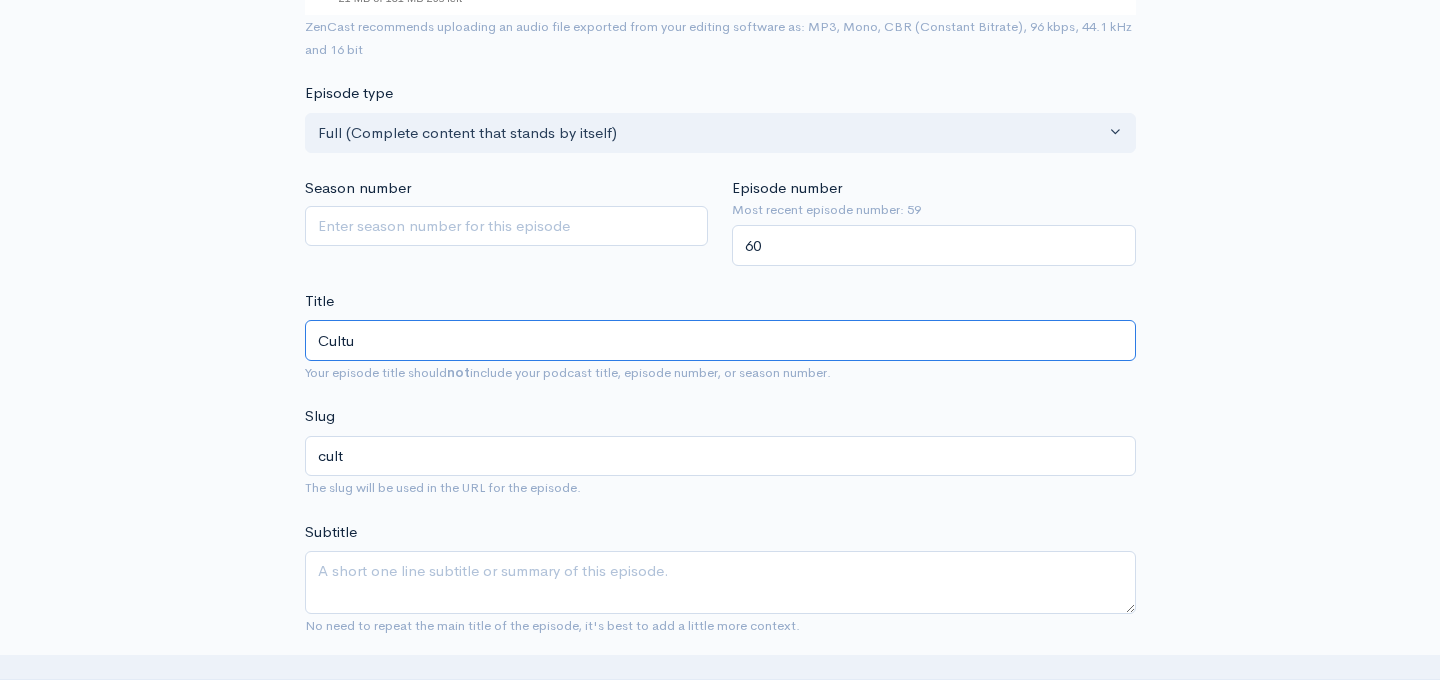 type on "cultu" 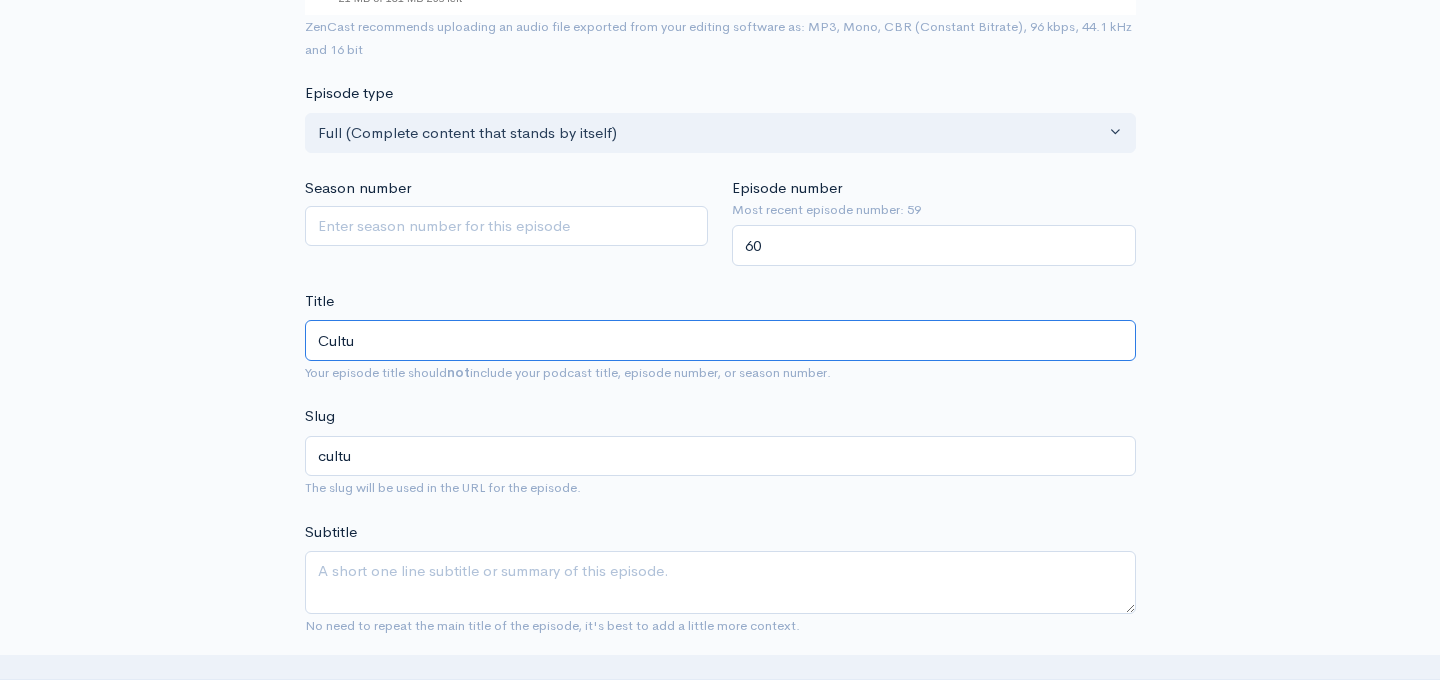 type on "Cultur" 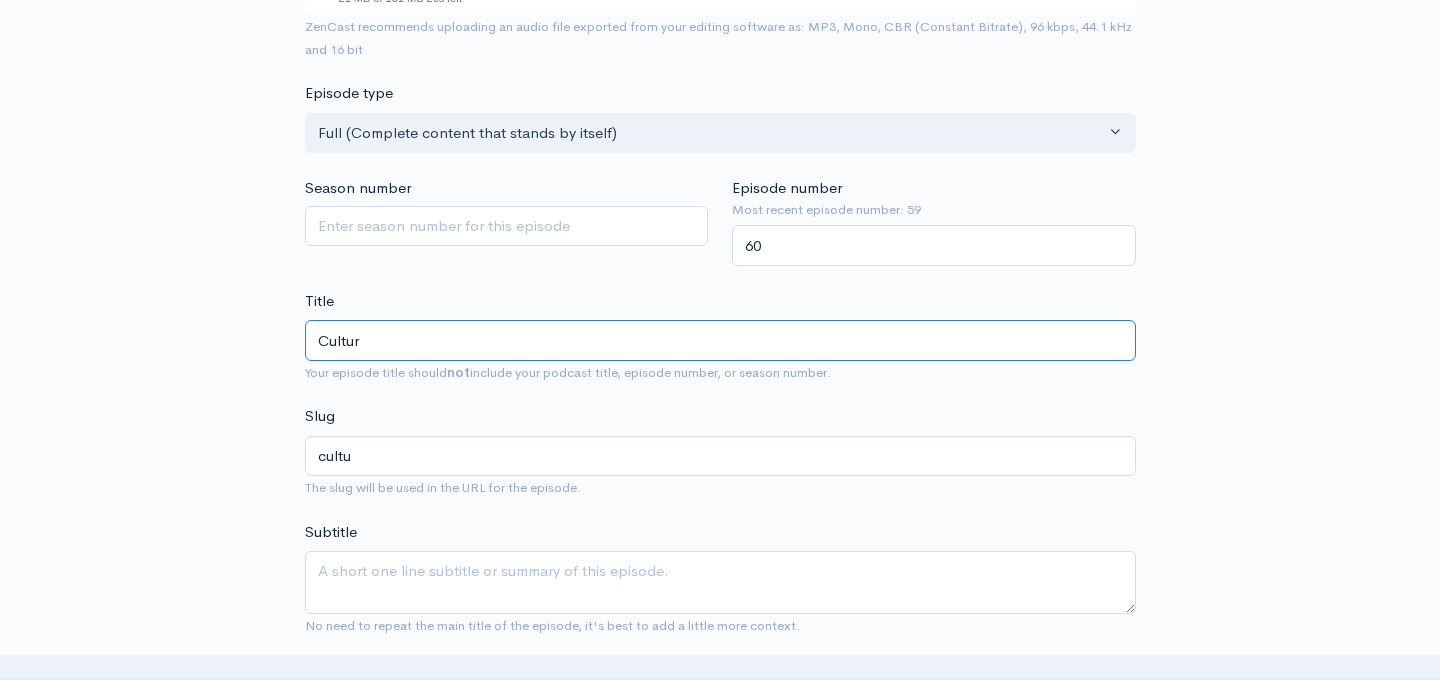type on "cultur" 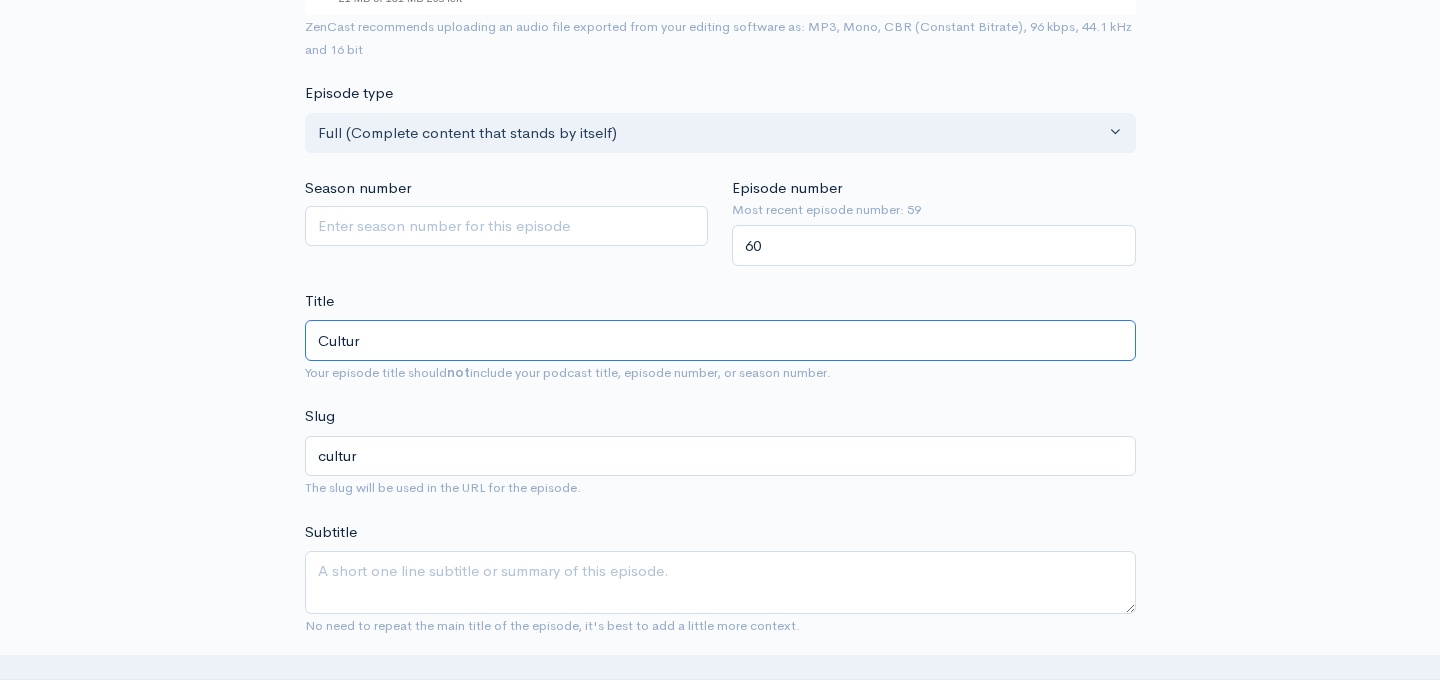 type on "Culture" 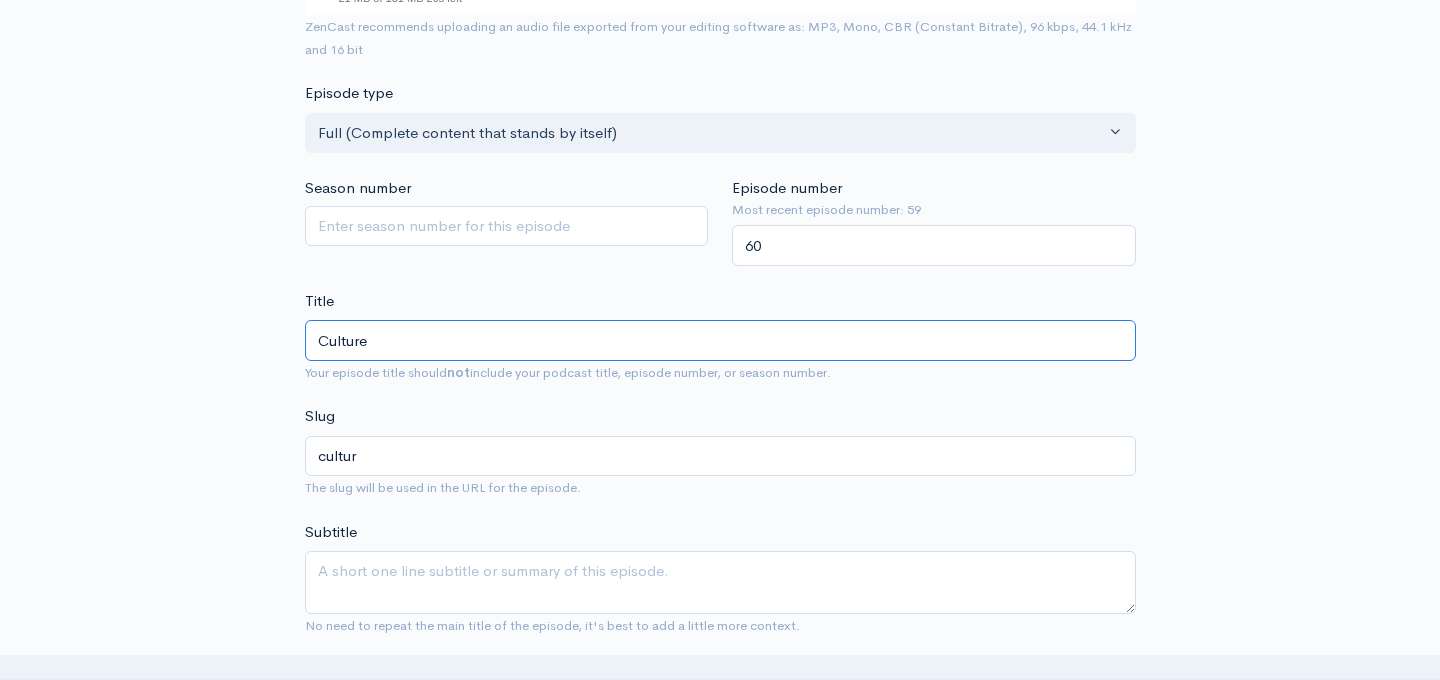 type on "culture" 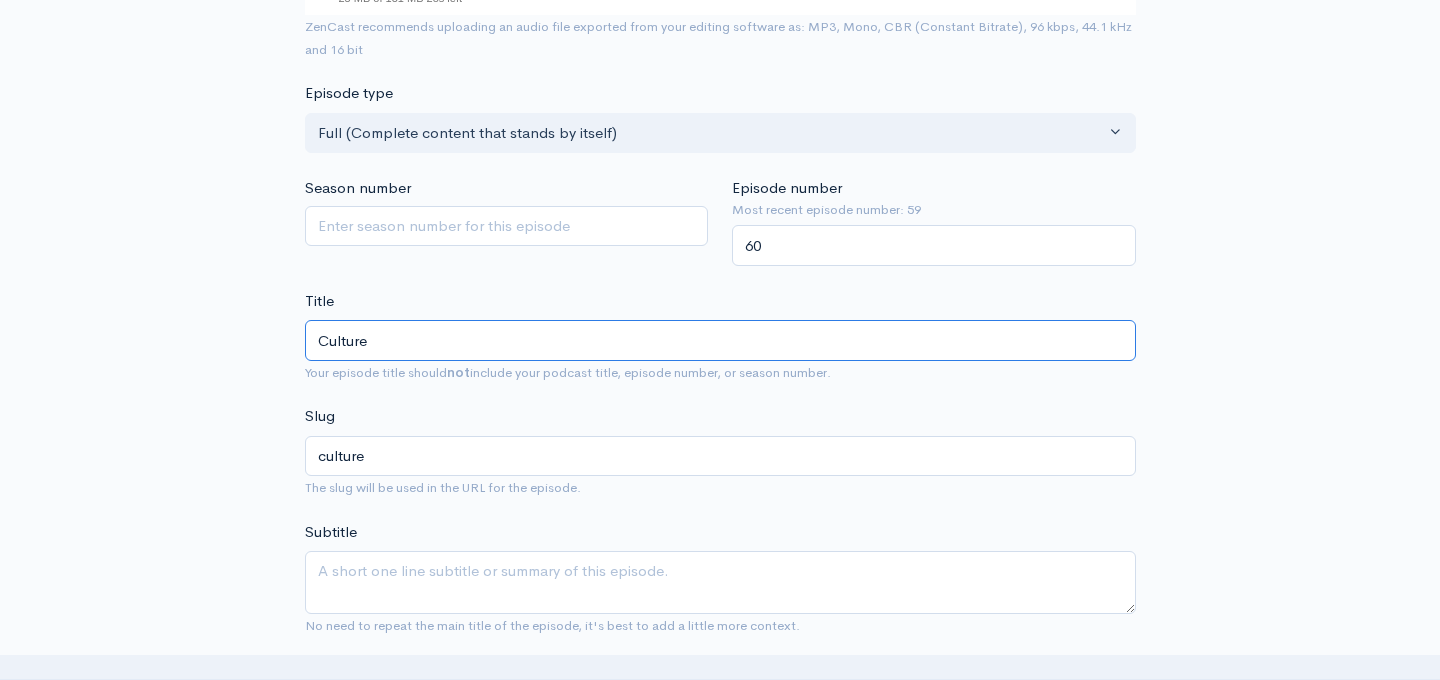 type on "Culture E" 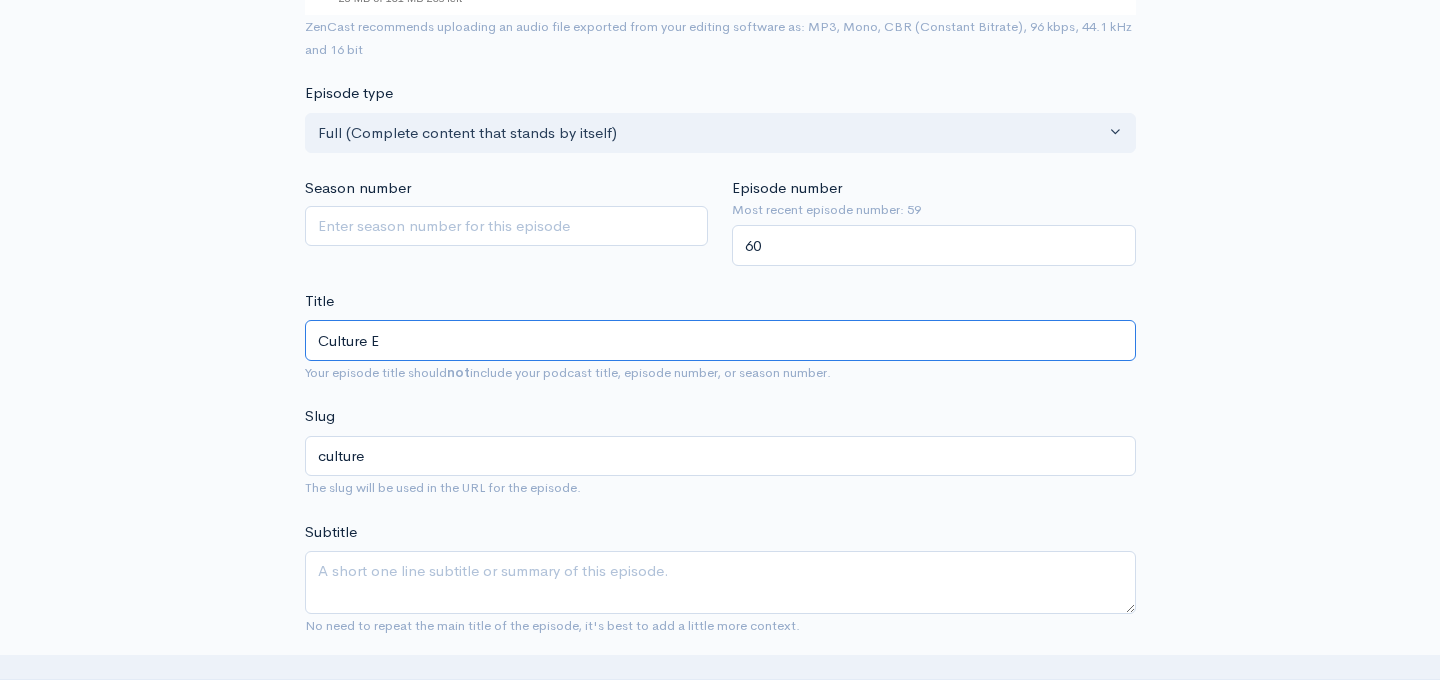 type on "culture-e" 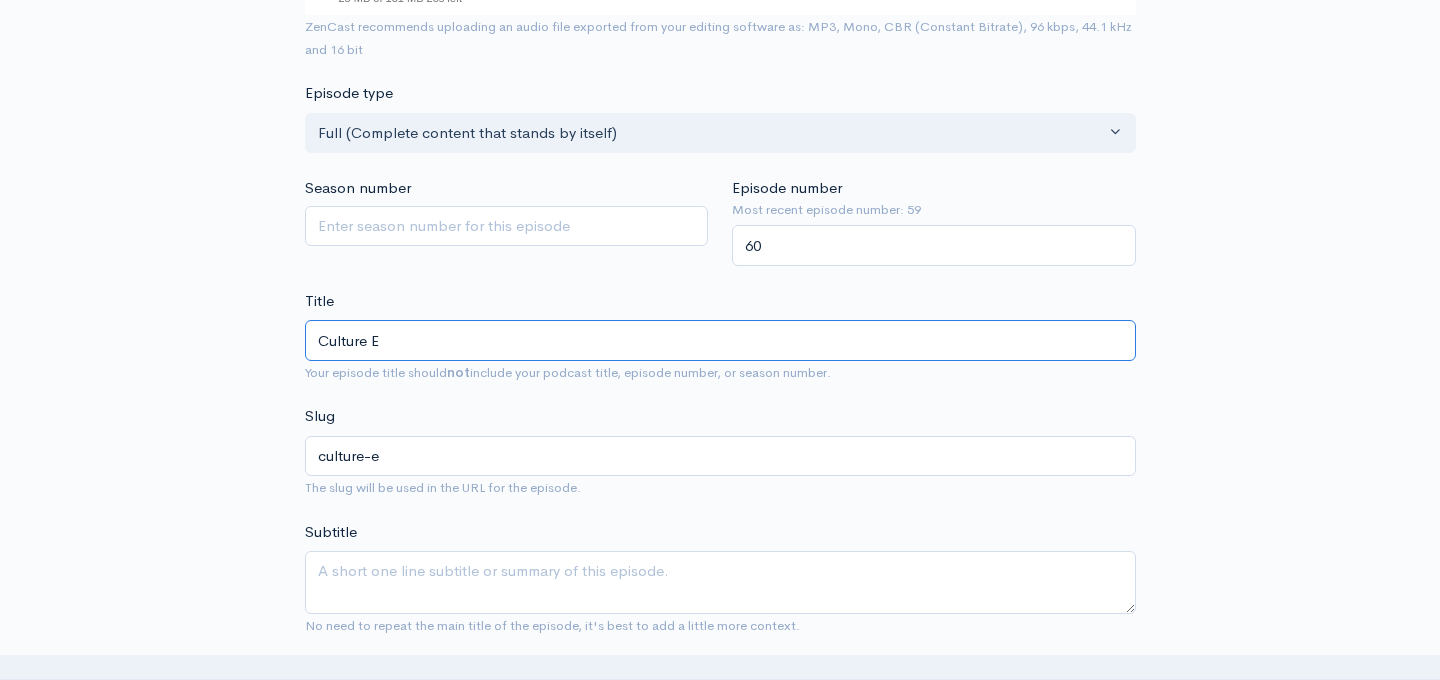 type on "Culture Er" 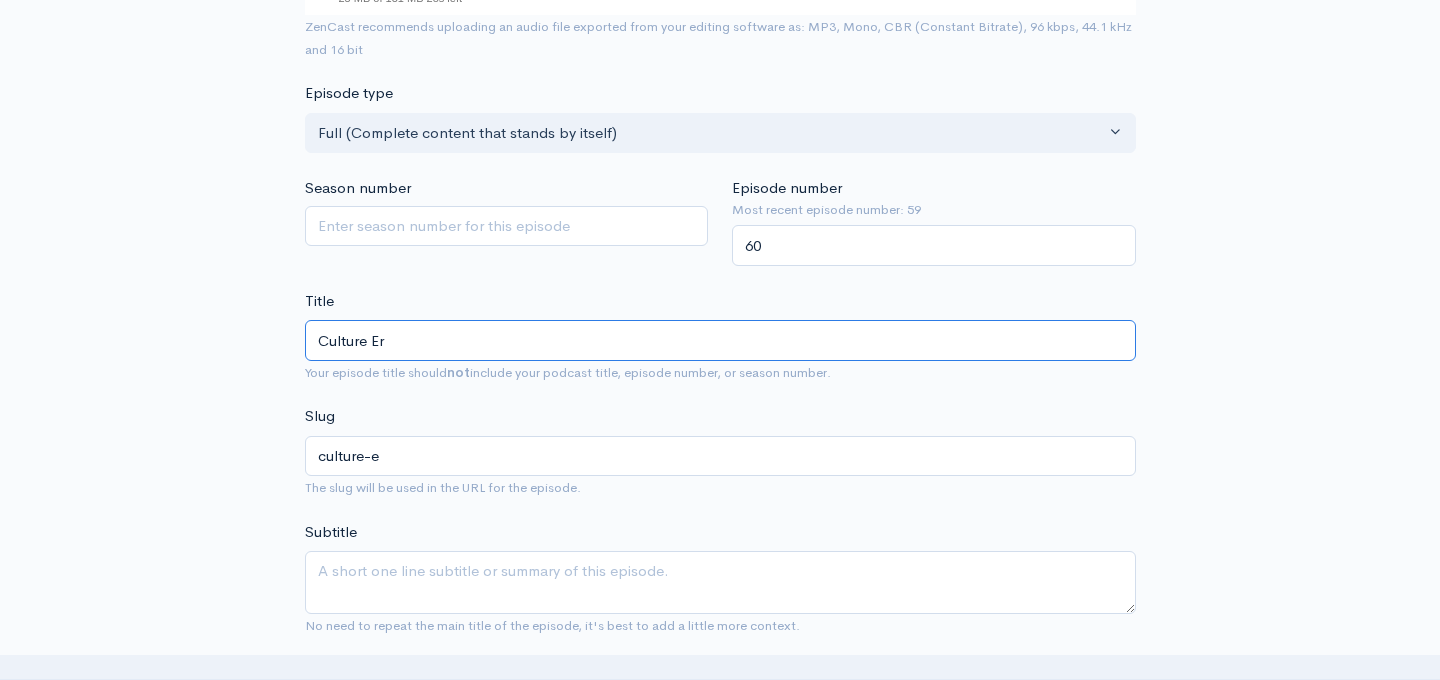 type on "culture-er" 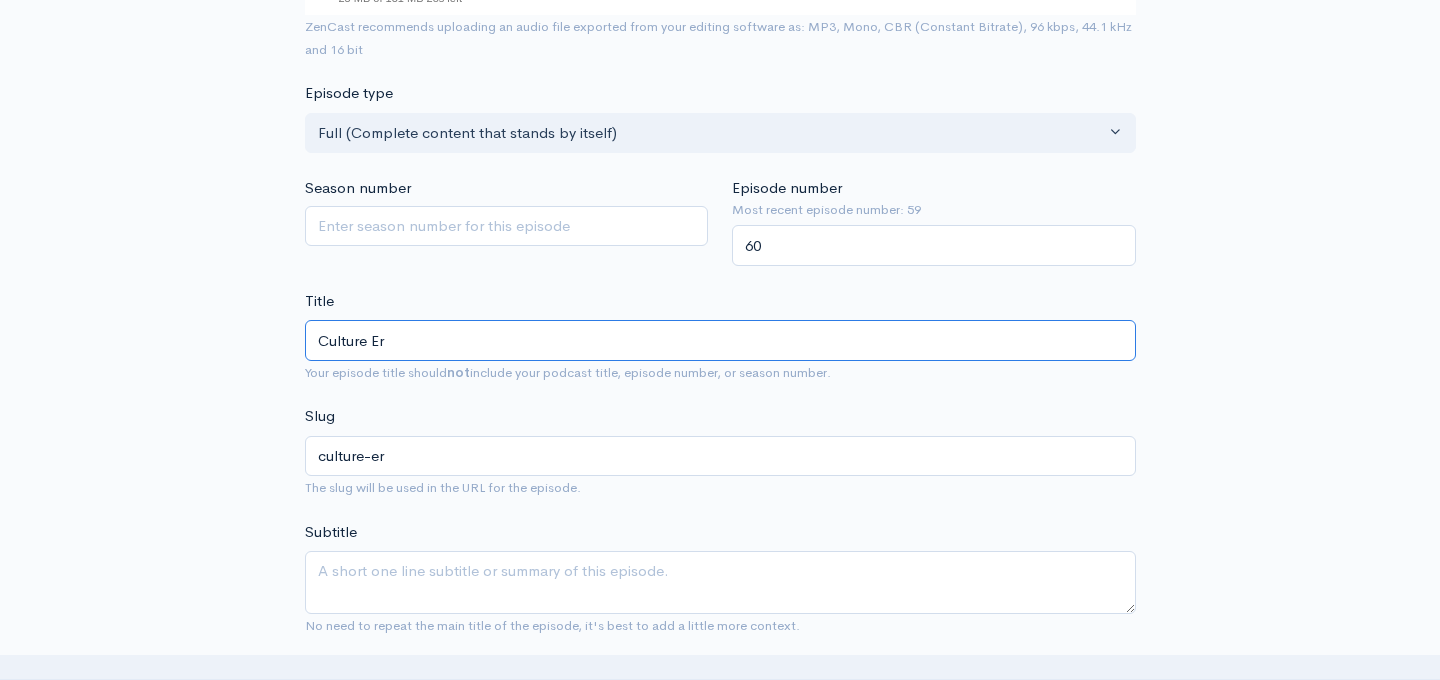type on "Culture Ero" 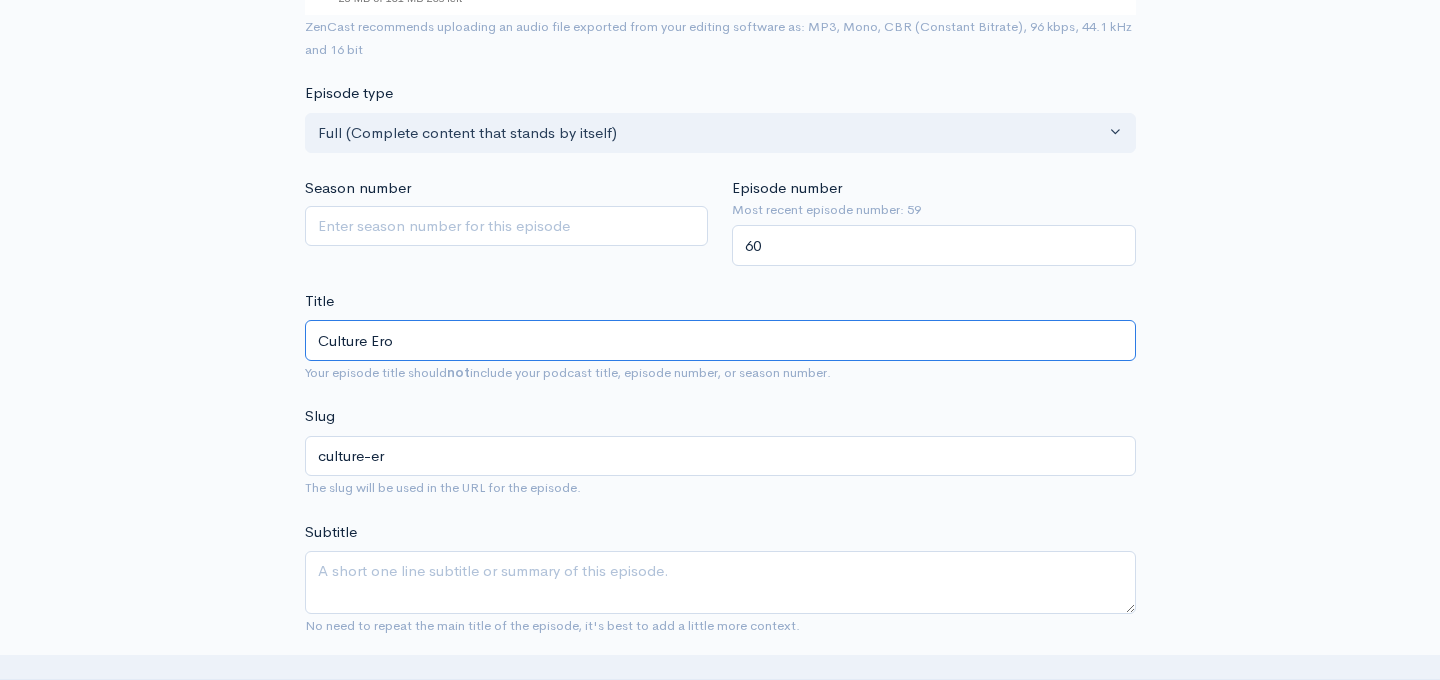 type on "culture-ero" 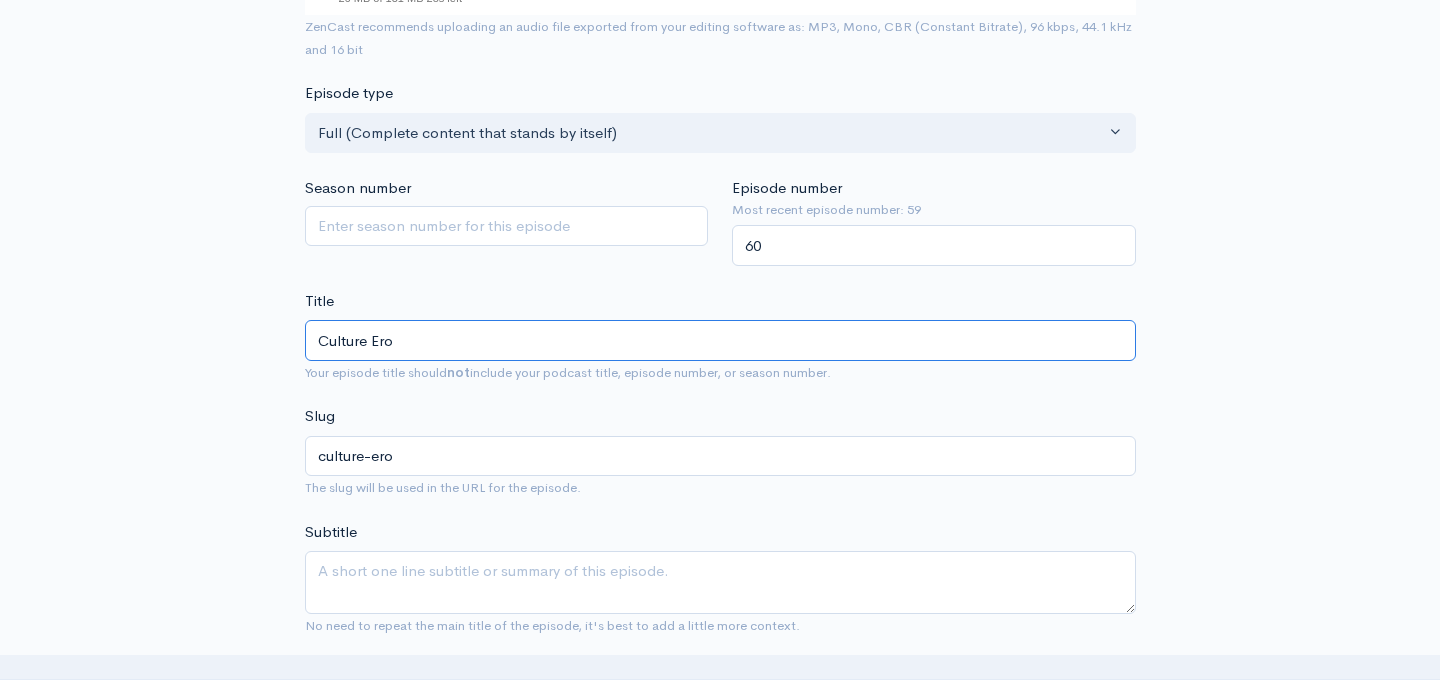type on "Culture Erod" 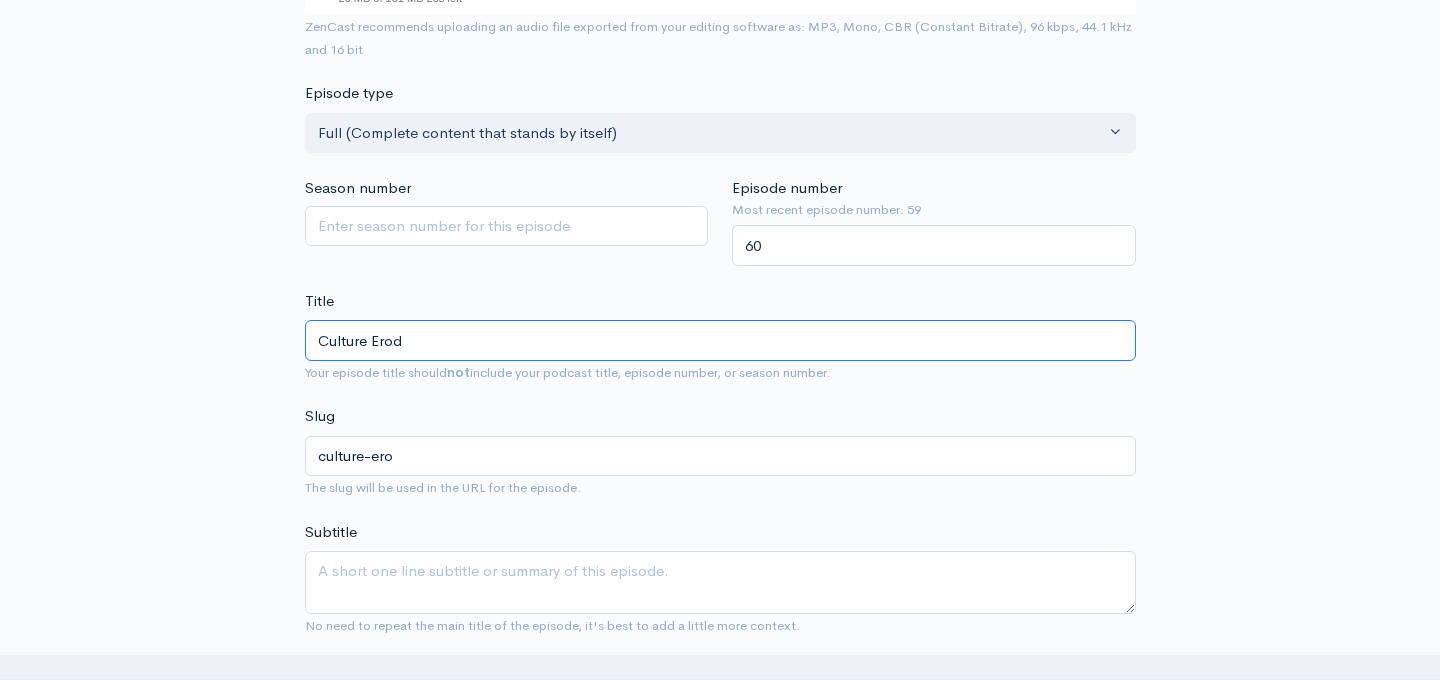 type on "culture-erod" 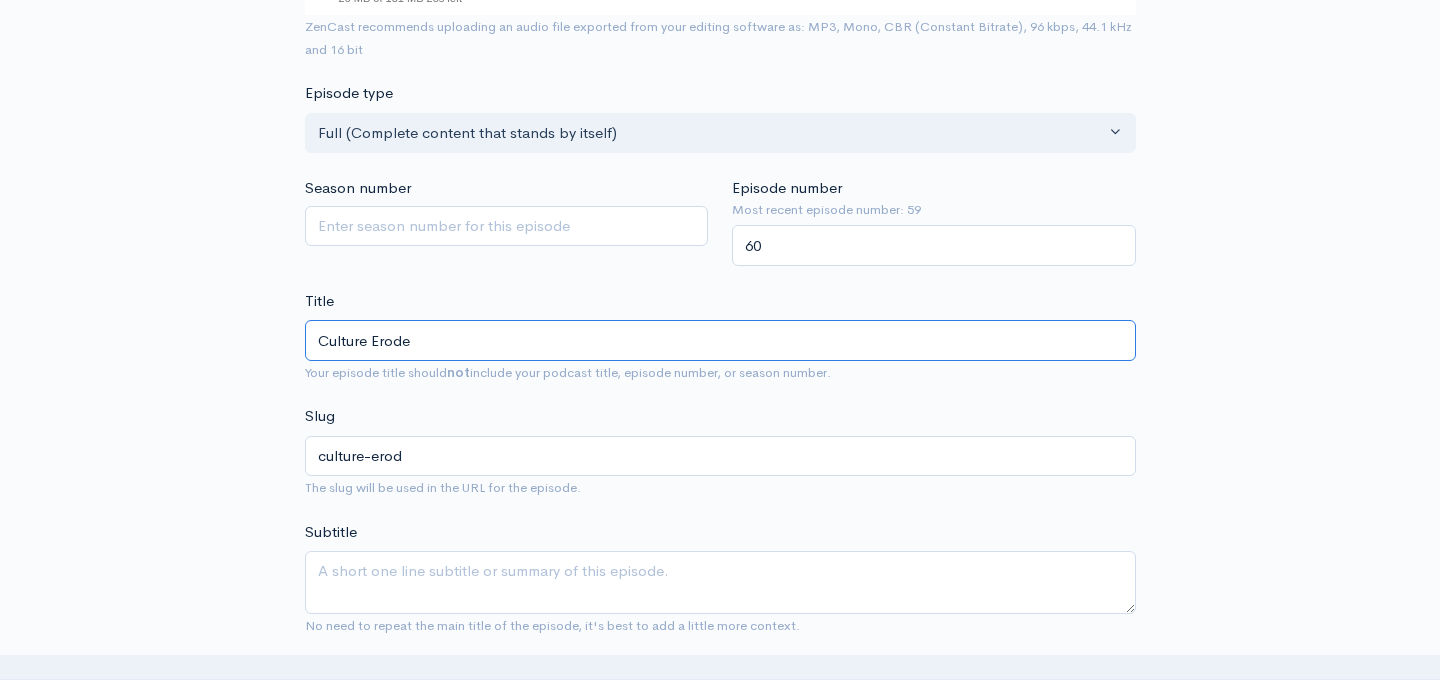 type on "Culture Eroder" 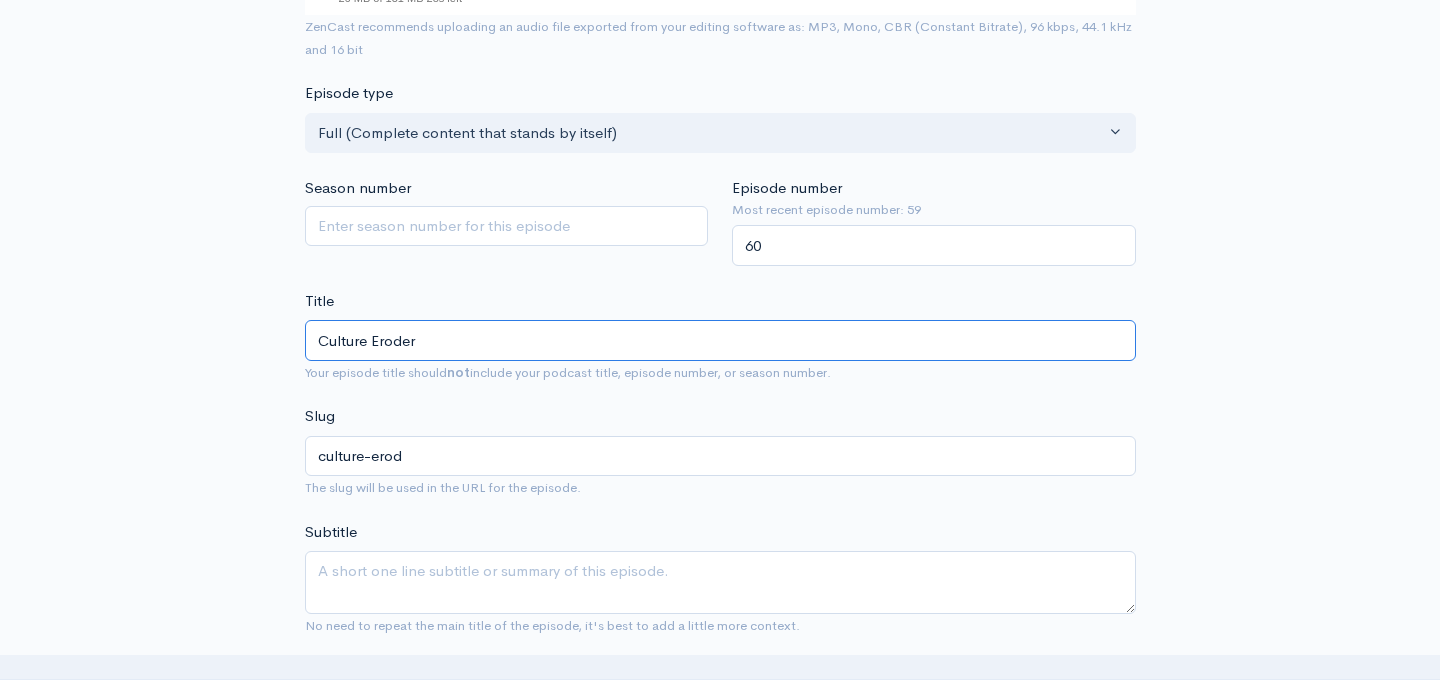 type on "culture-eroder" 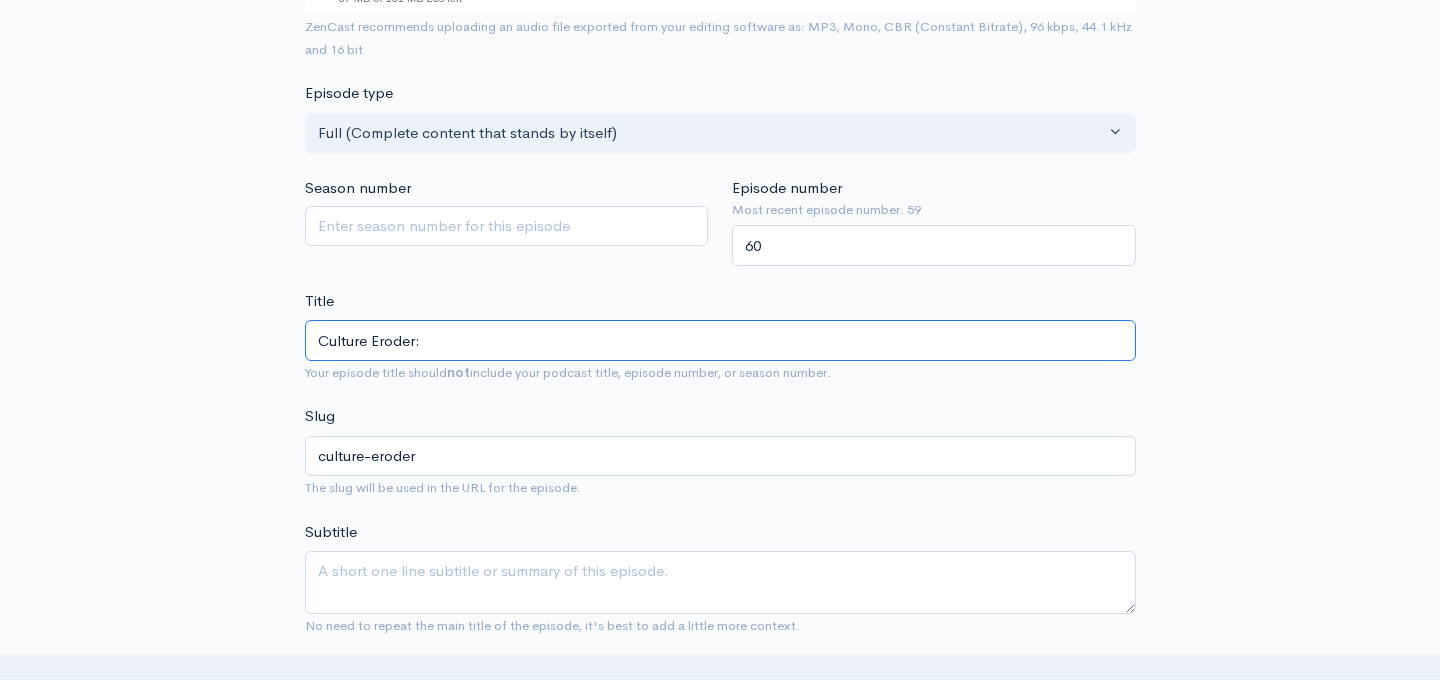 type on "Culture Eroder: L" 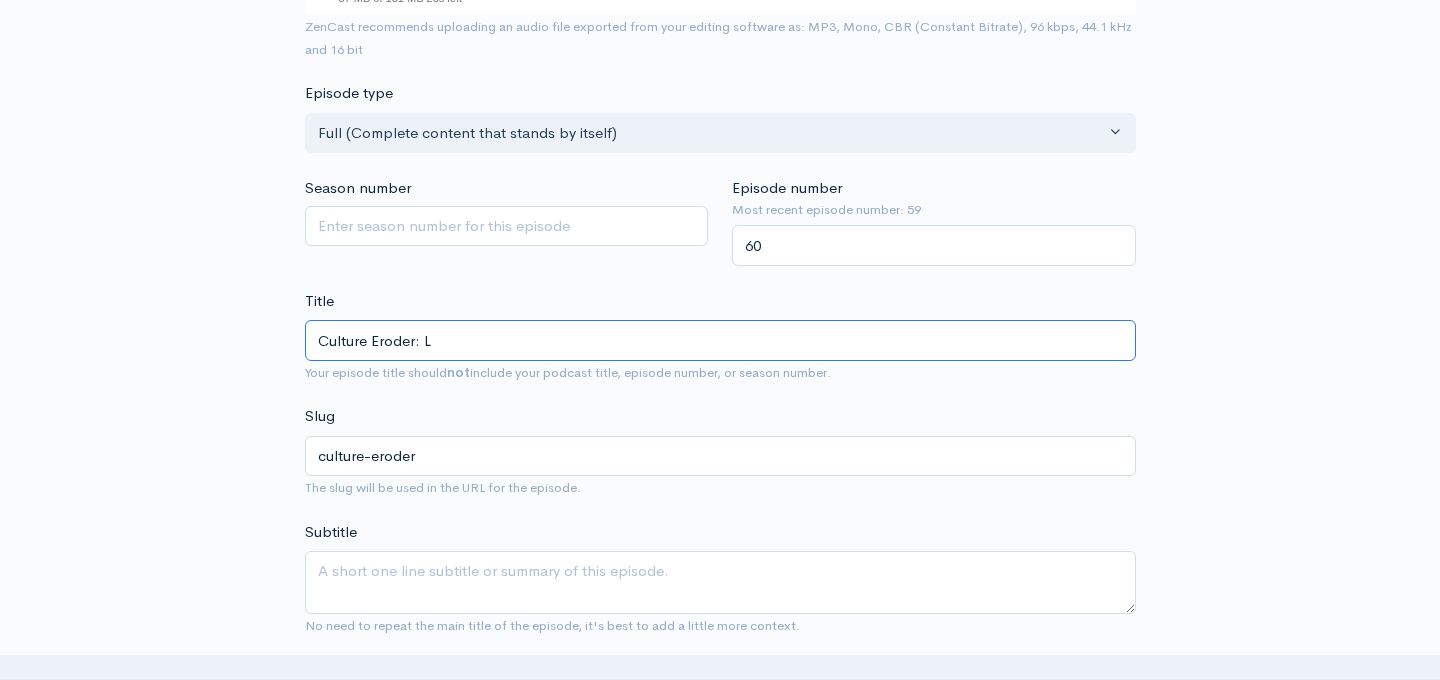 type on "culture-eroder-l" 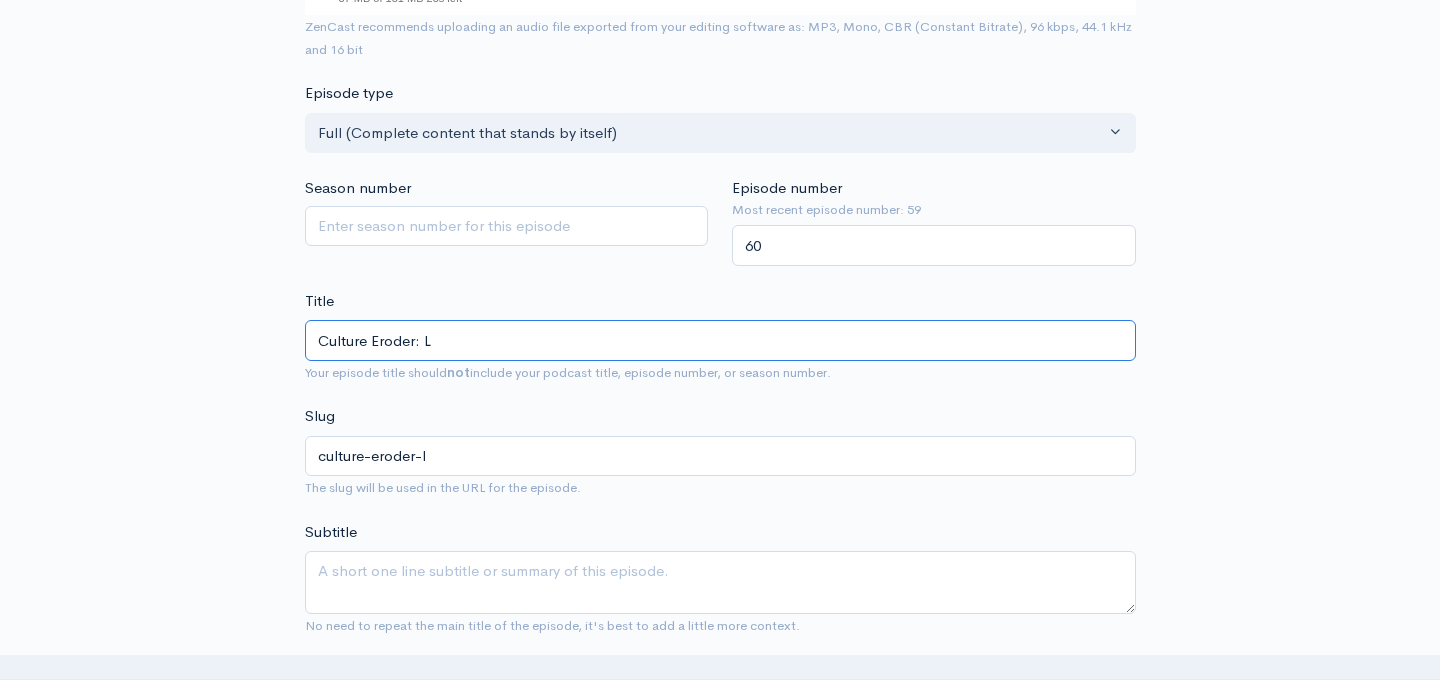 type on "Culture Eroder: La" 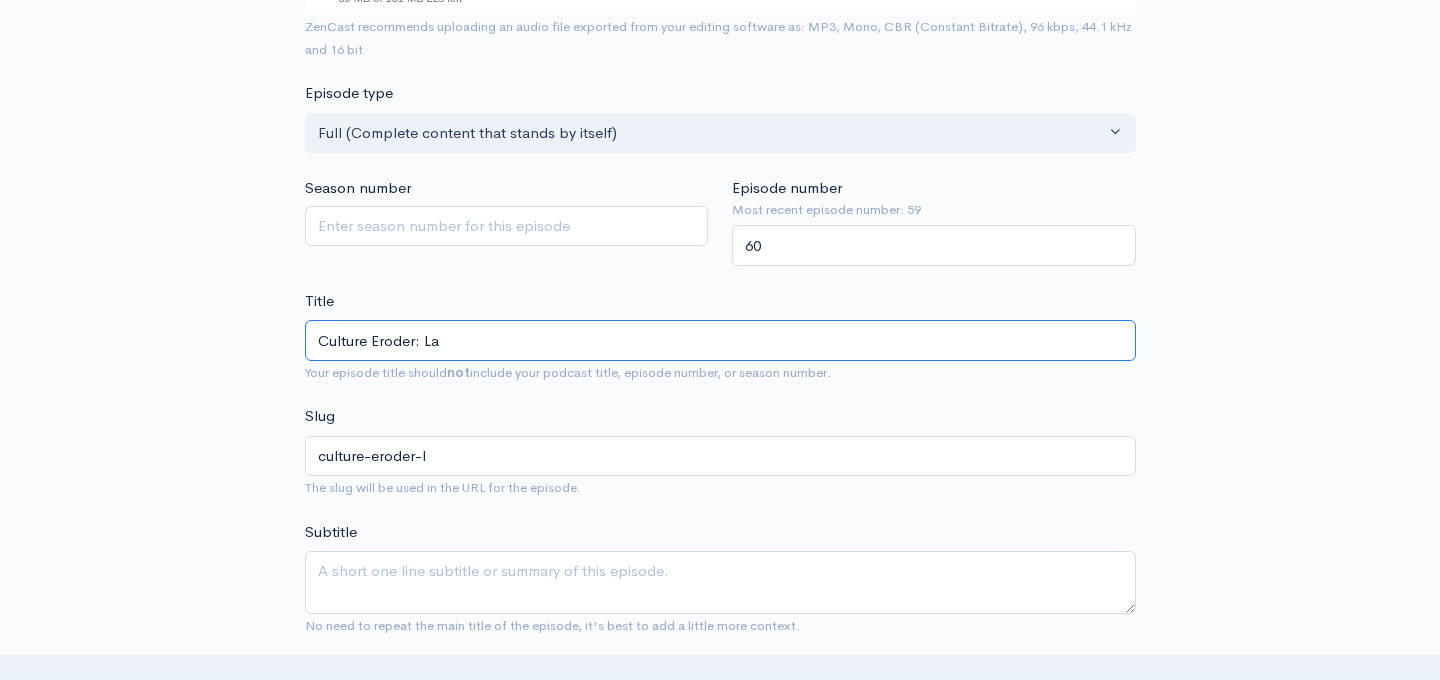 type on "culture-eroder-la" 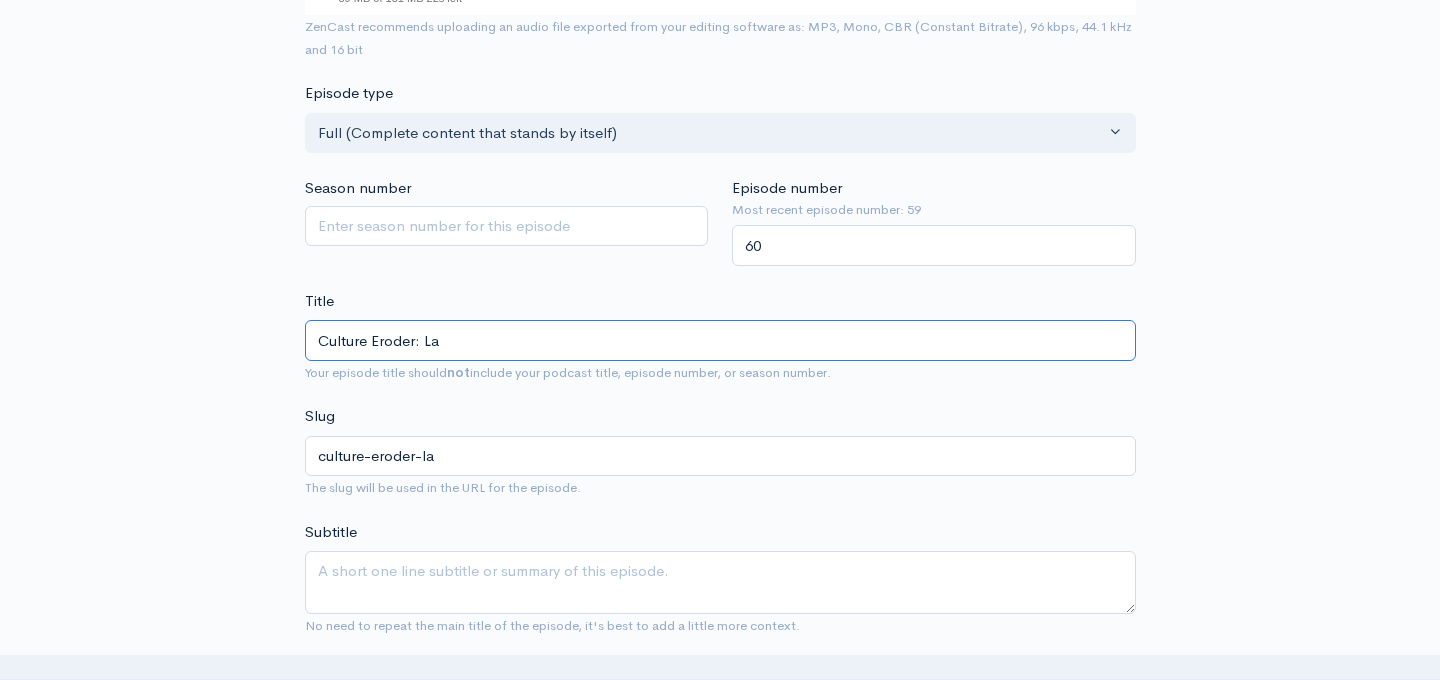 type on "Culture Eroder: Lac" 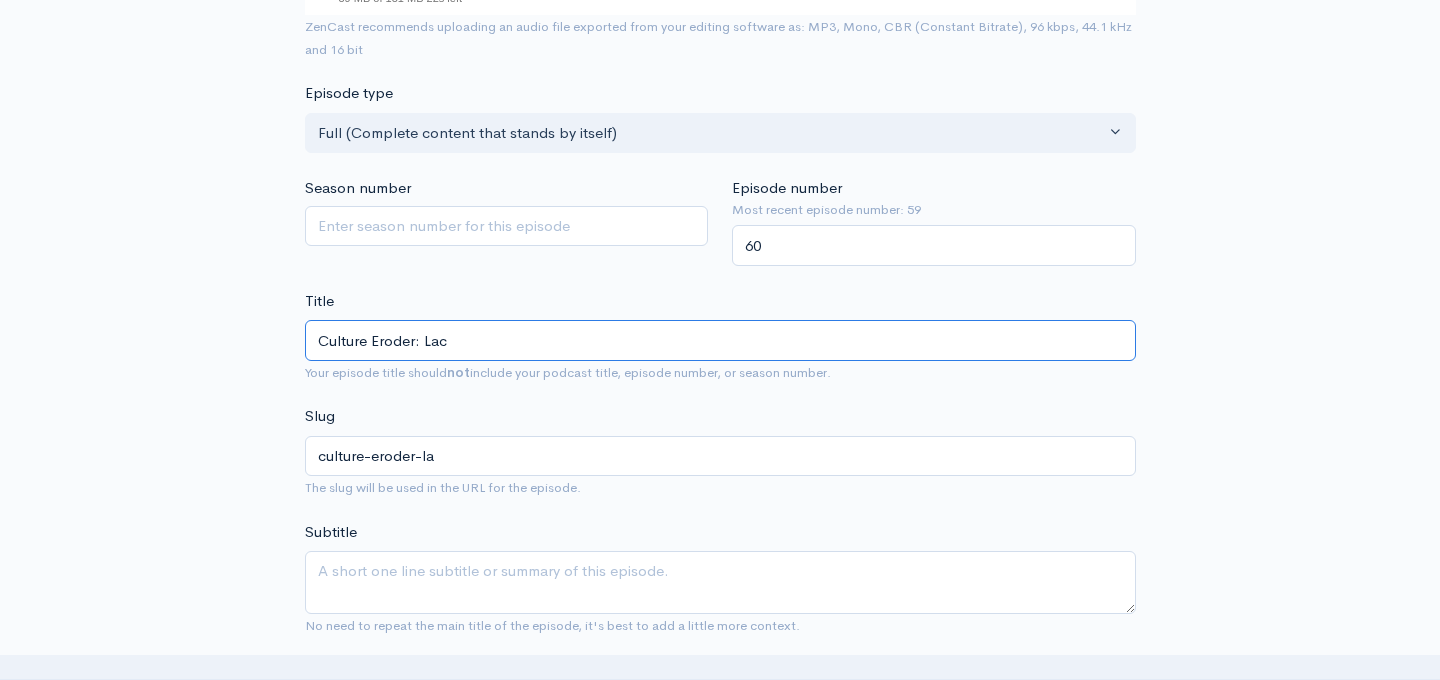 type on "culture-eroder-lac" 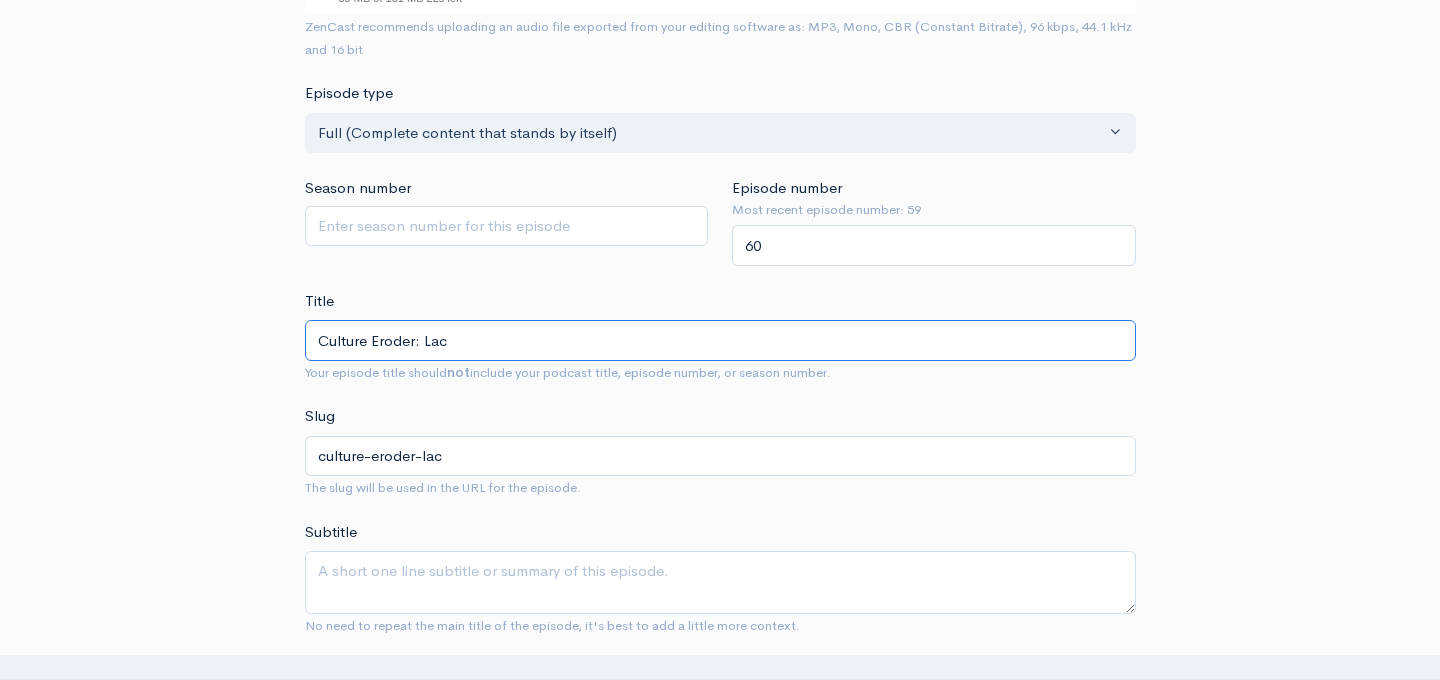 type on "Culture Eroder: Lack" 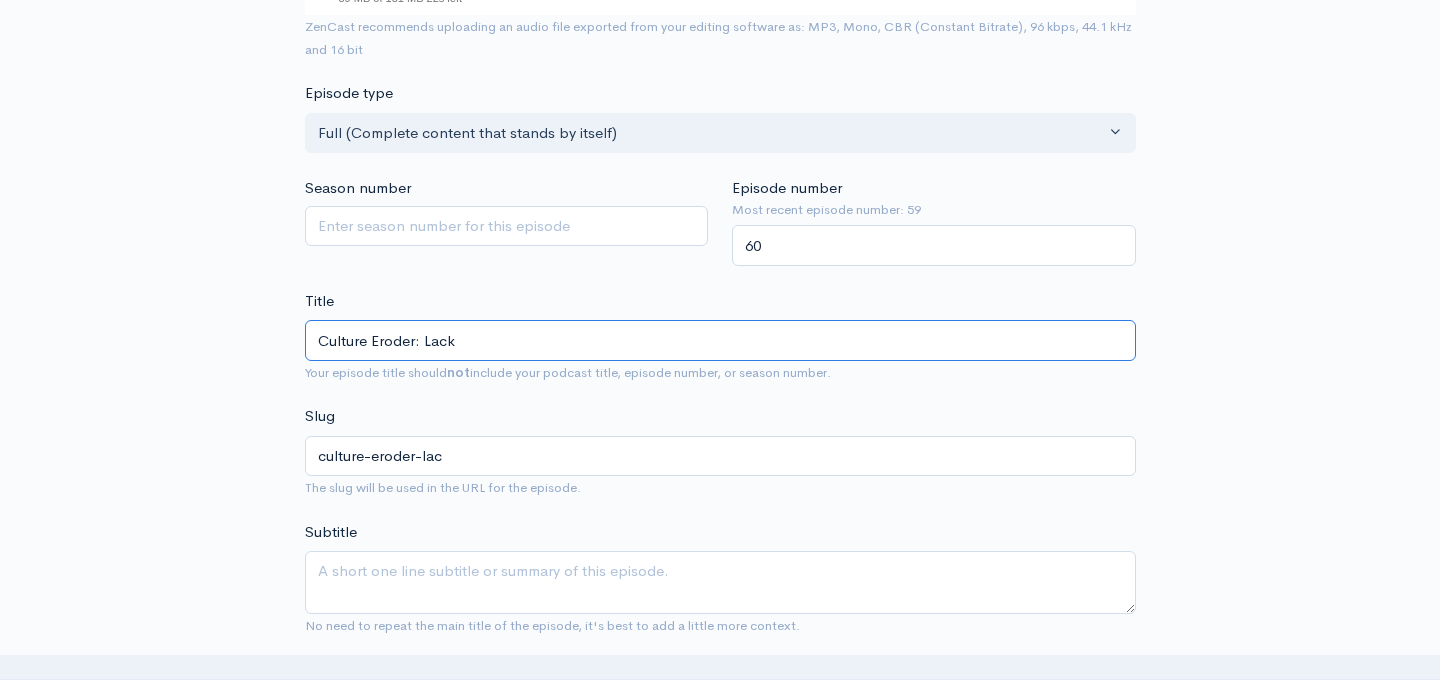 type on "culture-eroder-lack" 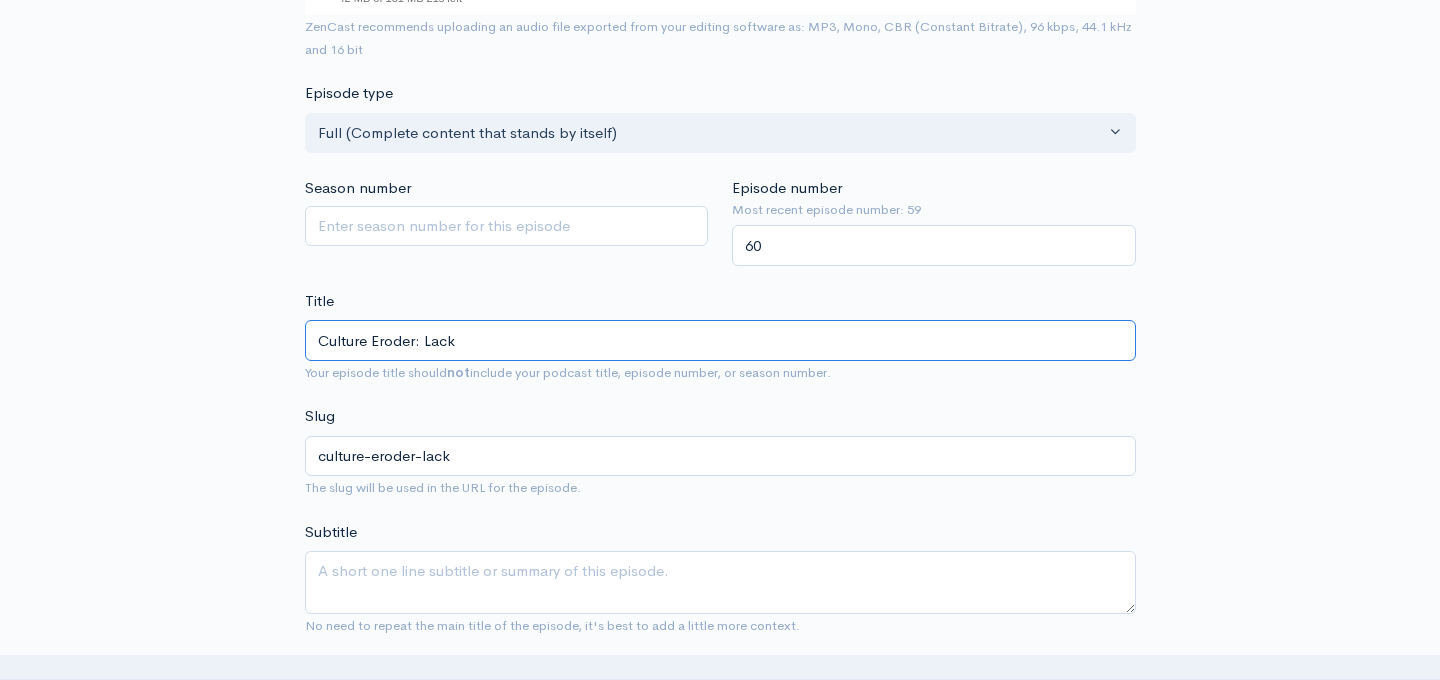 type on "Culture Eroder: Lack o" 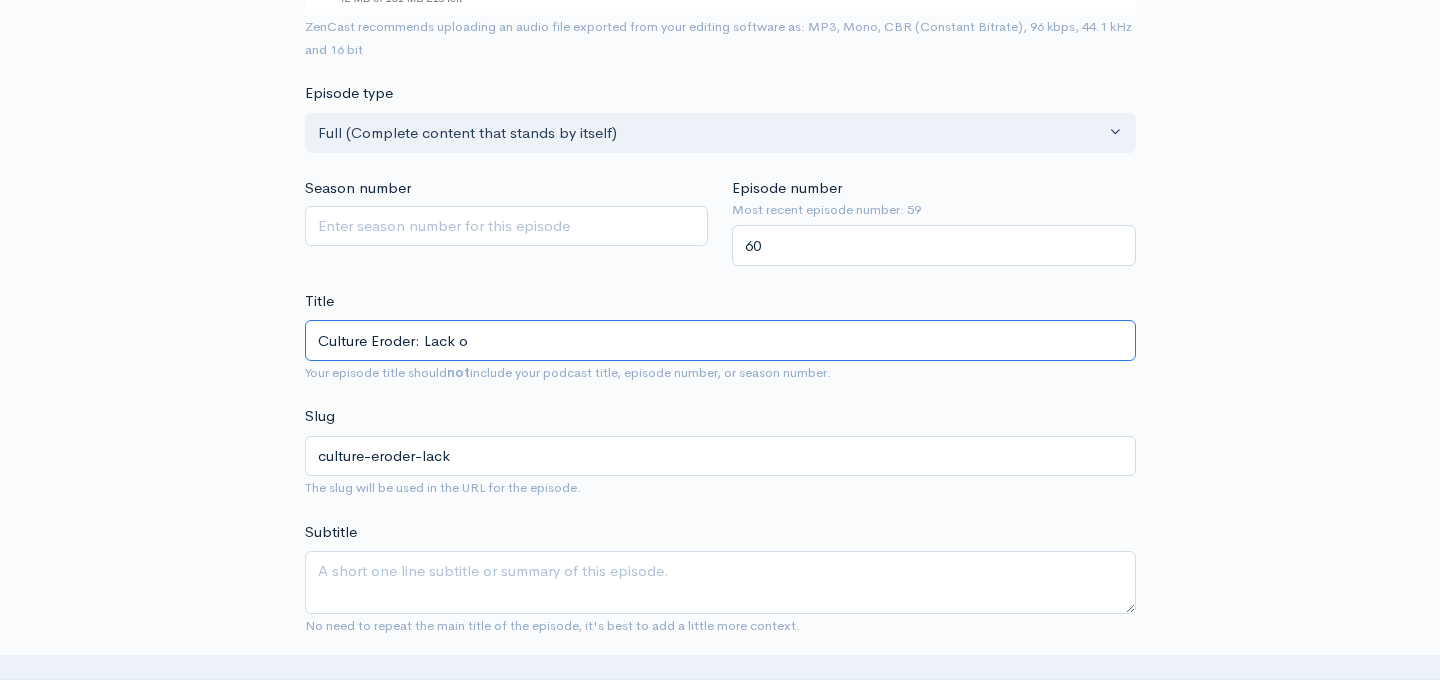 type on "culture-eroder-lack-o" 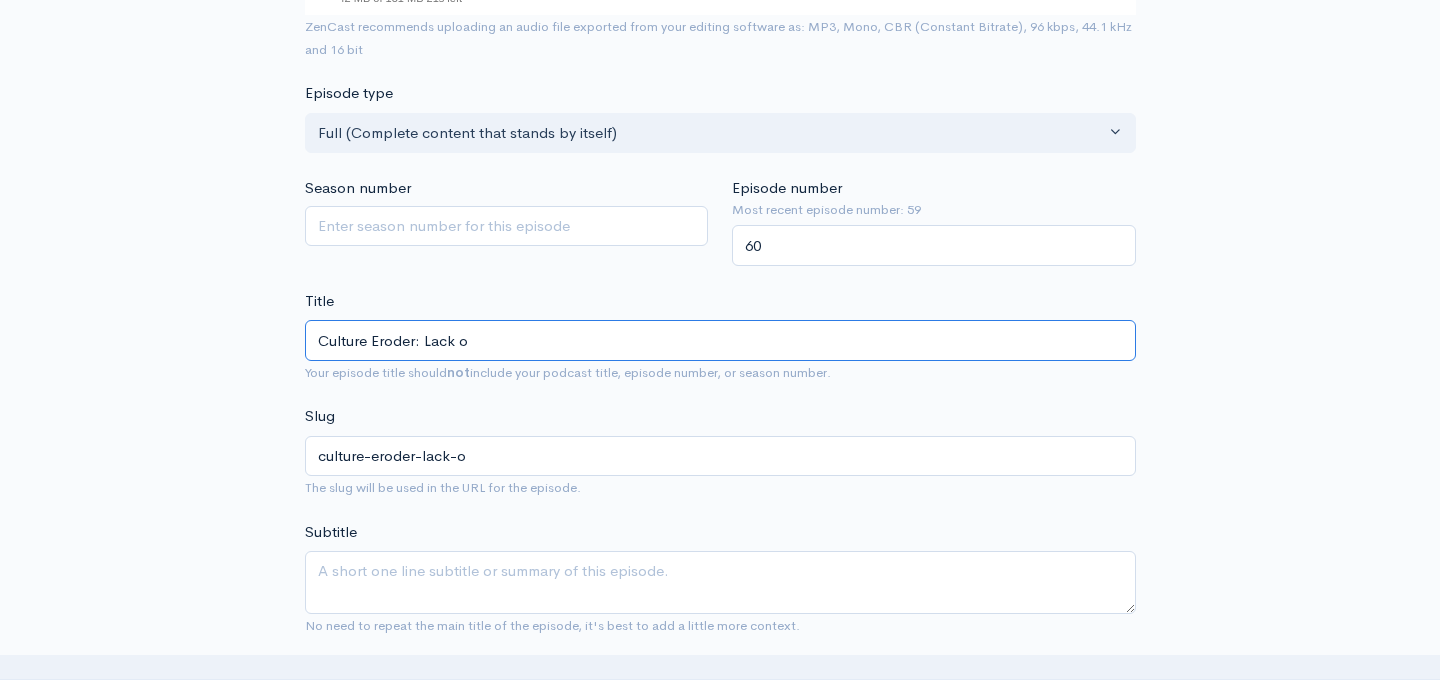 type on "Culture Eroder: Lack of" 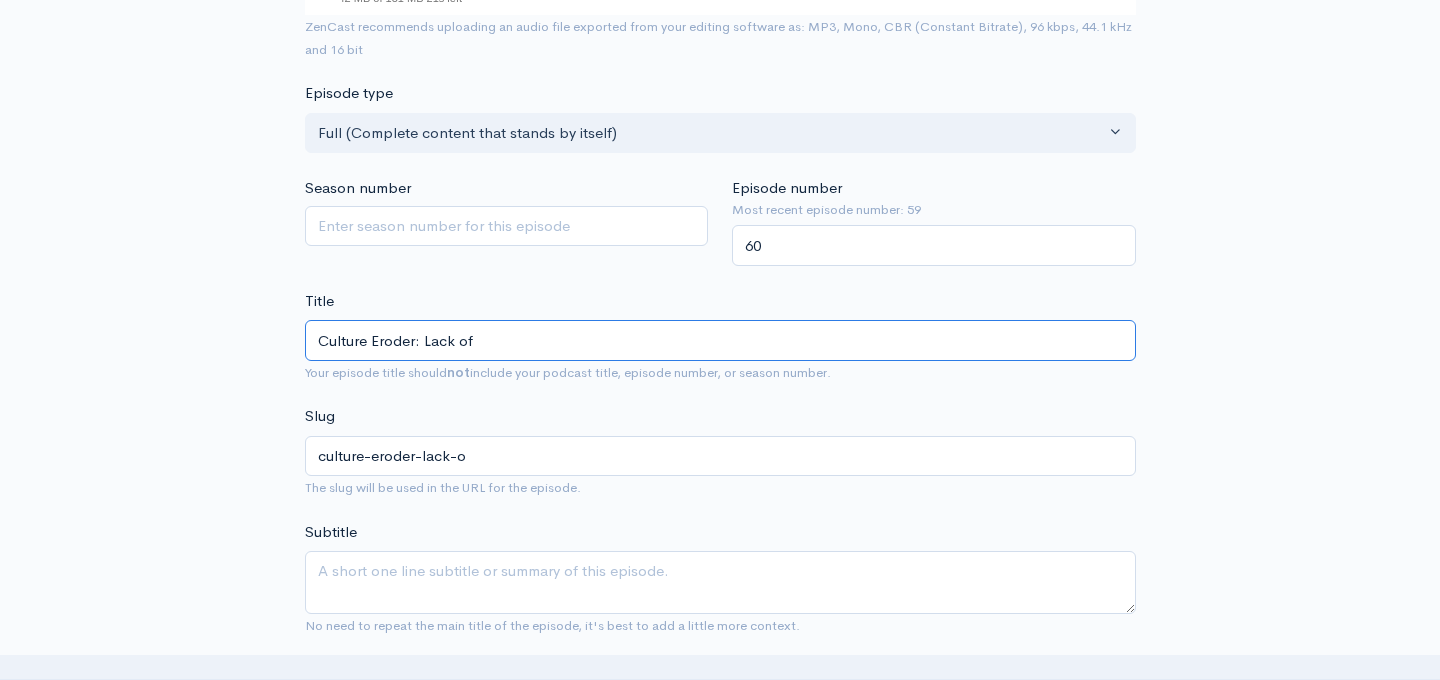 type on "culture-eroder-lack-of" 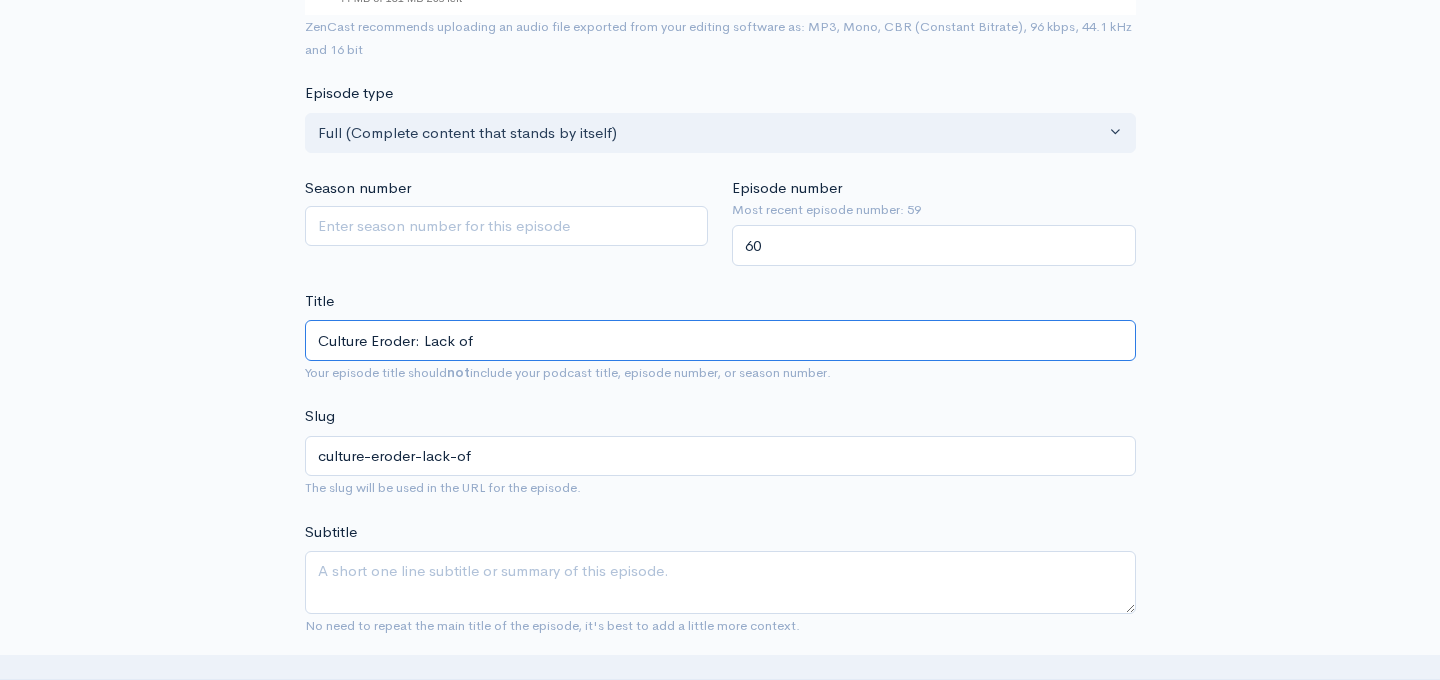 type on "Culture Eroder: Lack of O" 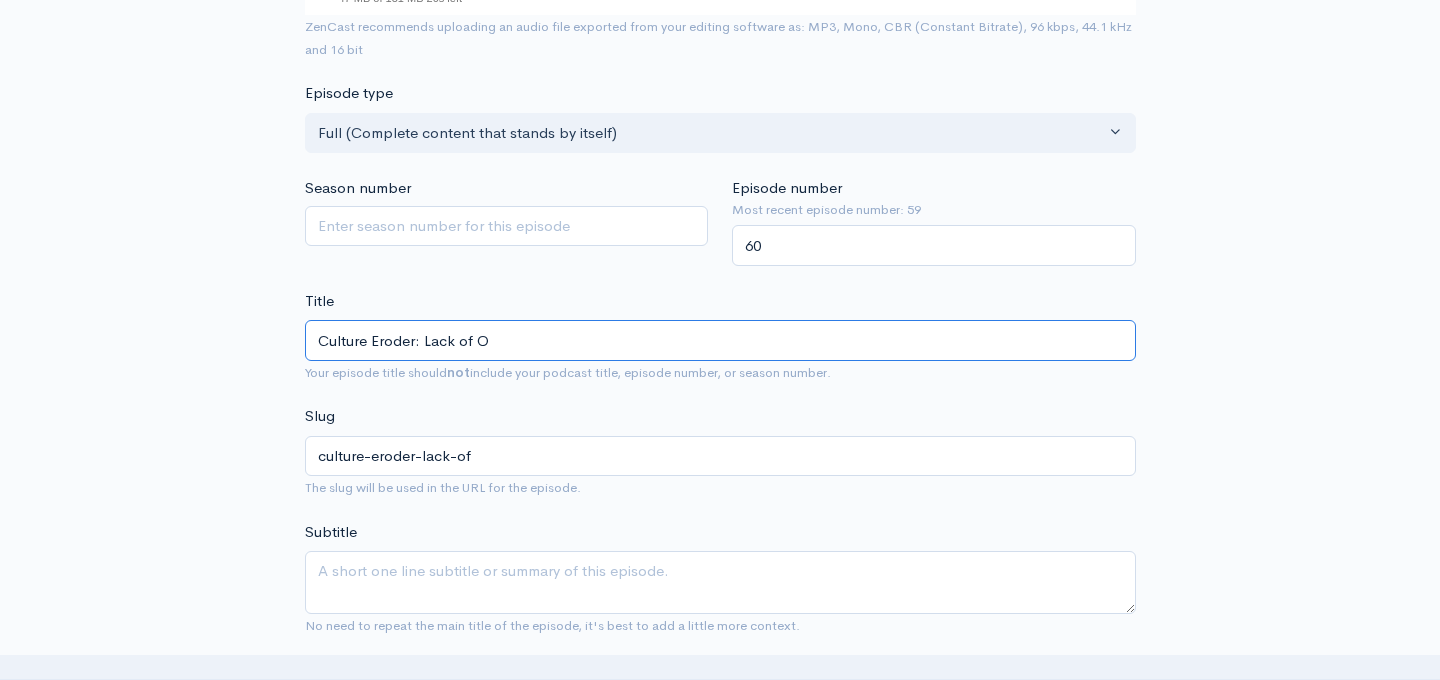 type on "culture-eroder-lack-of-o" 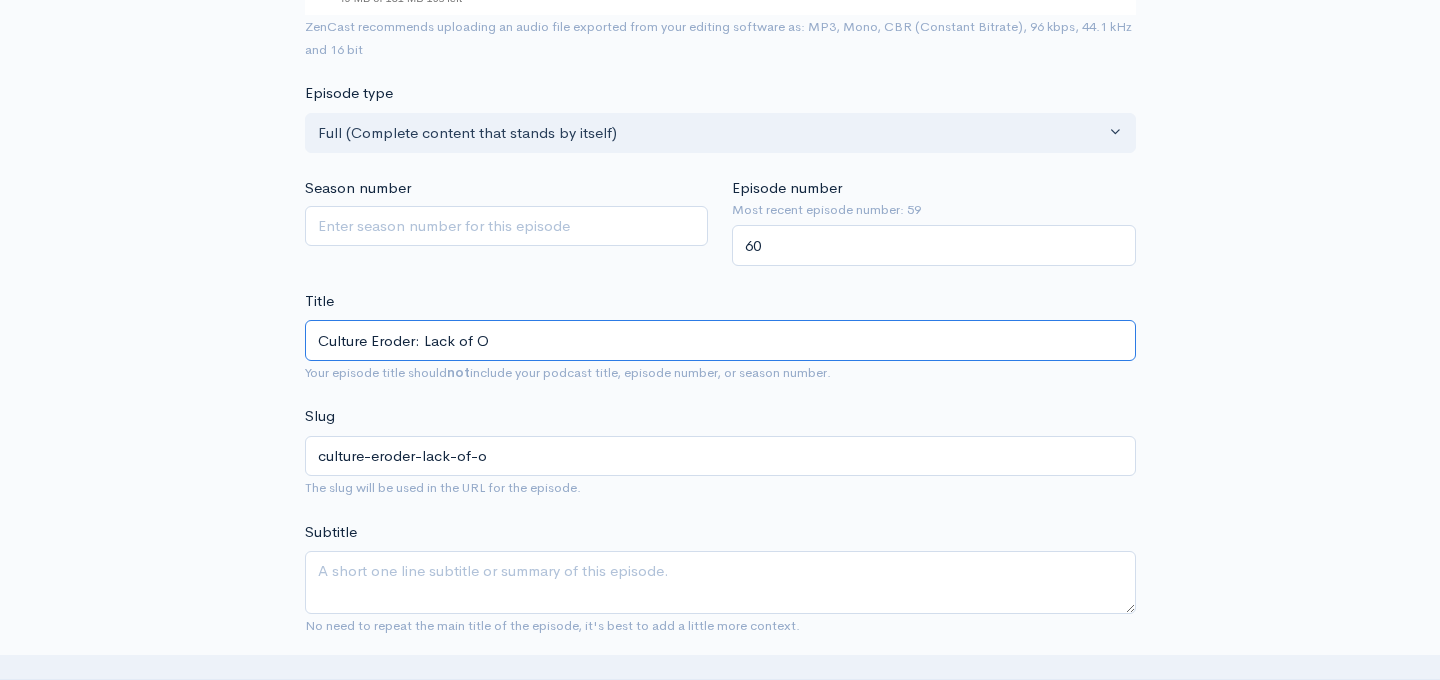 type on "Culture Eroder: Lack of Ow" 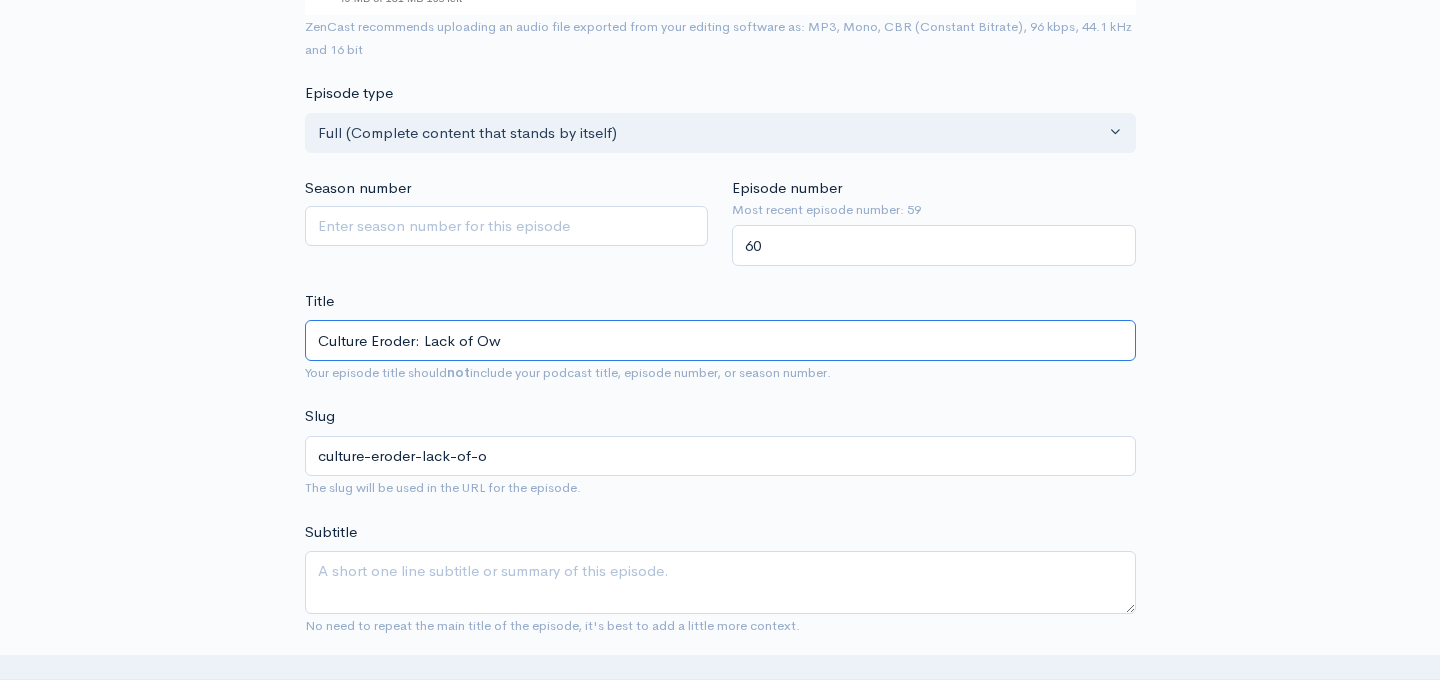 type on "culture-eroder-lack-of-ow" 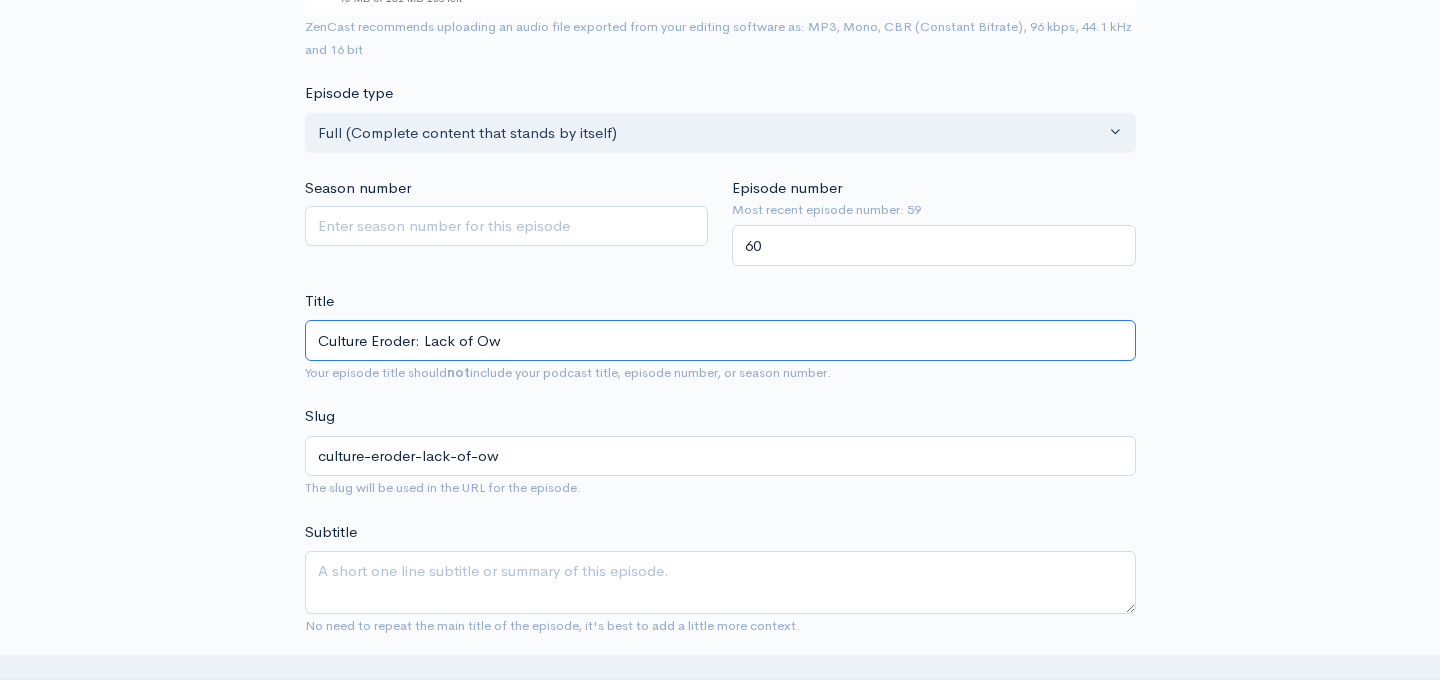 type on "Culture Eroder: Lack of Own" 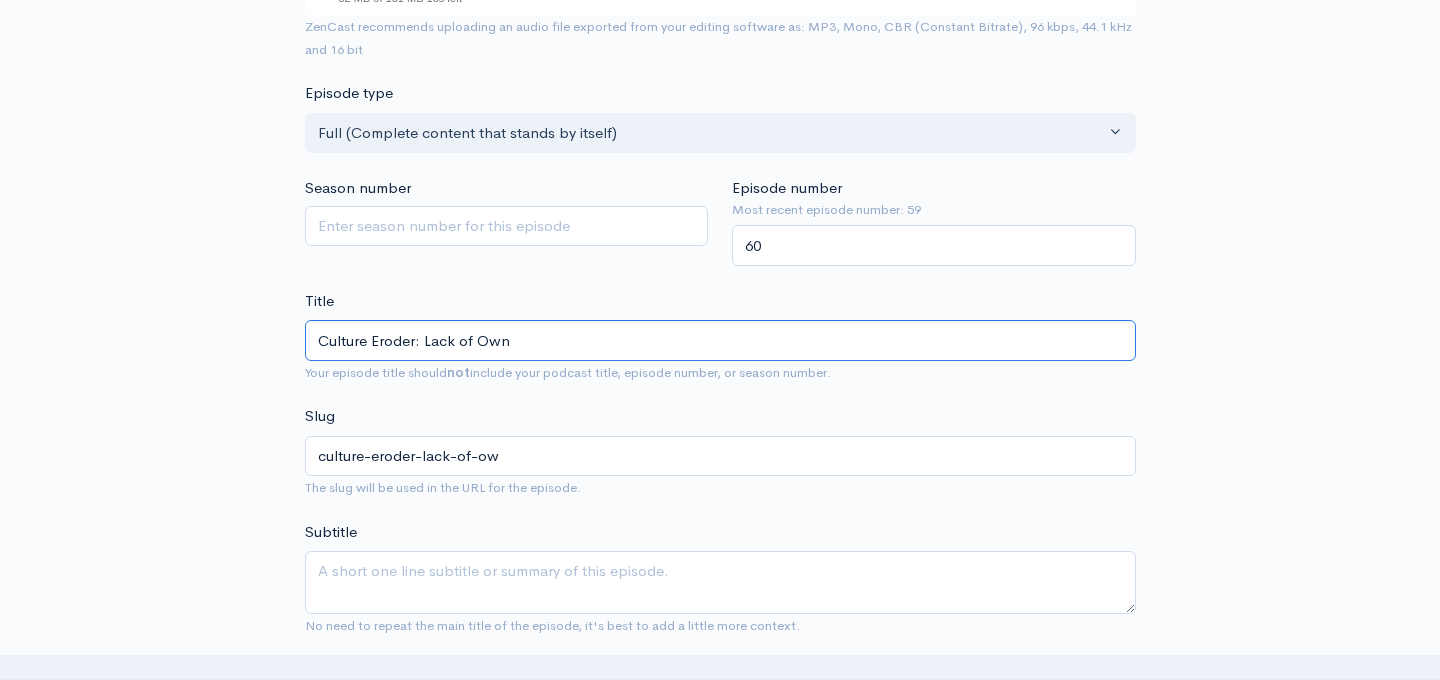 type on "culture-eroder-lack-of-own" 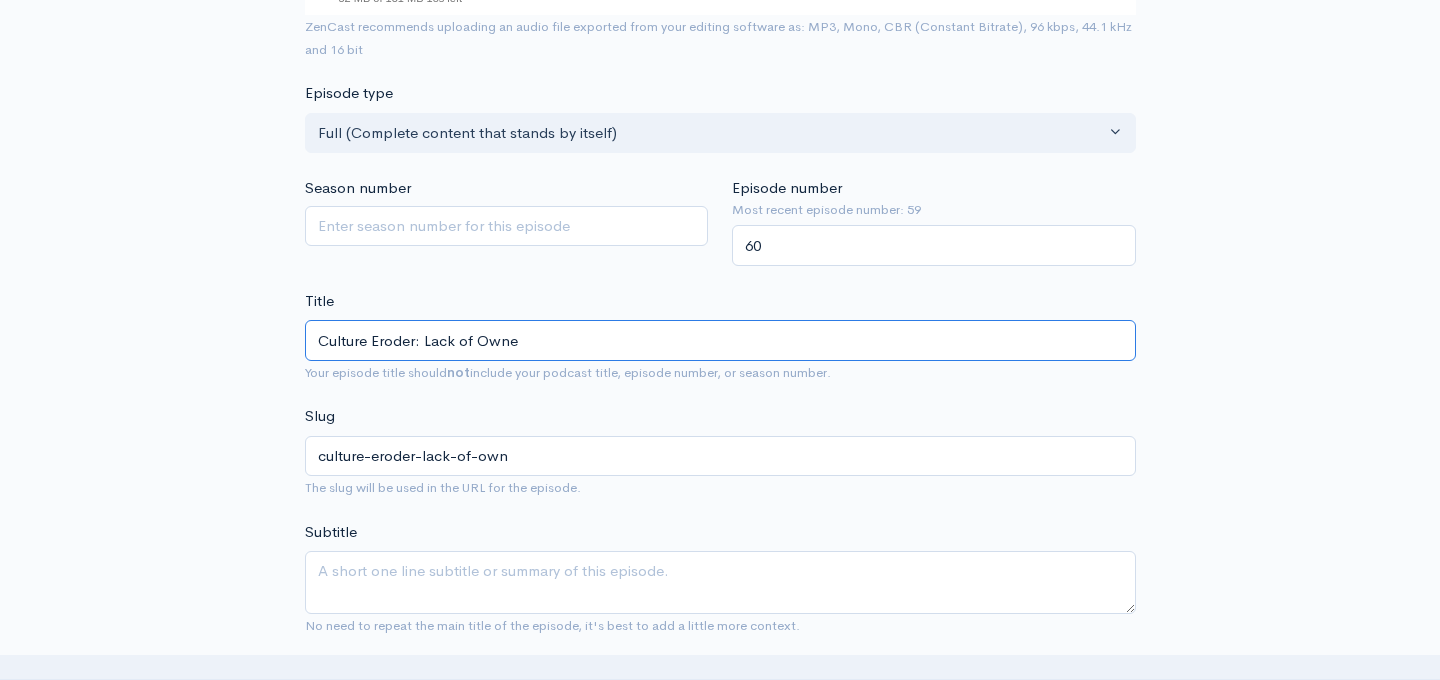 type on "Culture Eroder: Lack of Owner" 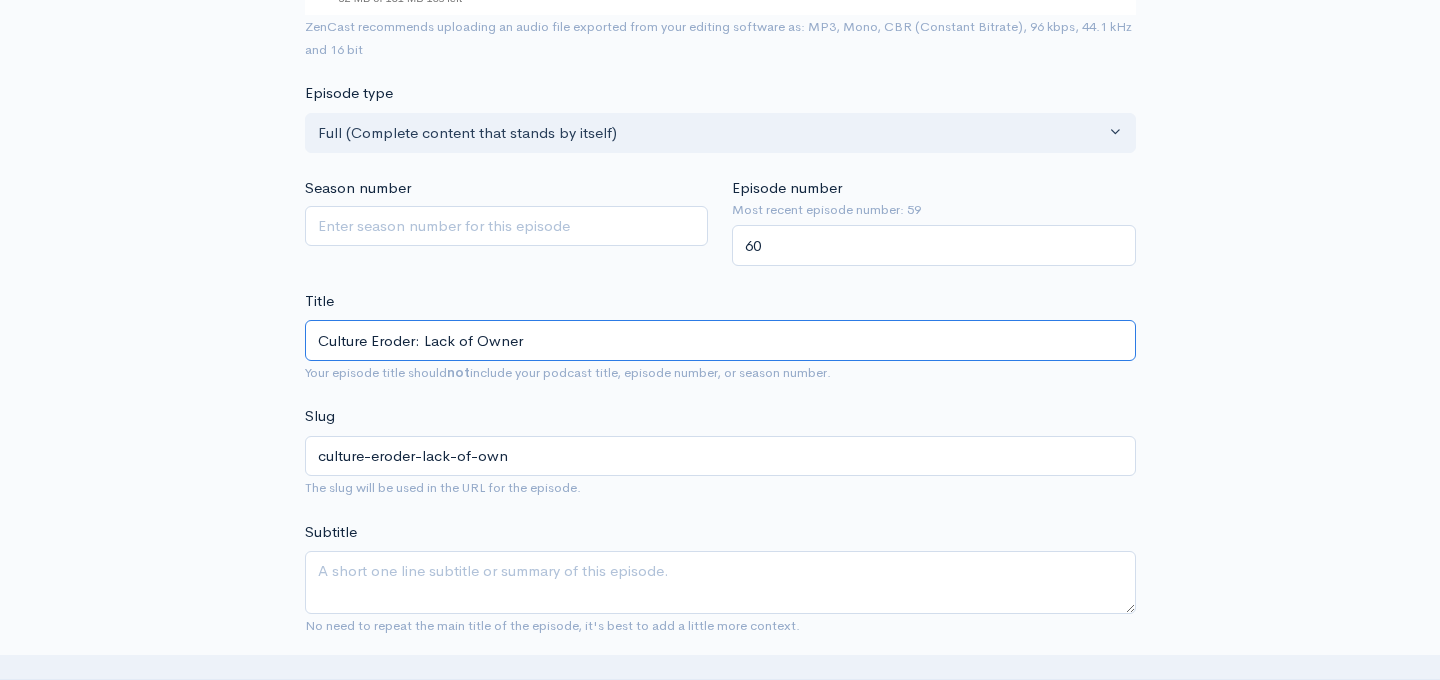 type on "culture-eroder-lack-of-owner" 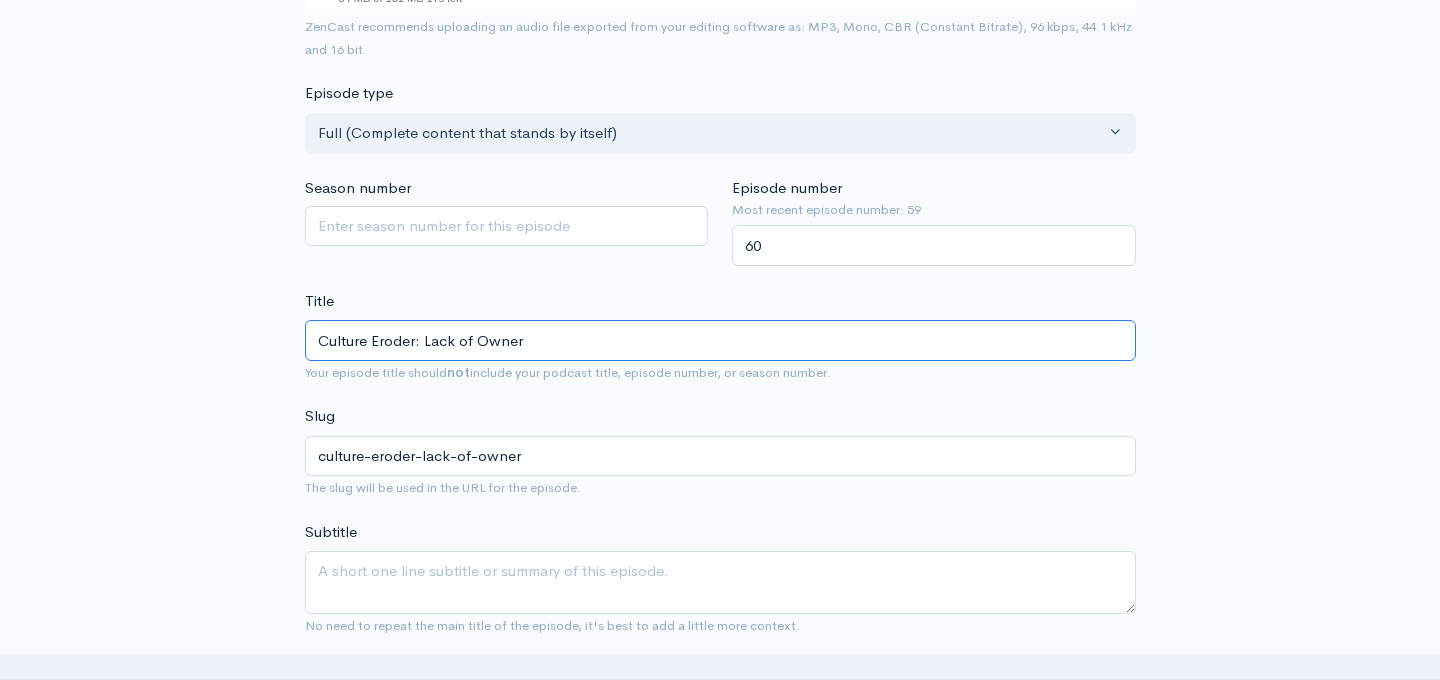 type on "Culture Eroder: Lack of Owners" 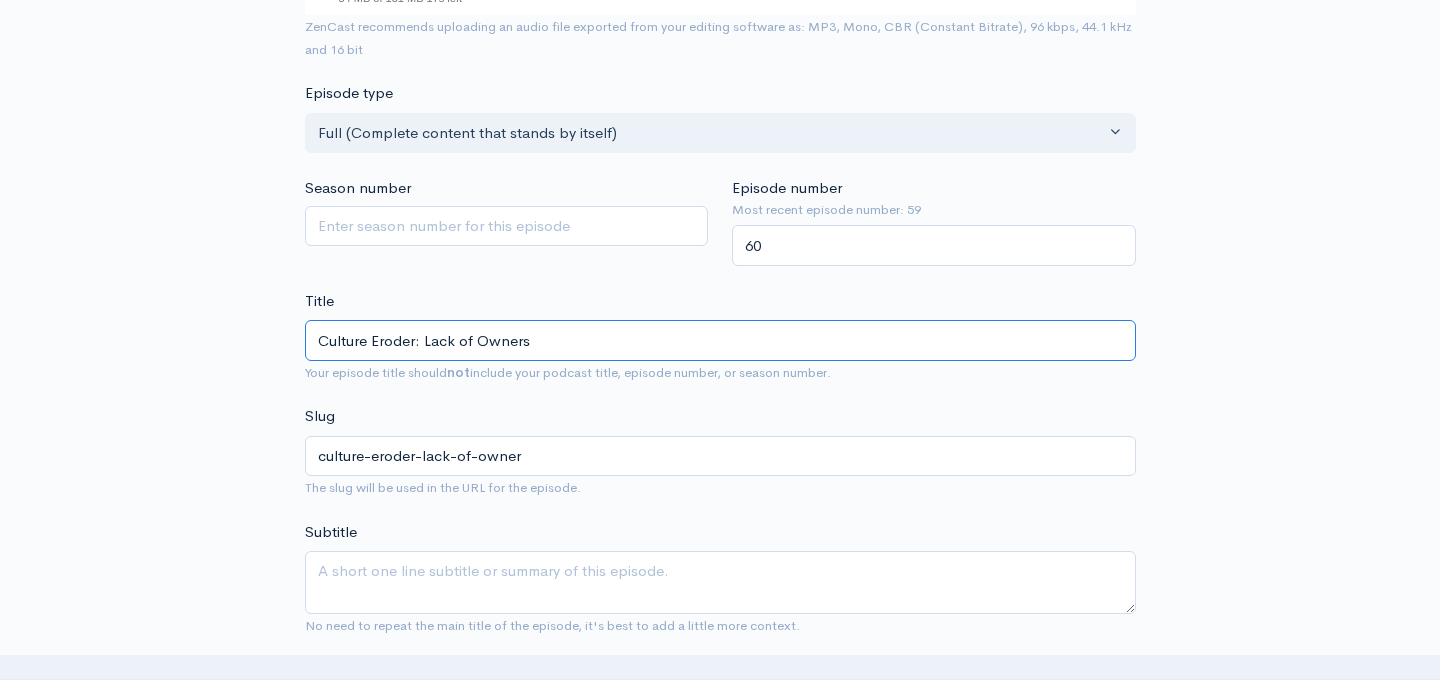 type on "culture-eroder-lack-of-owners" 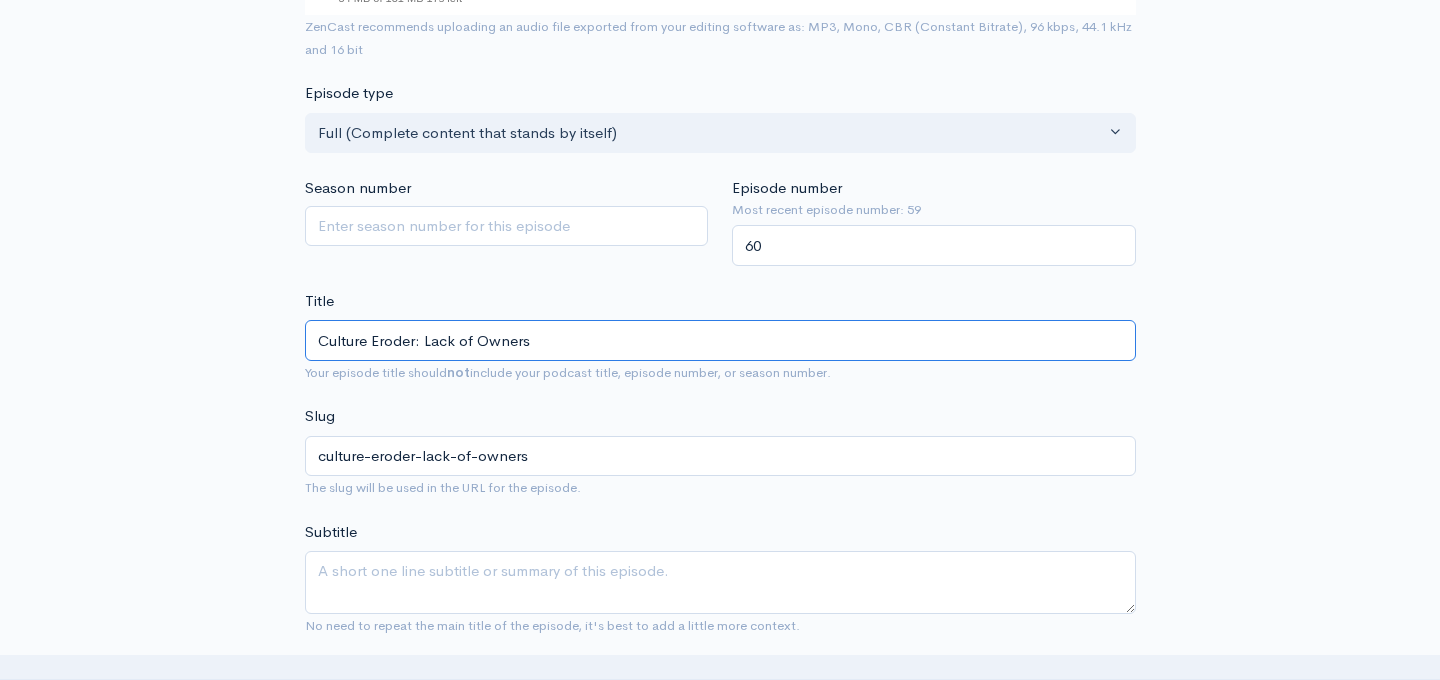 type on "Culture Eroder: Lack of Ownersh" 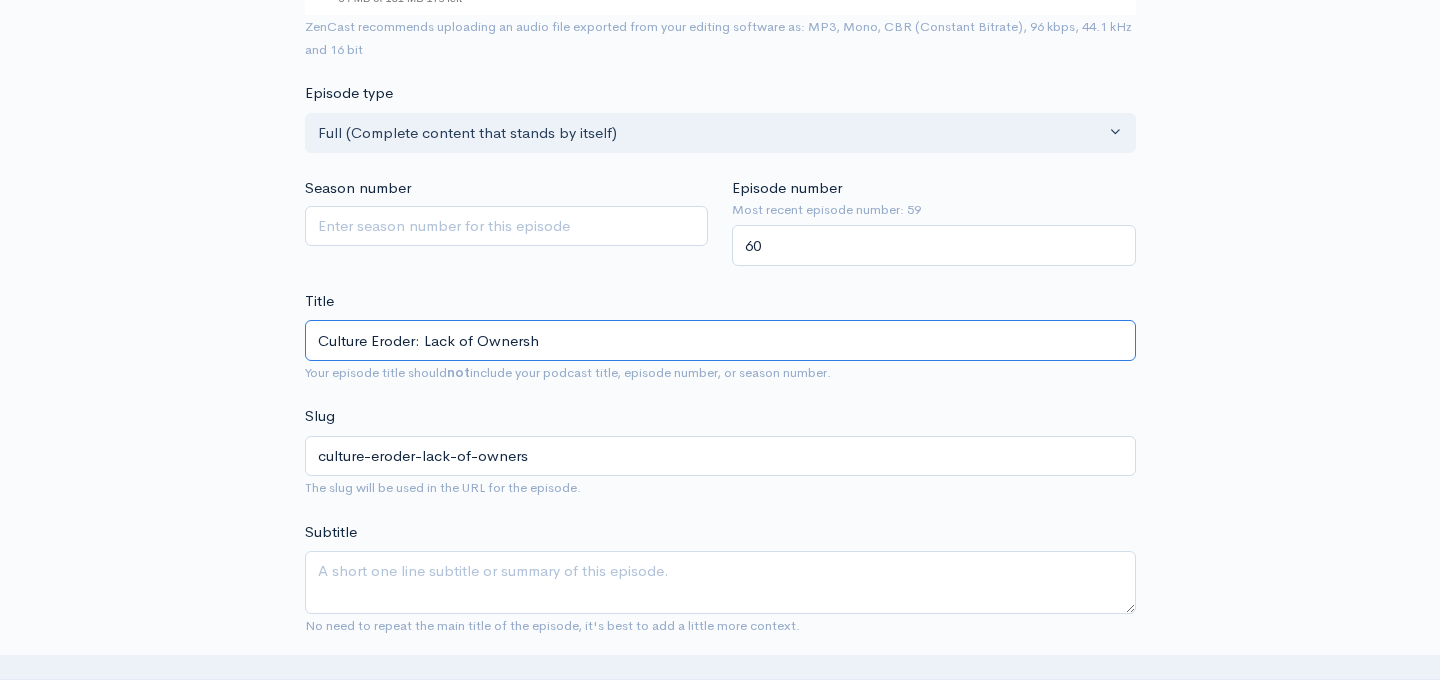 type on "culture-eroder-lack-of-ownersh" 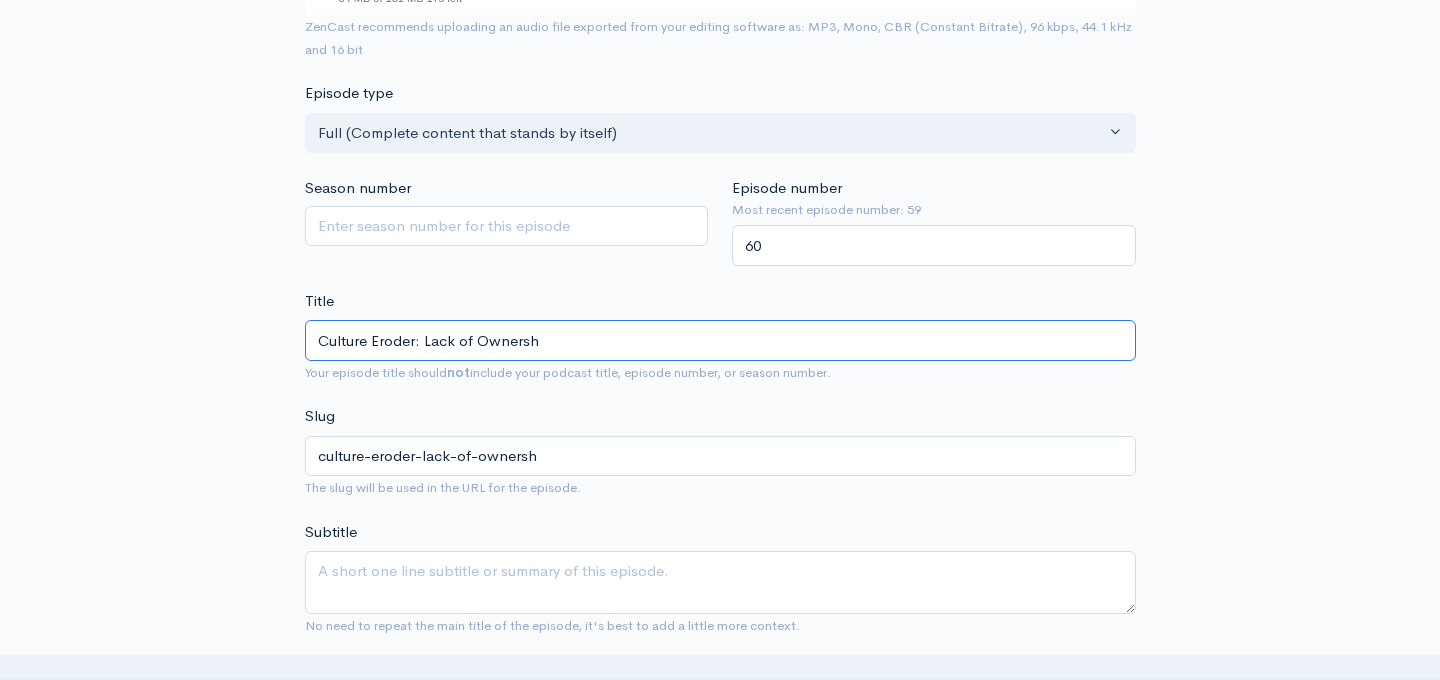 type on "Culture Eroder: Lack of Ownershi" 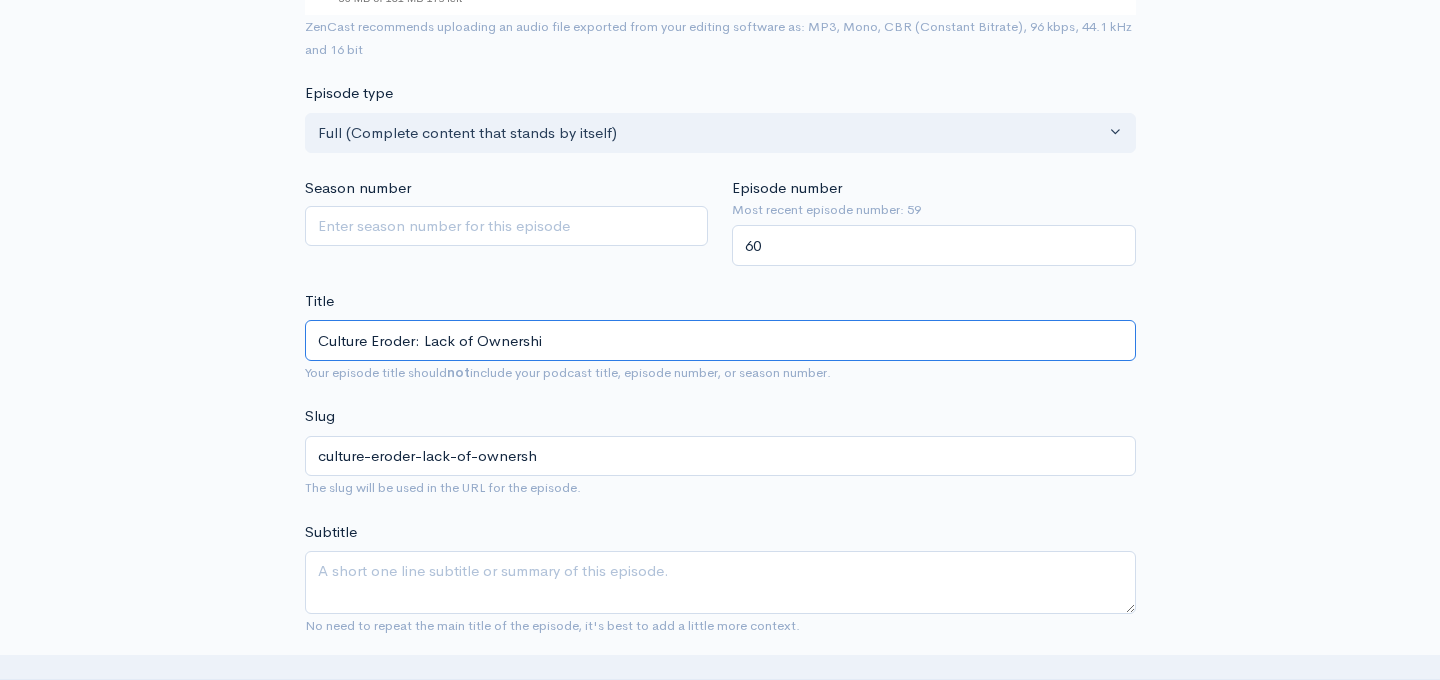 type on "culture-eroder-lack-of-ownershi" 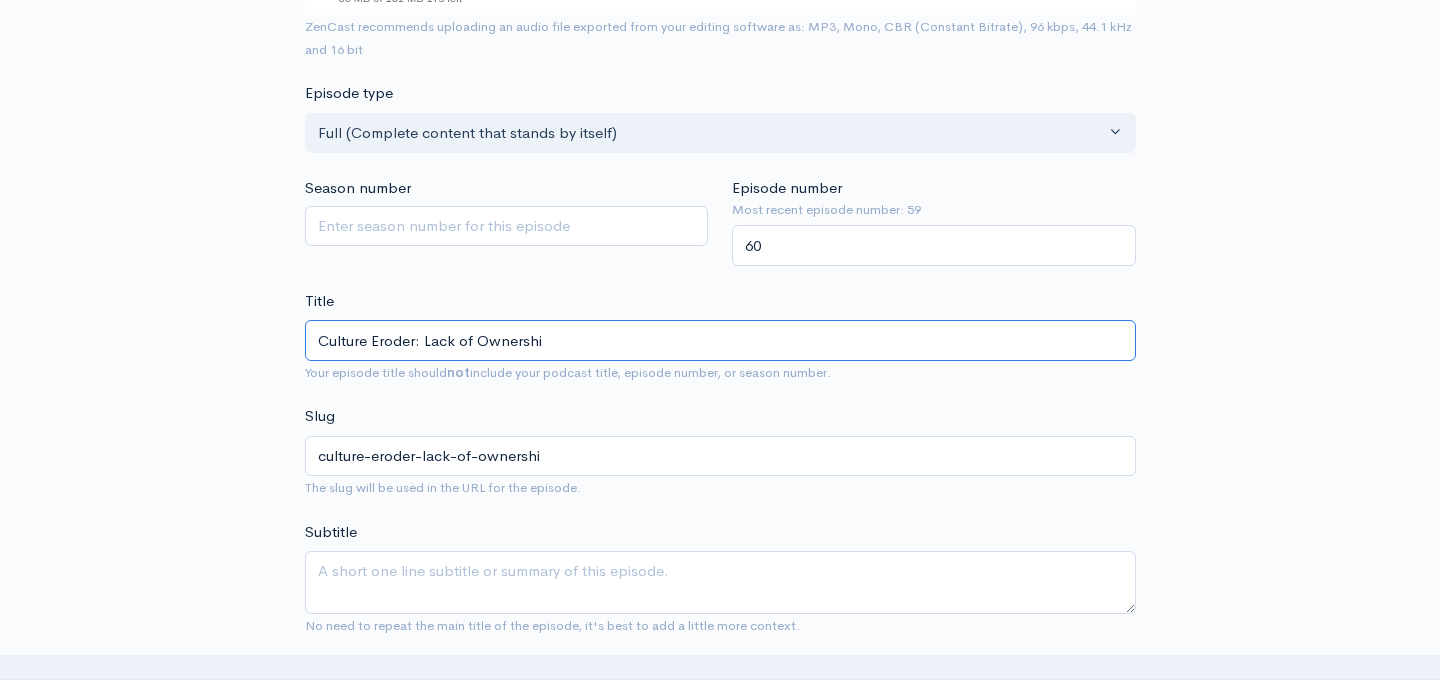 type on "Culture Eroder: Lack of Ownership" 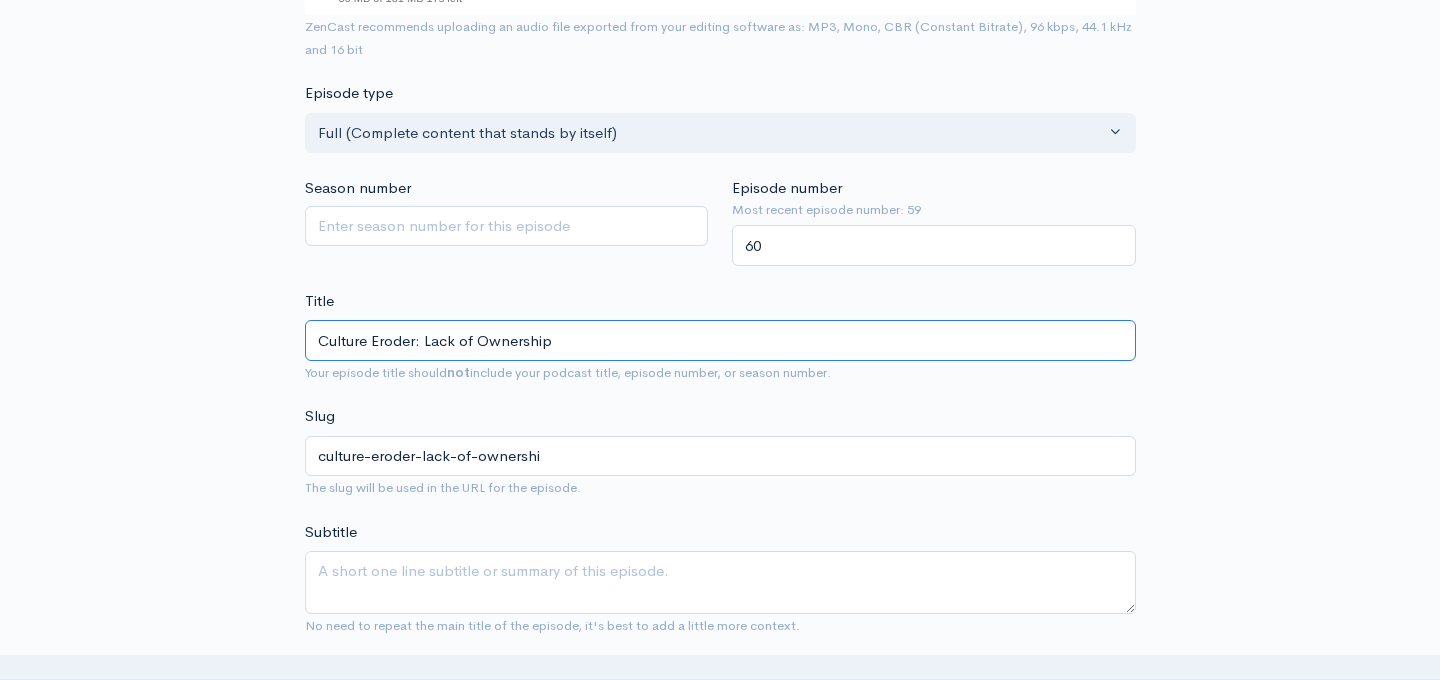 type on "culture-eroder-lack-of-ownership" 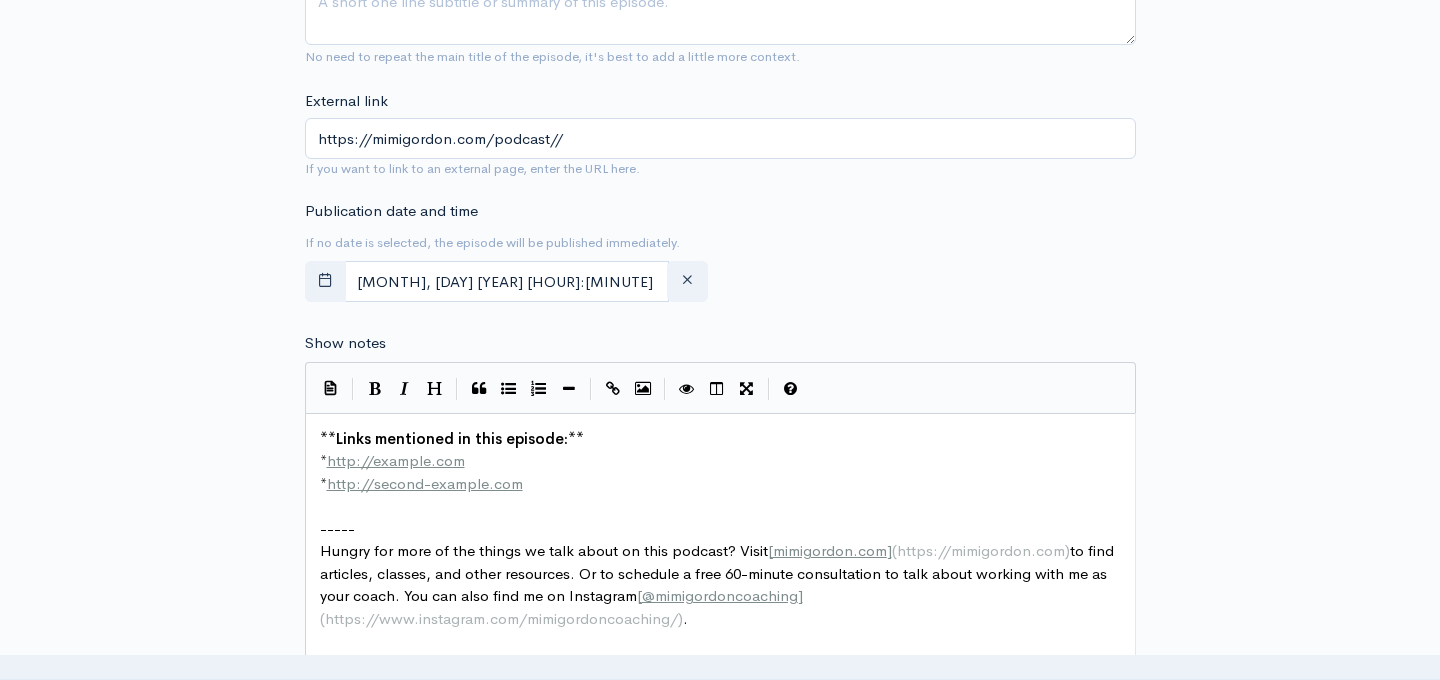 scroll, scrollTop: 945, scrollLeft: 0, axis: vertical 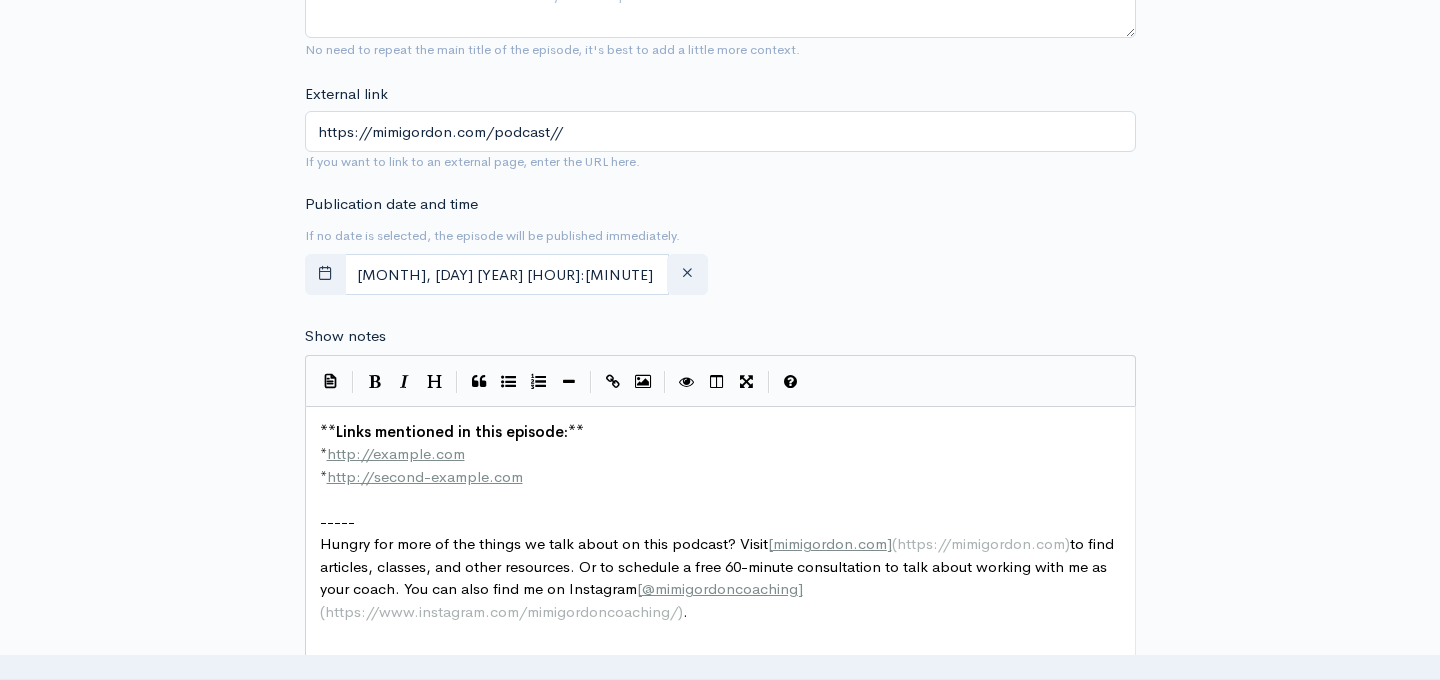 type on "Culture Eroder: Lack of Ownership" 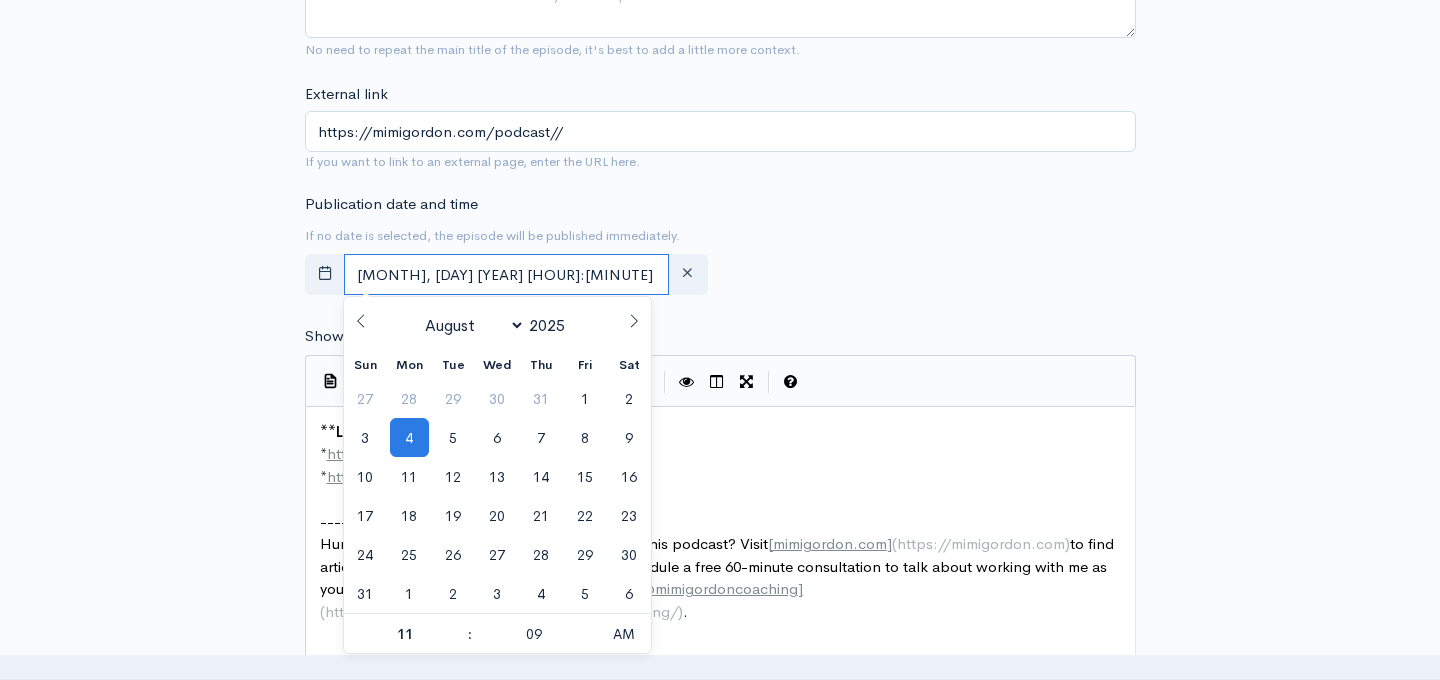click on "August, 04 2025 11:09" at bounding box center (507, 274) 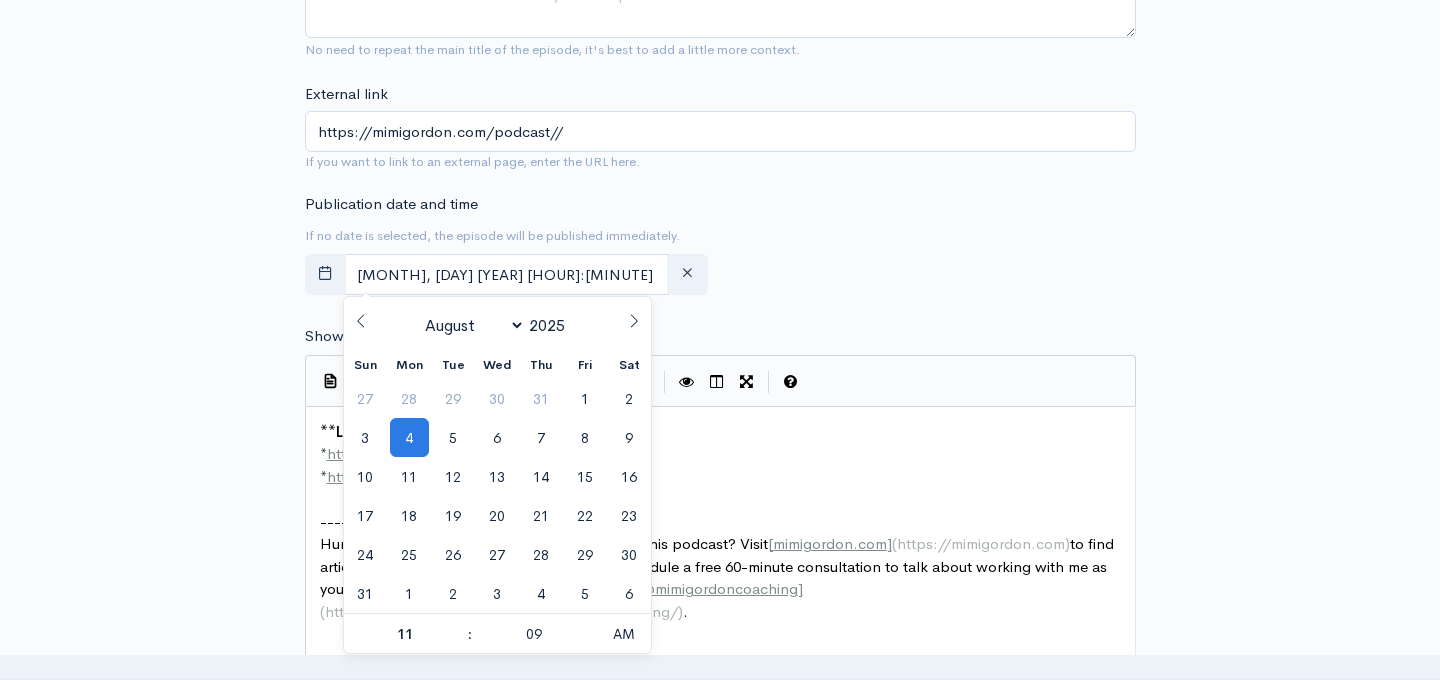 click 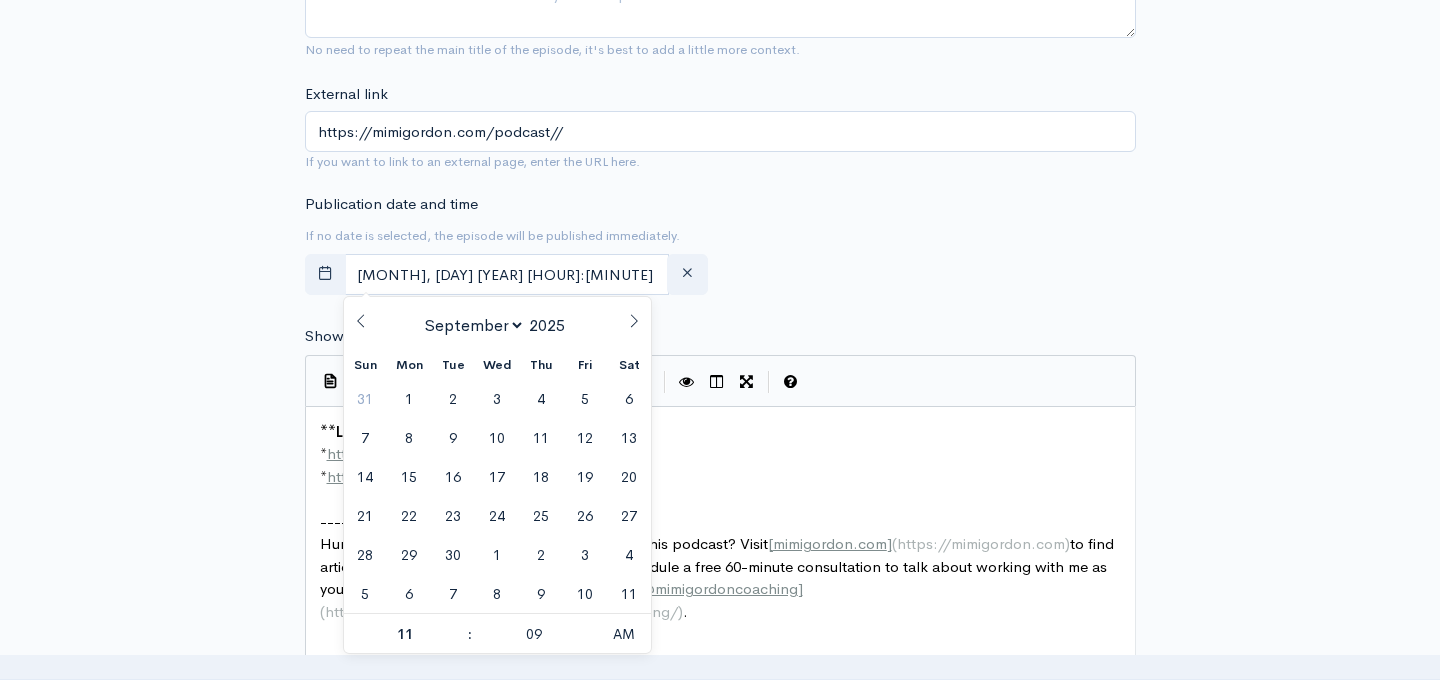 click 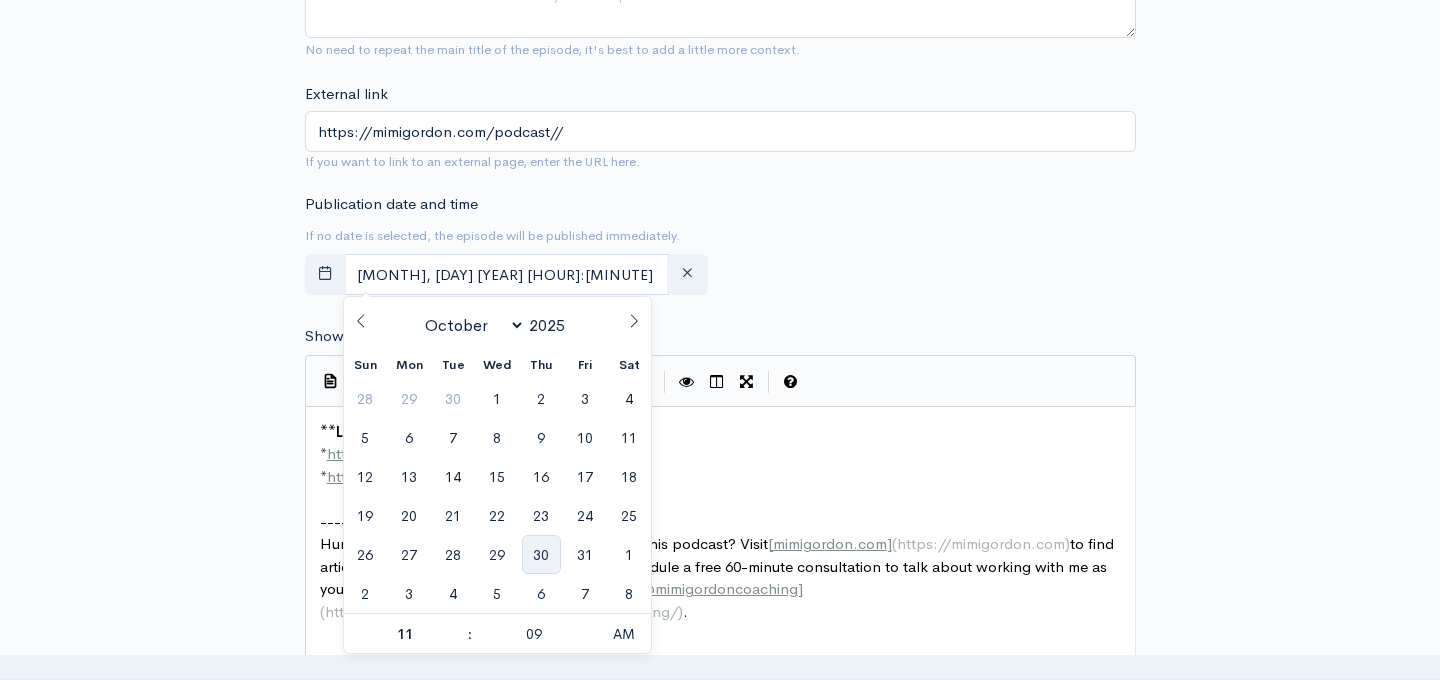 click on "30" at bounding box center (541, 554) 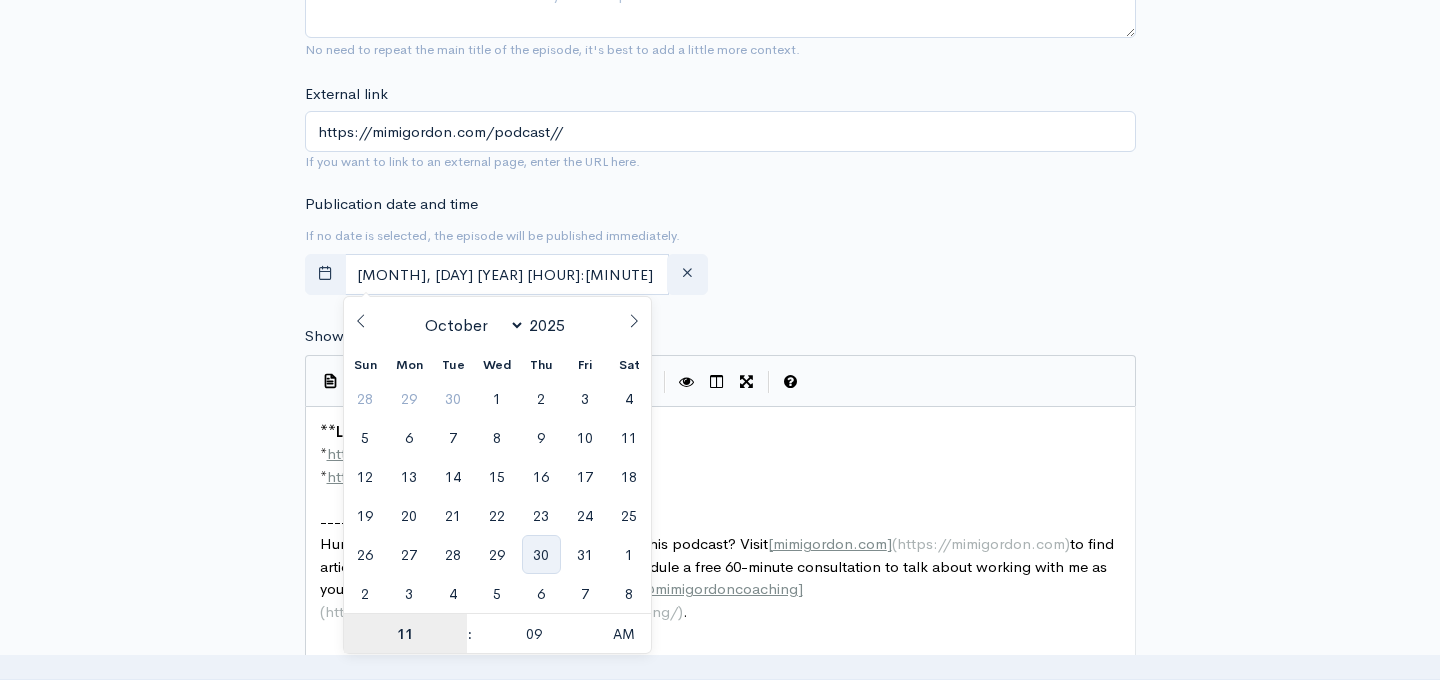 type on "October, 30 2025 11:09" 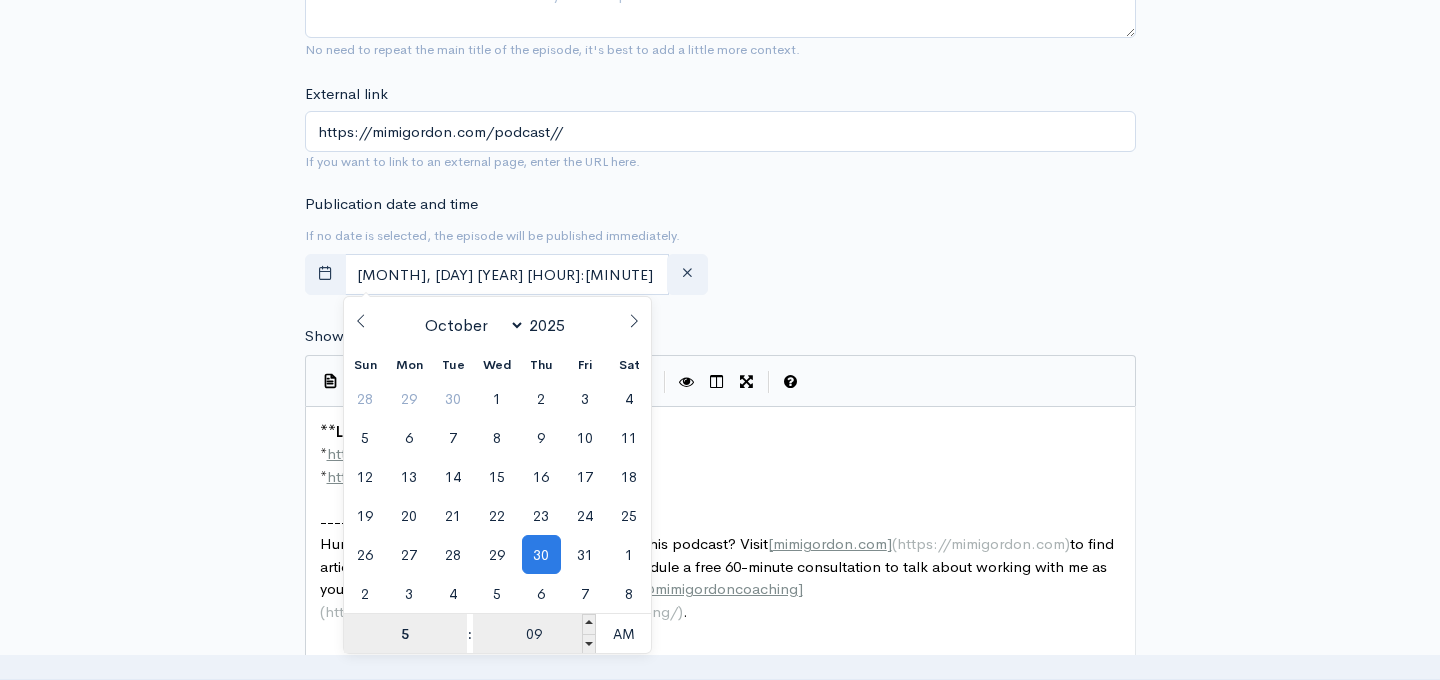type on "5" 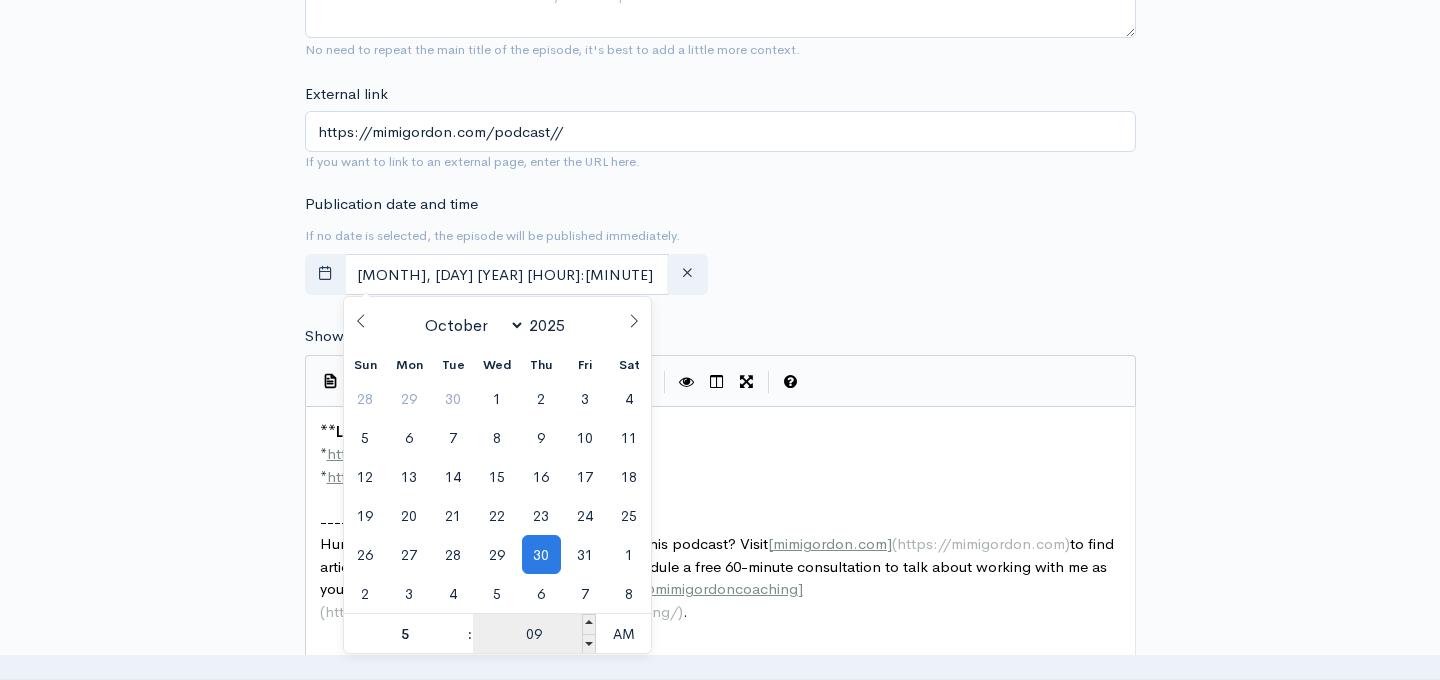 type on "October, 30 2025 05:09" 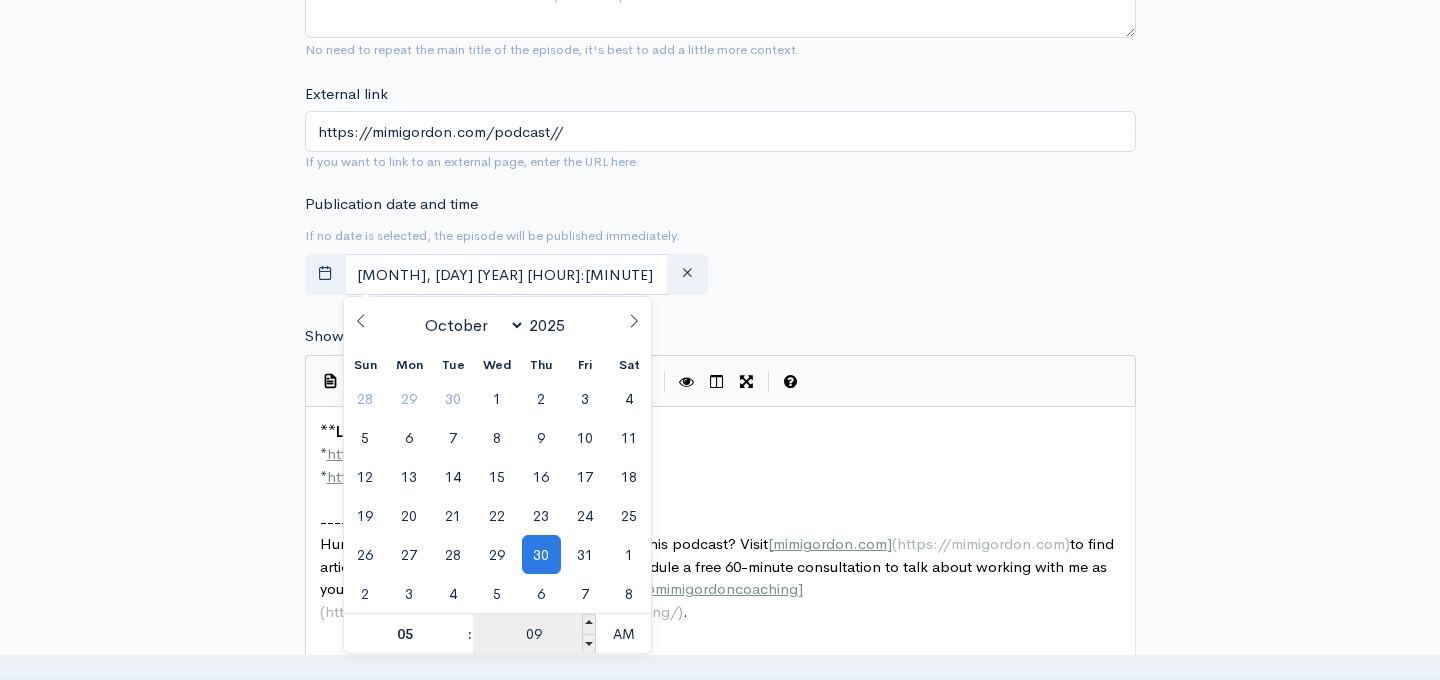 click on "09" at bounding box center [534, 634] 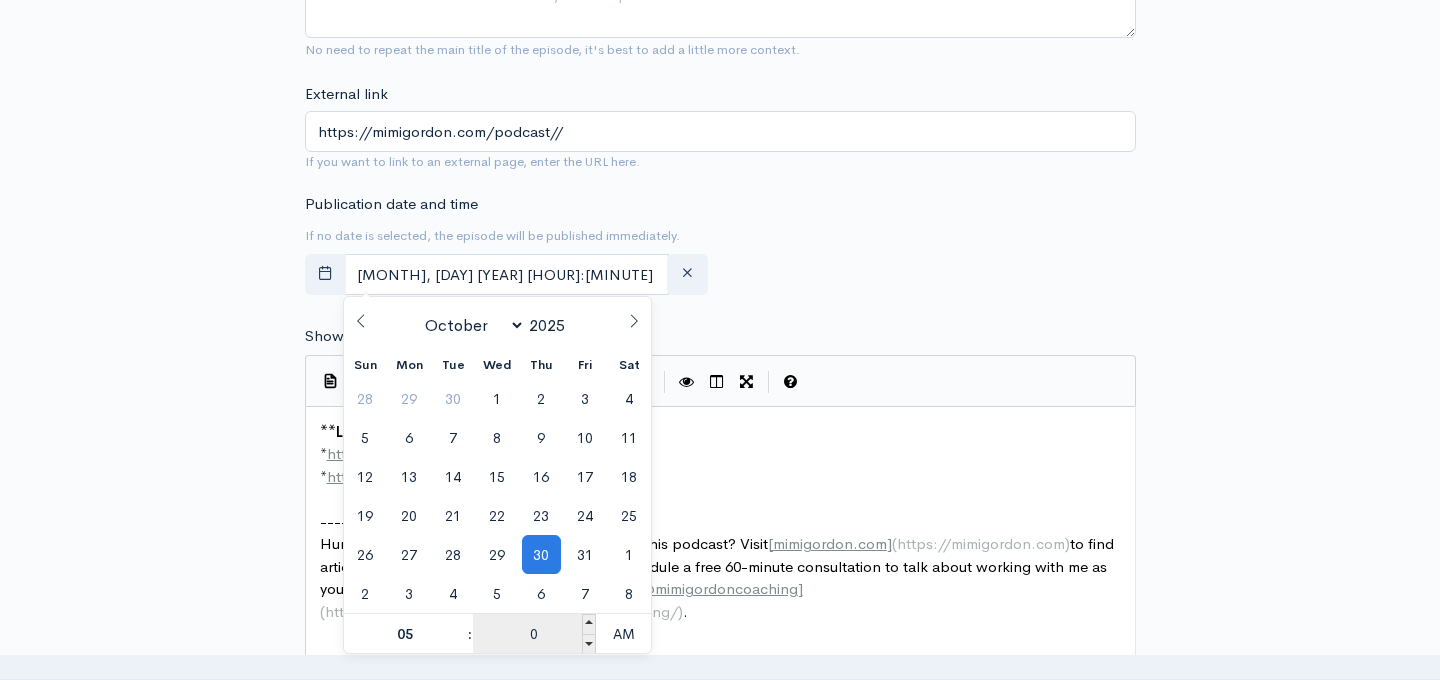 type on "00" 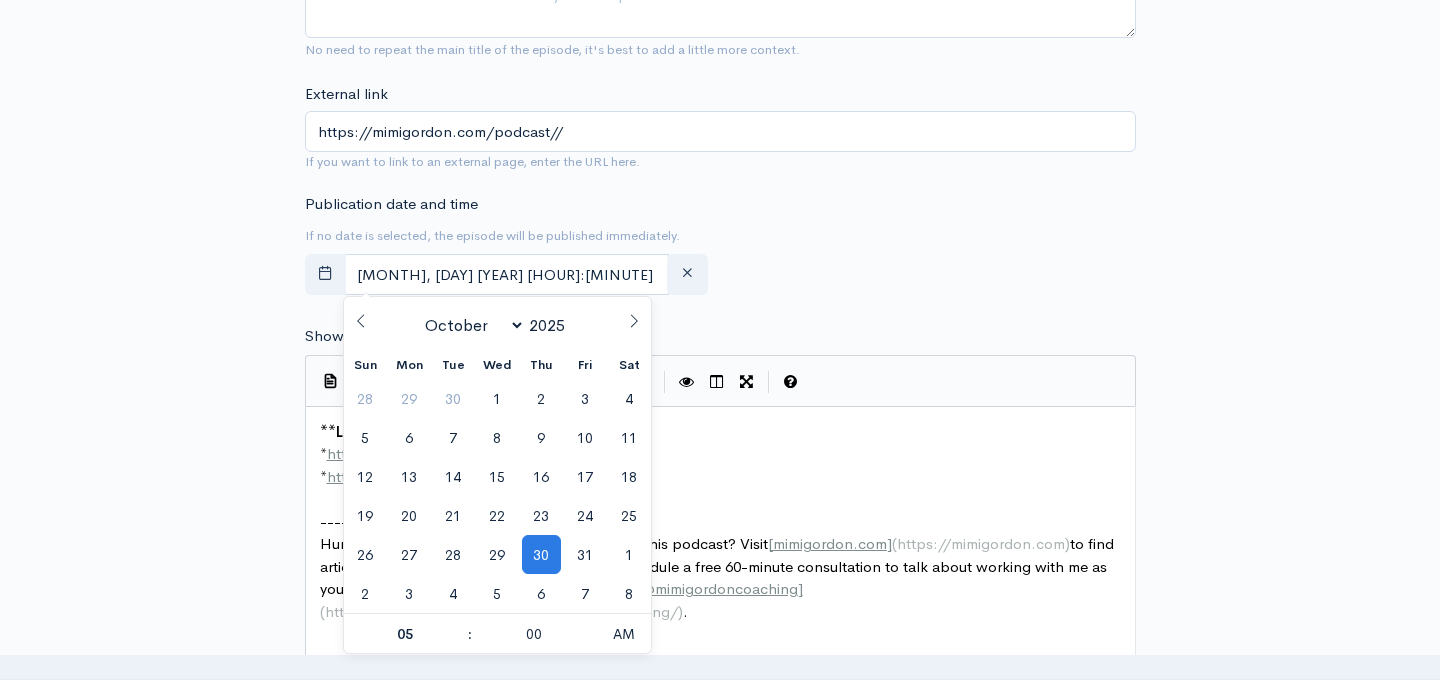 type on "October, 30 2025 05:00" 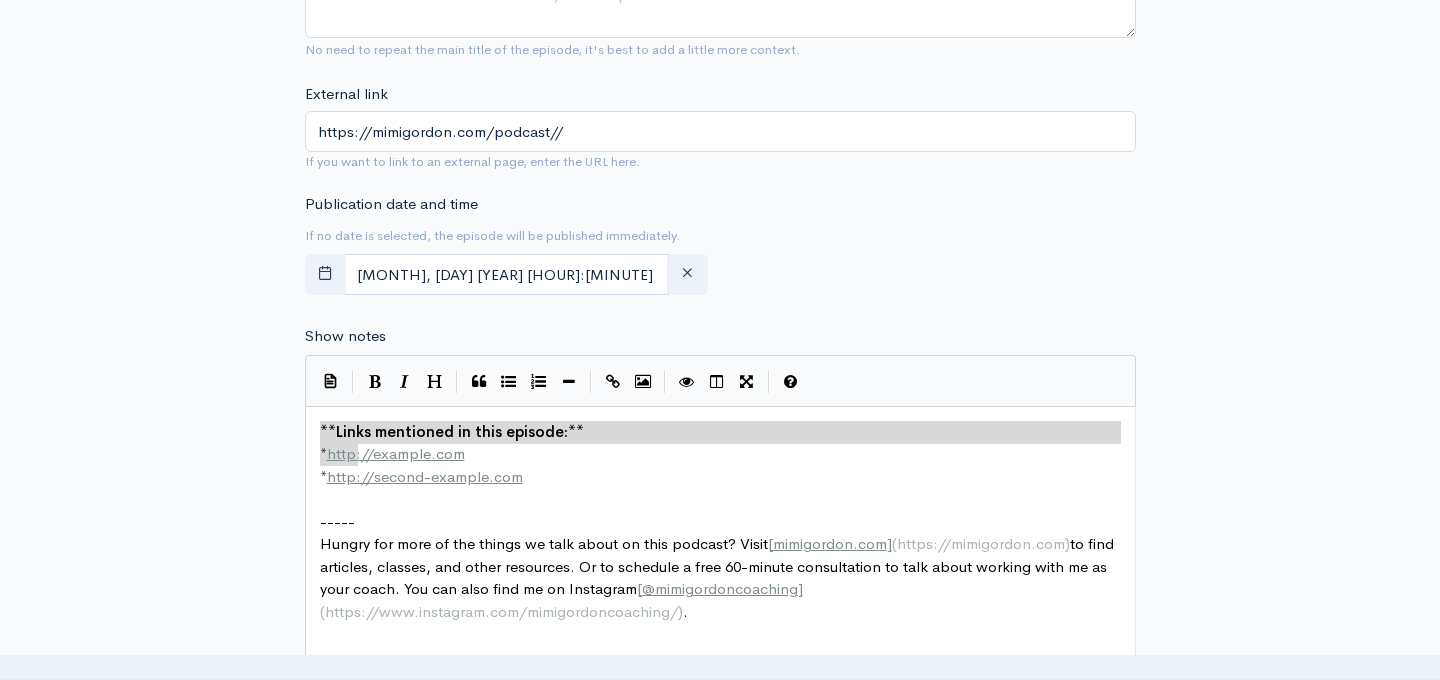 scroll, scrollTop: 1, scrollLeft: 0, axis: vertical 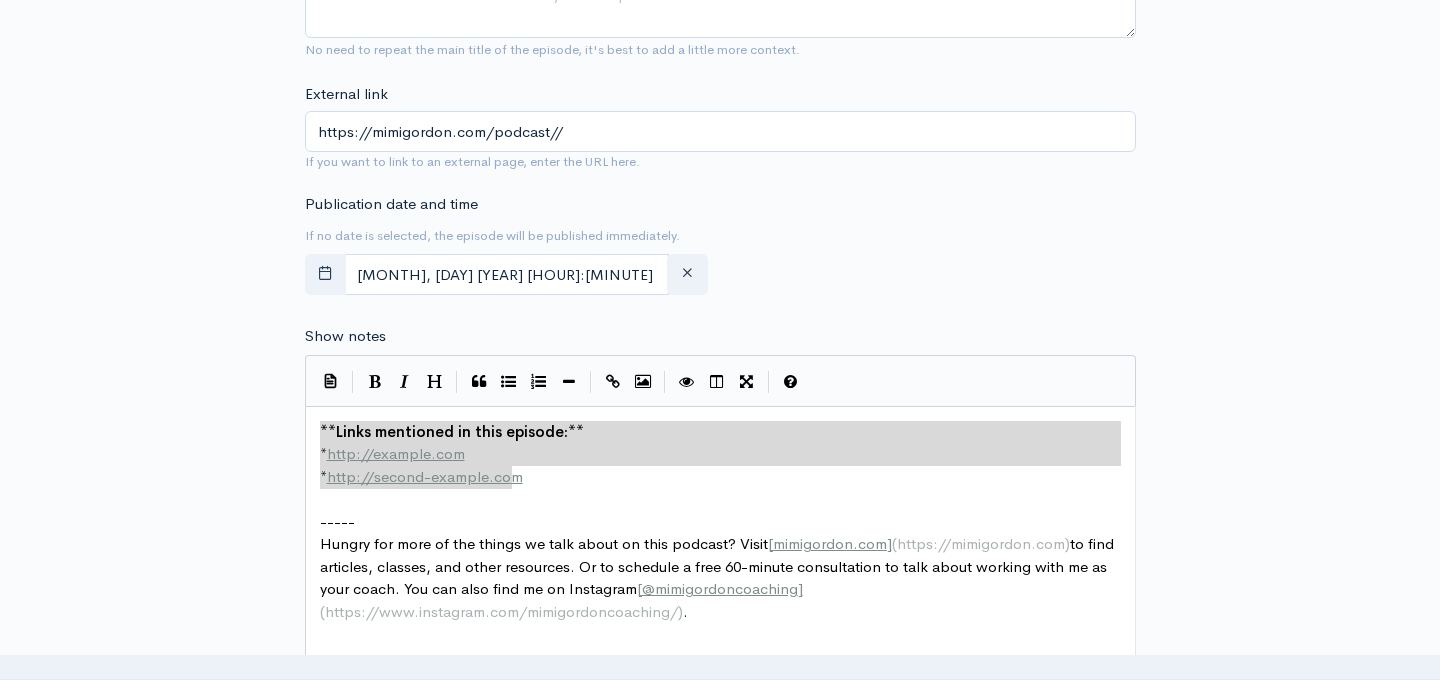 type on "**Links mentioned in this episode:**
* http://example.com
* http://second-example.com" 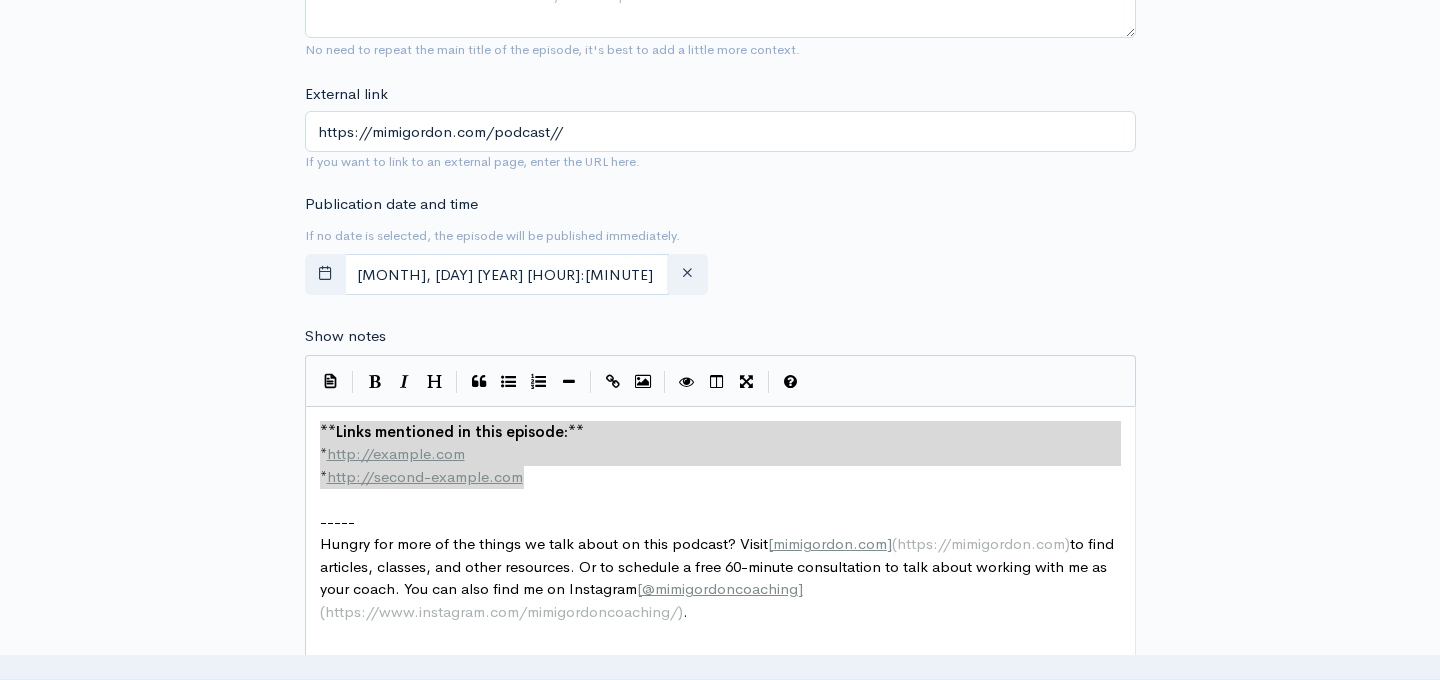 drag, startPoint x: 320, startPoint y: 426, endPoint x: 521, endPoint y: 478, distance: 207.61743 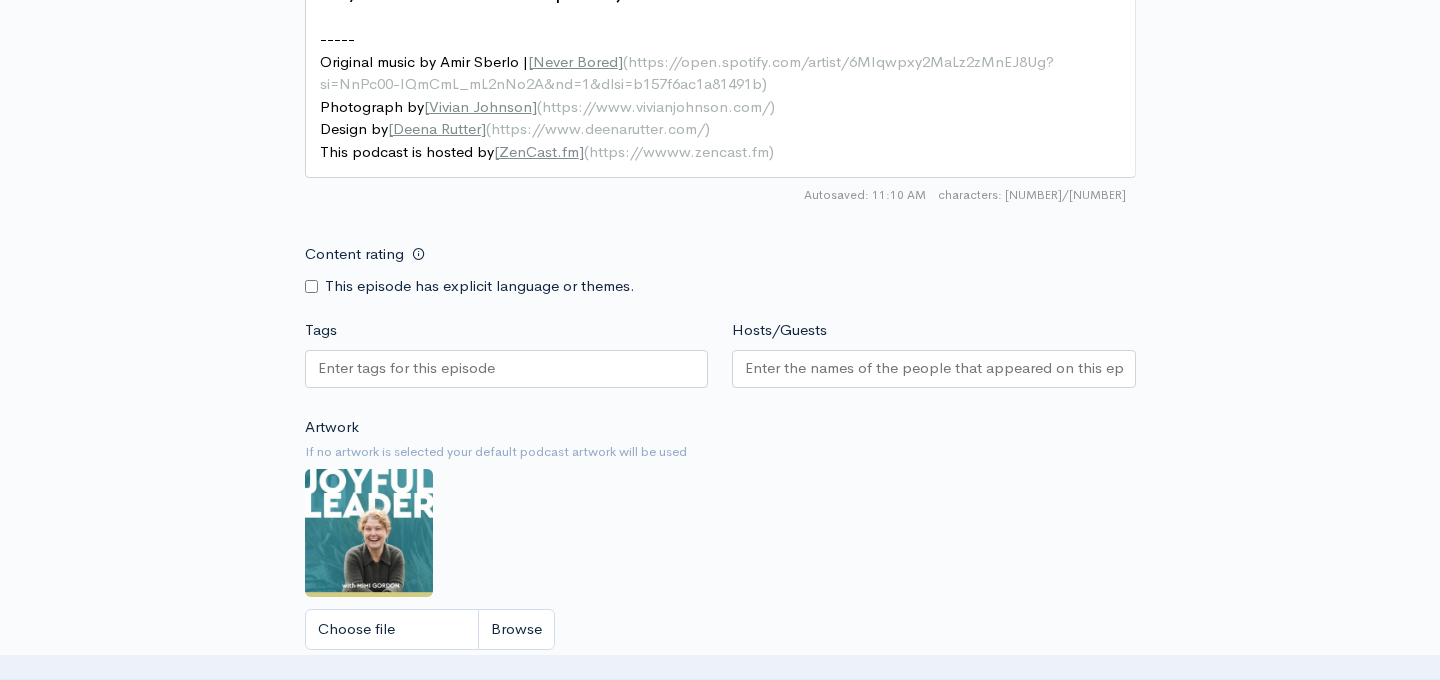 scroll, scrollTop: 2164, scrollLeft: 0, axis: vertical 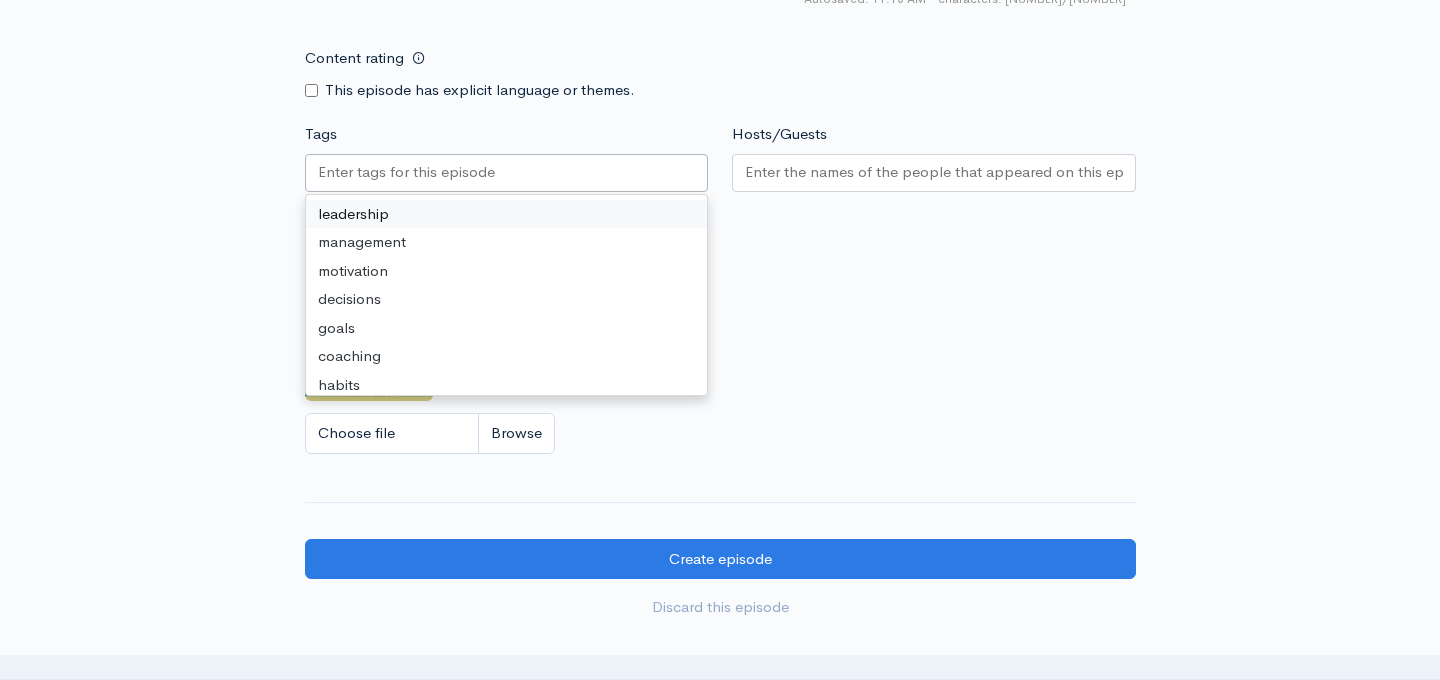 click on "Tags" at bounding box center (408, 172) 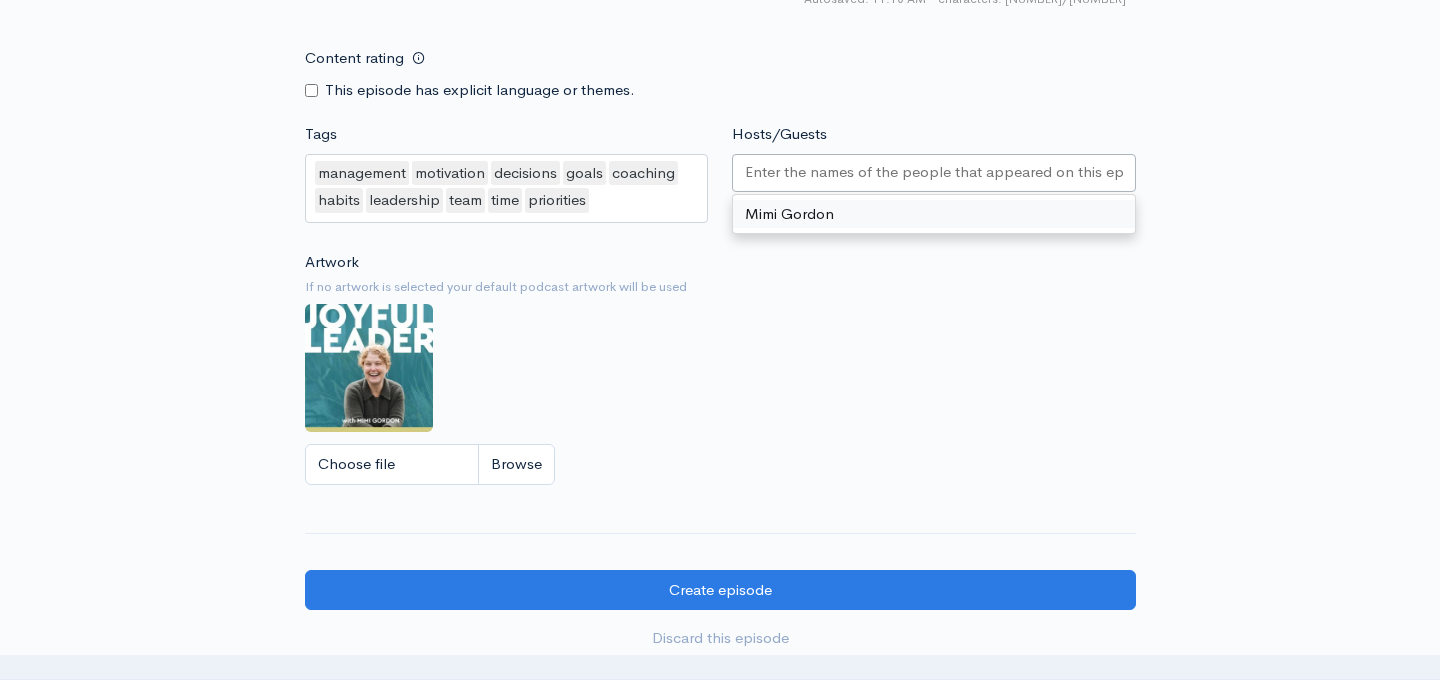 click on "Hosts/Guests" at bounding box center [934, 172] 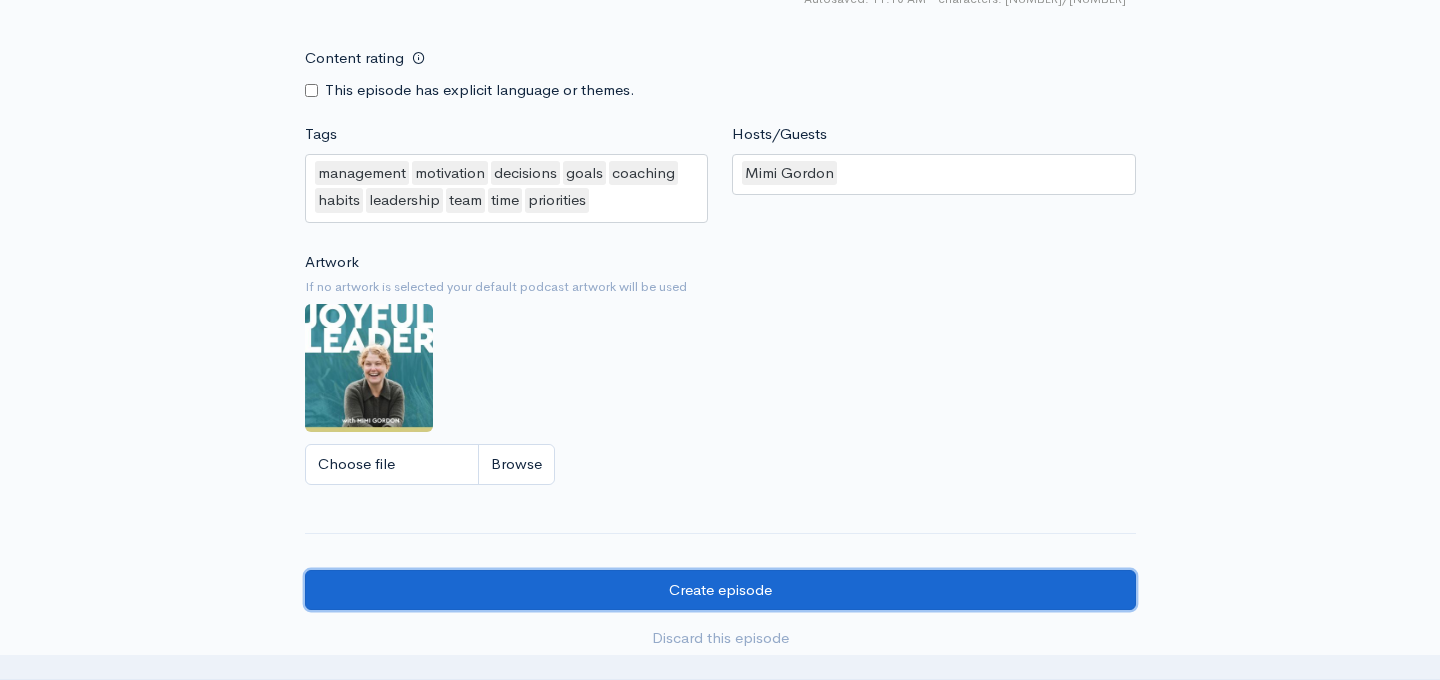 click on "Create episode" at bounding box center [720, 590] 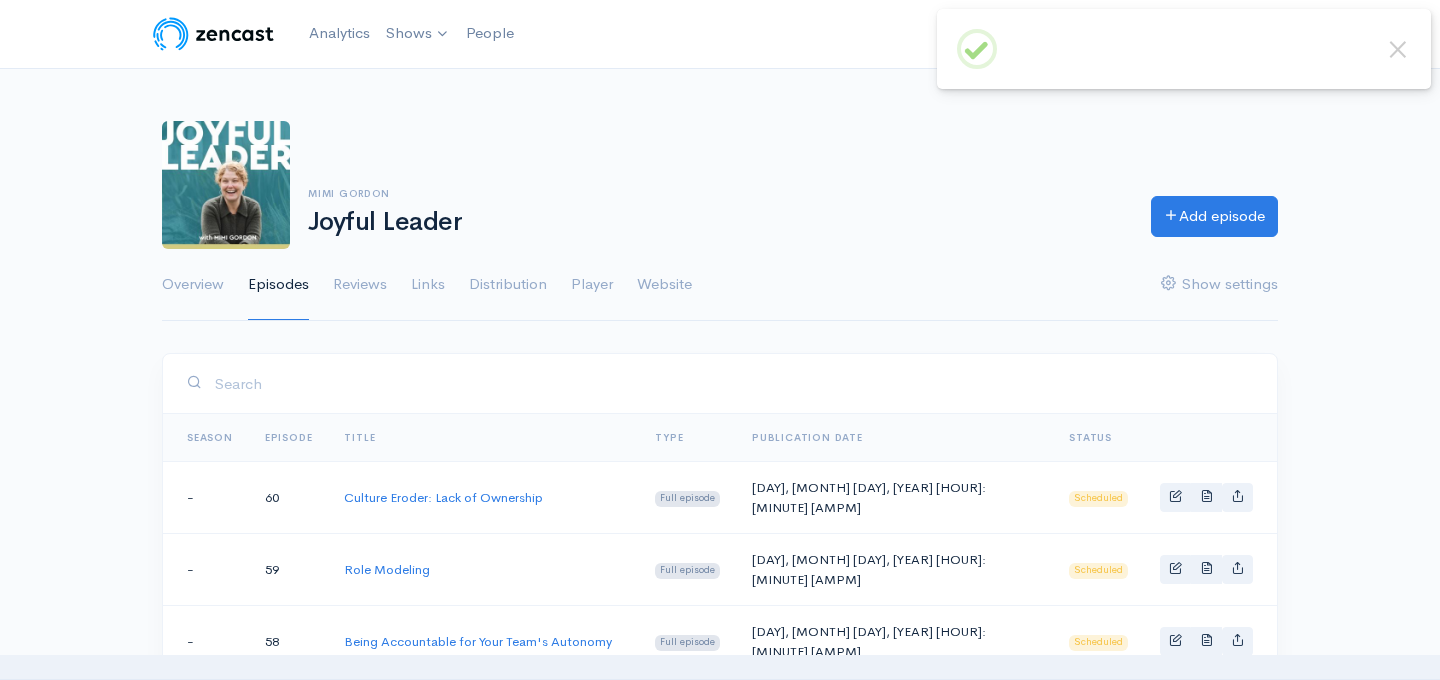scroll, scrollTop: 0, scrollLeft: 0, axis: both 